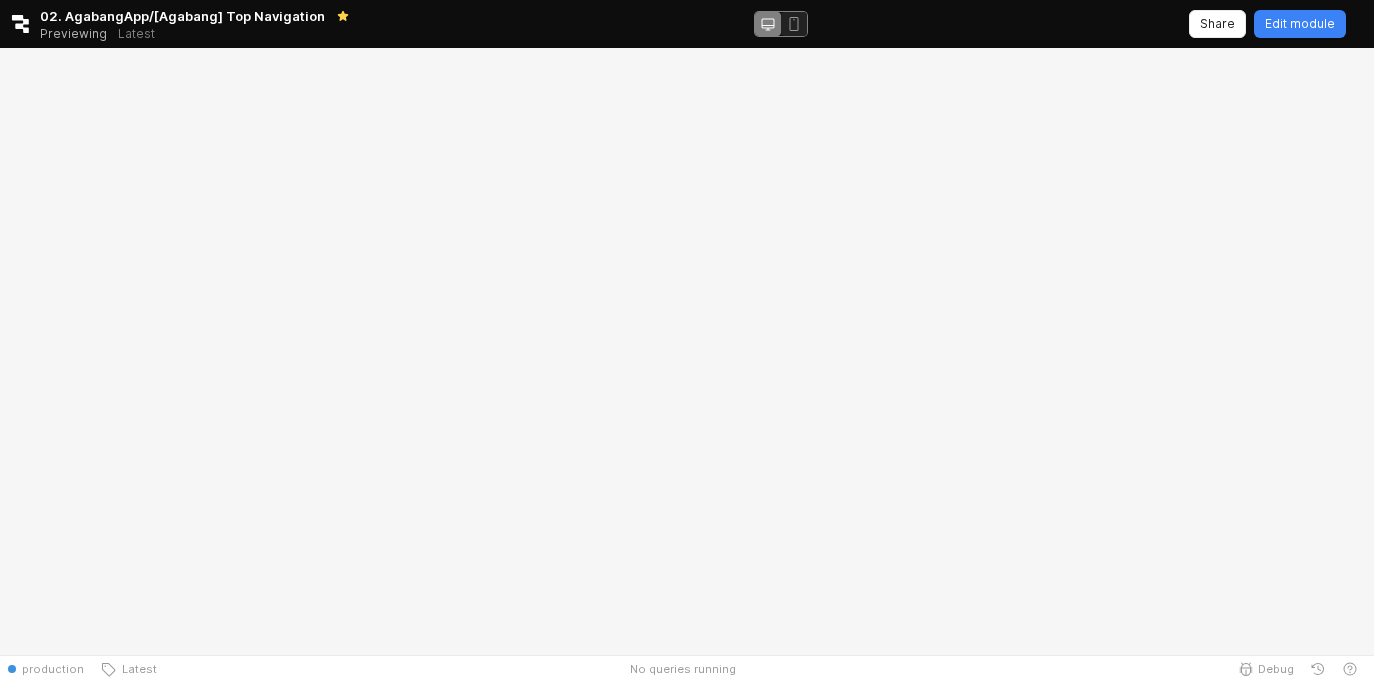 scroll, scrollTop: 0, scrollLeft: 0, axis: both 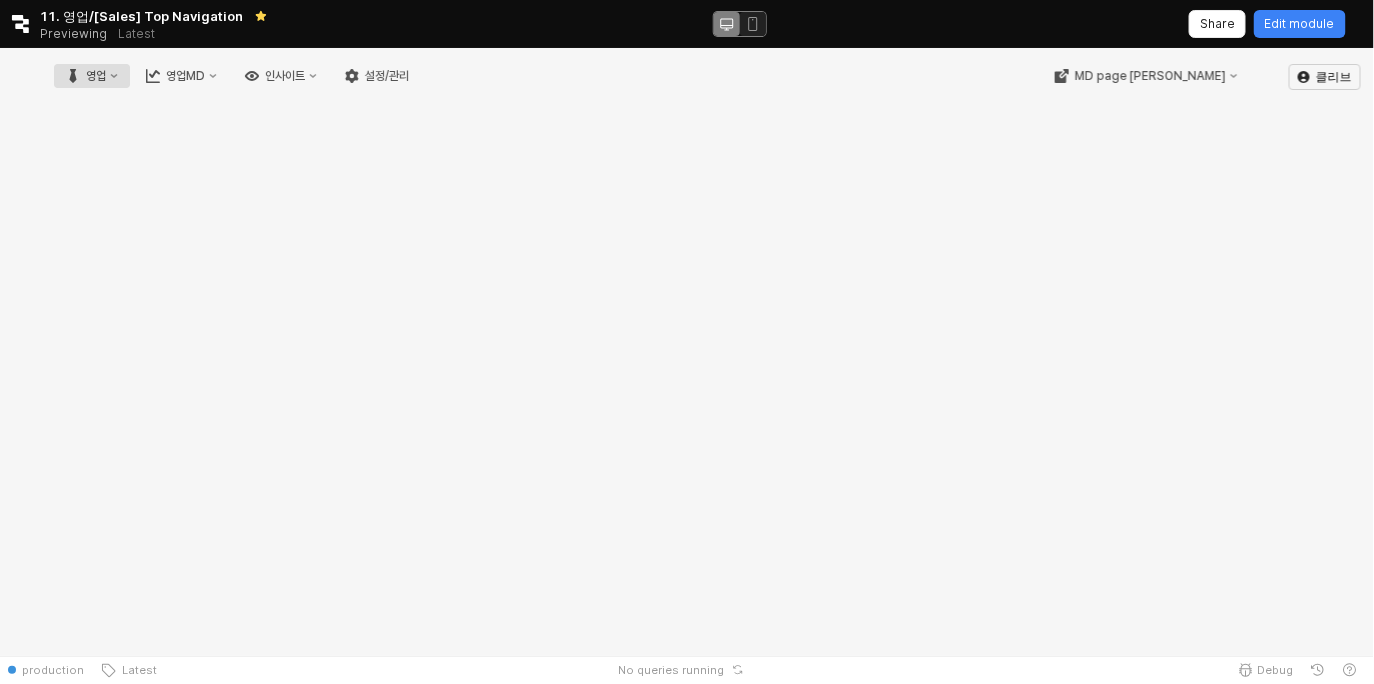 click on "영업" at bounding box center [96, 76] 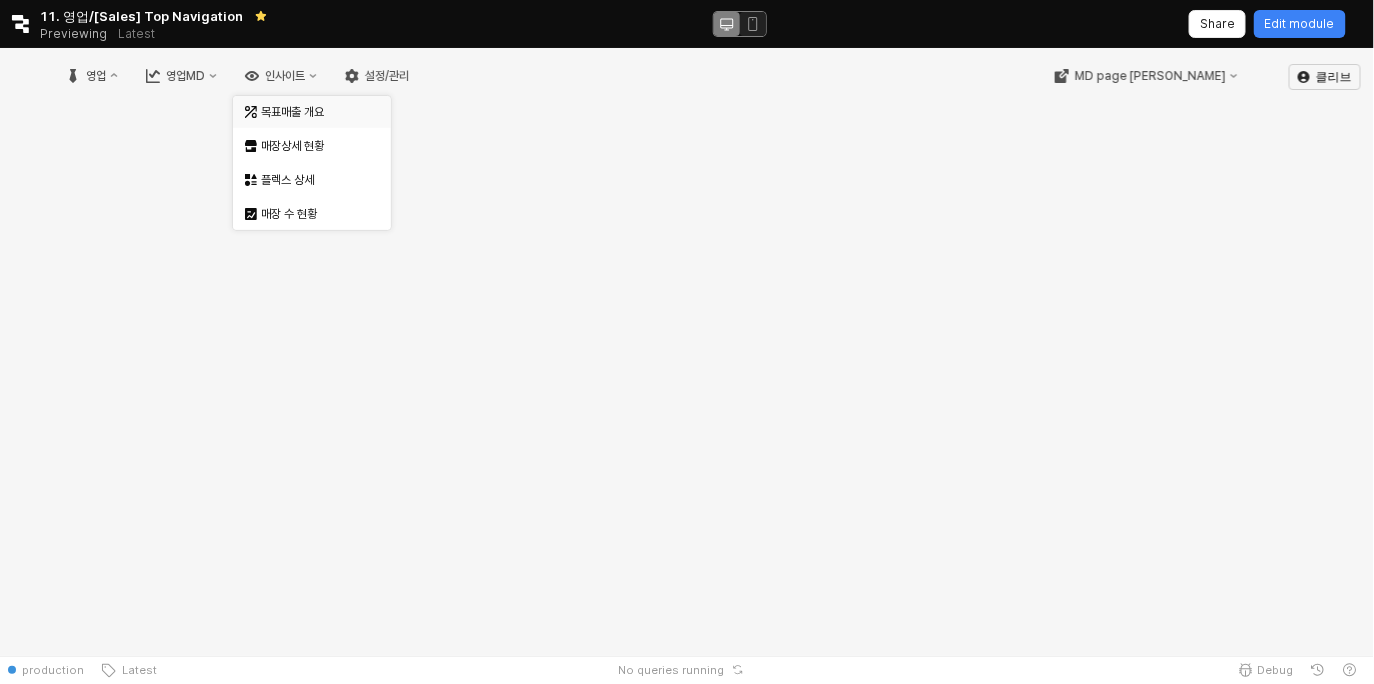 click on "목표매출 개요" at bounding box center (312, 112) 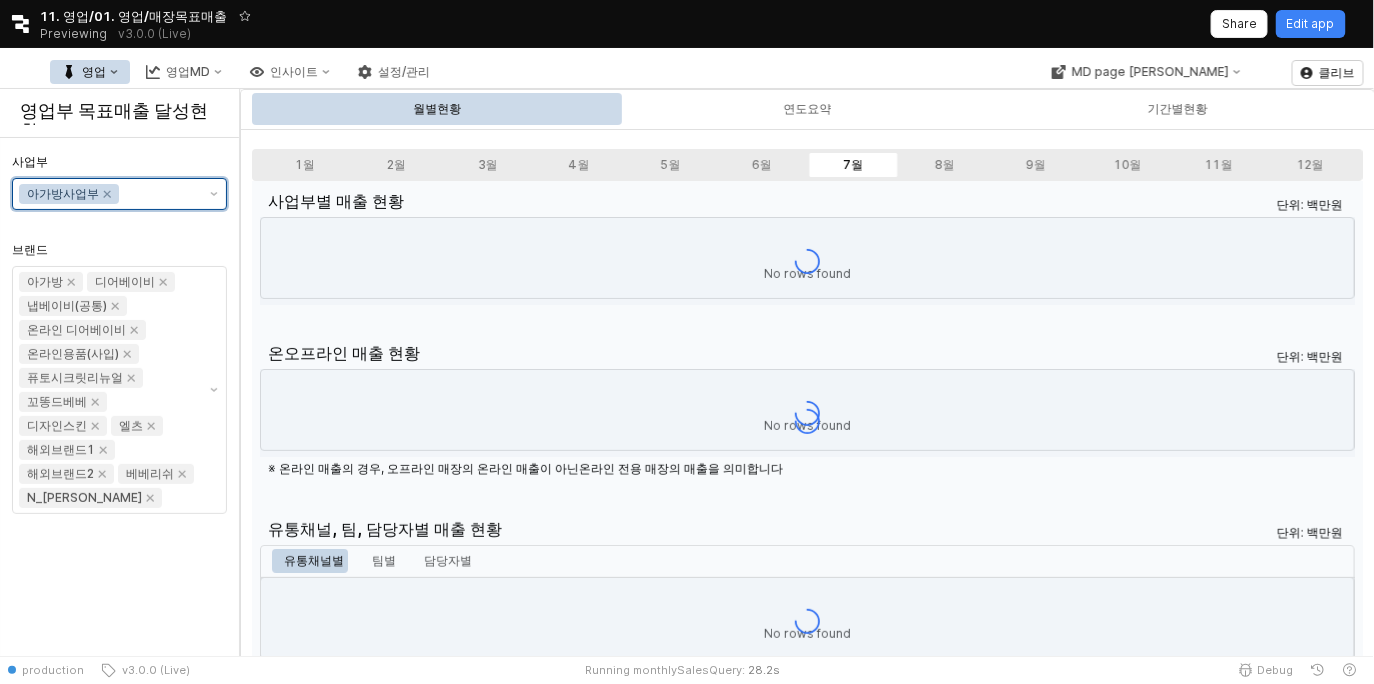 click on "사업부" at bounding box center [159, 194] 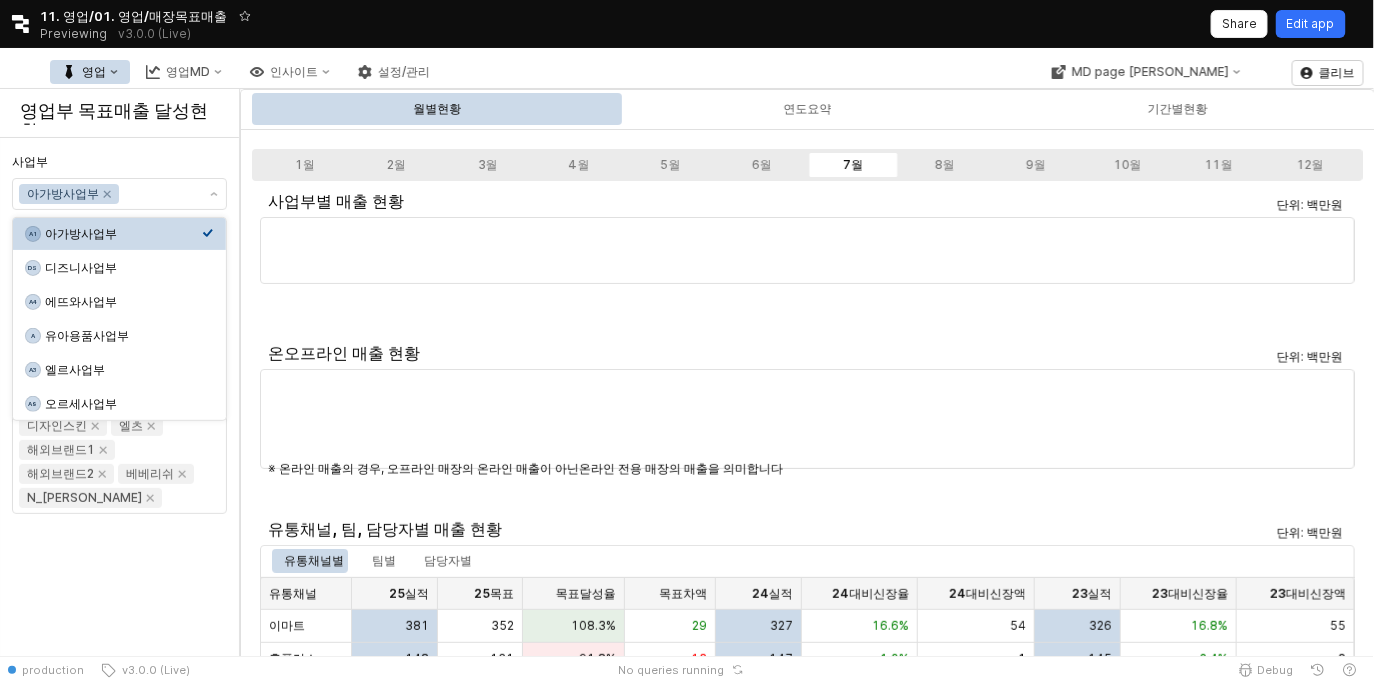 click on "Edit app" at bounding box center (1311, 24) 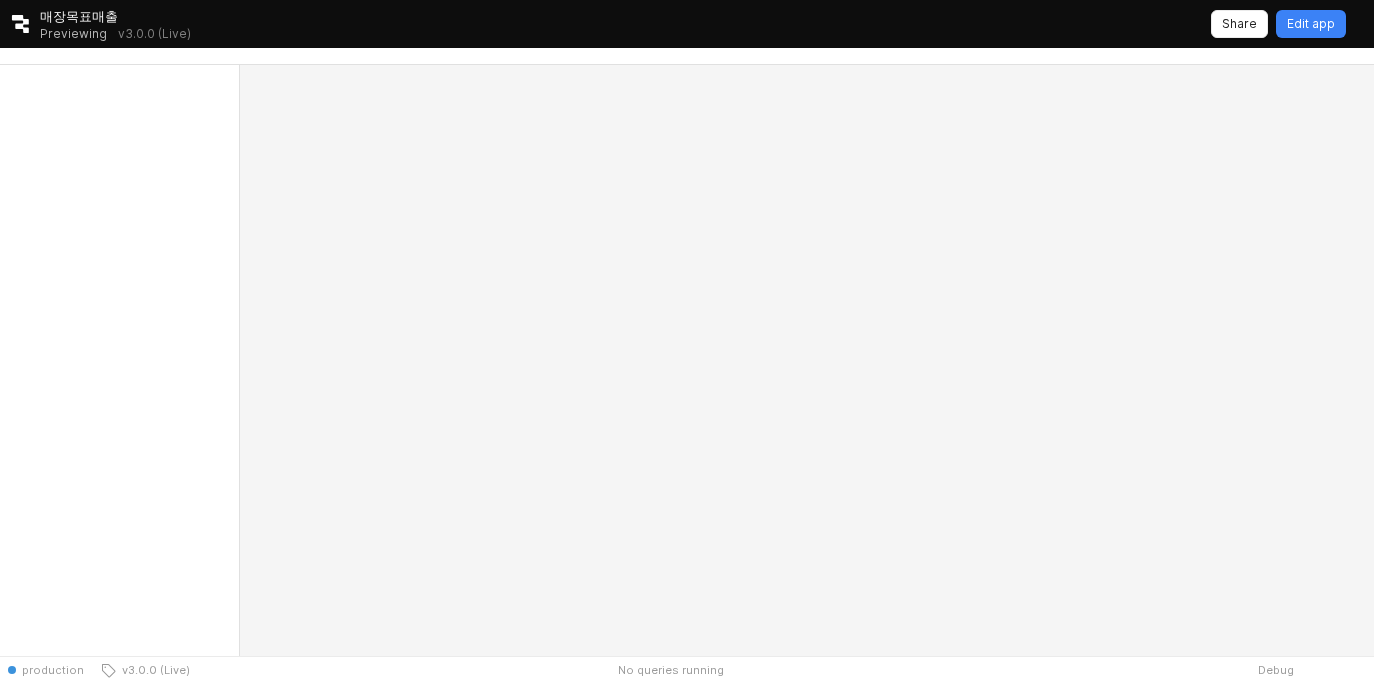 scroll, scrollTop: 0, scrollLeft: 0, axis: both 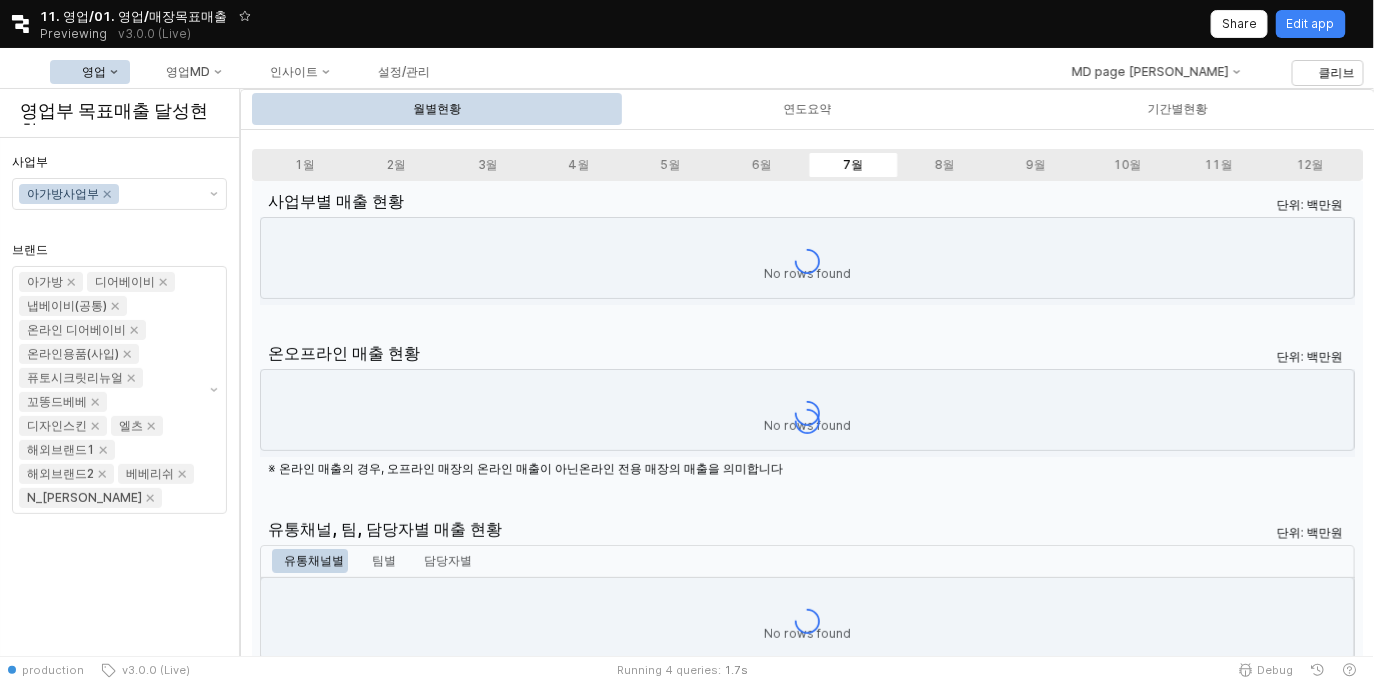 click on "영업" at bounding box center [90, 72] 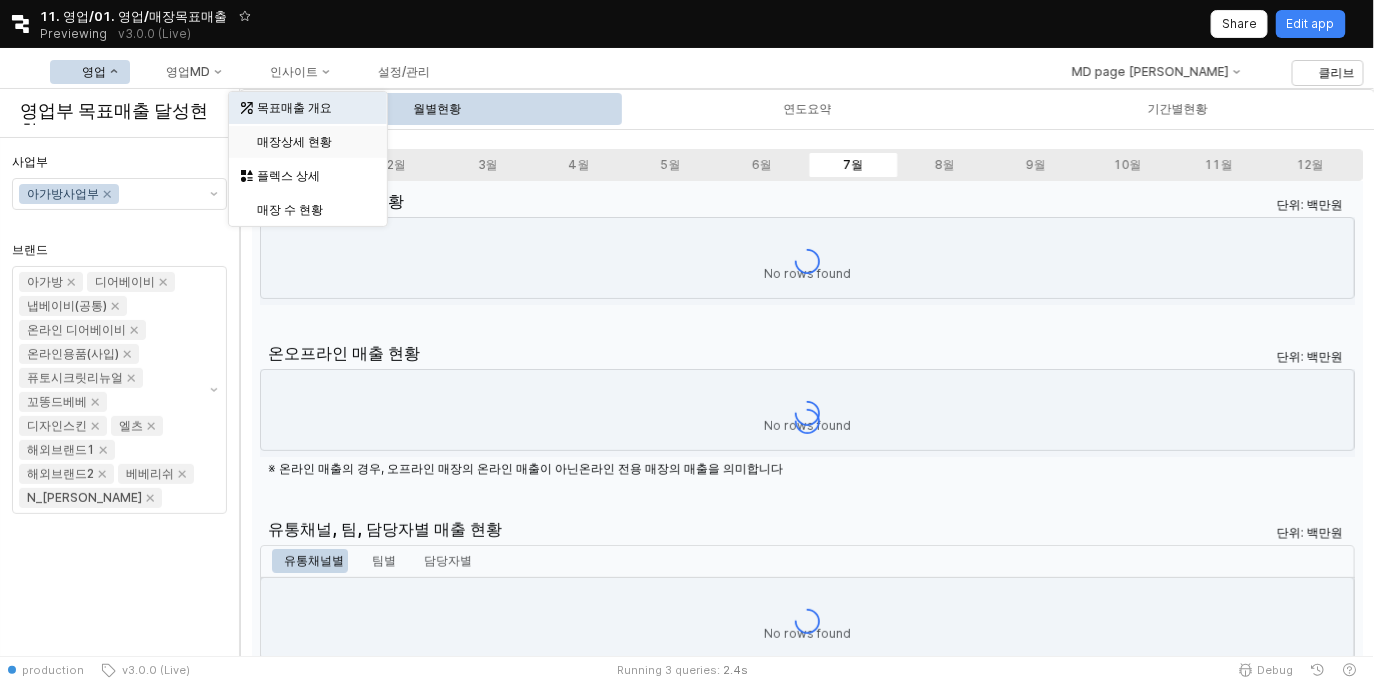 click on "매장상세 현황" at bounding box center [308, 142] 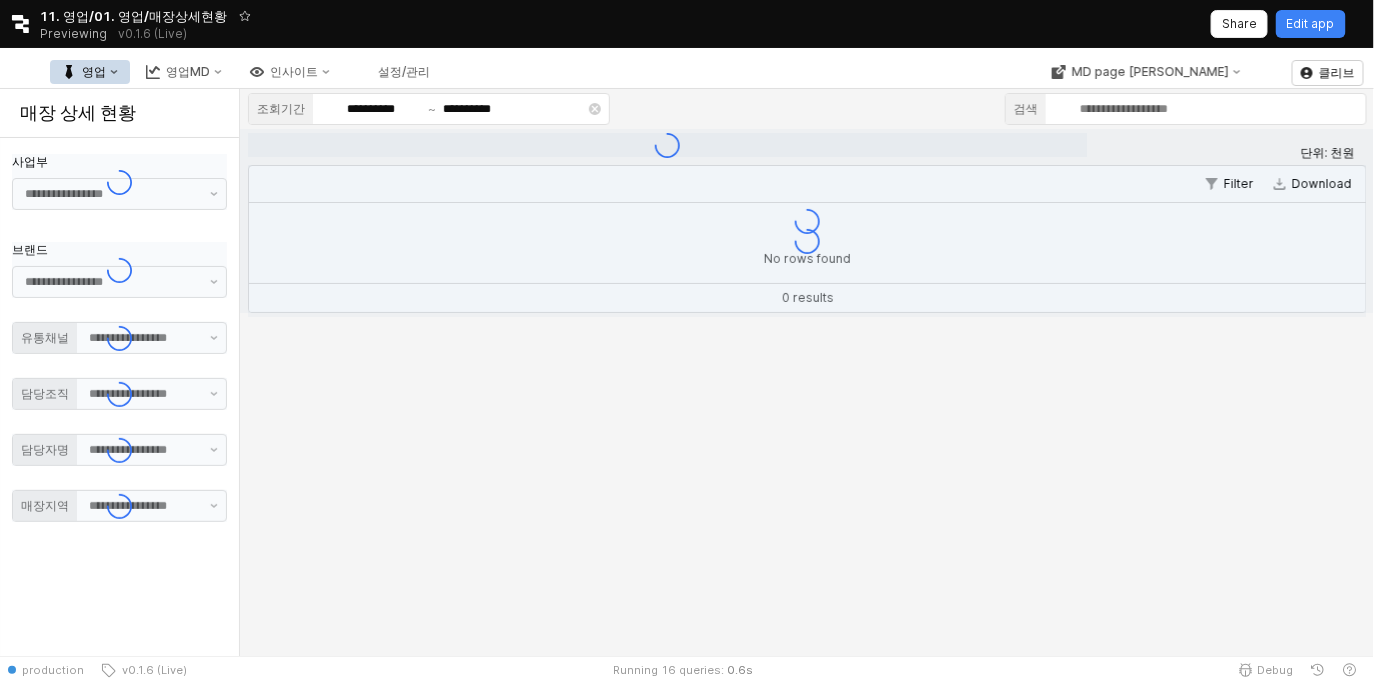 type on "**" 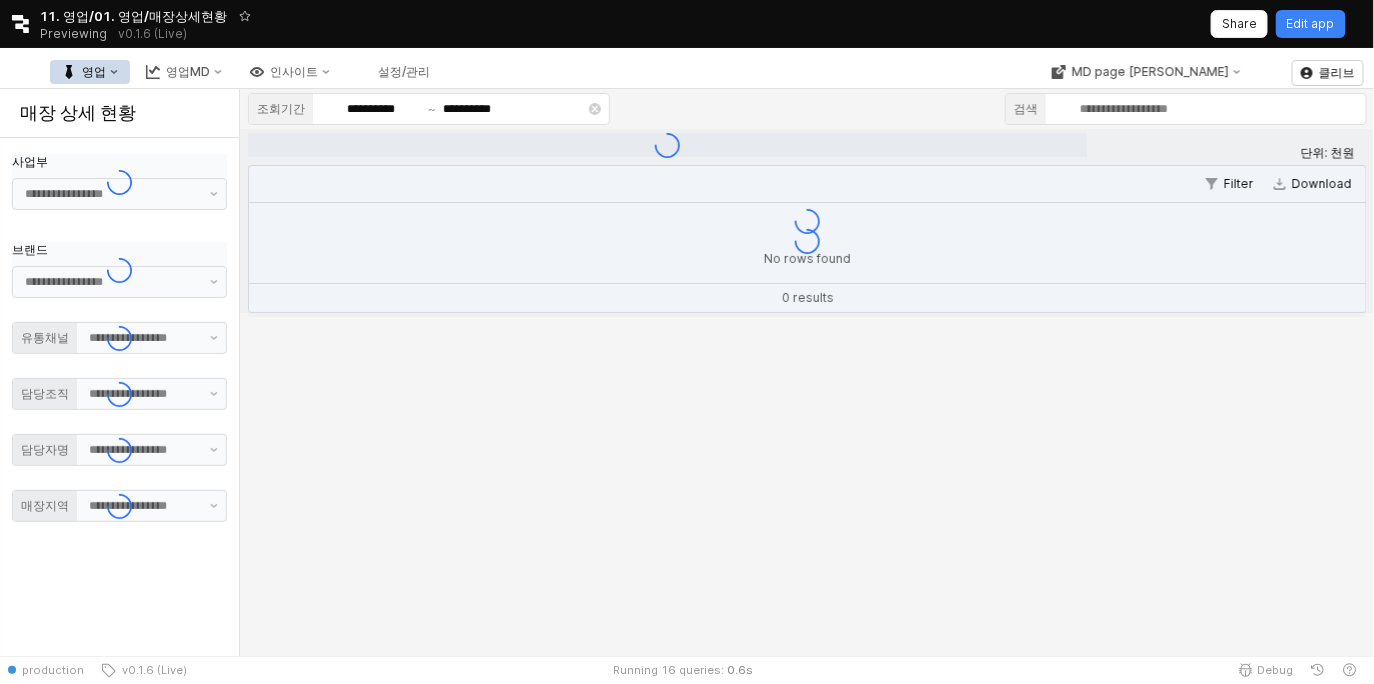 type on "**" 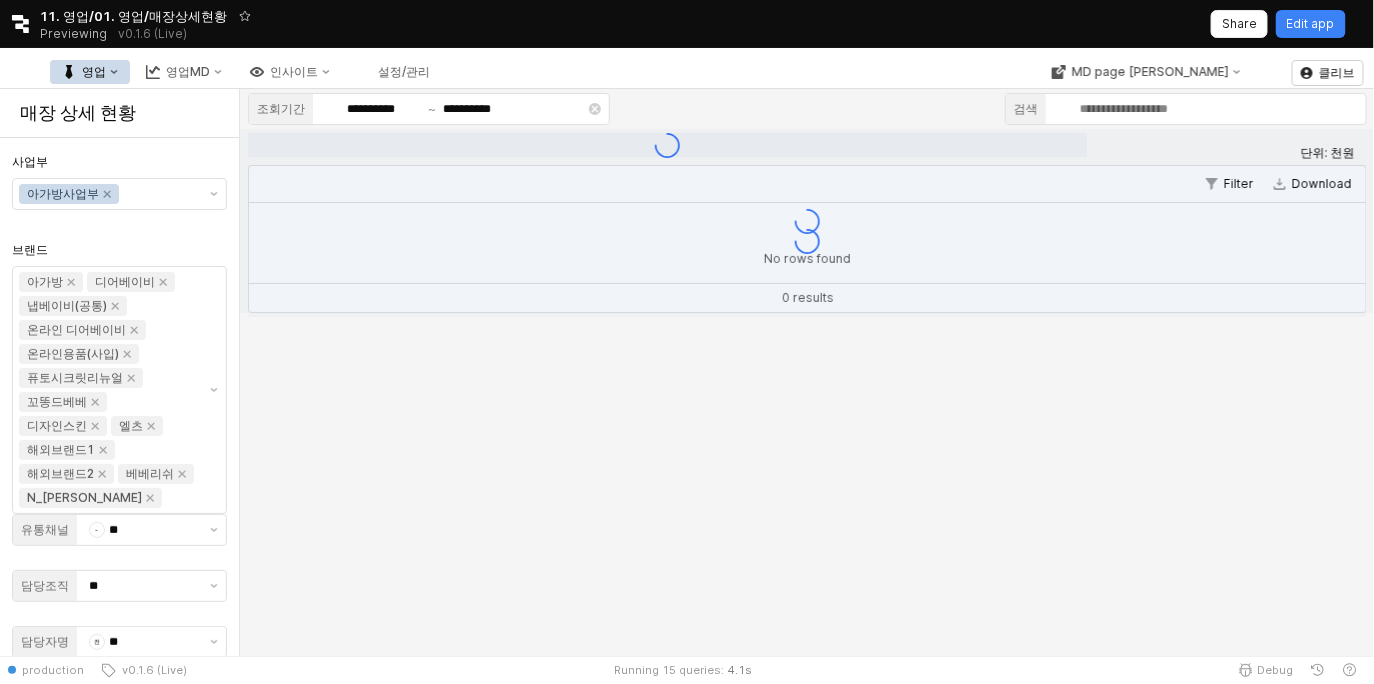 click on "영업" at bounding box center (94, 72) 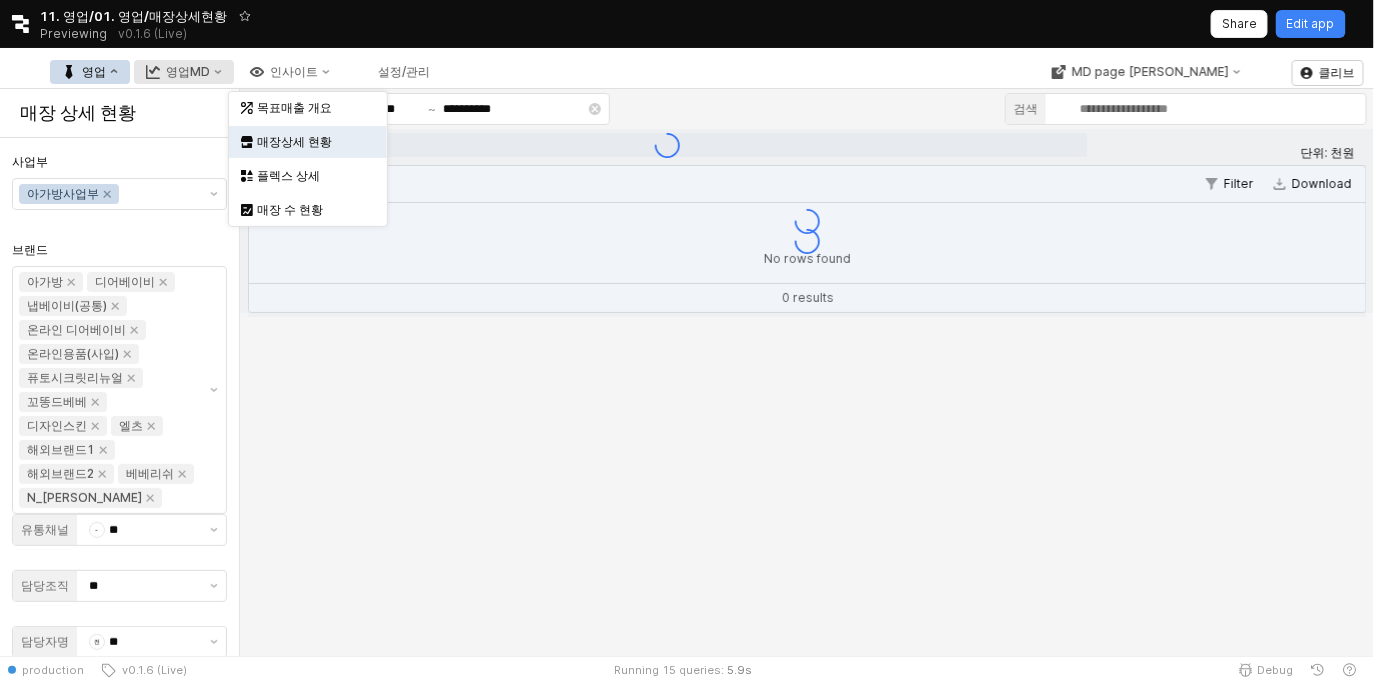 click on "영업MD" at bounding box center (184, 72) 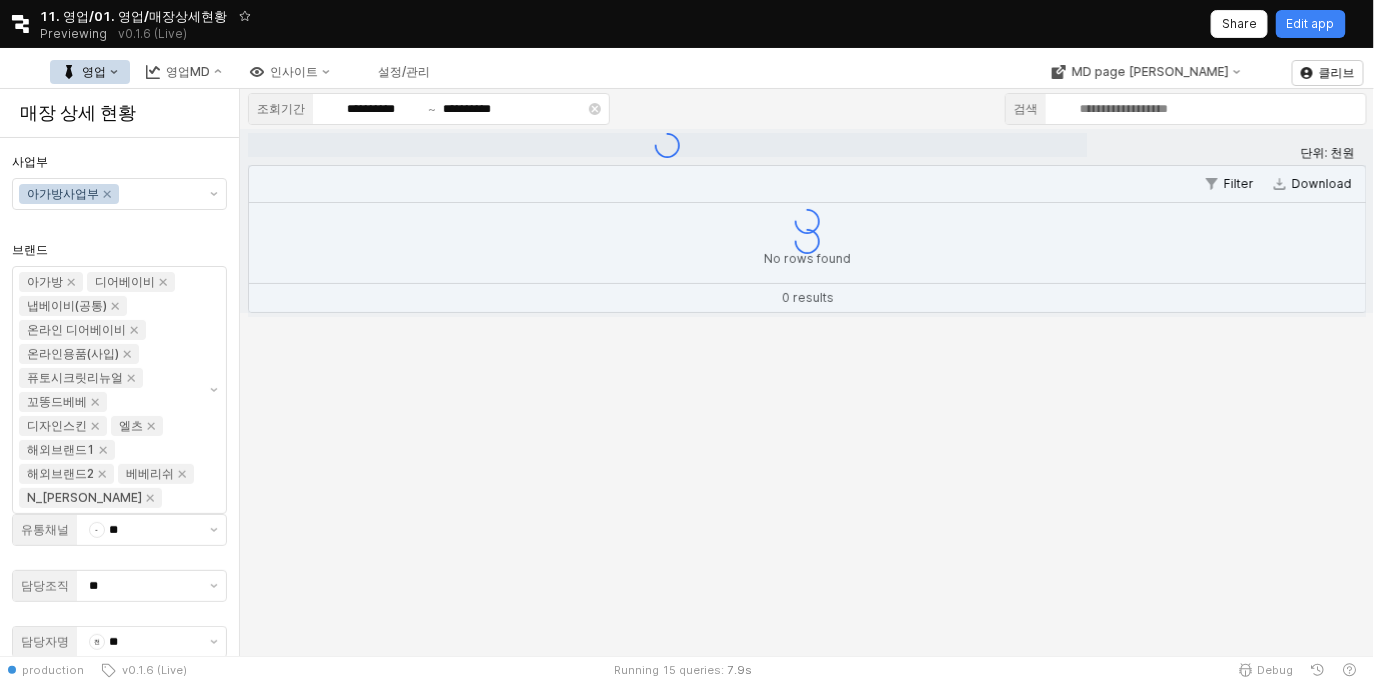 click on "**********" at bounding box center [429, 109] 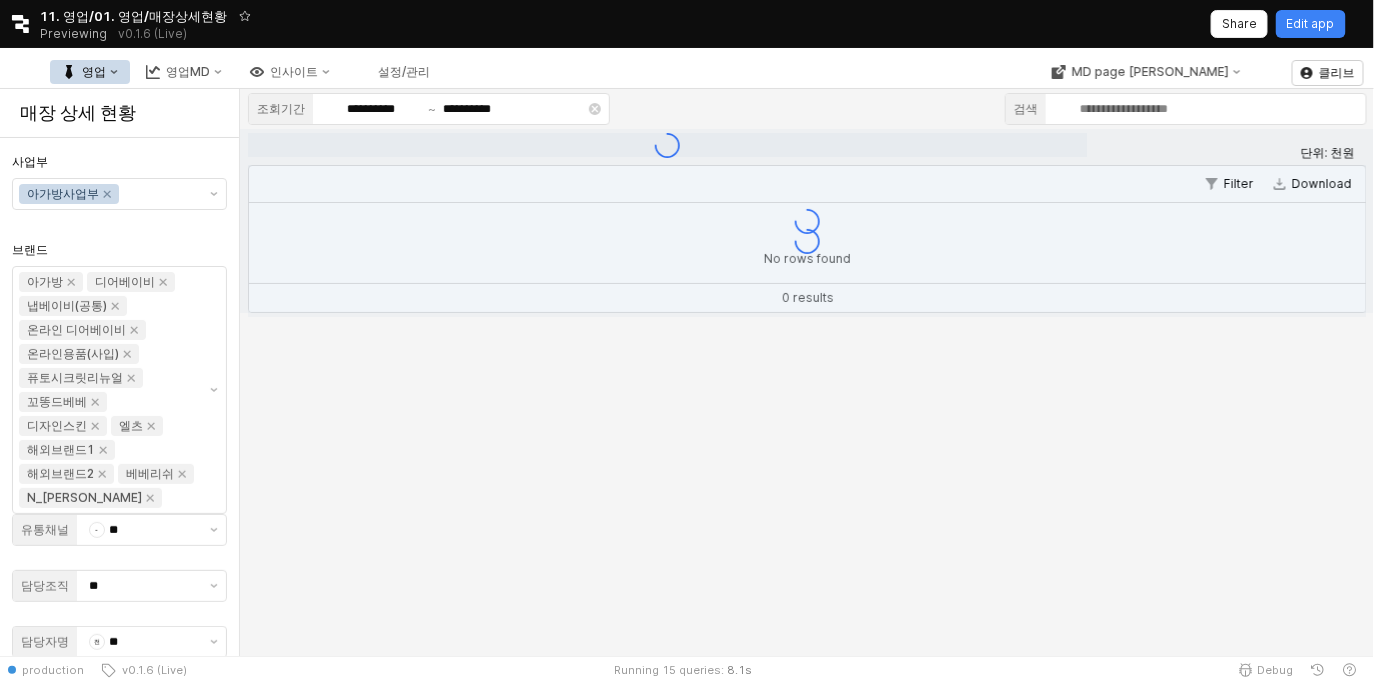 click on "영업" at bounding box center (94, 72) 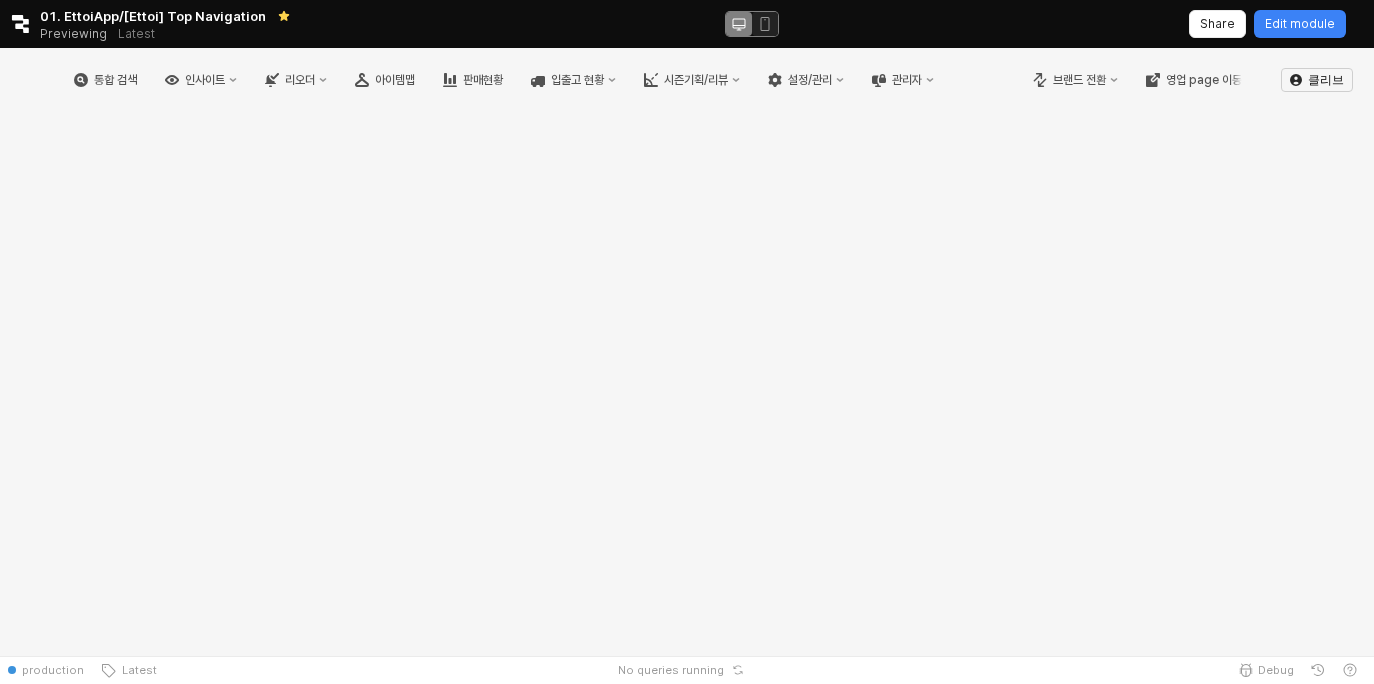 scroll, scrollTop: 0, scrollLeft: 0, axis: both 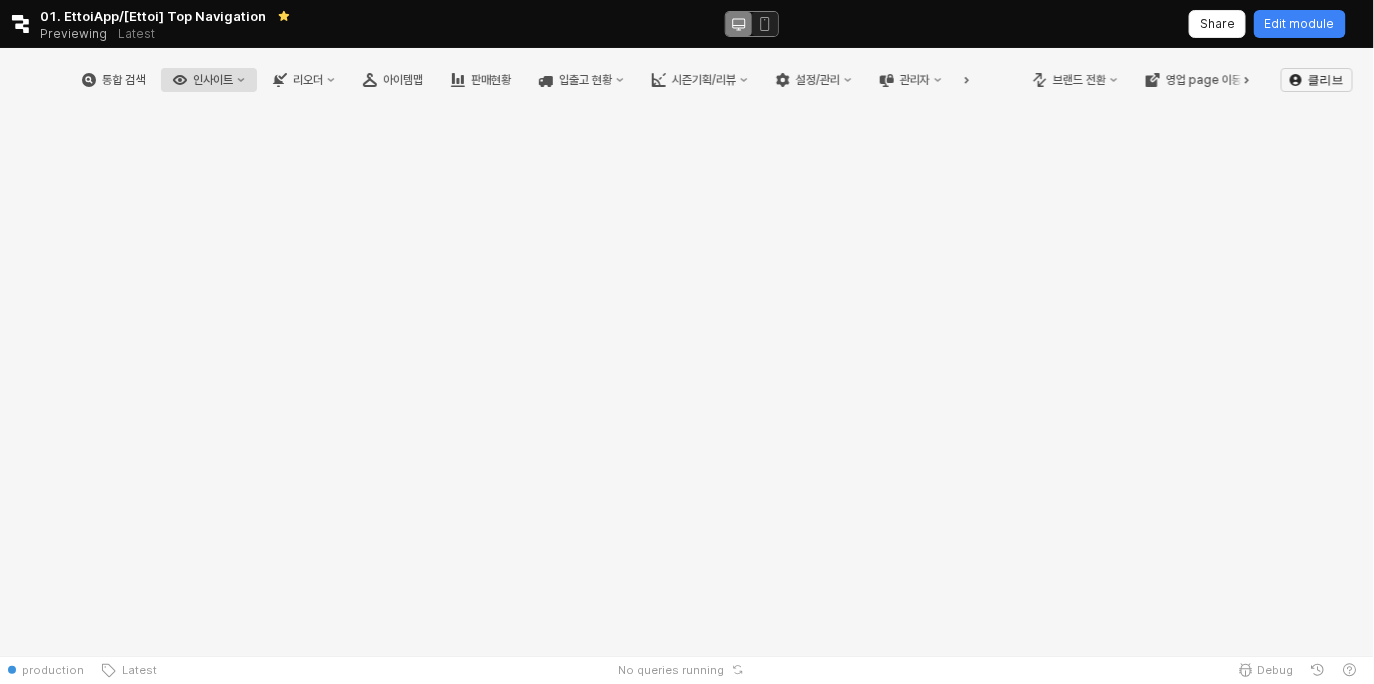 click on "인사이트" at bounding box center (213, 80) 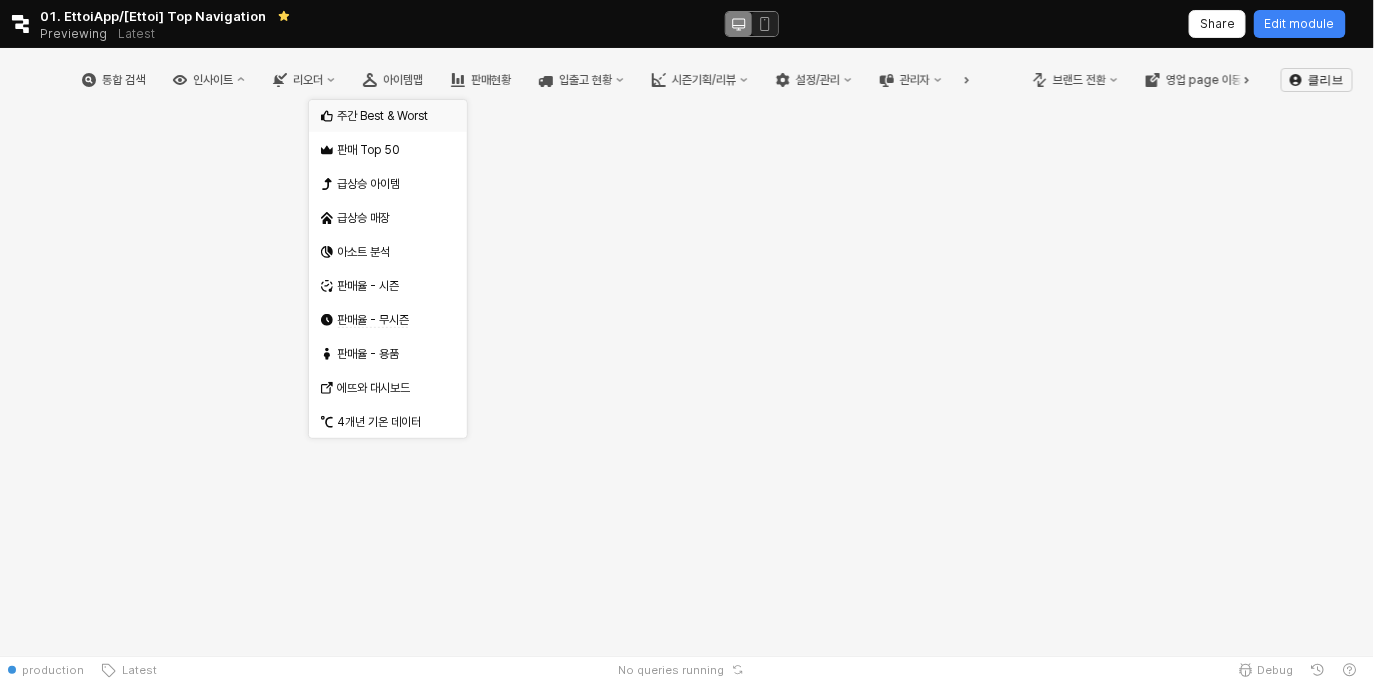 click on "주간 Best & Worst" at bounding box center [390, 116] 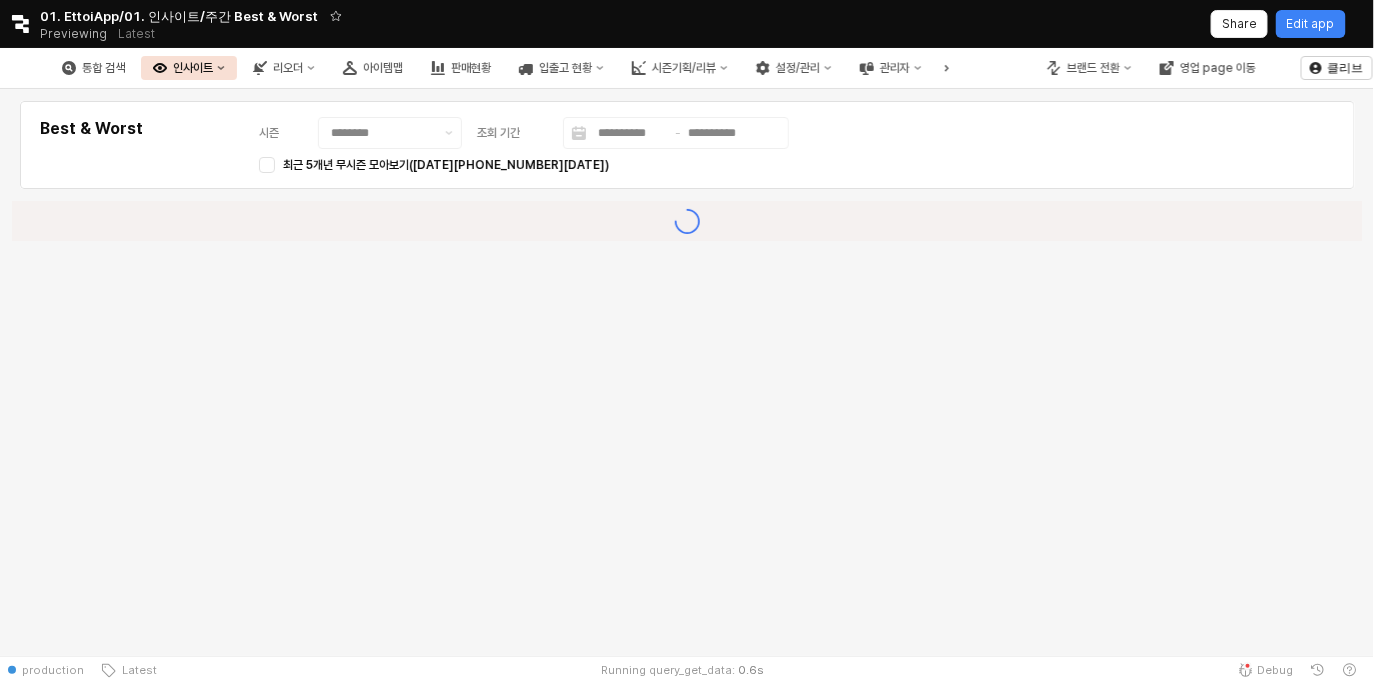 click on "인사이트" at bounding box center (193, 68) 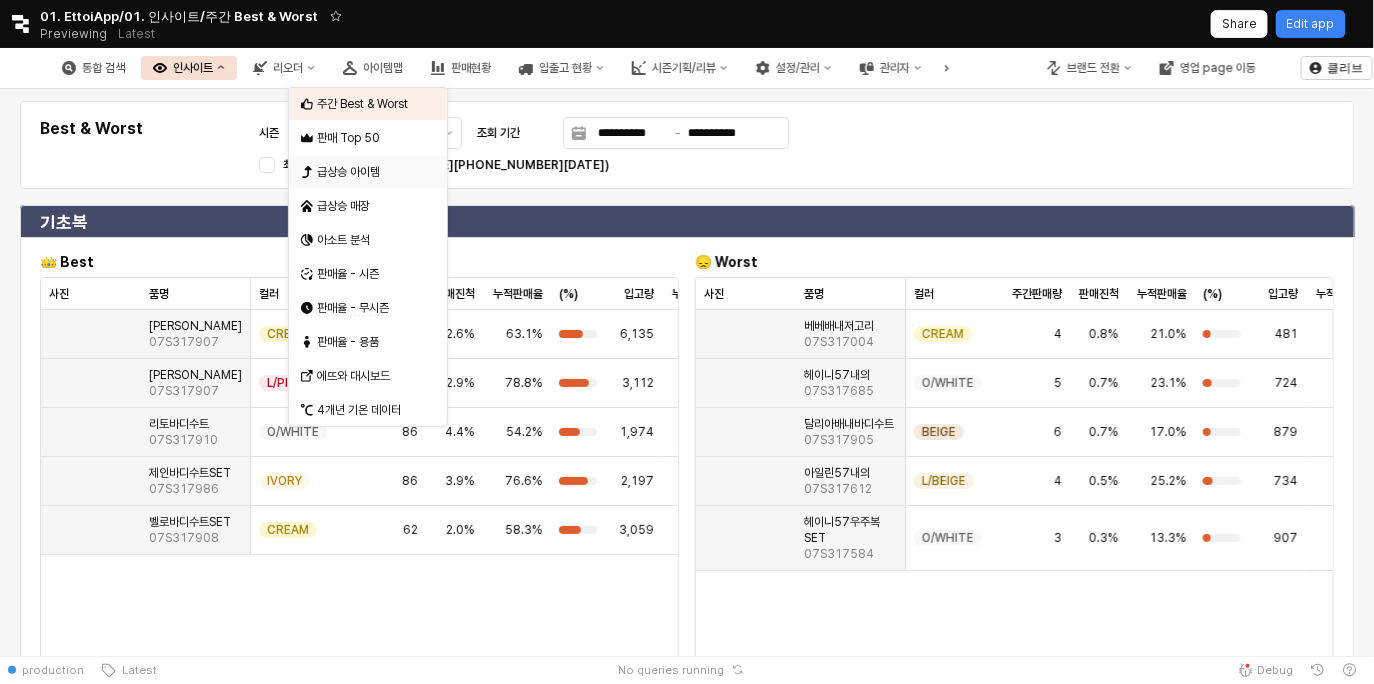 click on "급상승 아이템" at bounding box center [370, 172] 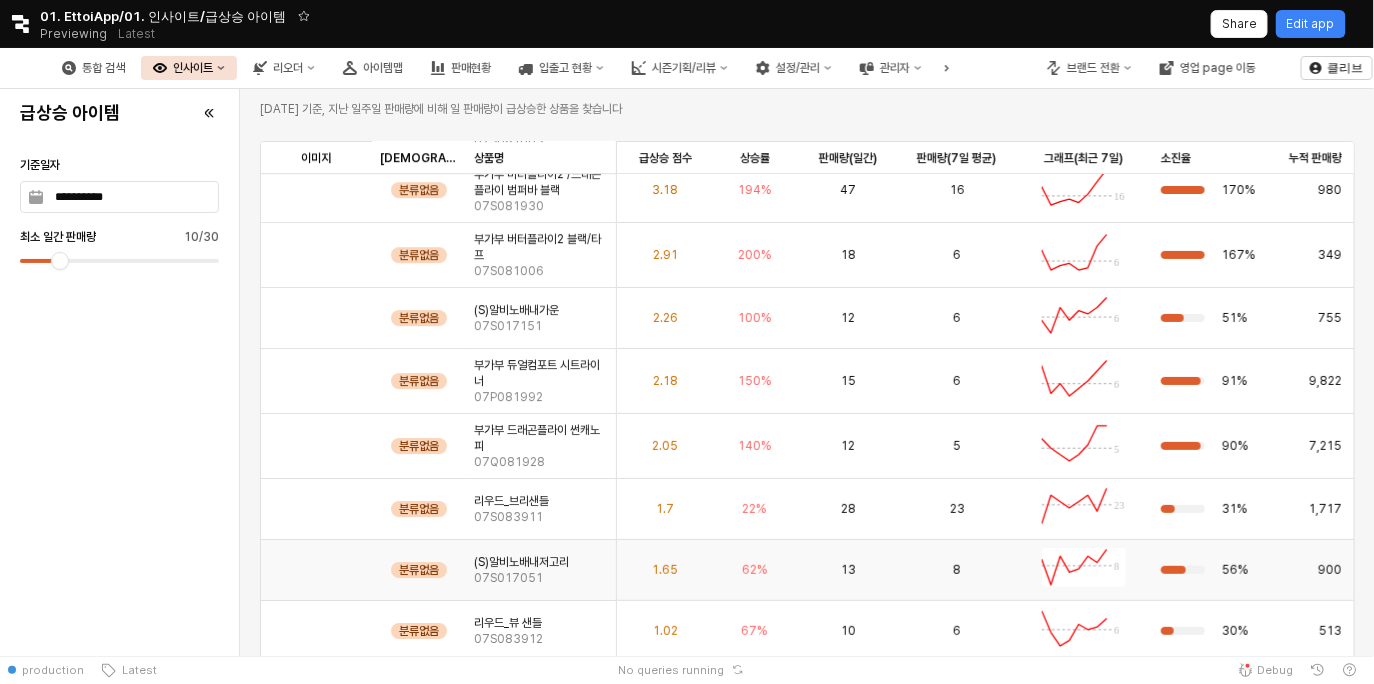 scroll, scrollTop: 2277, scrollLeft: 0, axis: vertical 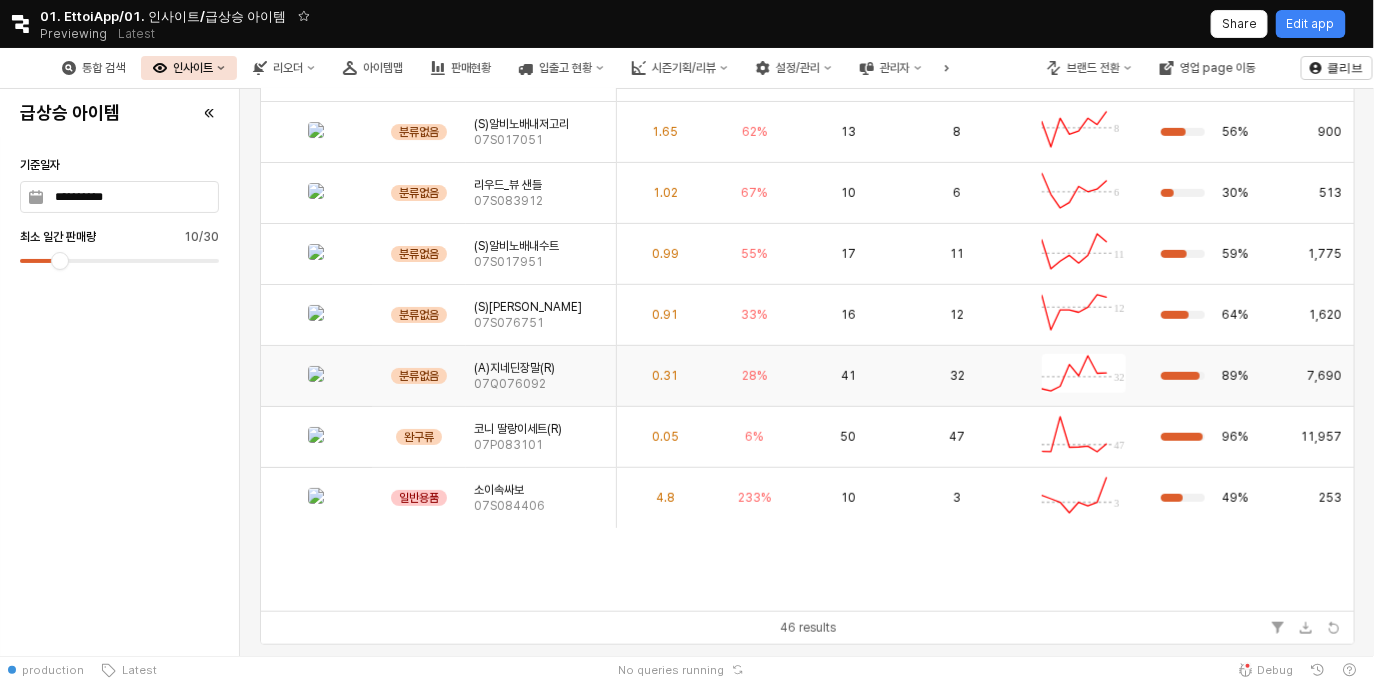 click on "(A)지네딘장말(R) 07Q076092" at bounding box center (541, 376) 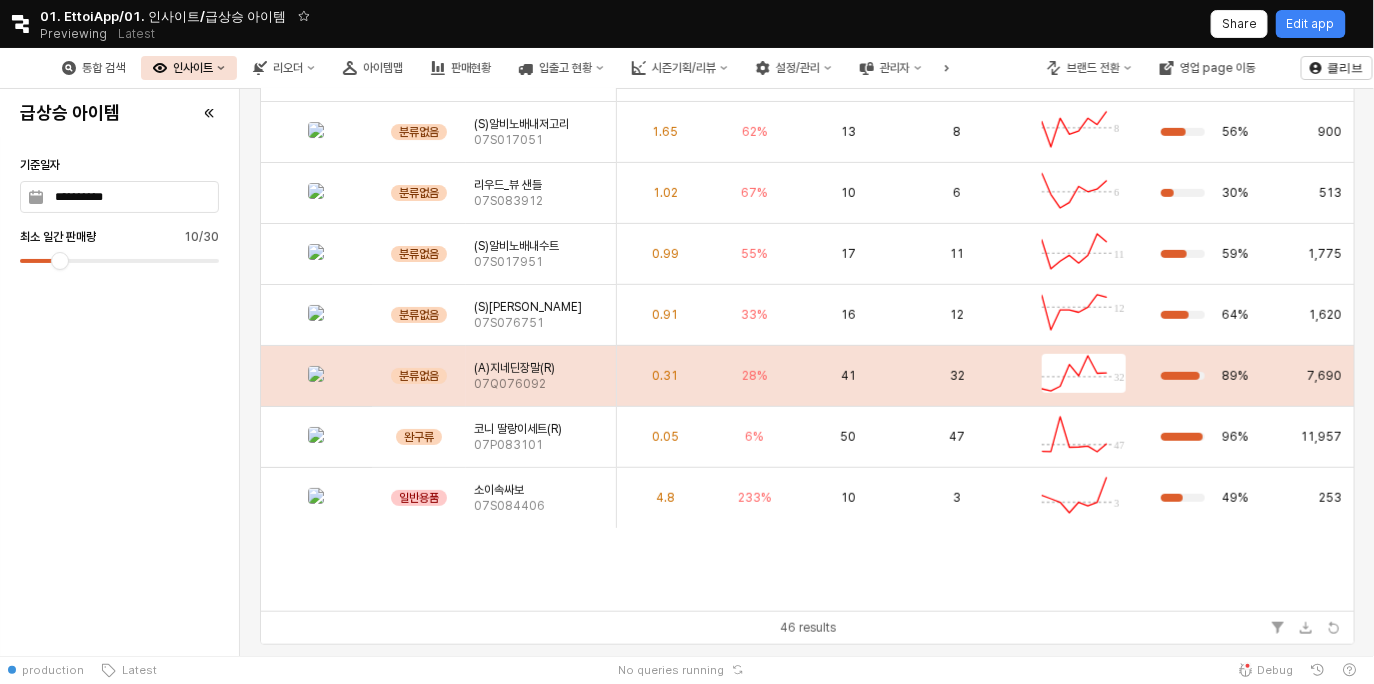 click on "(A)지네딘장말(R) 07Q076092" at bounding box center (541, 376) 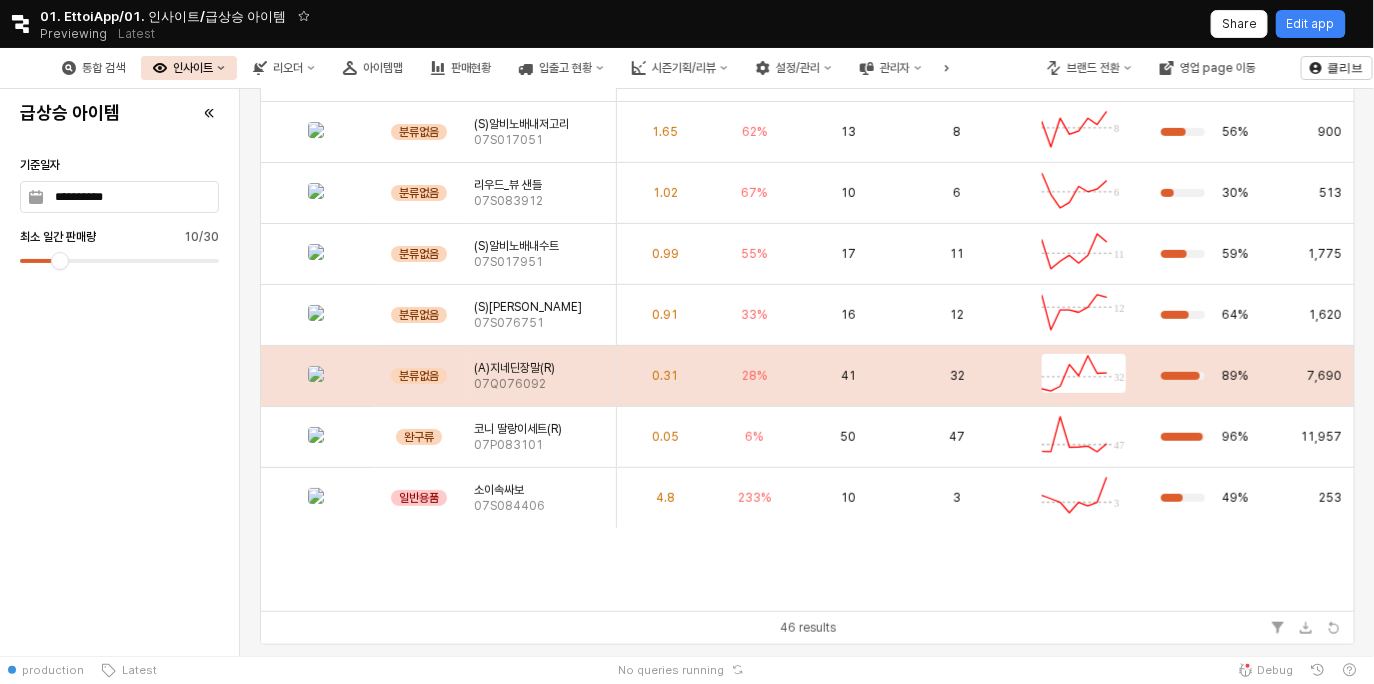 click on "0.31" at bounding box center (665, 376) 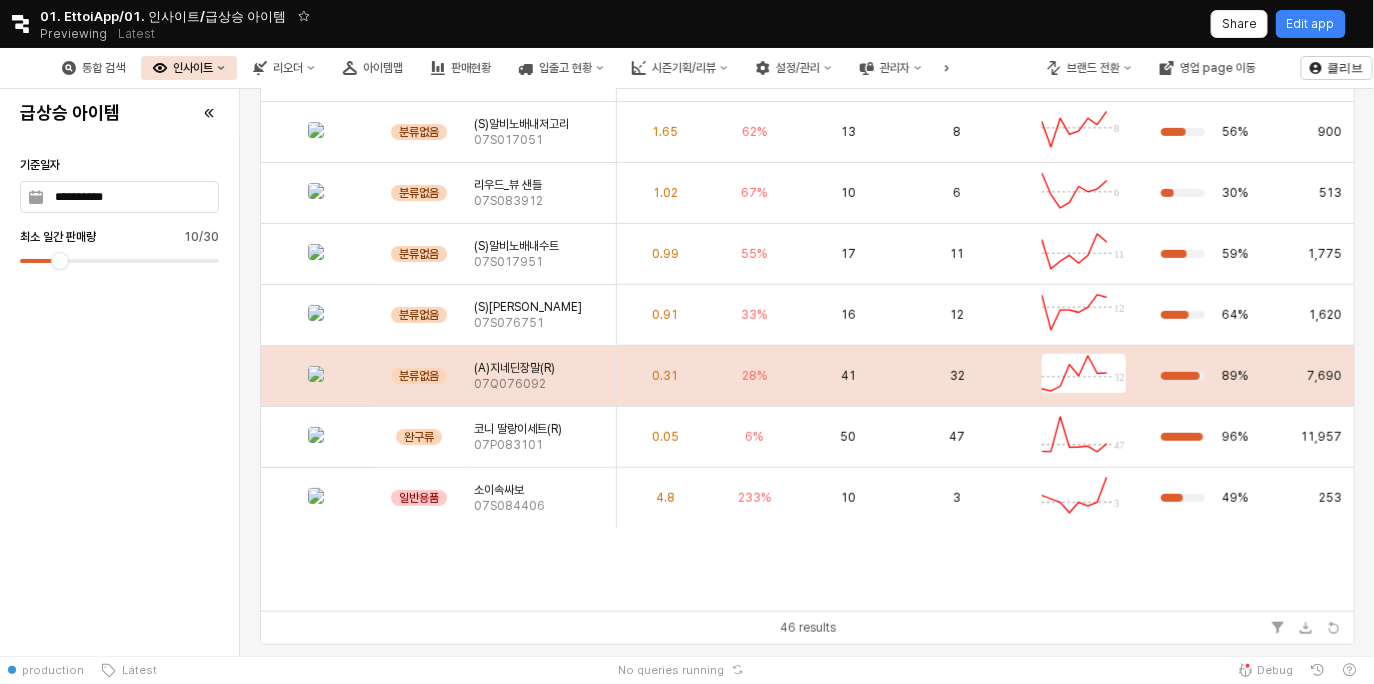 click on "32" at bounding box center (957, 376) 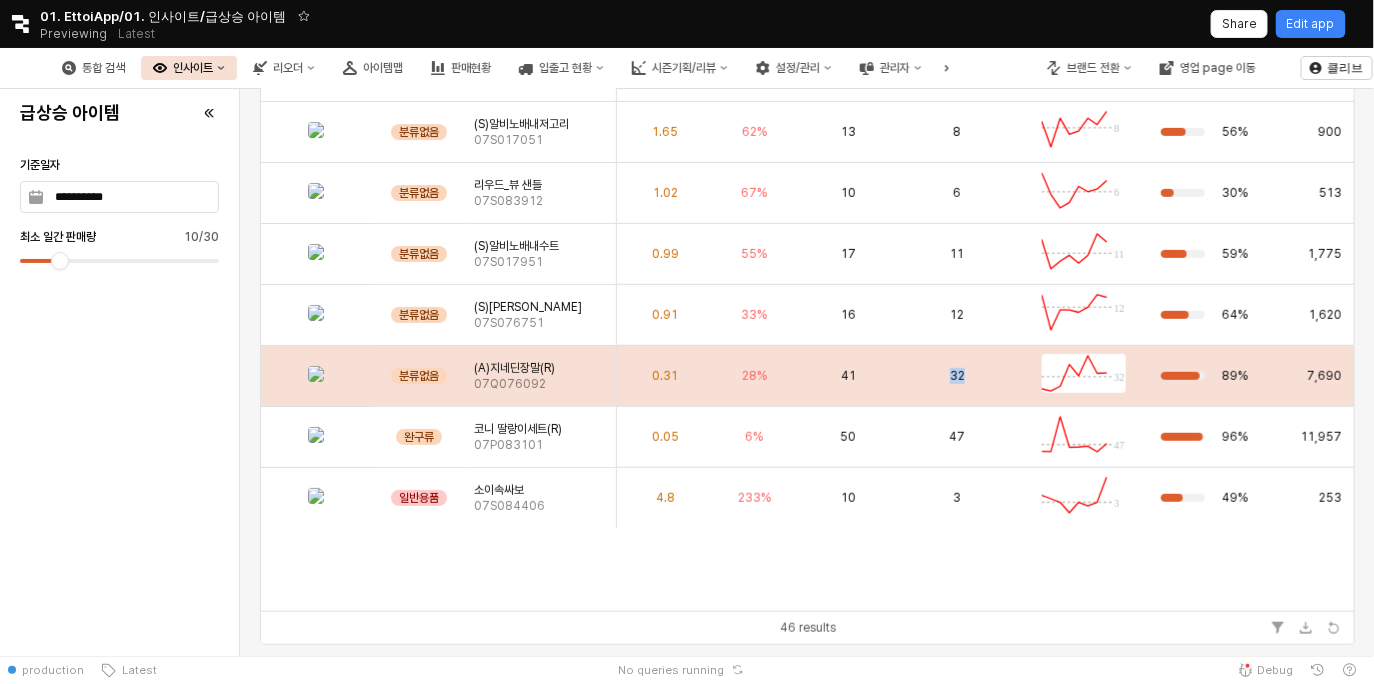 click on "32" at bounding box center (957, 376) 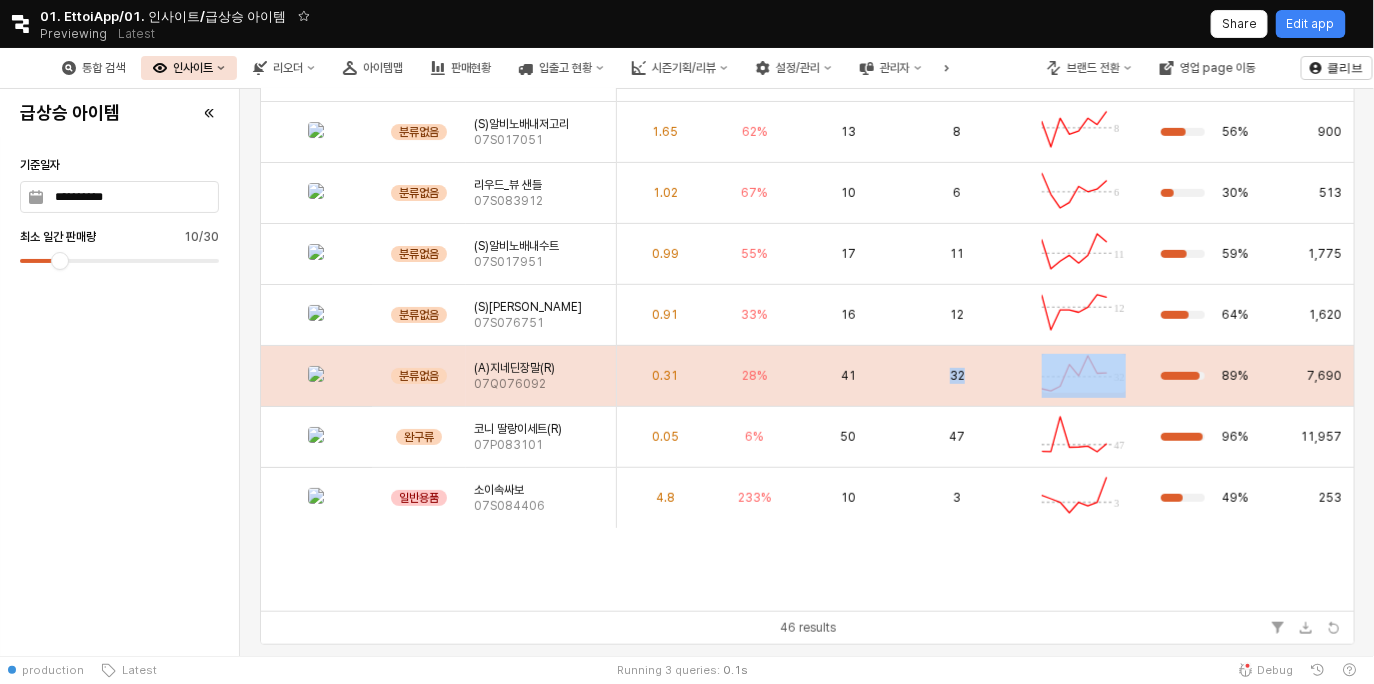 click on "32" at bounding box center [957, 376] 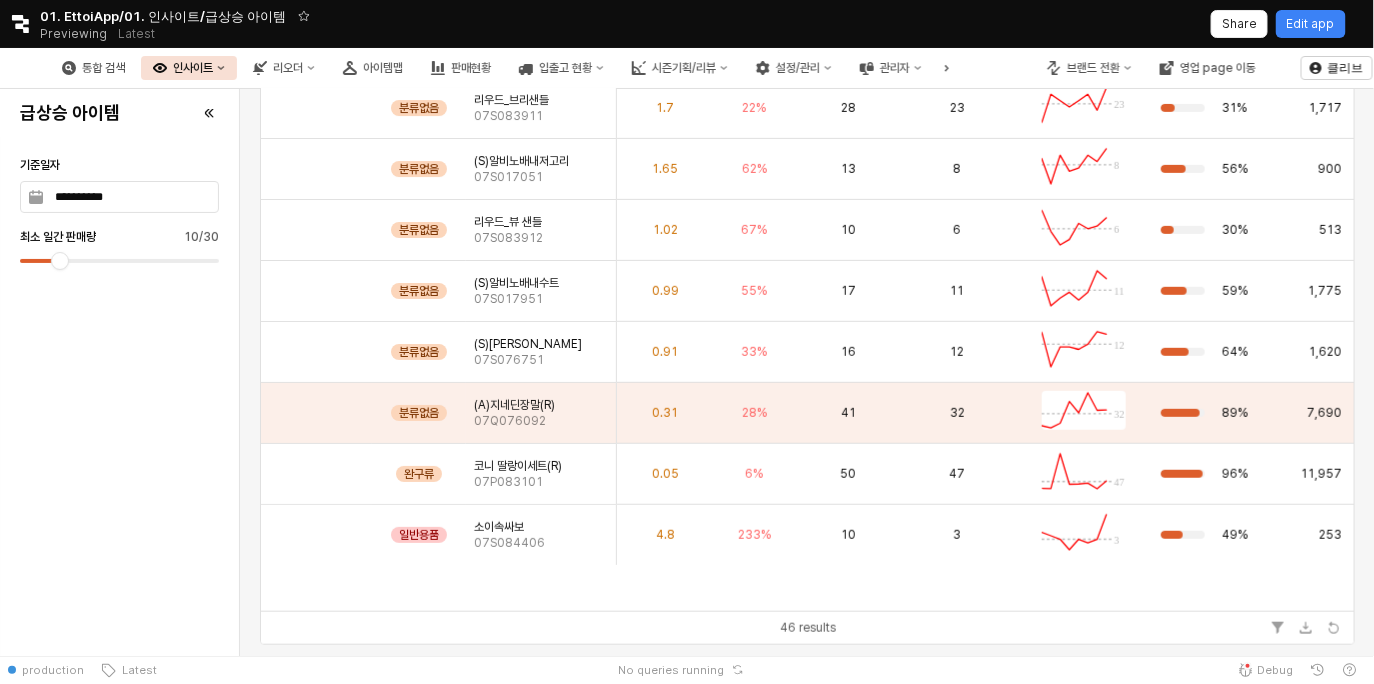 scroll, scrollTop: 2277, scrollLeft: 0, axis: vertical 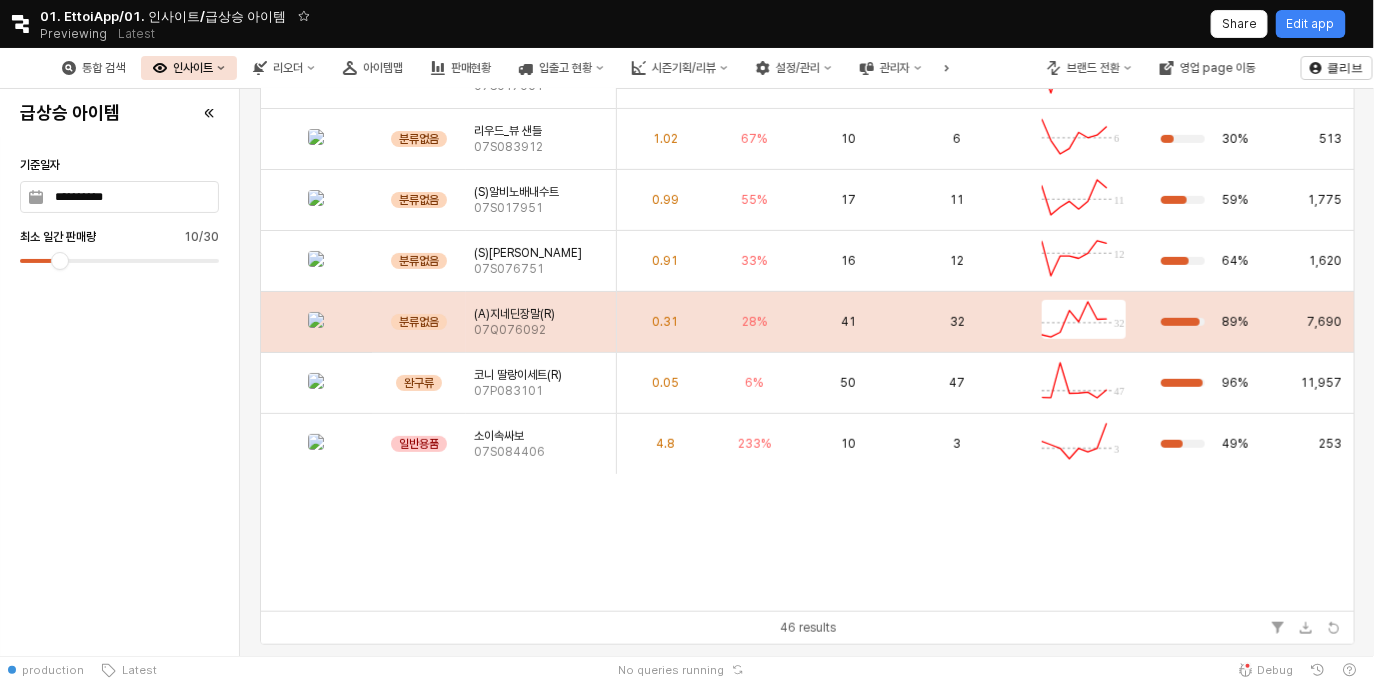 click at bounding box center [316, 319] 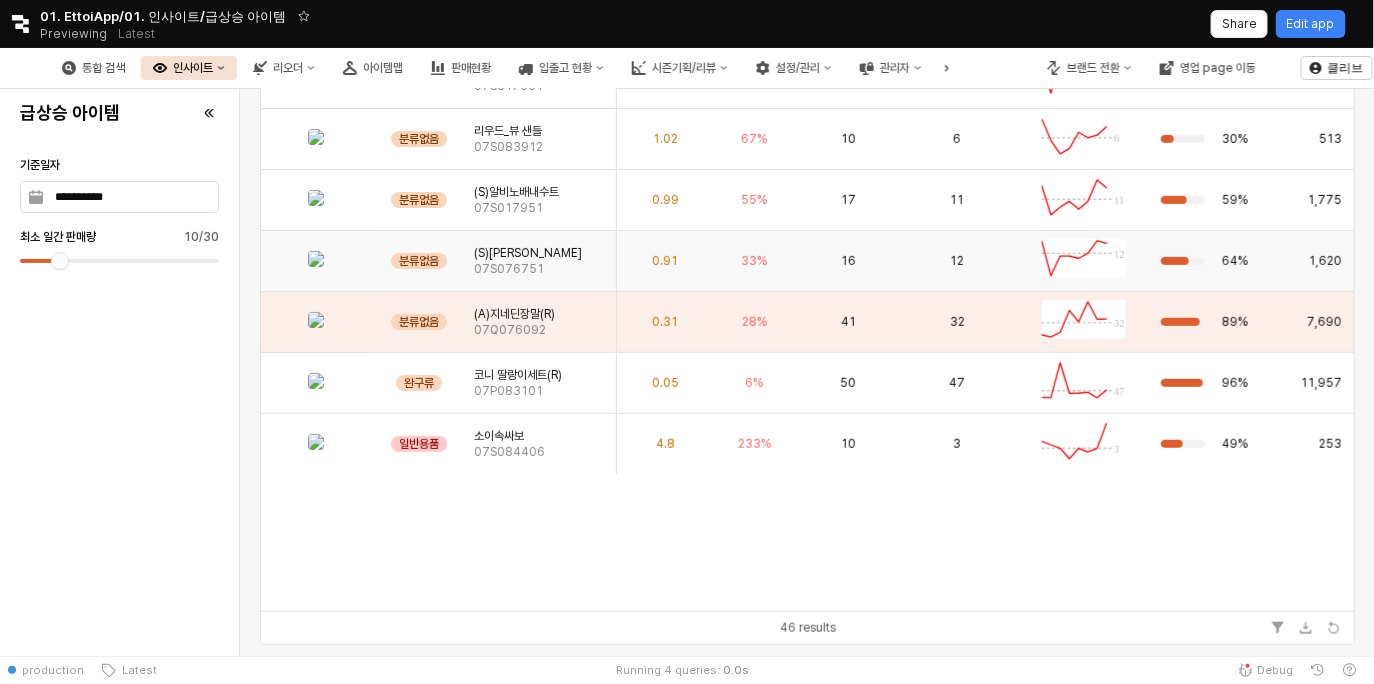click at bounding box center (316, 258) 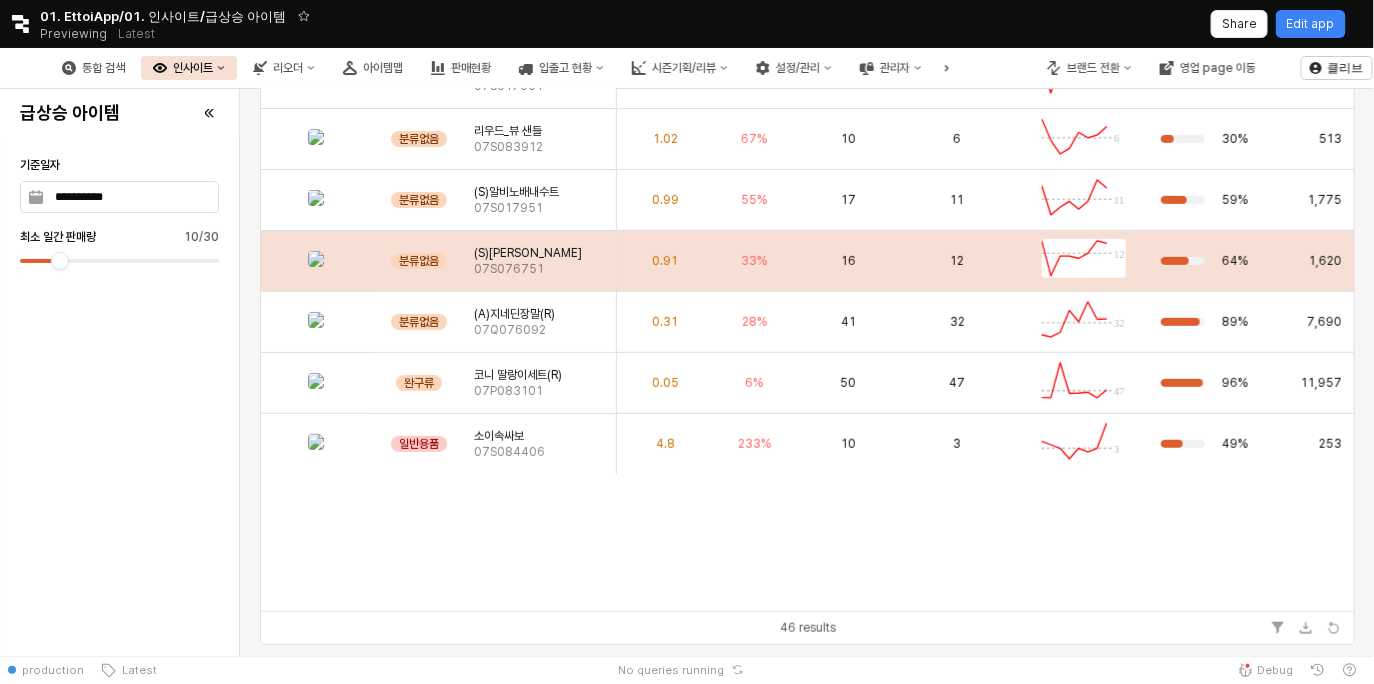 click at bounding box center [316, 258] 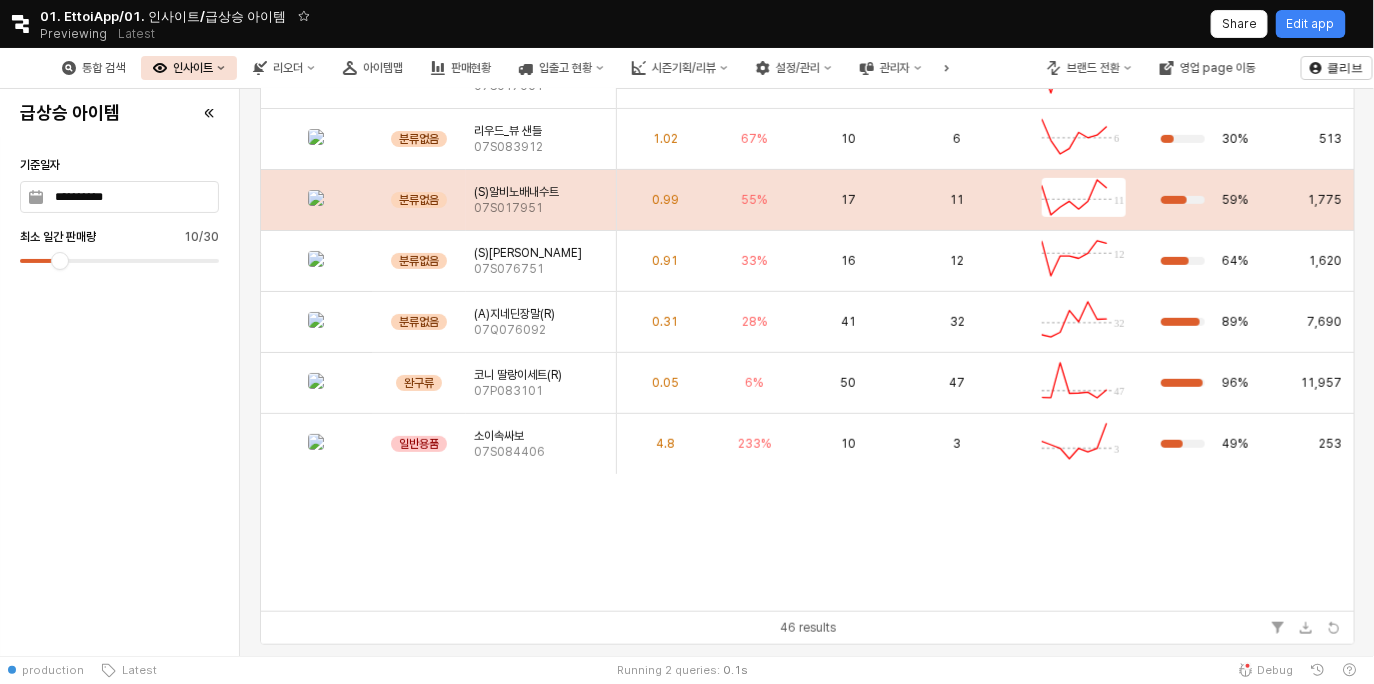 click at bounding box center [316, 197] 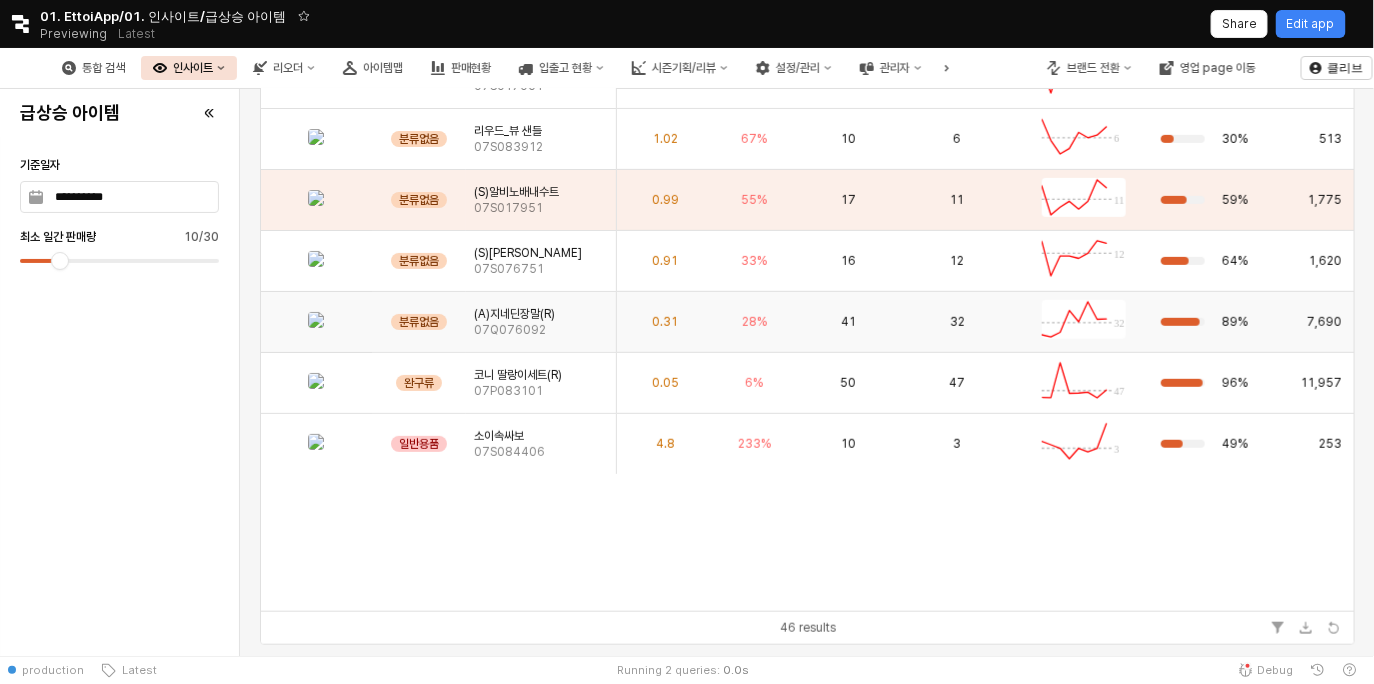 click at bounding box center [316, 319] 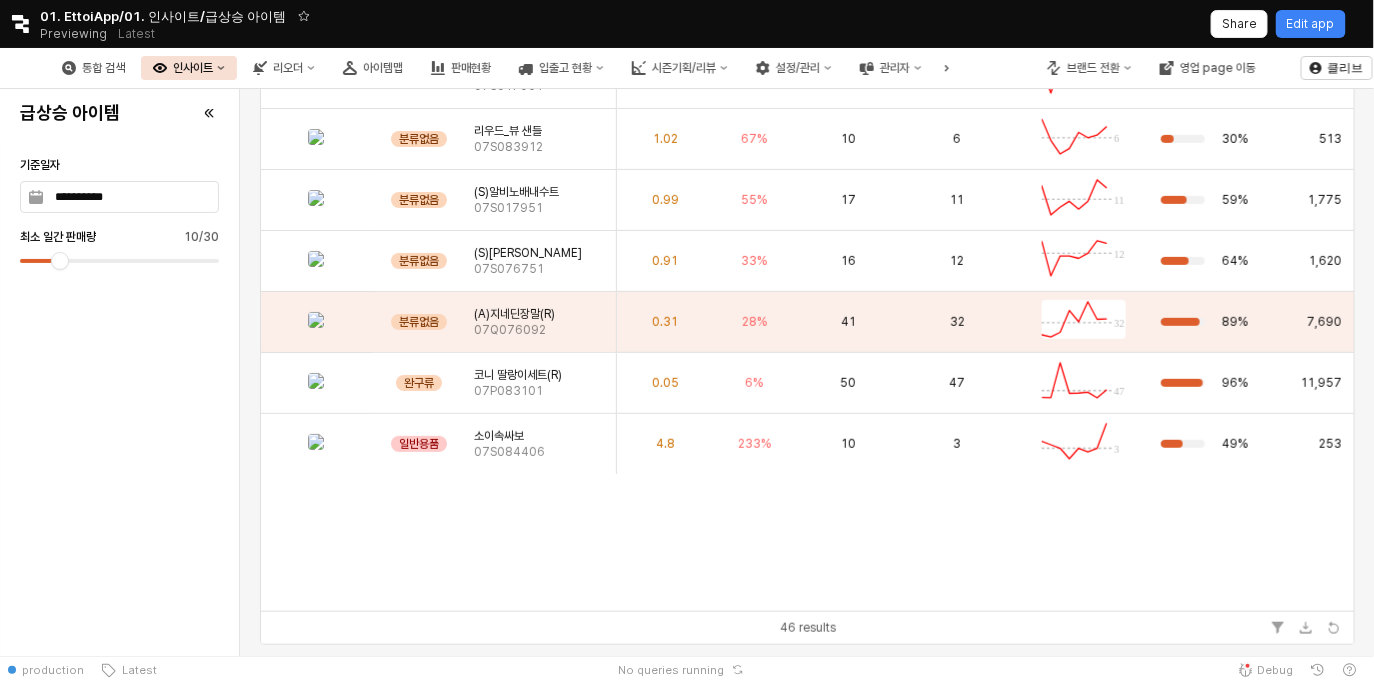 click 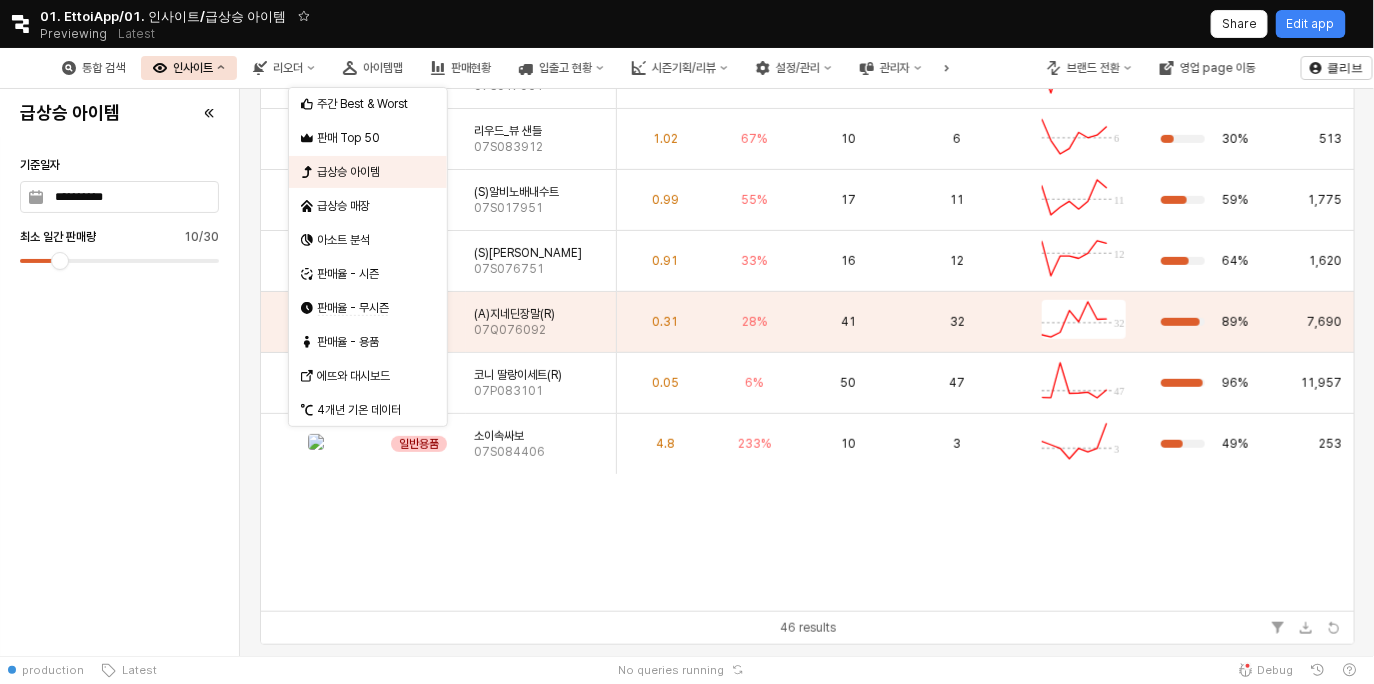 click on "Retool logo 01. EttoiApp/01. 인사이트/급상승 아이템 Previewing Latest Share Edit app" at bounding box center [687, 24] 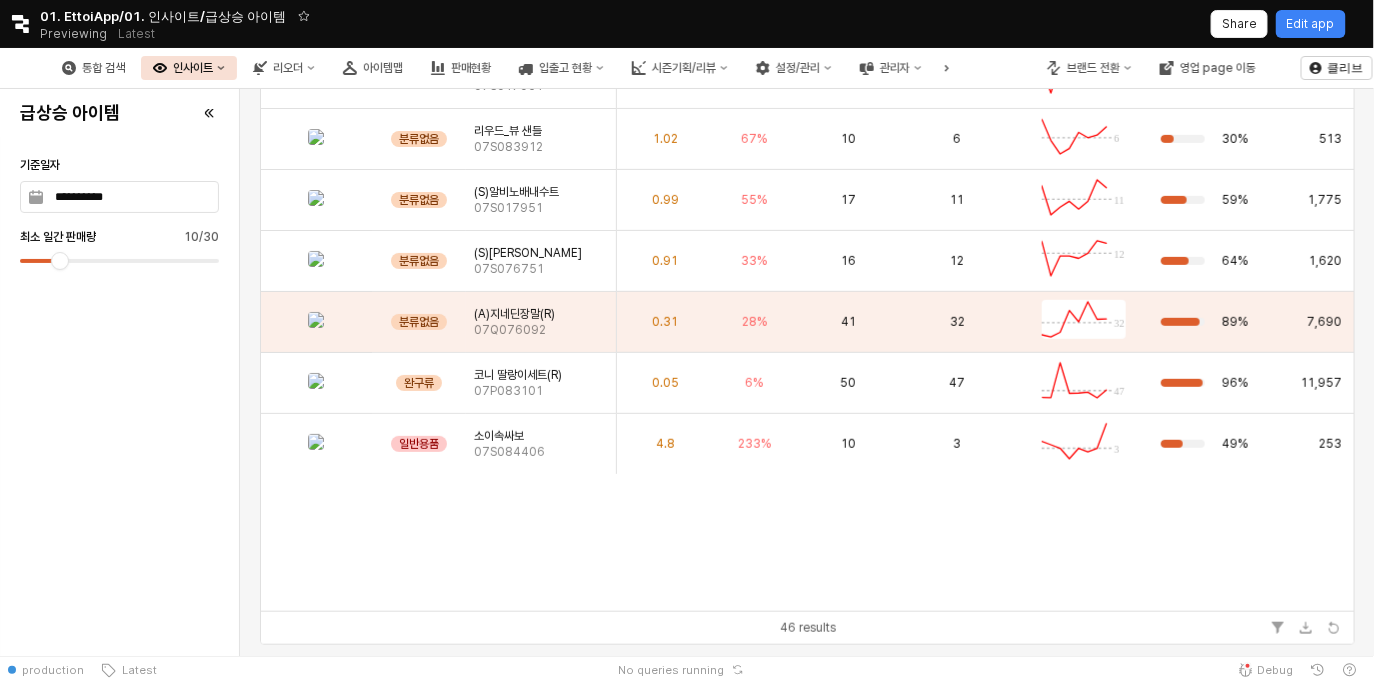 click on "인사이트" at bounding box center [193, 68] 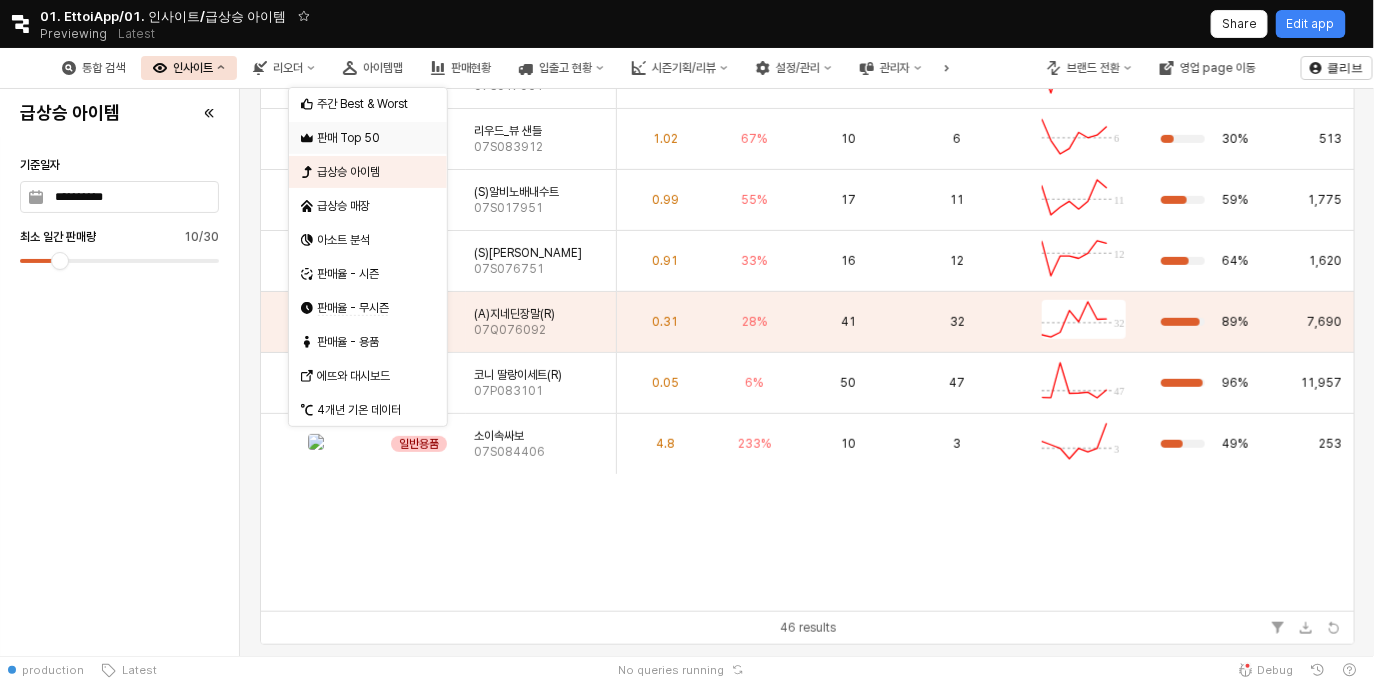 click on "판매 Top 50" at bounding box center [370, 138] 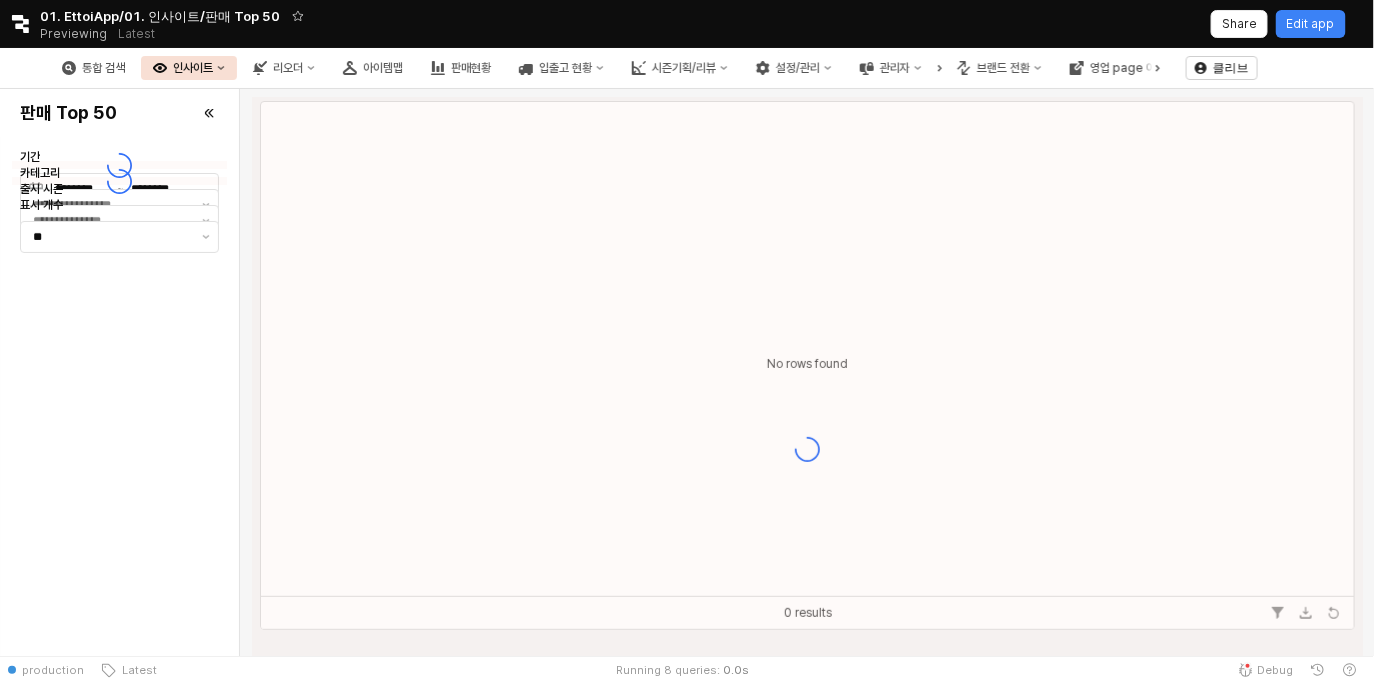type on "**" 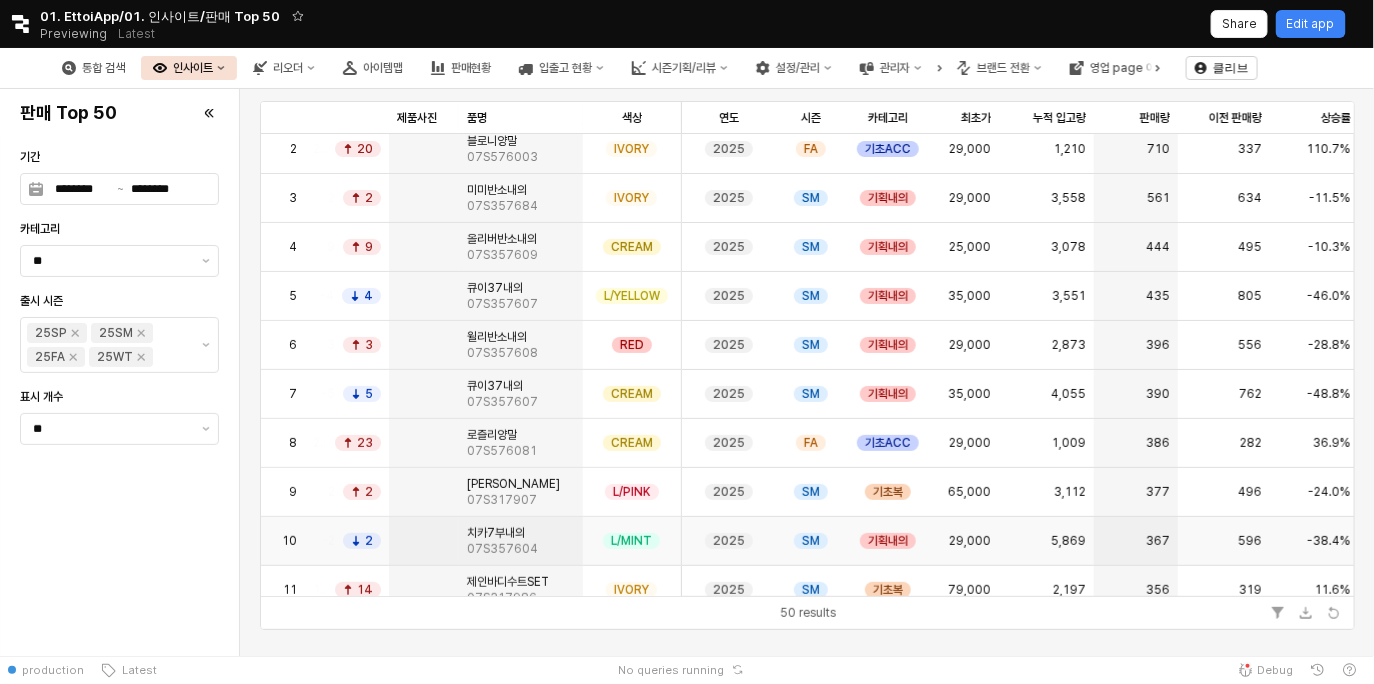 scroll, scrollTop: 0, scrollLeft: 0, axis: both 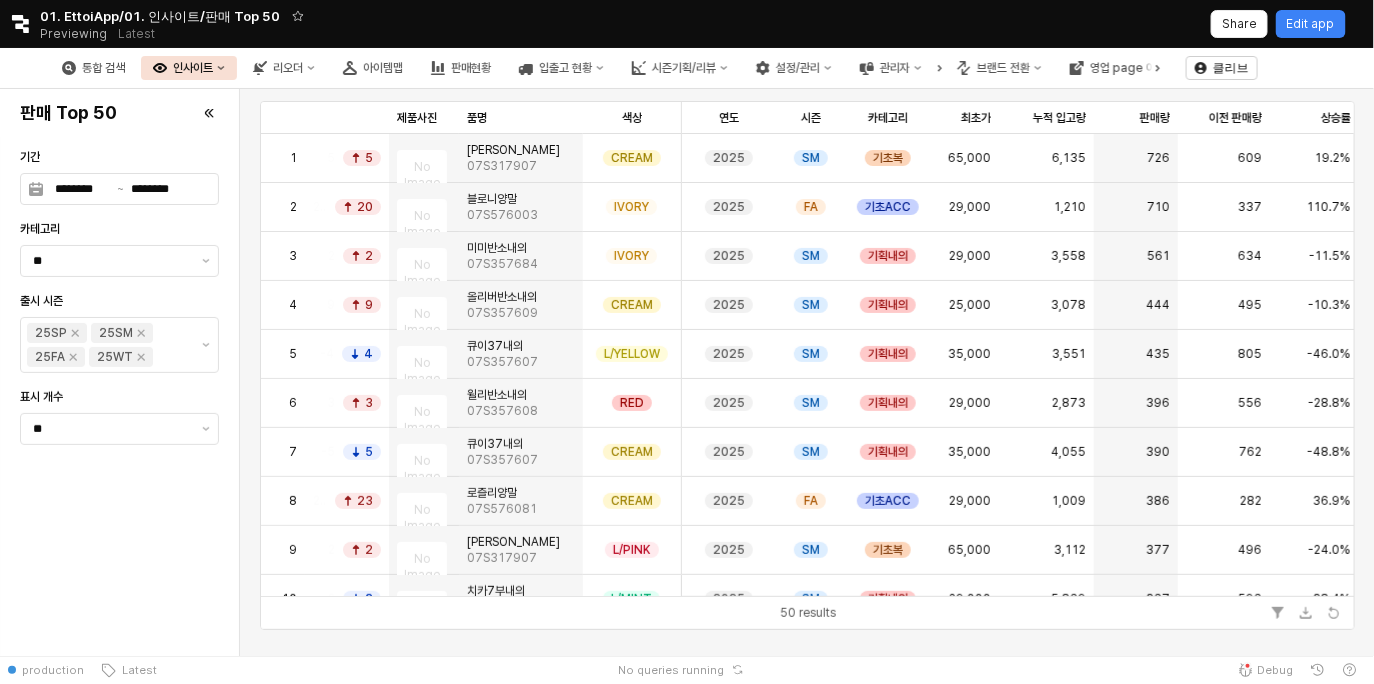 click on "인사이트" at bounding box center [193, 68] 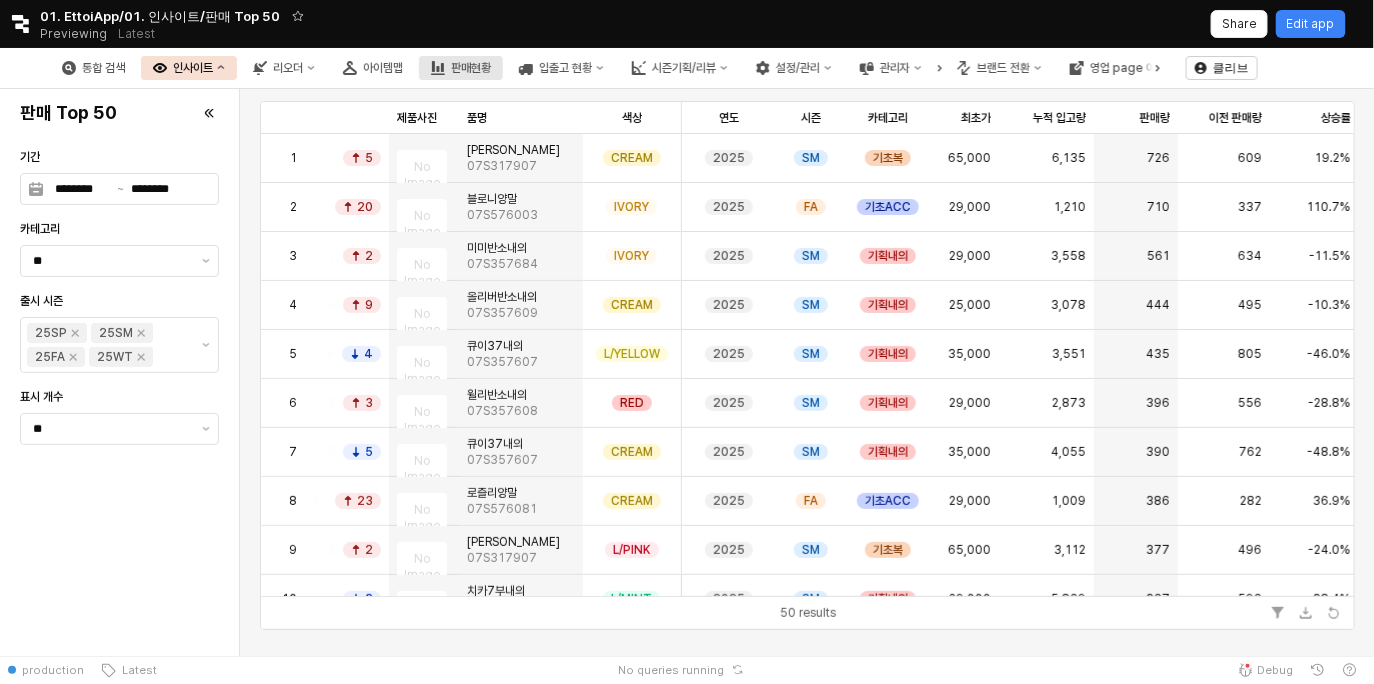 click on "판매현황" at bounding box center (471, 68) 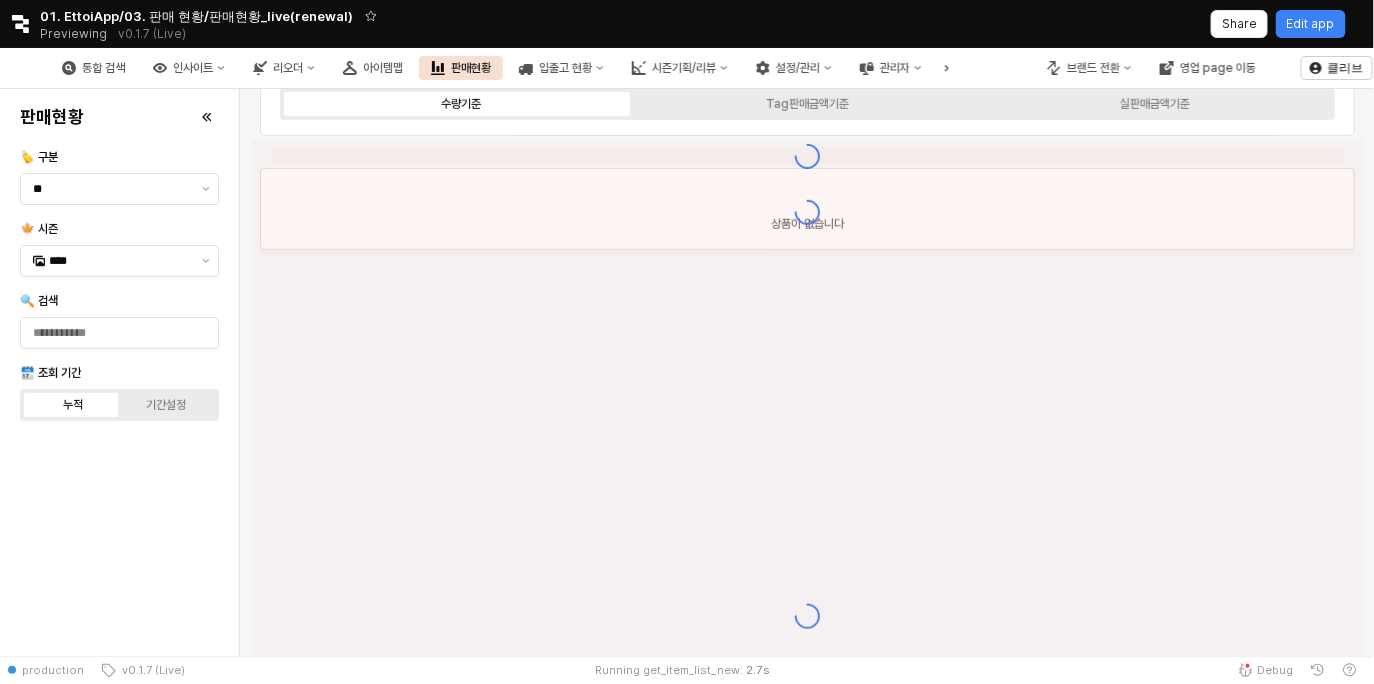 scroll, scrollTop: 384, scrollLeft: 0, axis: vertical 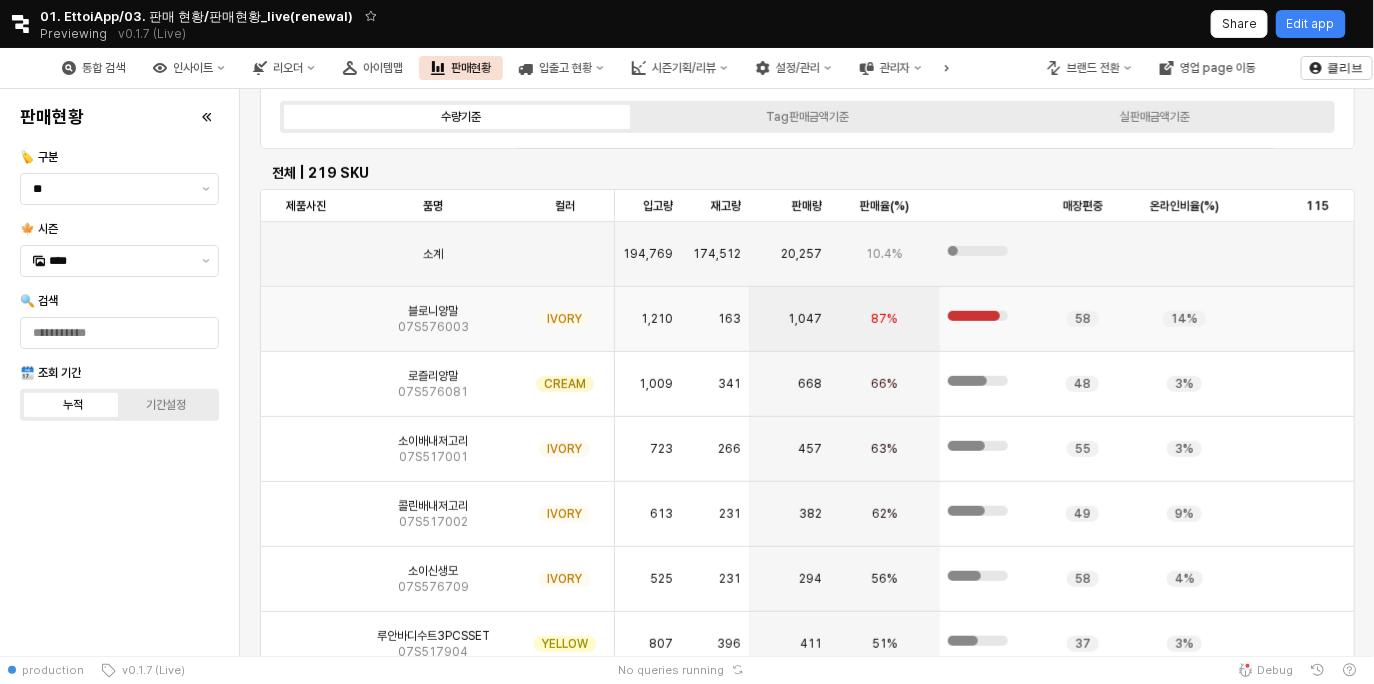 click on "IVORY" at bounding box center (565, 319) 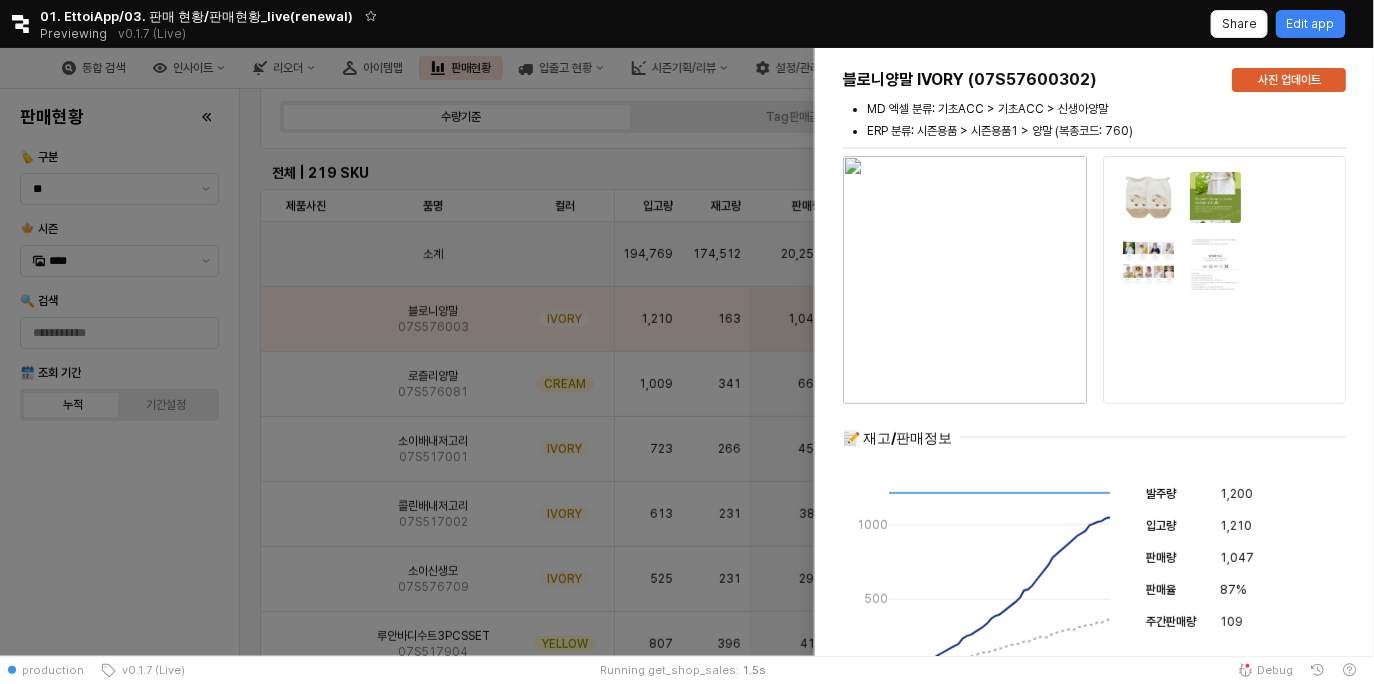 click at bounding box center [687, 352] 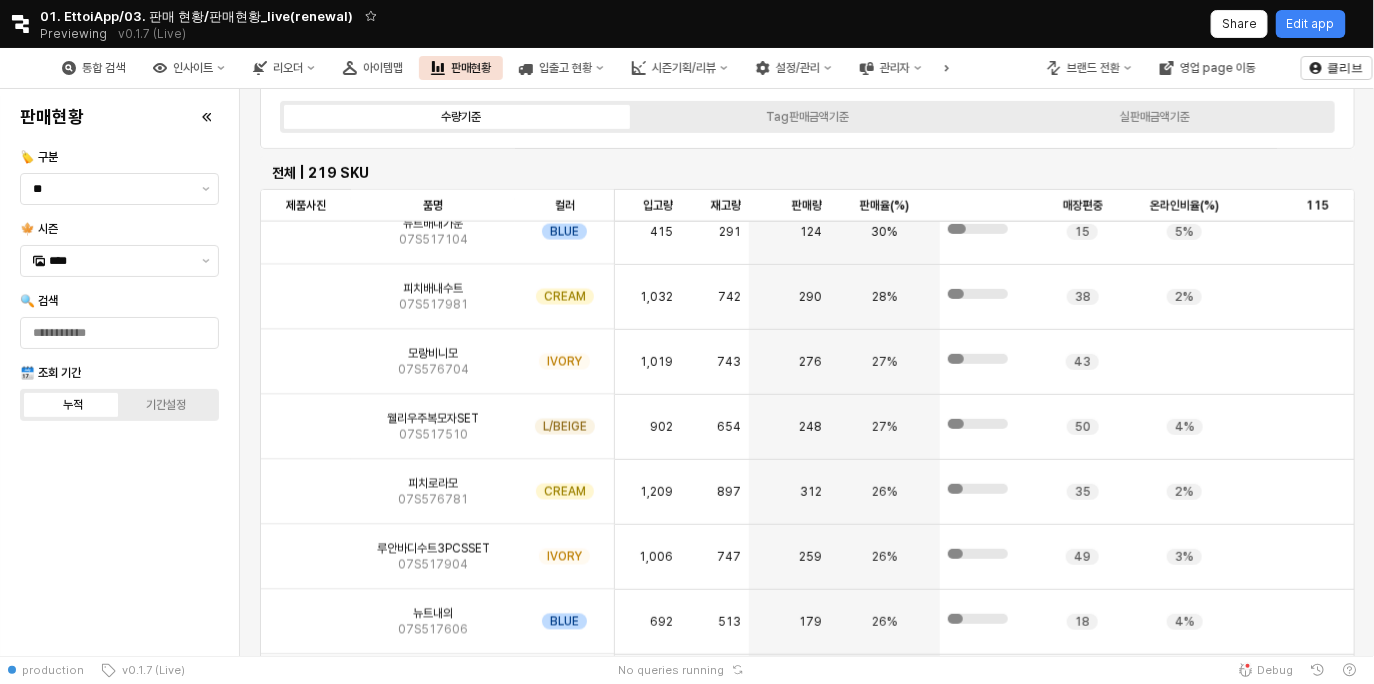 scroll, scrollTop: 1749, scrollLeft: 0, axis: vertical 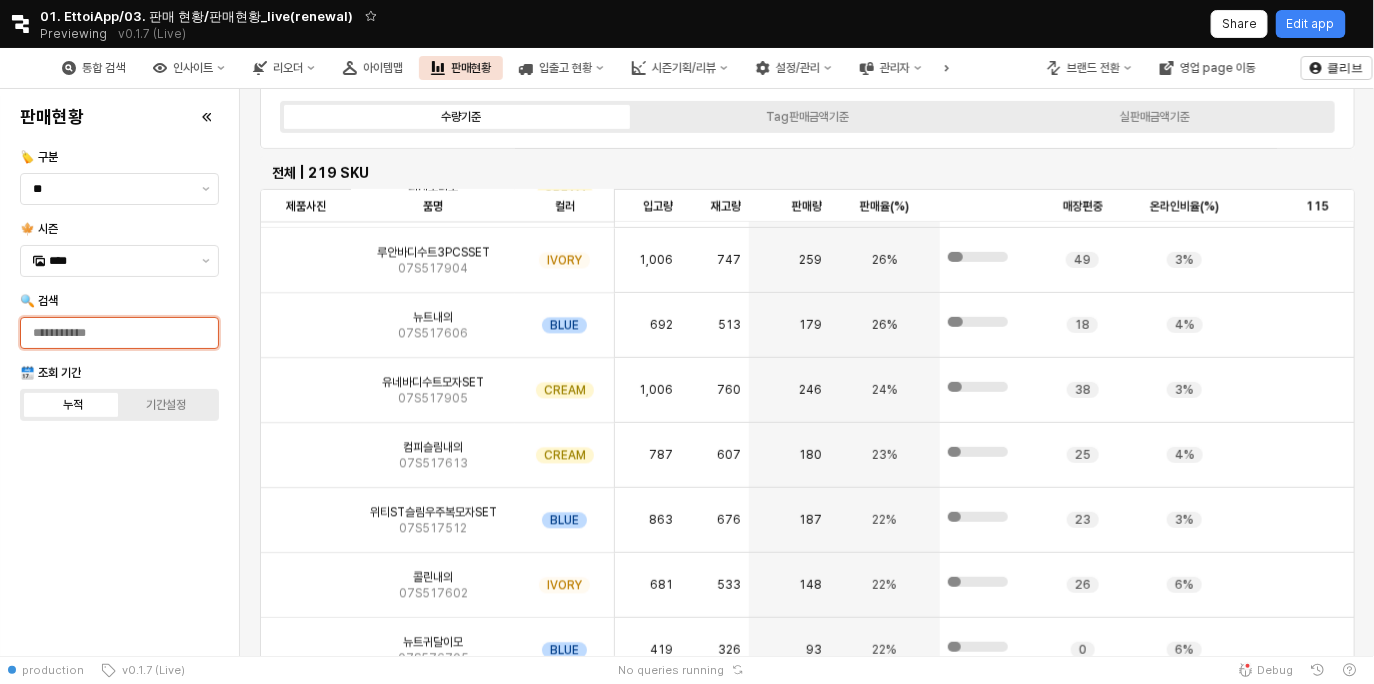 click on "🔍 검색" at bounding box center (119, 333) 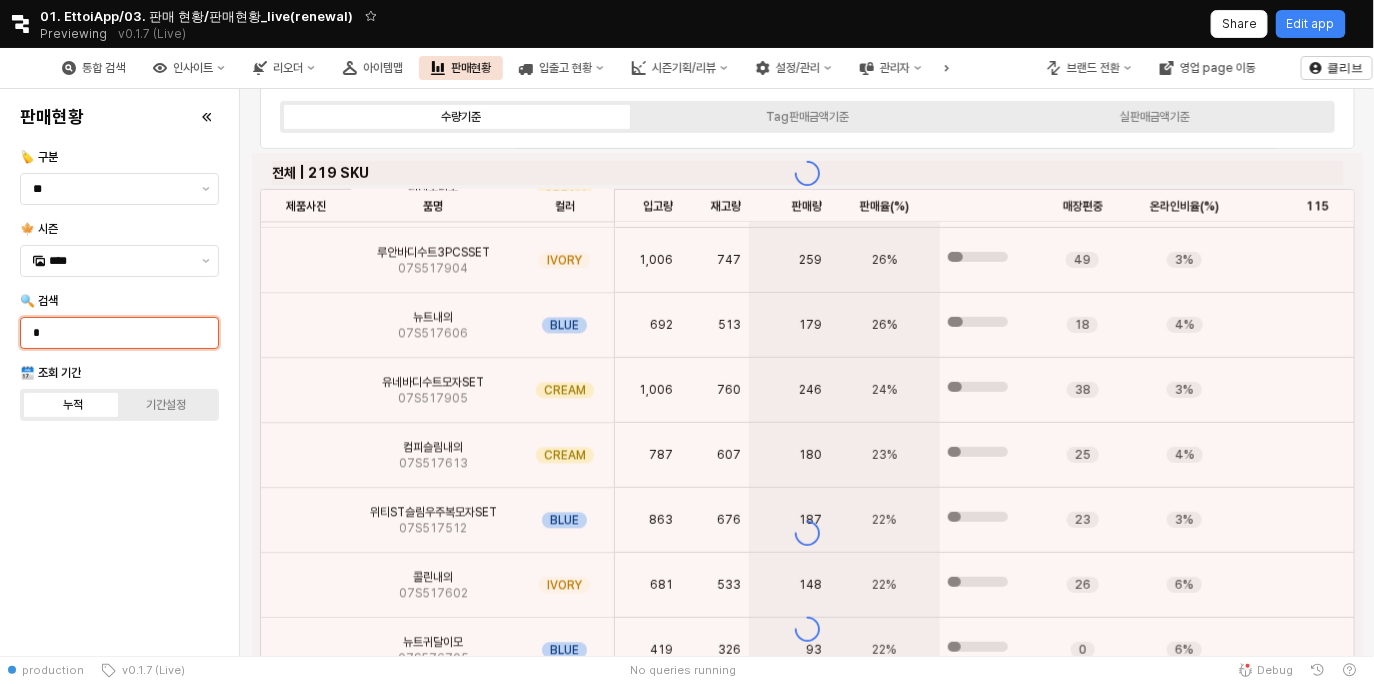 scroll, scrollTop: 0, scrollLeft: 0, axis: both 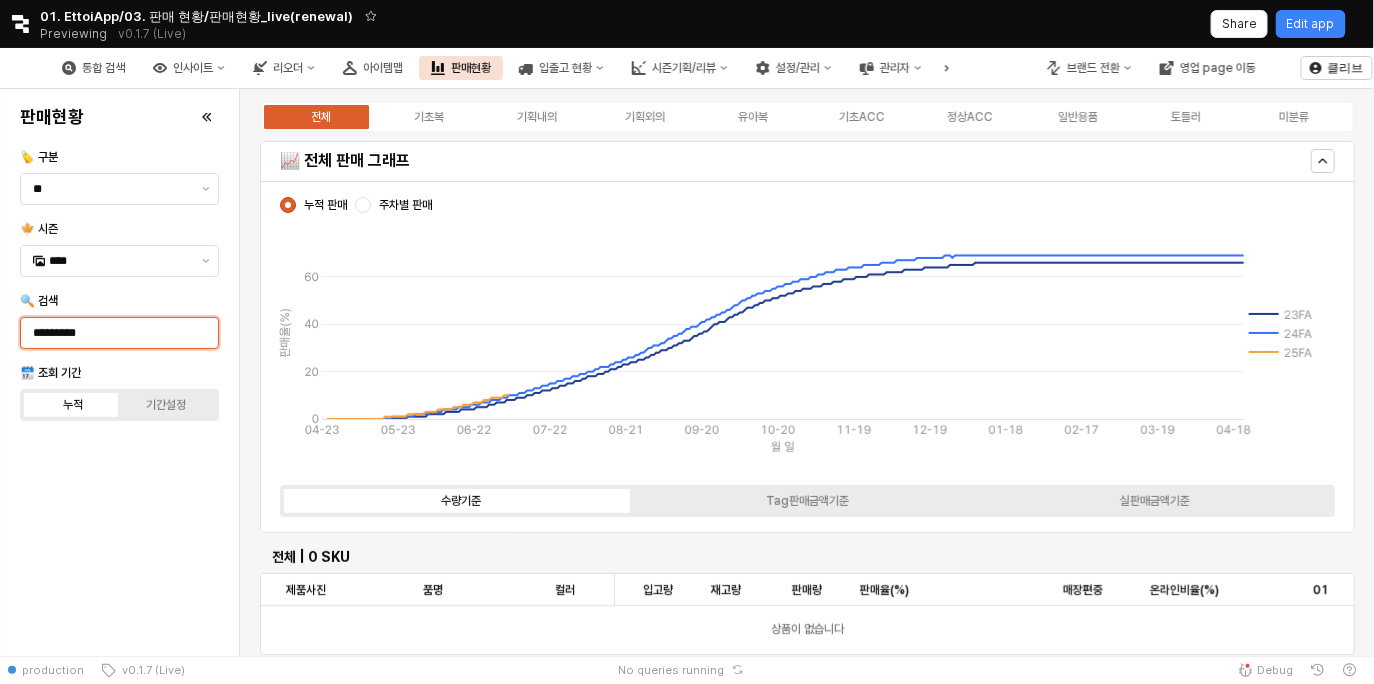 type on "*********" 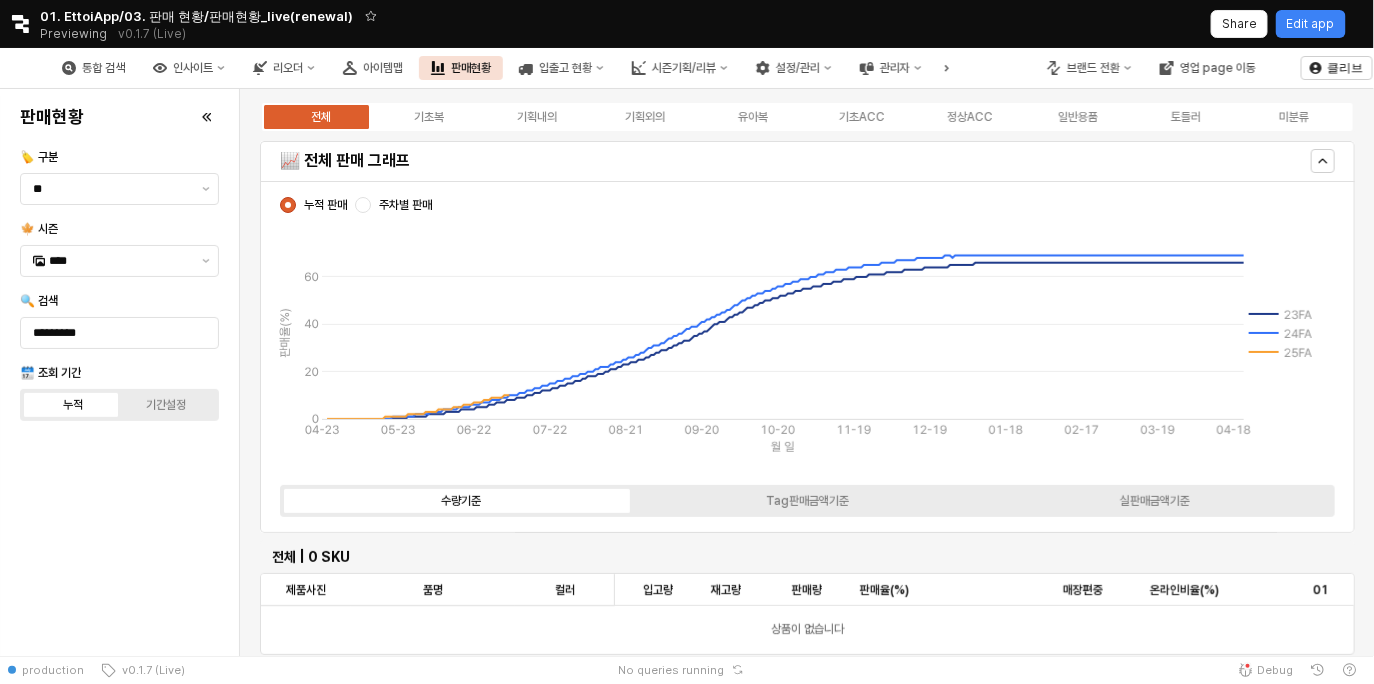 click on "🍁 시즌 ****" at bounding box center (119, 249) 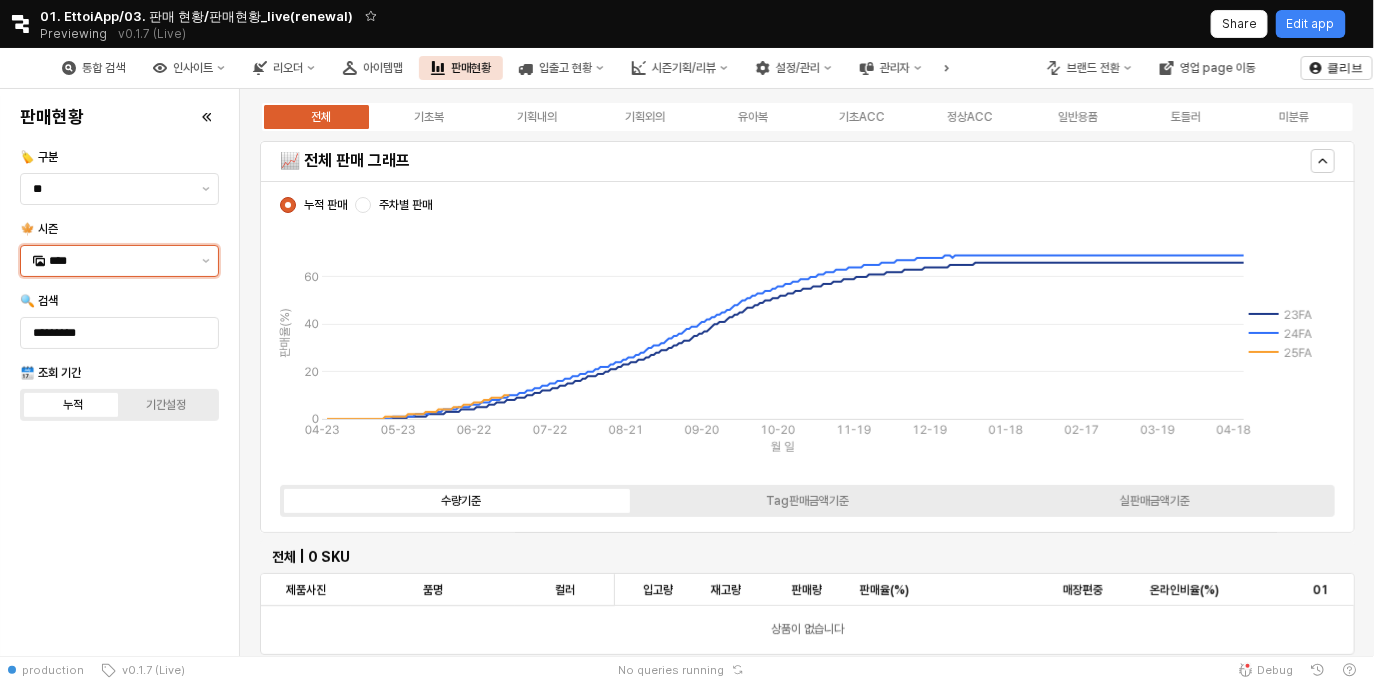 click on "****" at bounding box center [107, 261] 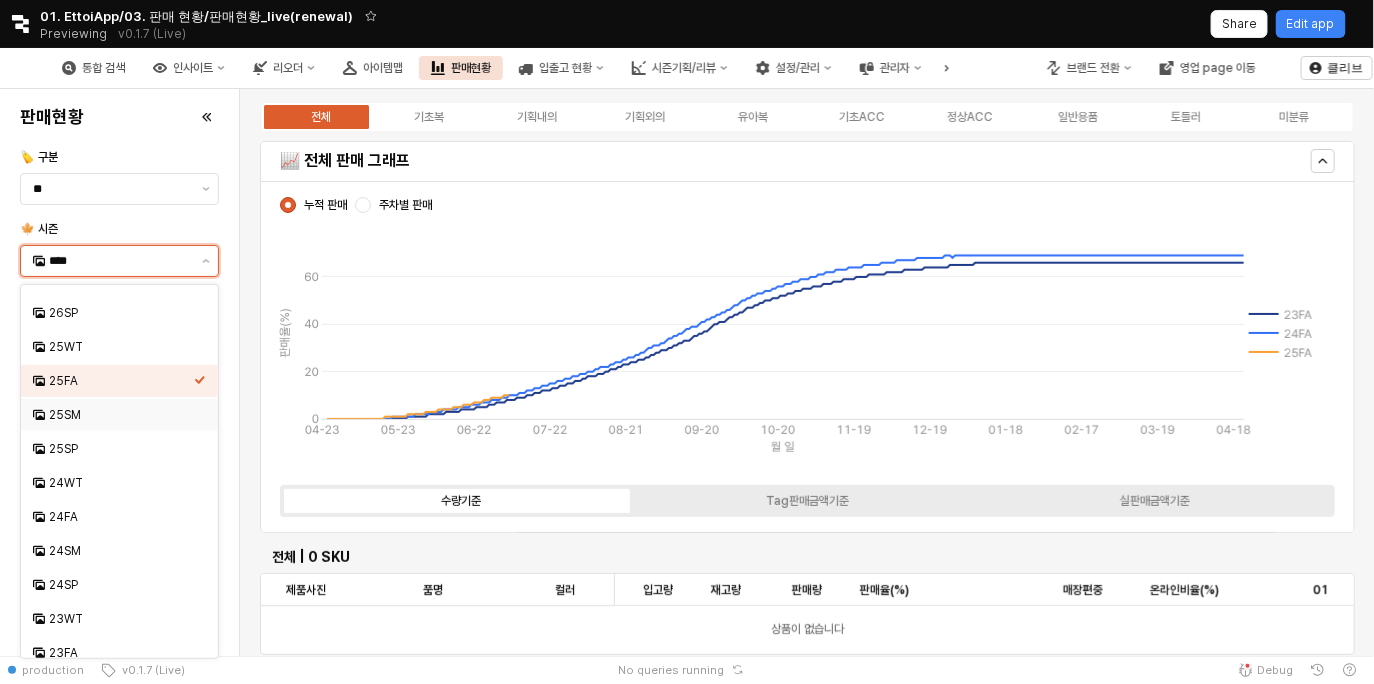 scroll, scrollTop: 93, scrollLeft: 0, axis: vertical 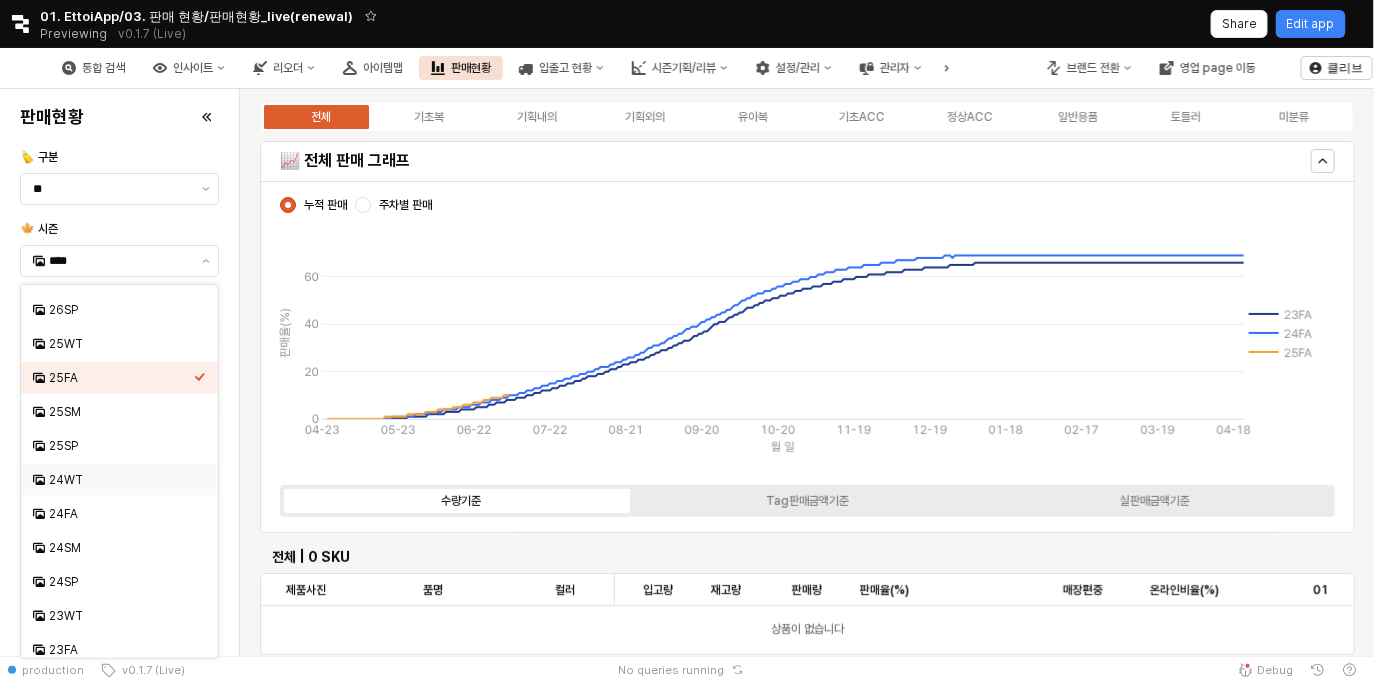 click on "수량기준 Tag판매금액기준 실판매금액기준" at bounding box center (807, 501) 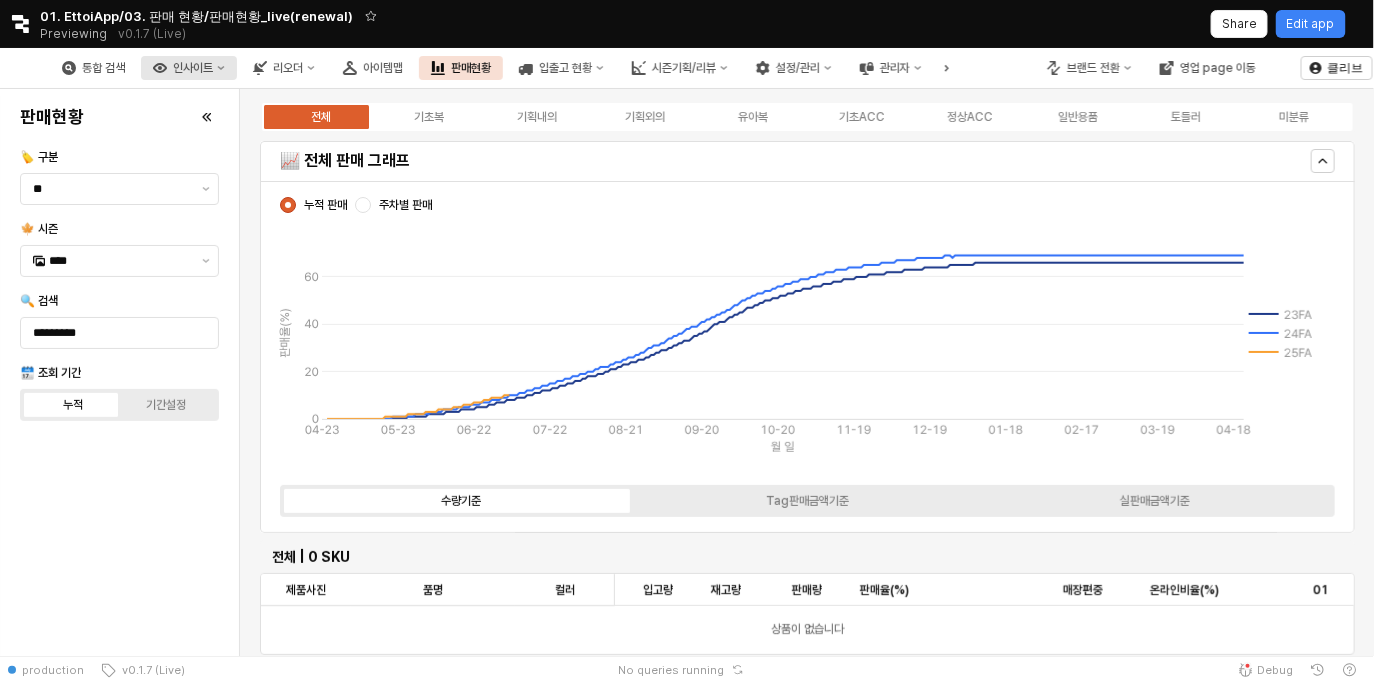 click on "인사이트" at bounding box center [193, 68] 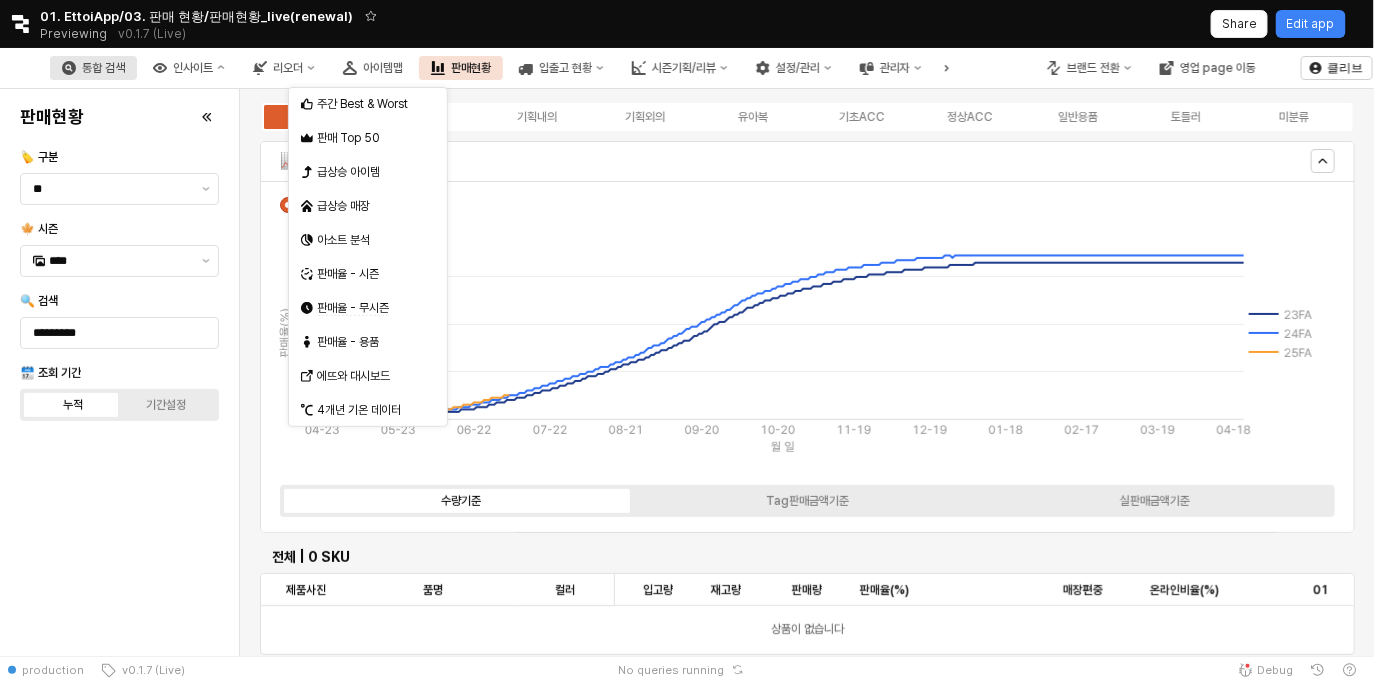 click on "통합 검색" at bounding box center [103, 68] 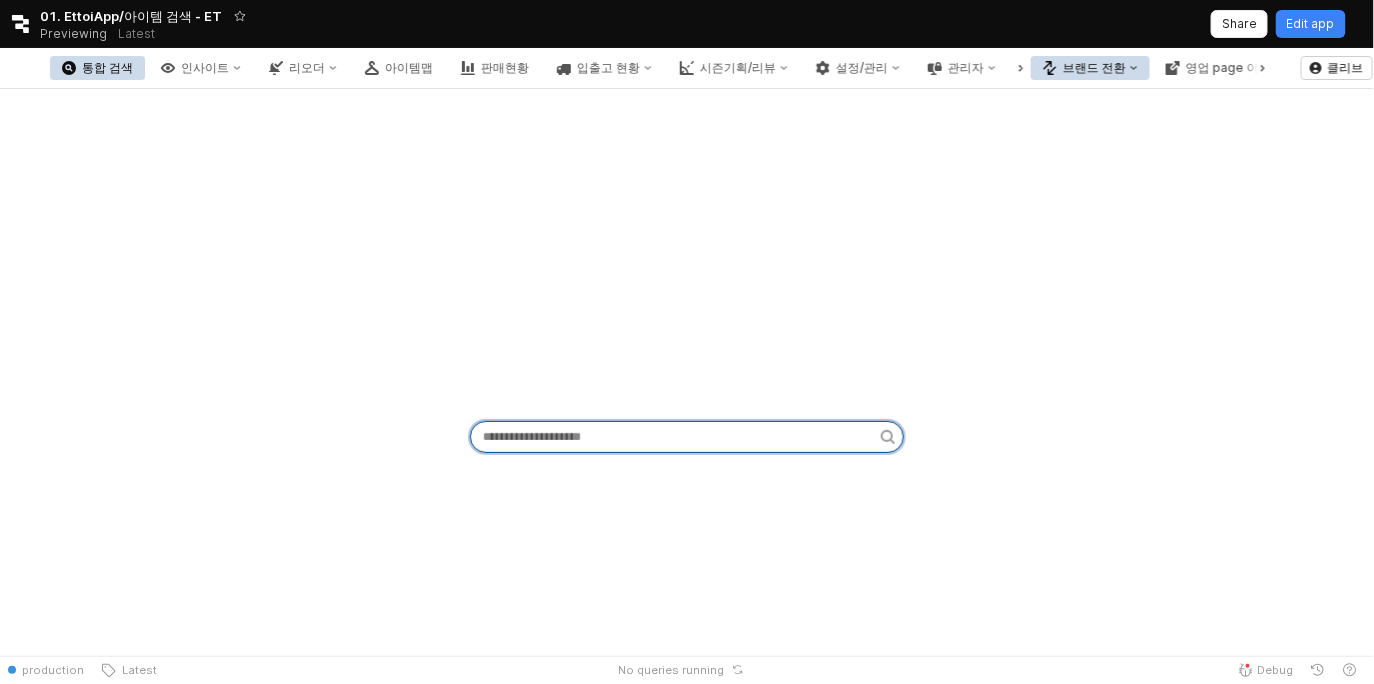 click at bounding box center (676, 437) 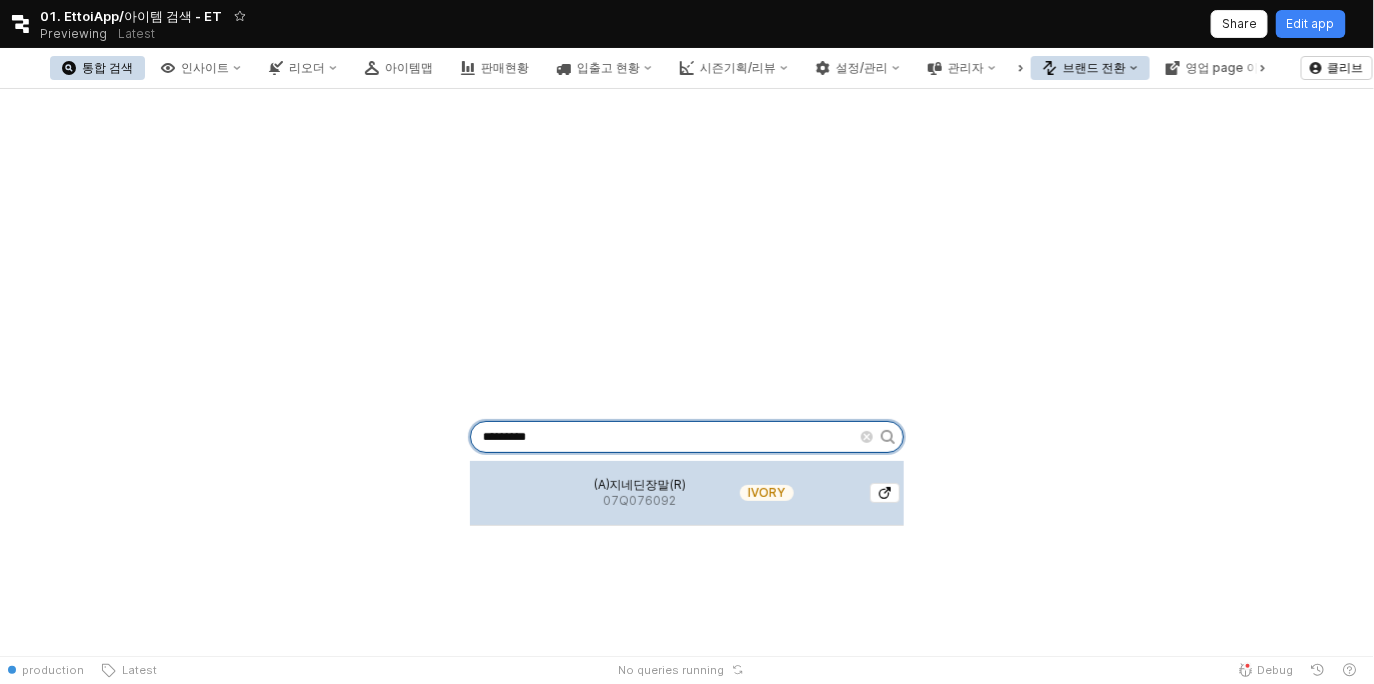 type on "*********" 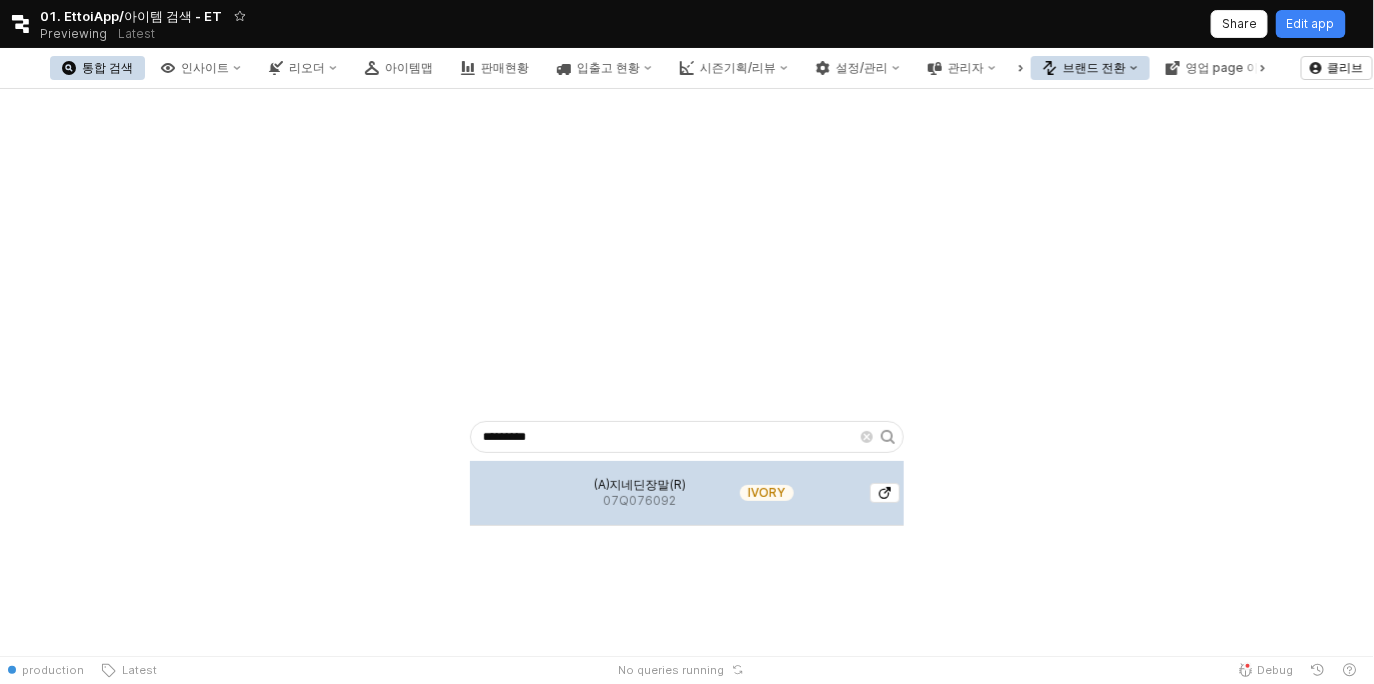 click on "IVORY" at bounding box center (767, 493) 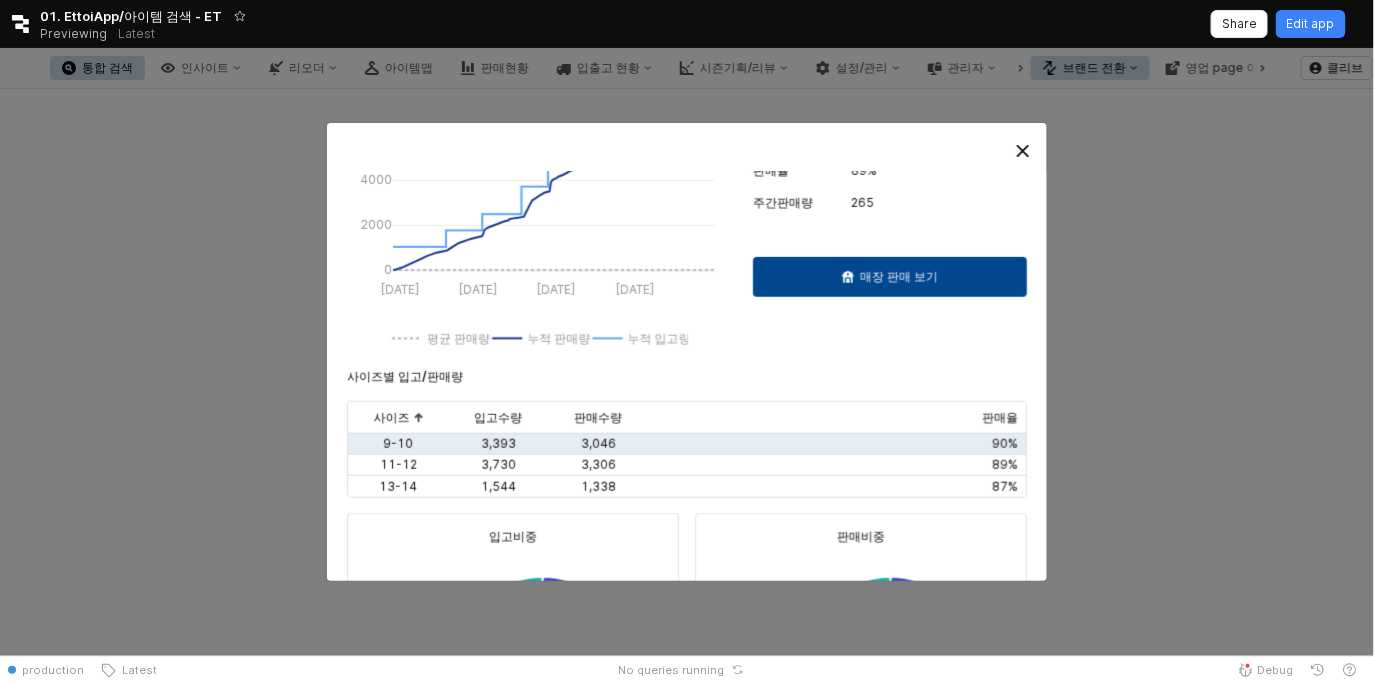 scroll, scrollTop: 487, scrollLeft: 0, axis: vertical 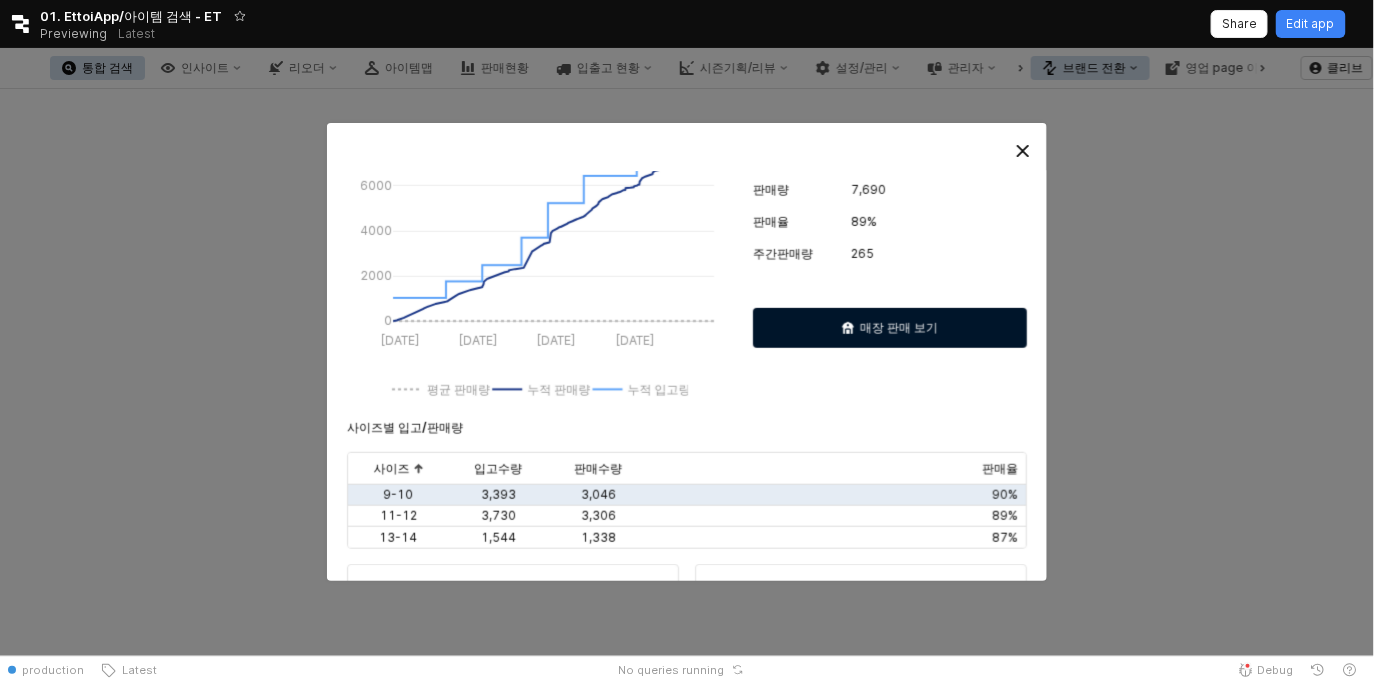click on "매장 판매 보기" at bounding box center [890, 328] 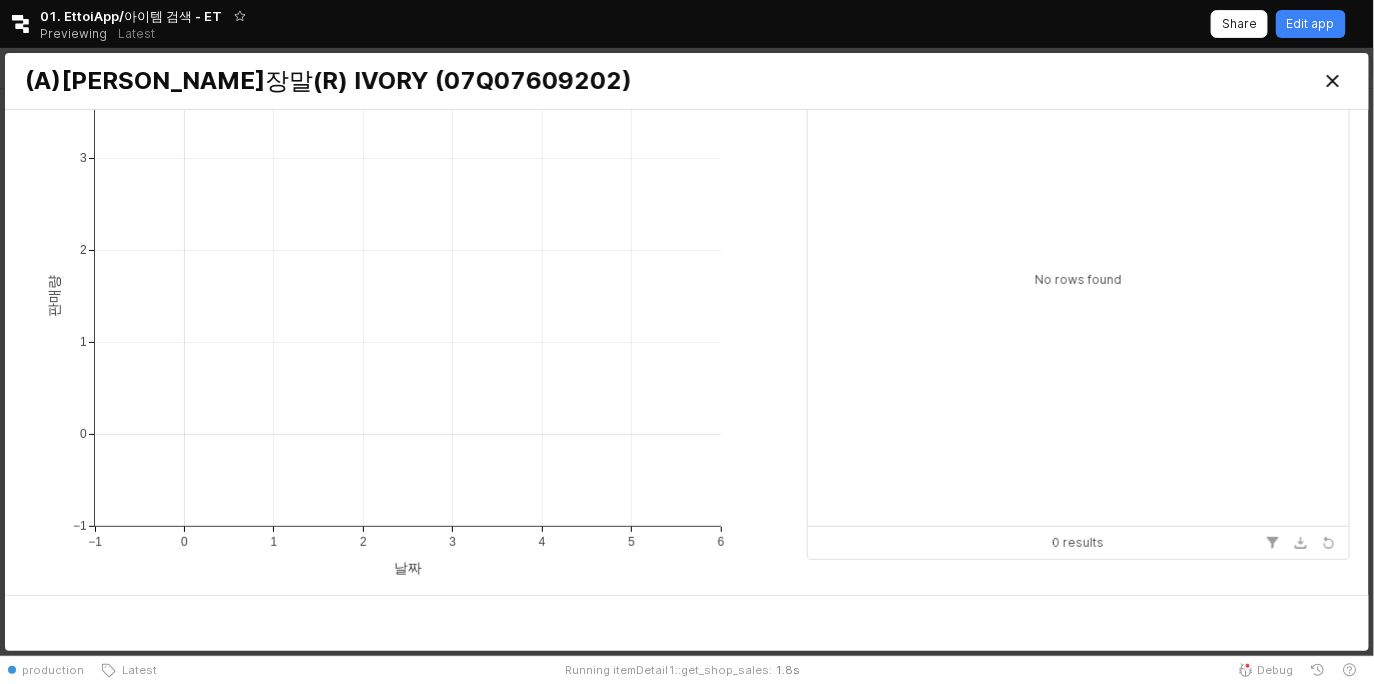 scroll, scrollTop: 0, scrollLeft: 0, axis: both 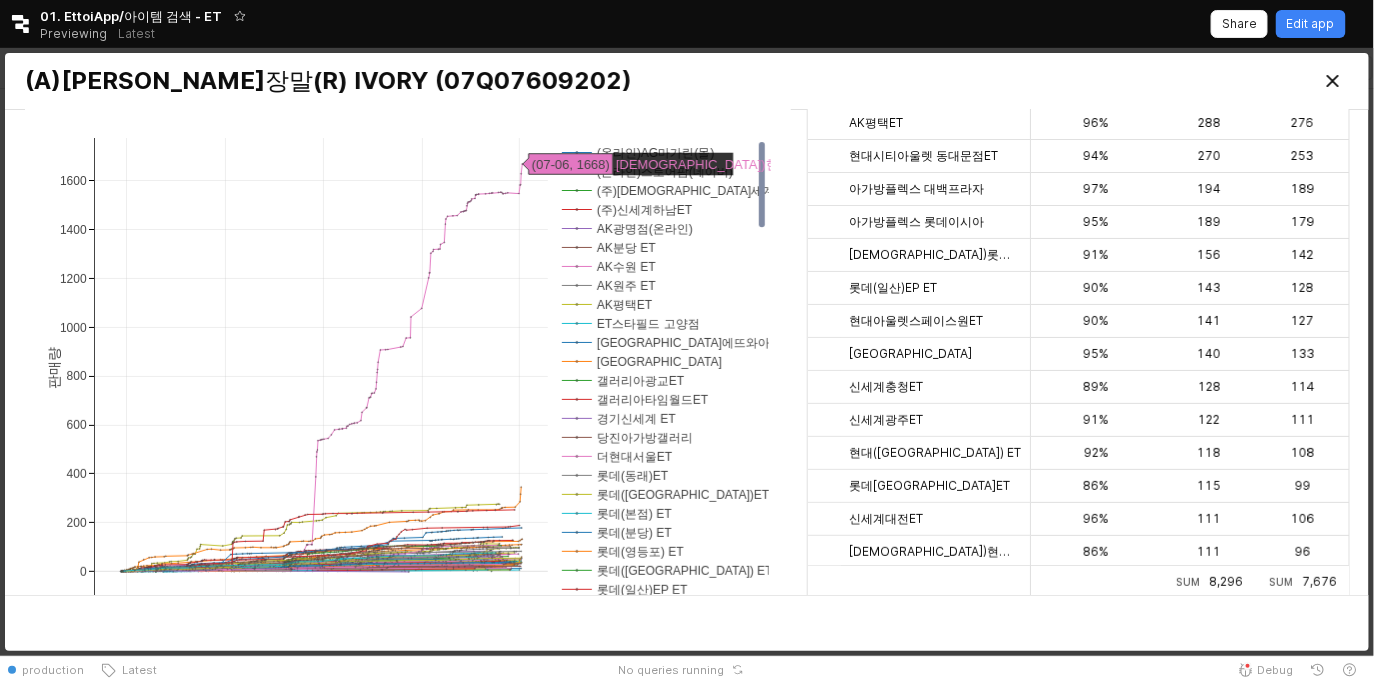 type 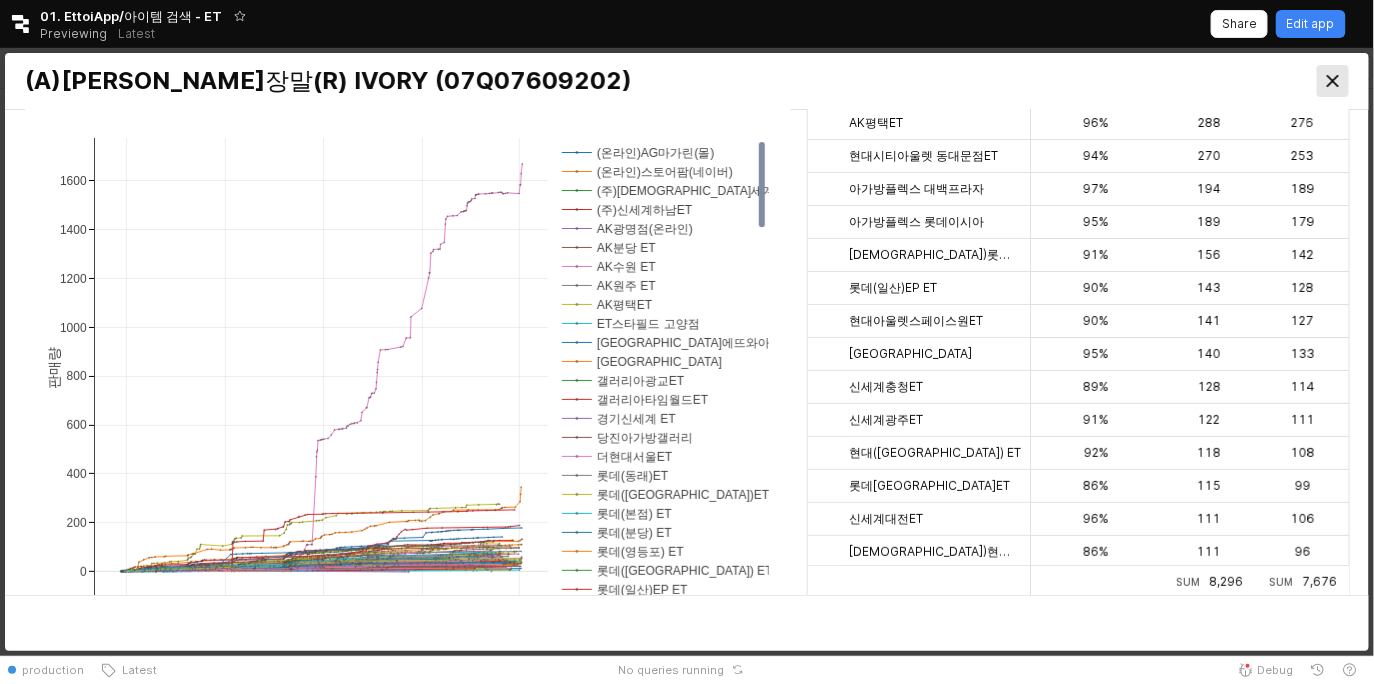 click 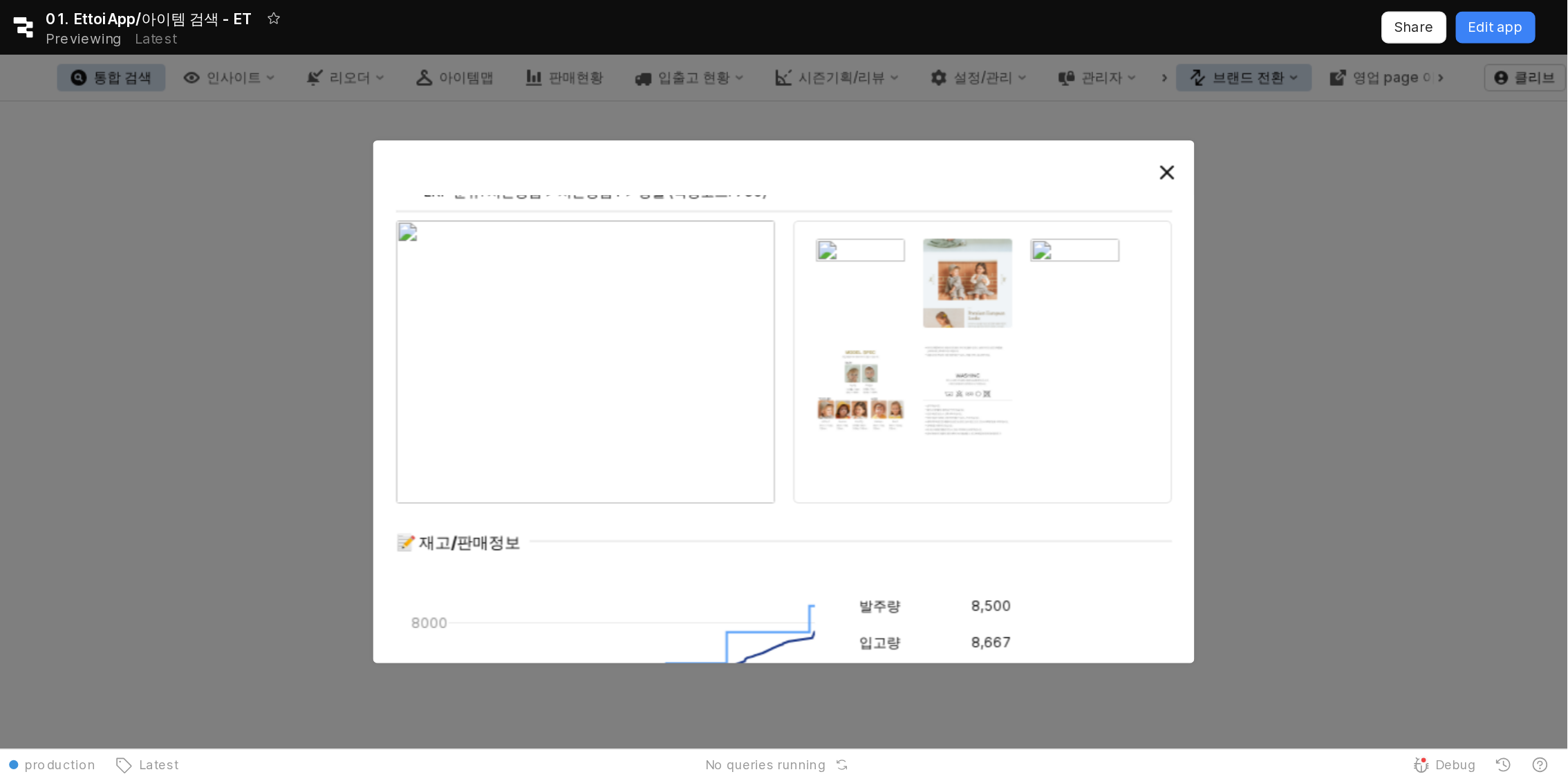 scroll, scrollTop: 0, scrollLeft: 0, axis: both 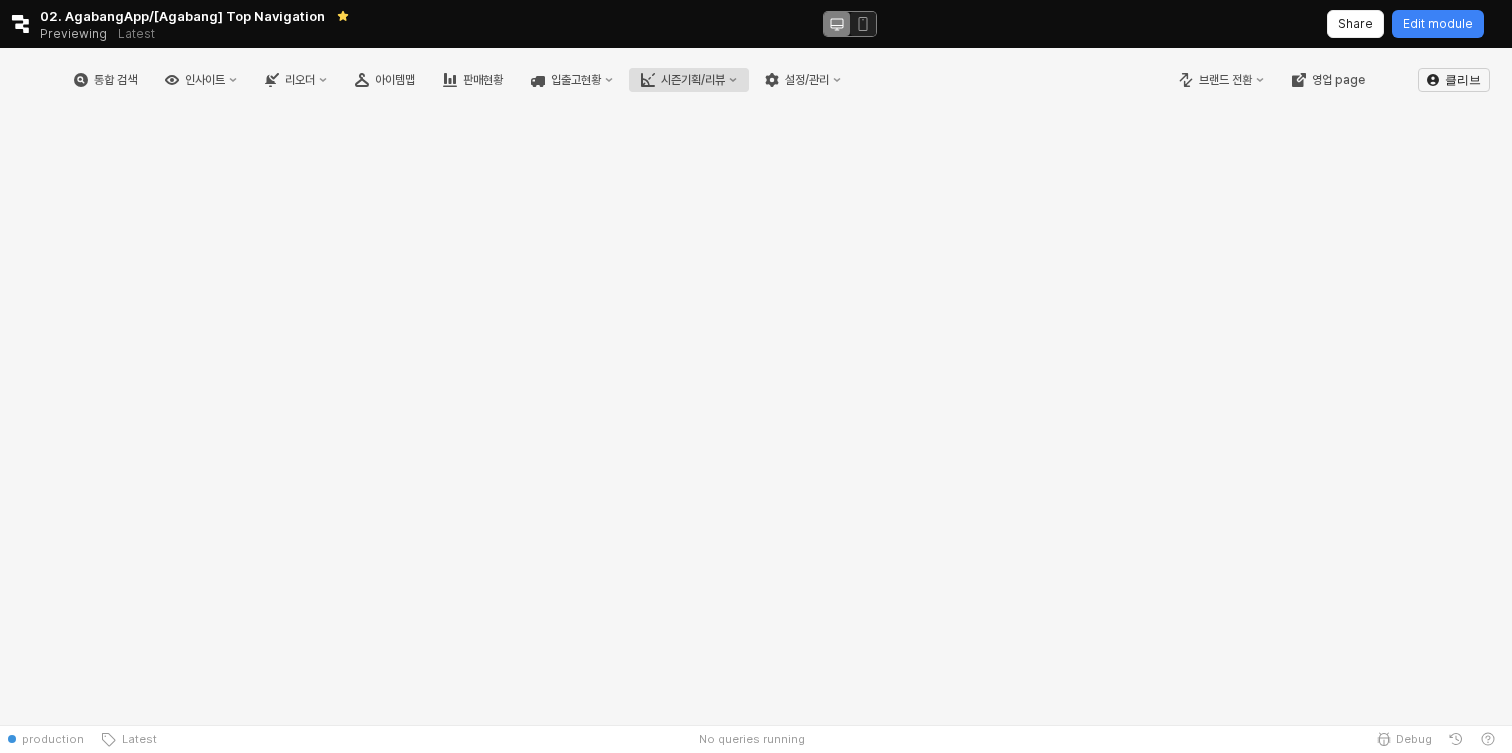 click on "시즌기획/리뷰" at bounding box center (693, 80) 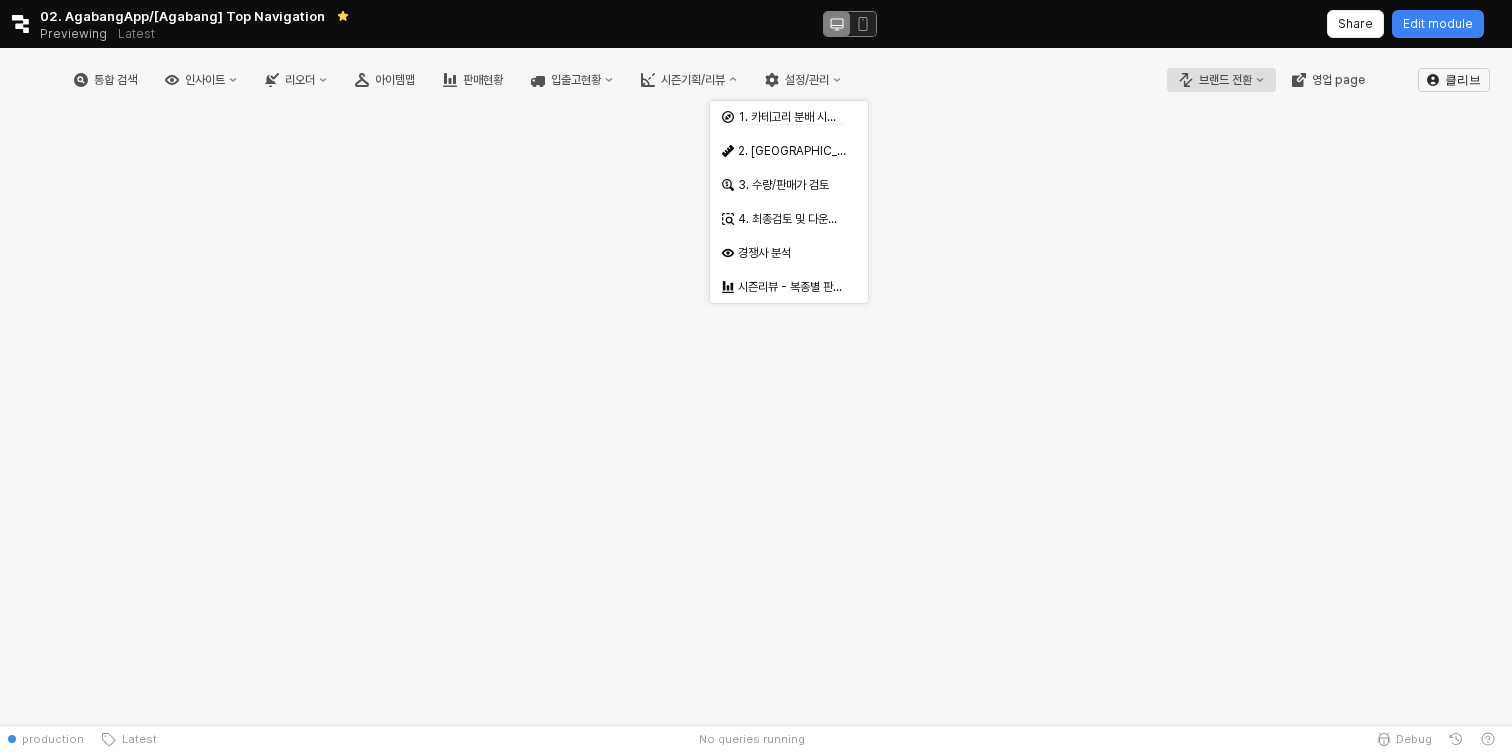 click on "브랜드 전환" at bounding box center (1225, 80) 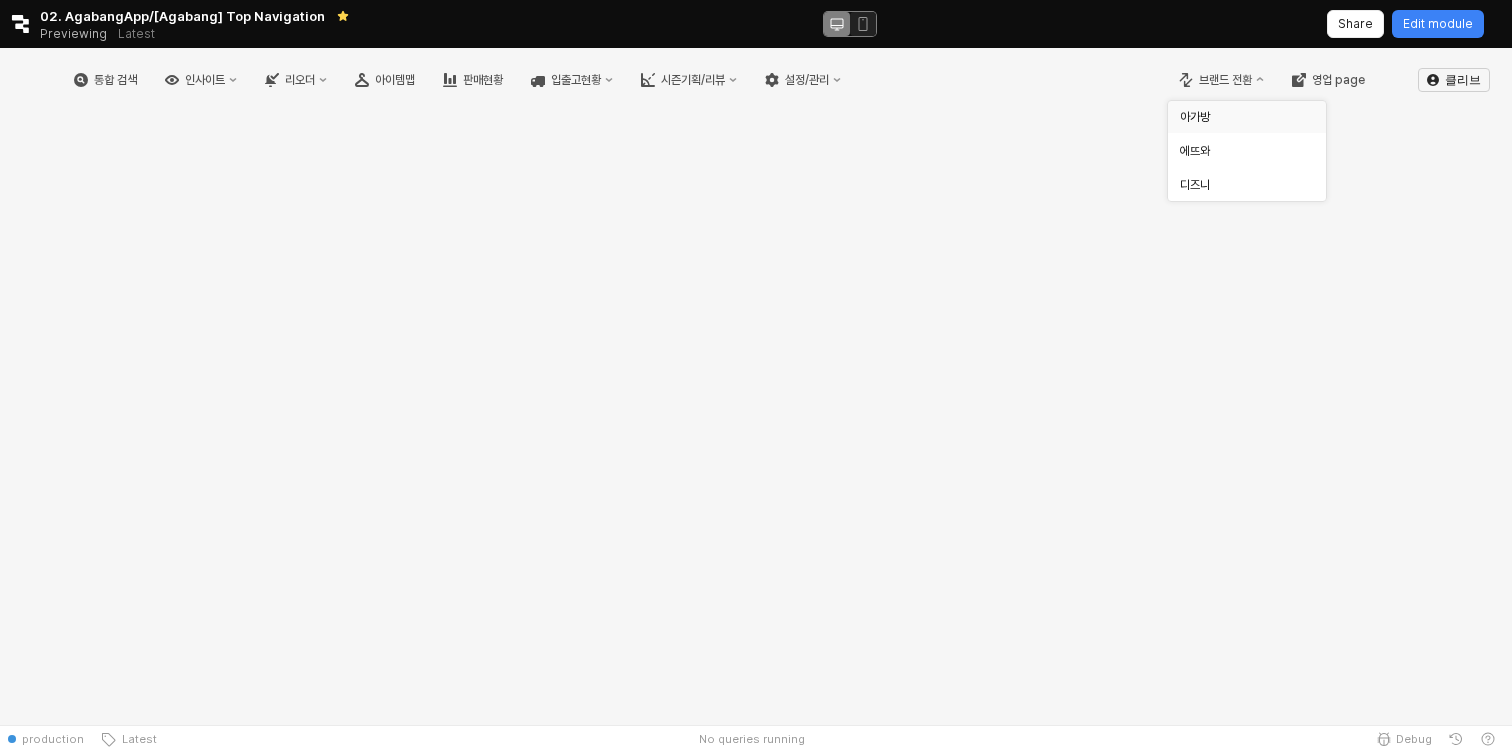 click on "아가방" at bounding box center [1241, 117] 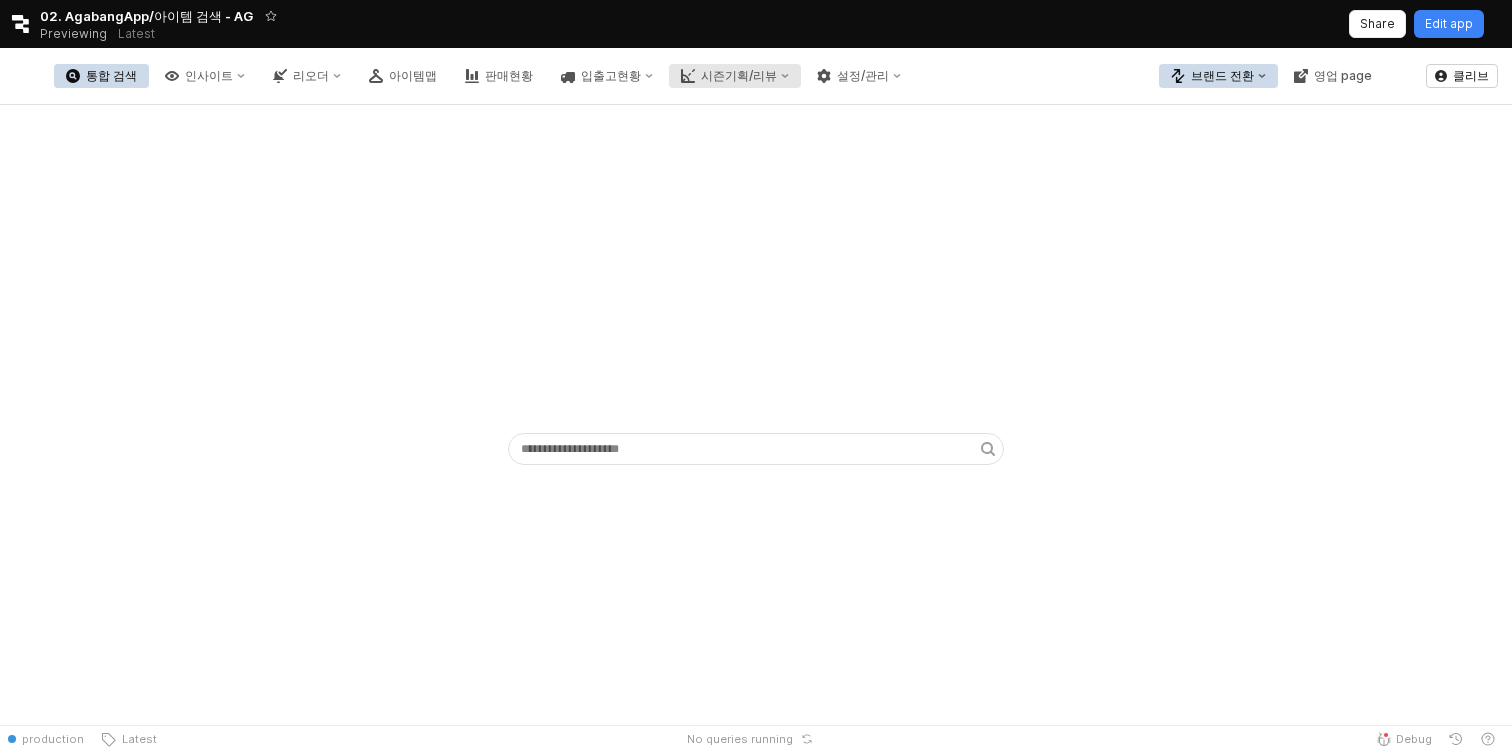 click on "시즌기획/리뷰" at bounding box center [735, 76] 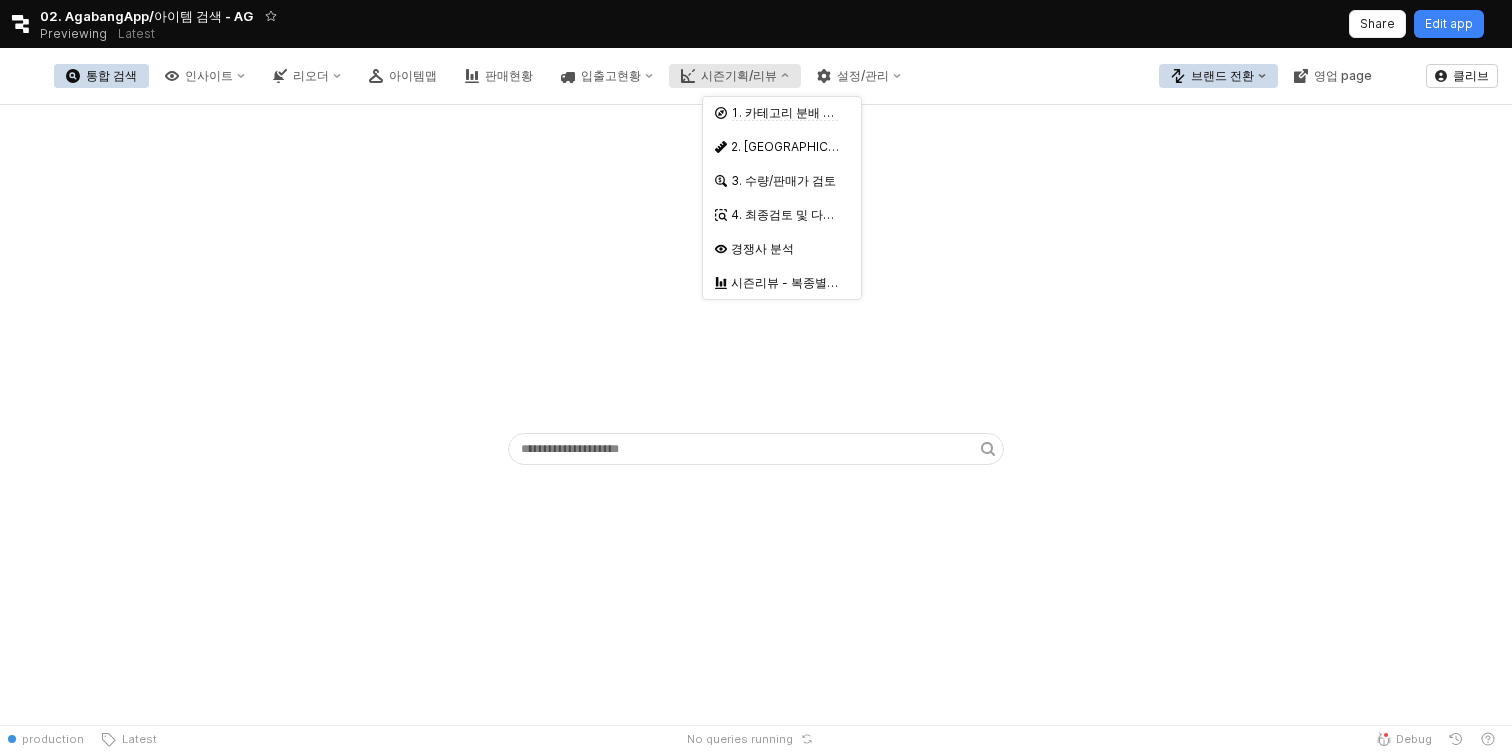click on "시즌기획/리뷰" at bounding box center [739, 76] 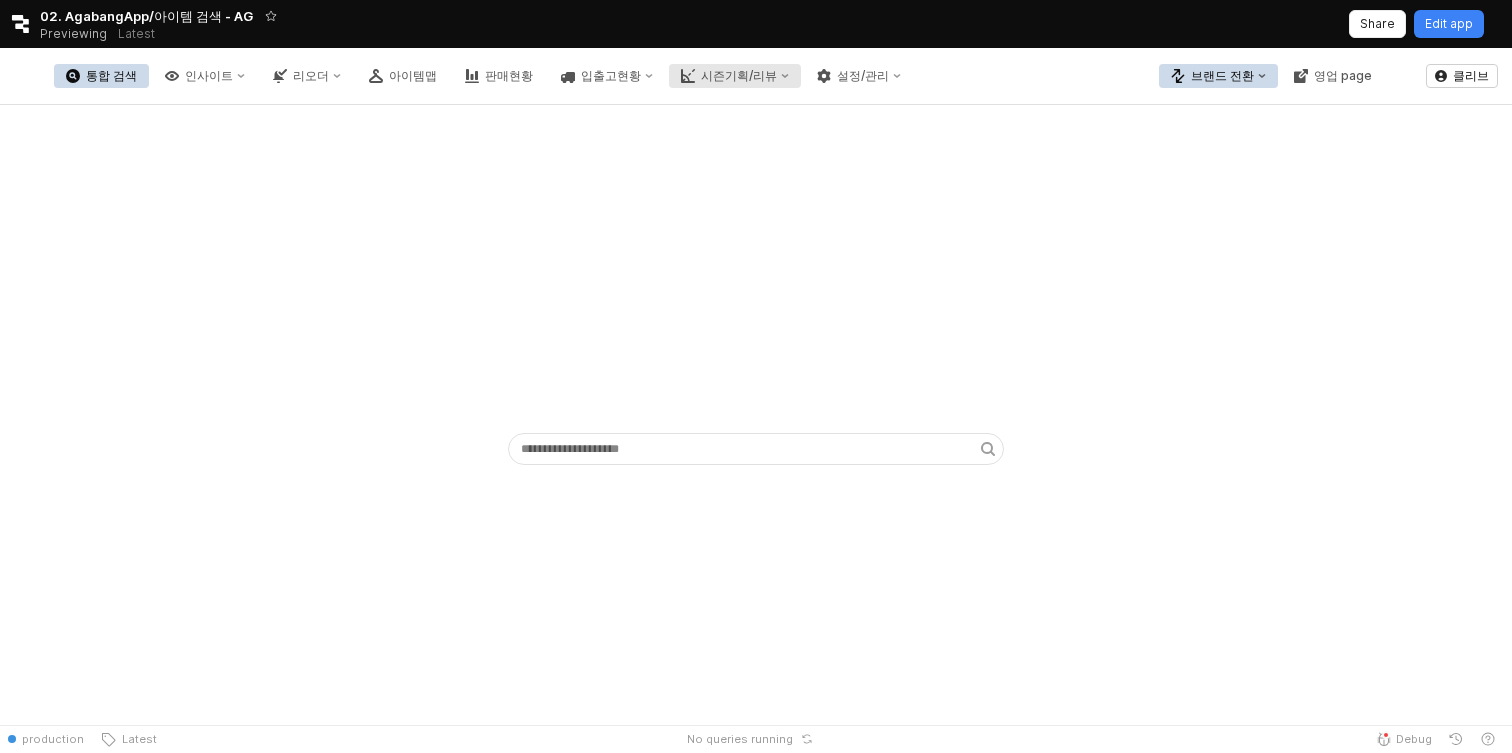 click on "시즌기획/리뷰" at bounding box center [739, 76] 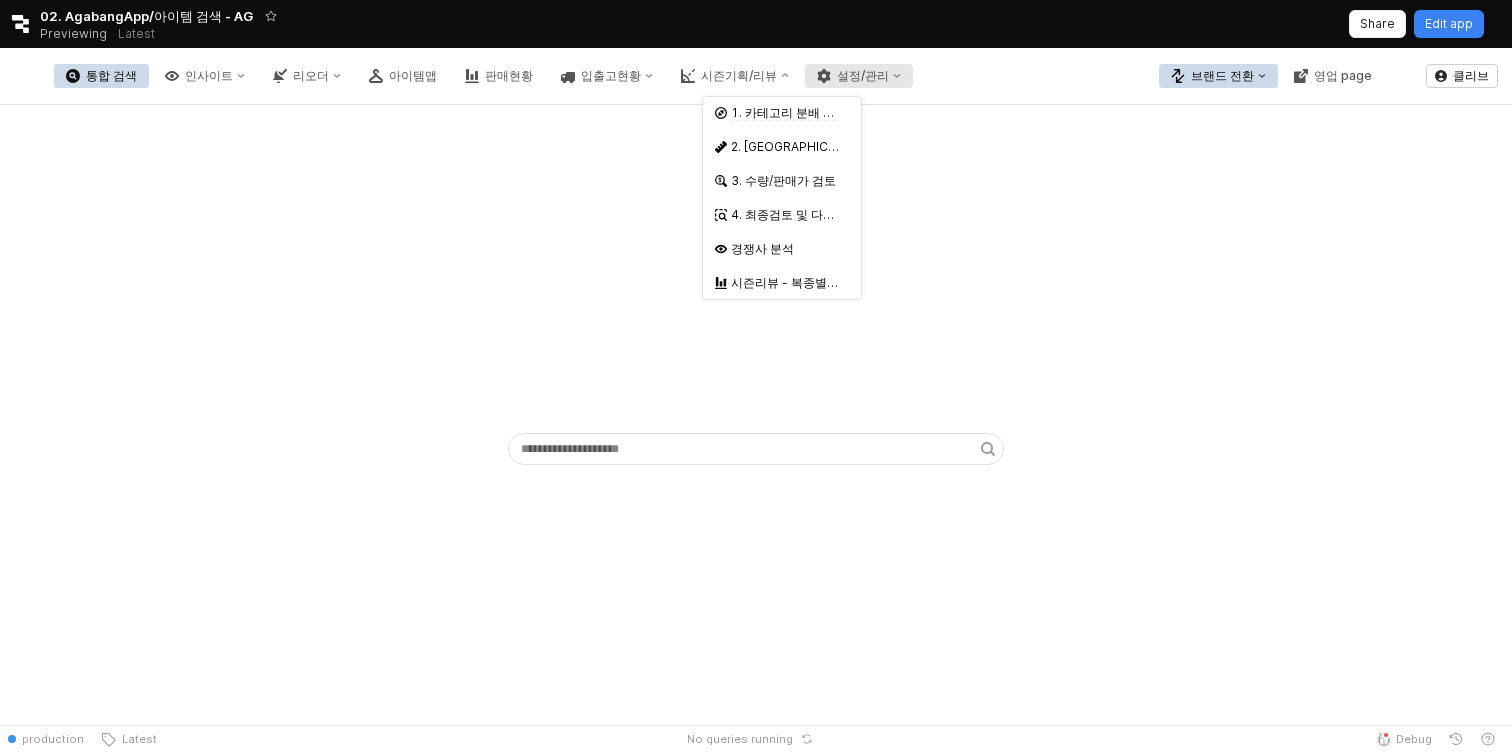 click on "설정/관리" at bounding box center [863, 76] 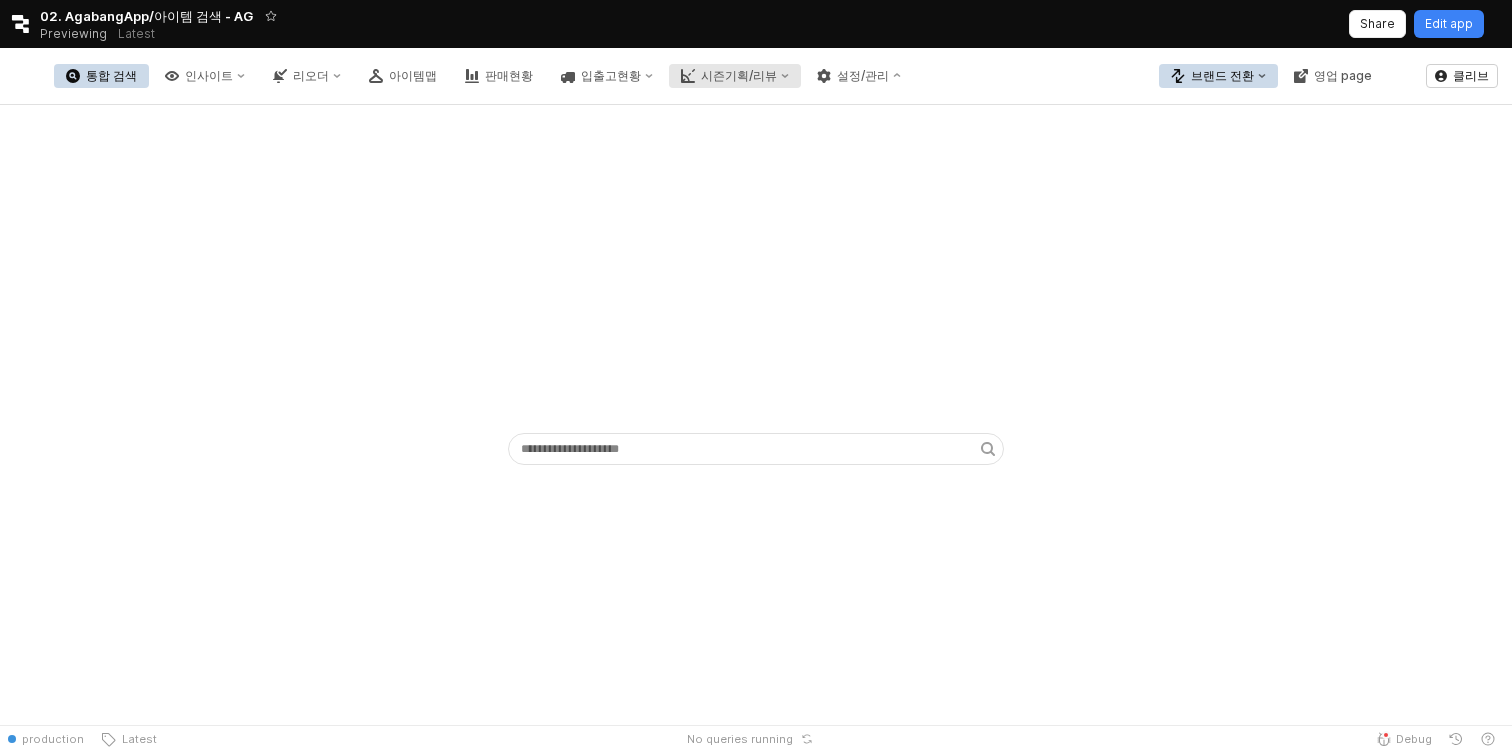 click on "시즌기획/리뷰" at bounding box center (739, 76) 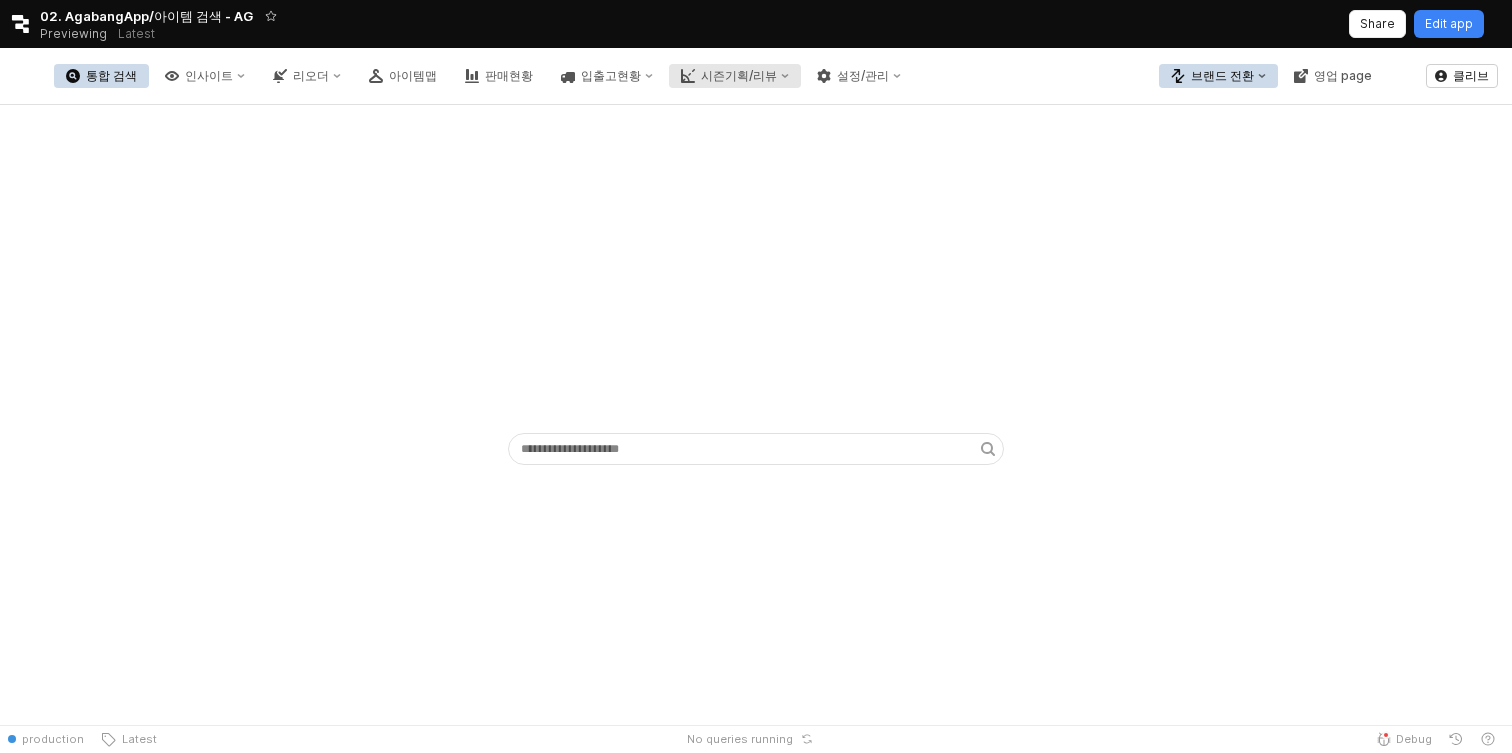 click on "시즌기획/리뷰" at bounding box center [735, 76] 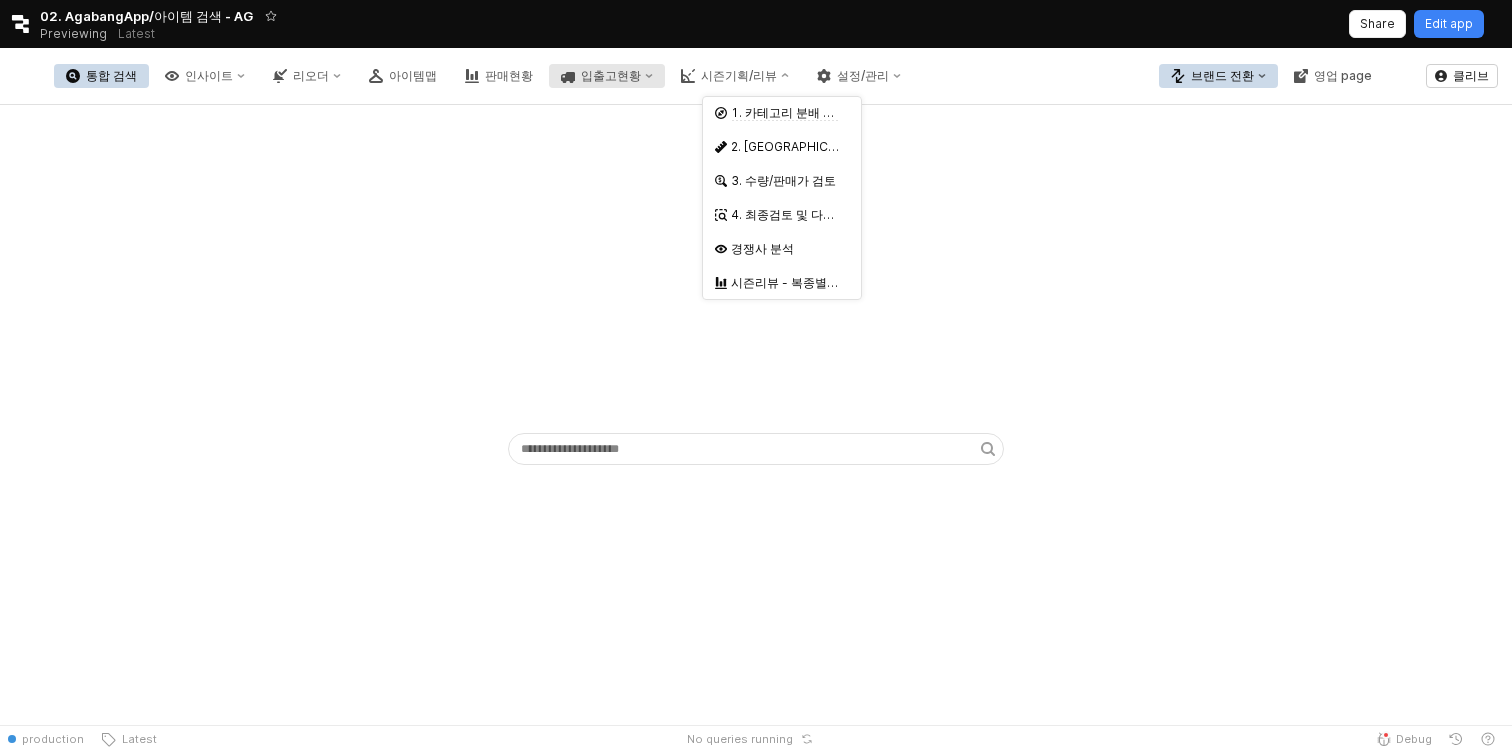 click on "입출고현황" at bounding box center (611, 76) 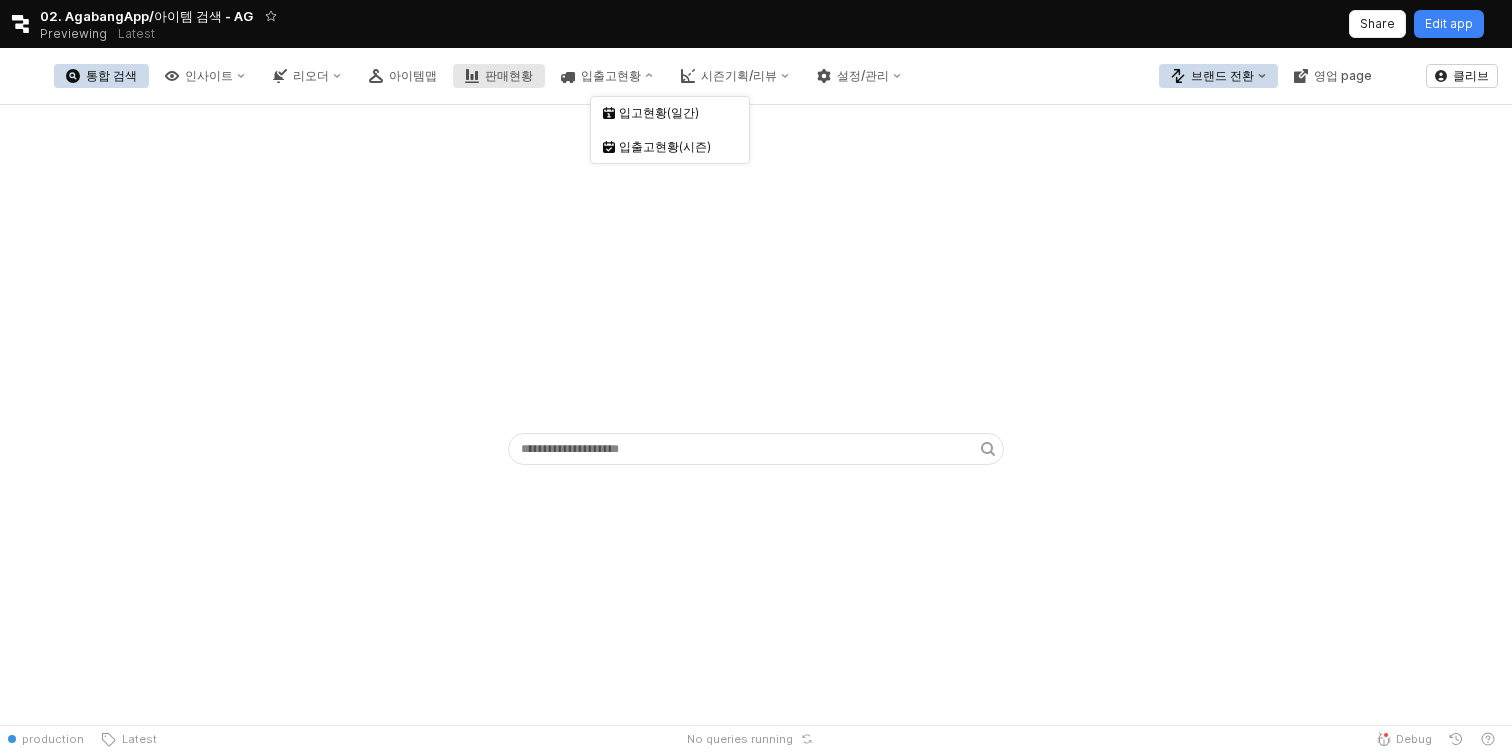 click on "판매현황" at bounding box center [509, 76] 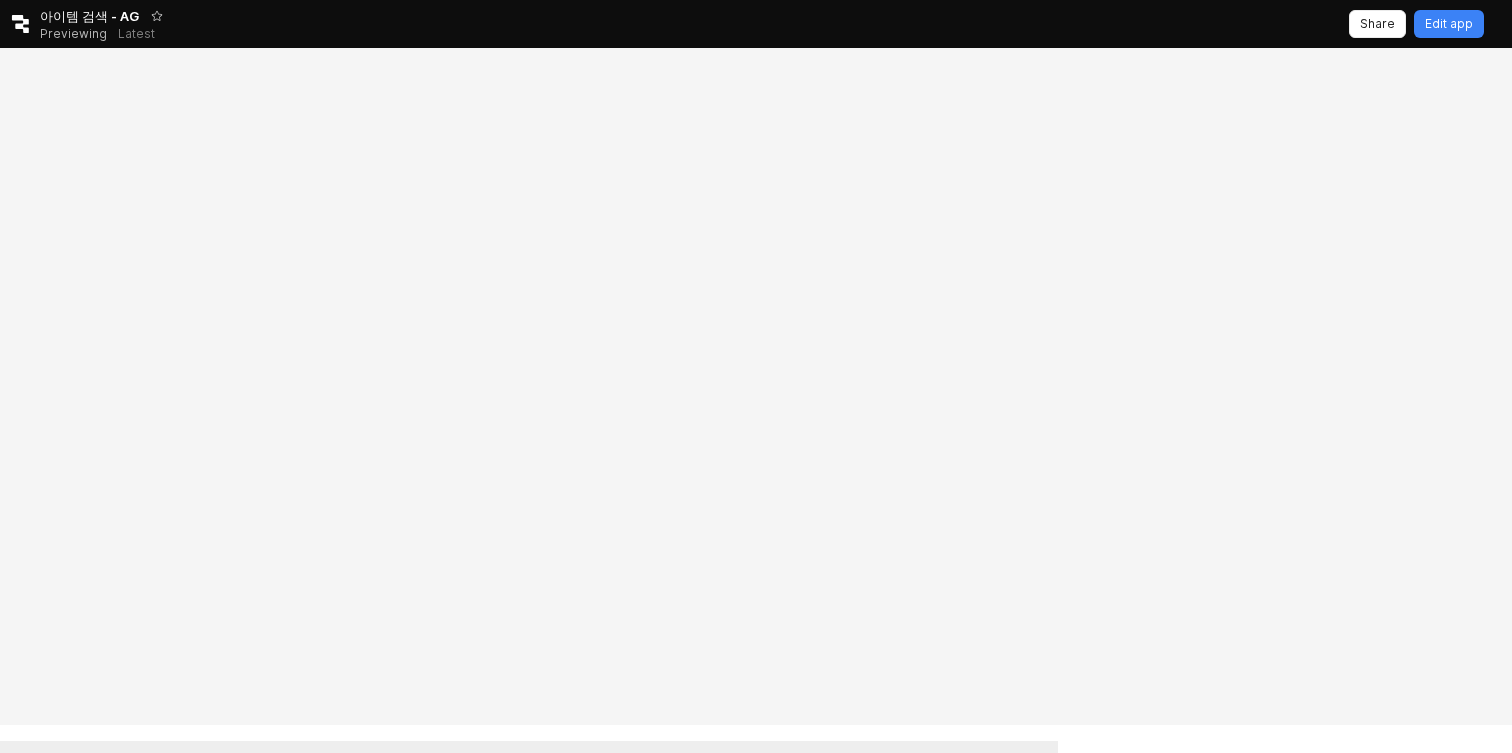 scroll, scrollTop: 0, scrollLeft: 0, axis: both 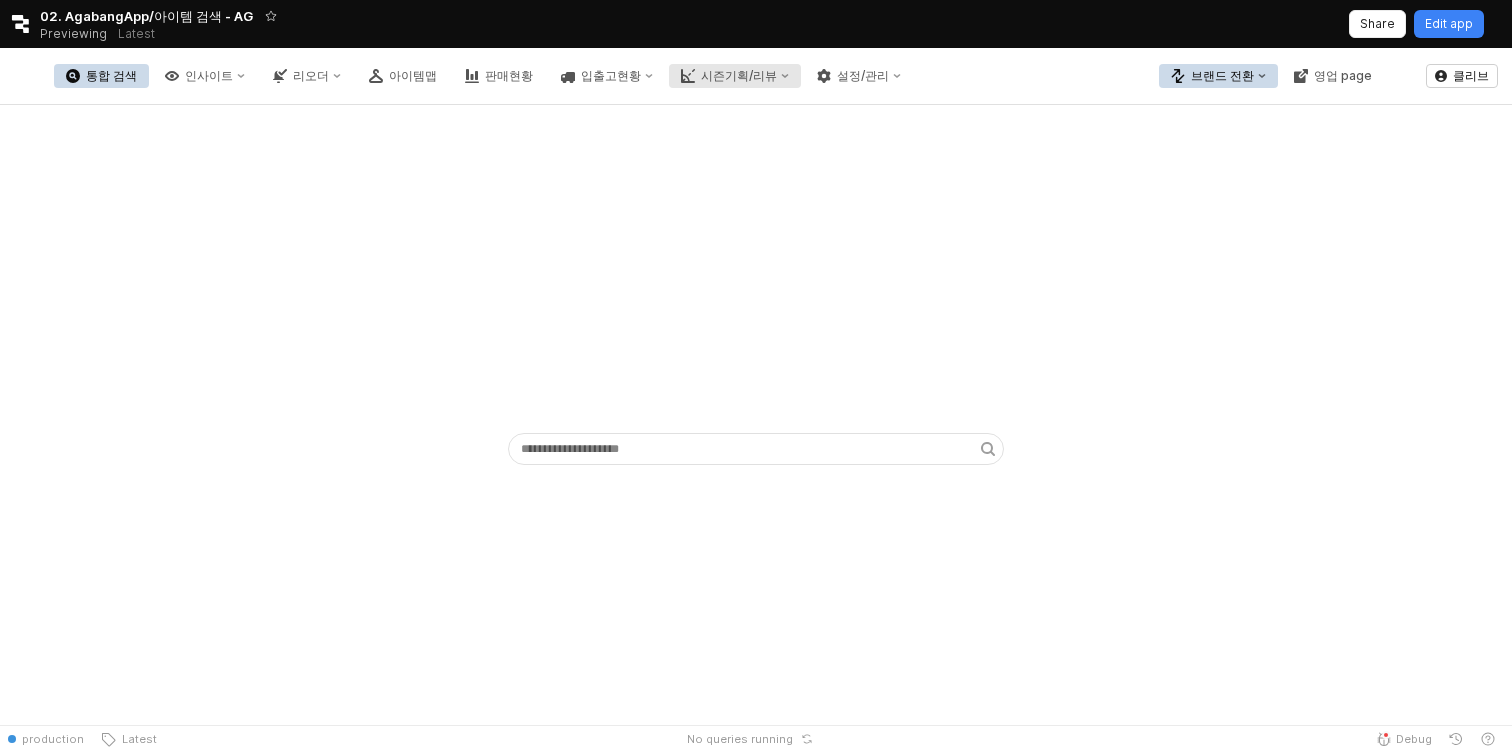 click on "시즌기획/리뷰" at bounding box center (739, 76) 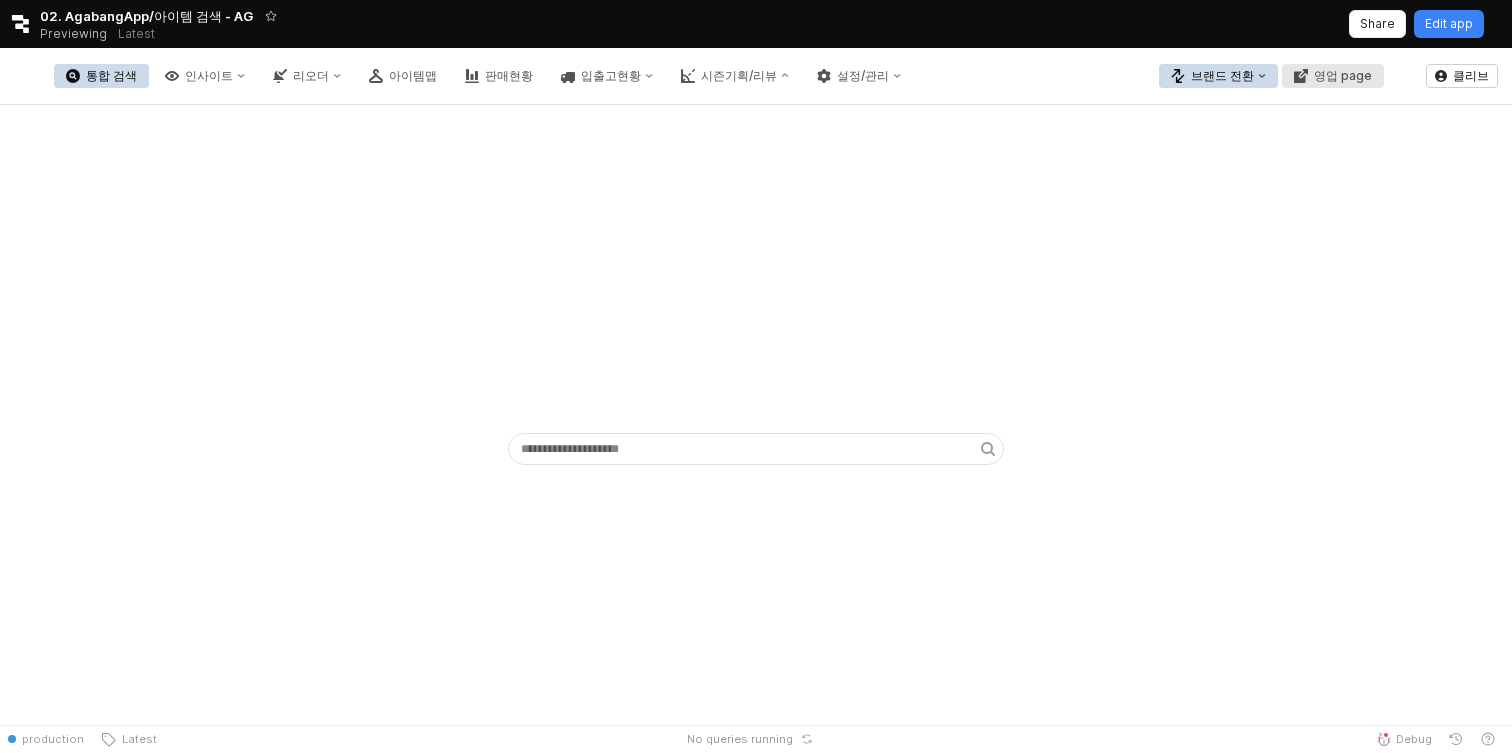 click on "영업 page" at bounding box center [1343, 76] 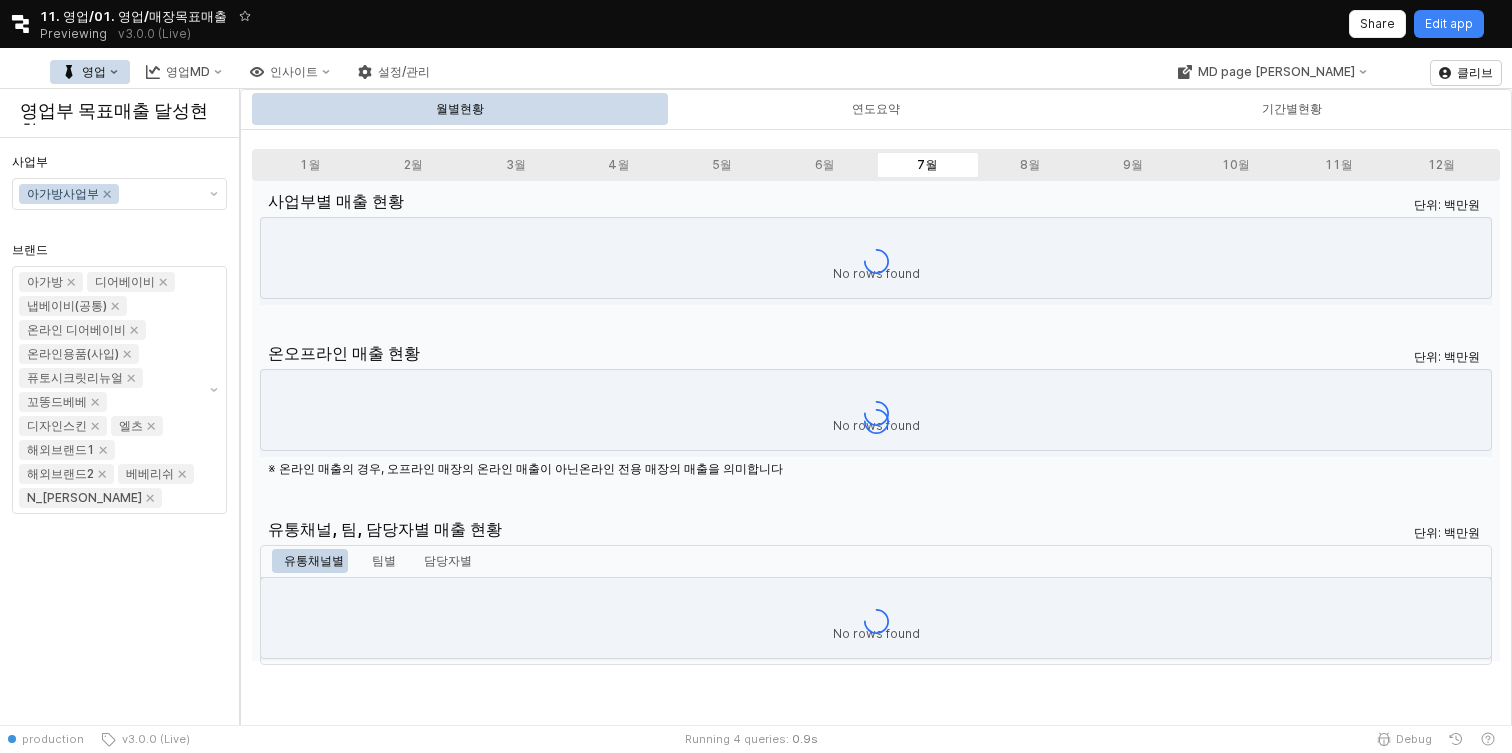 click on "영업" at bounding box center (90, 72) 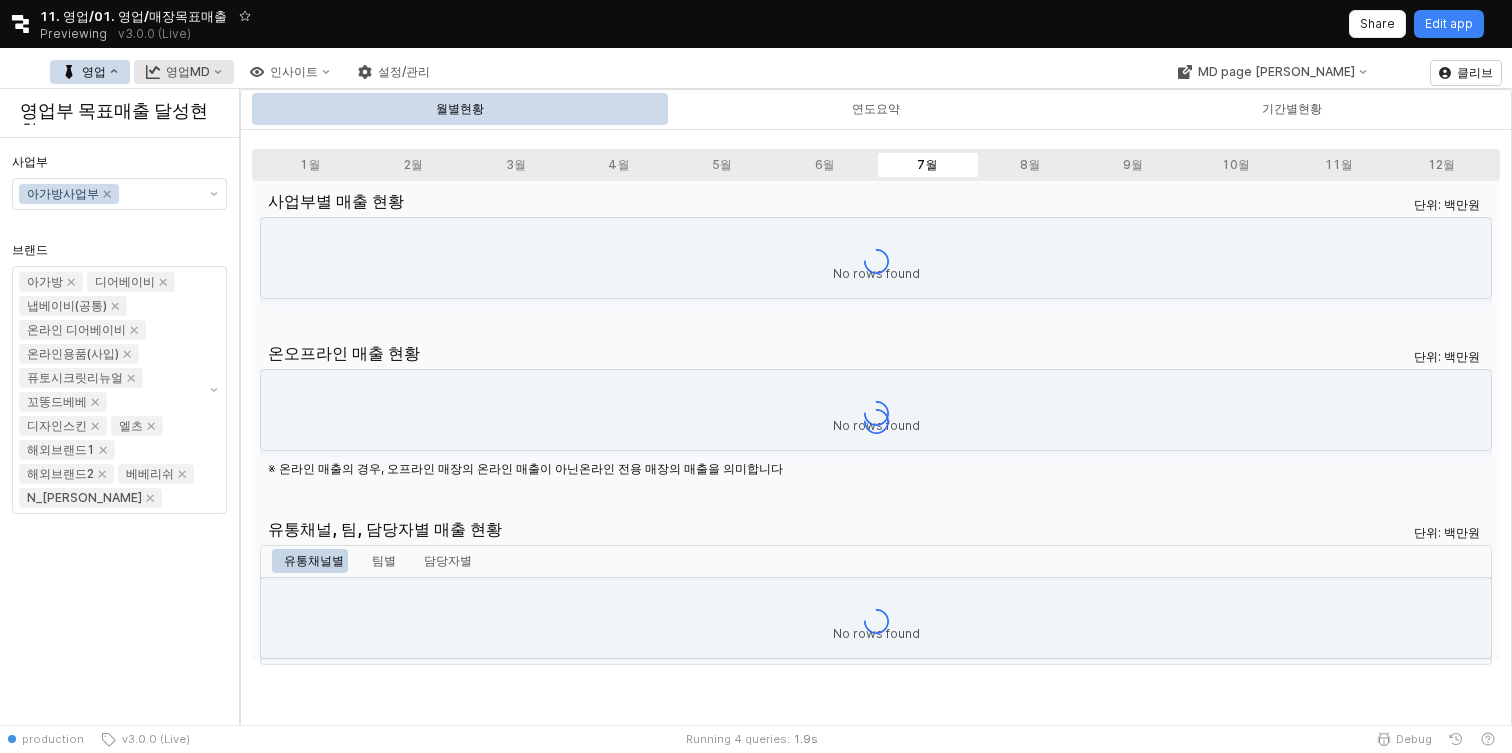 click on "영업MD" at bounding box center (188, 72) 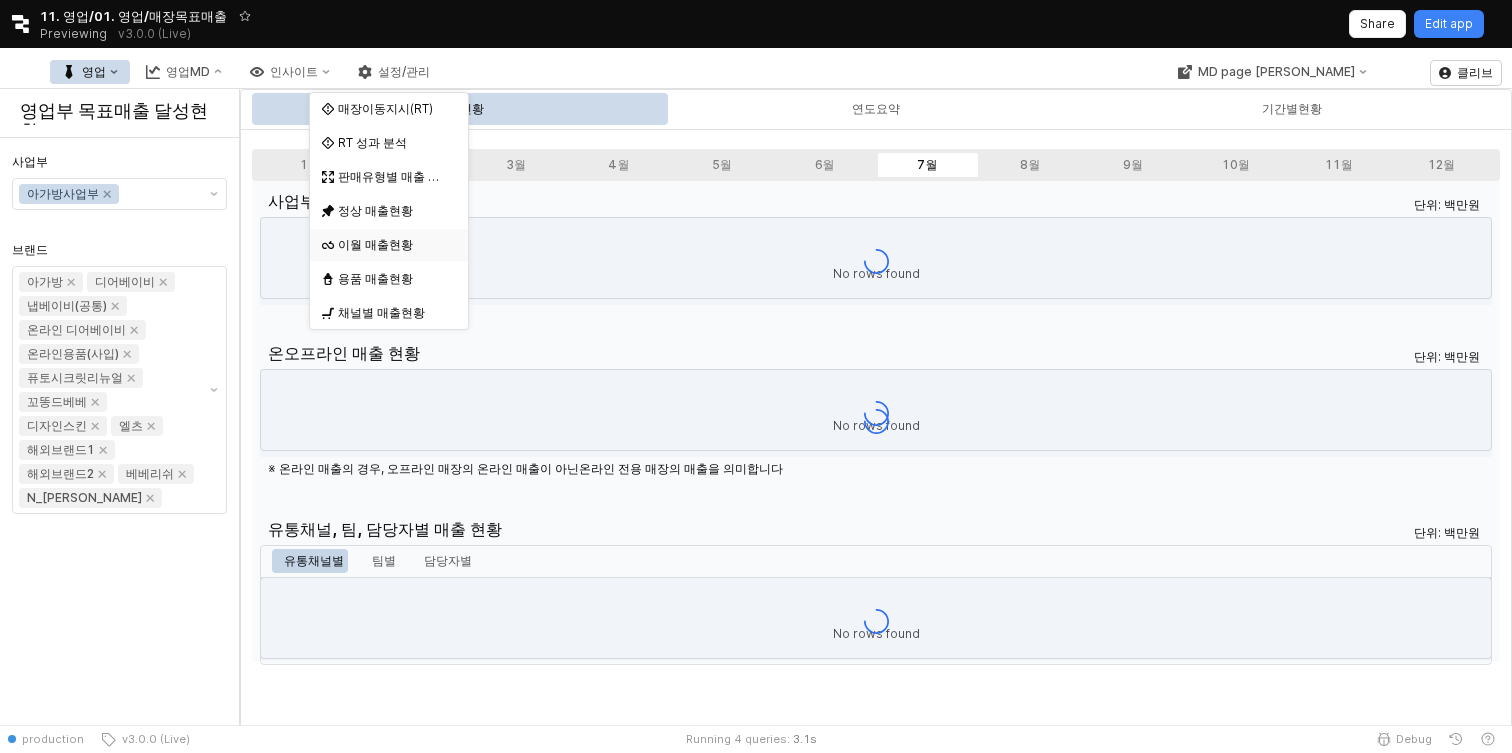 click on "이월 매출현황" at bounding box center (391, 245) 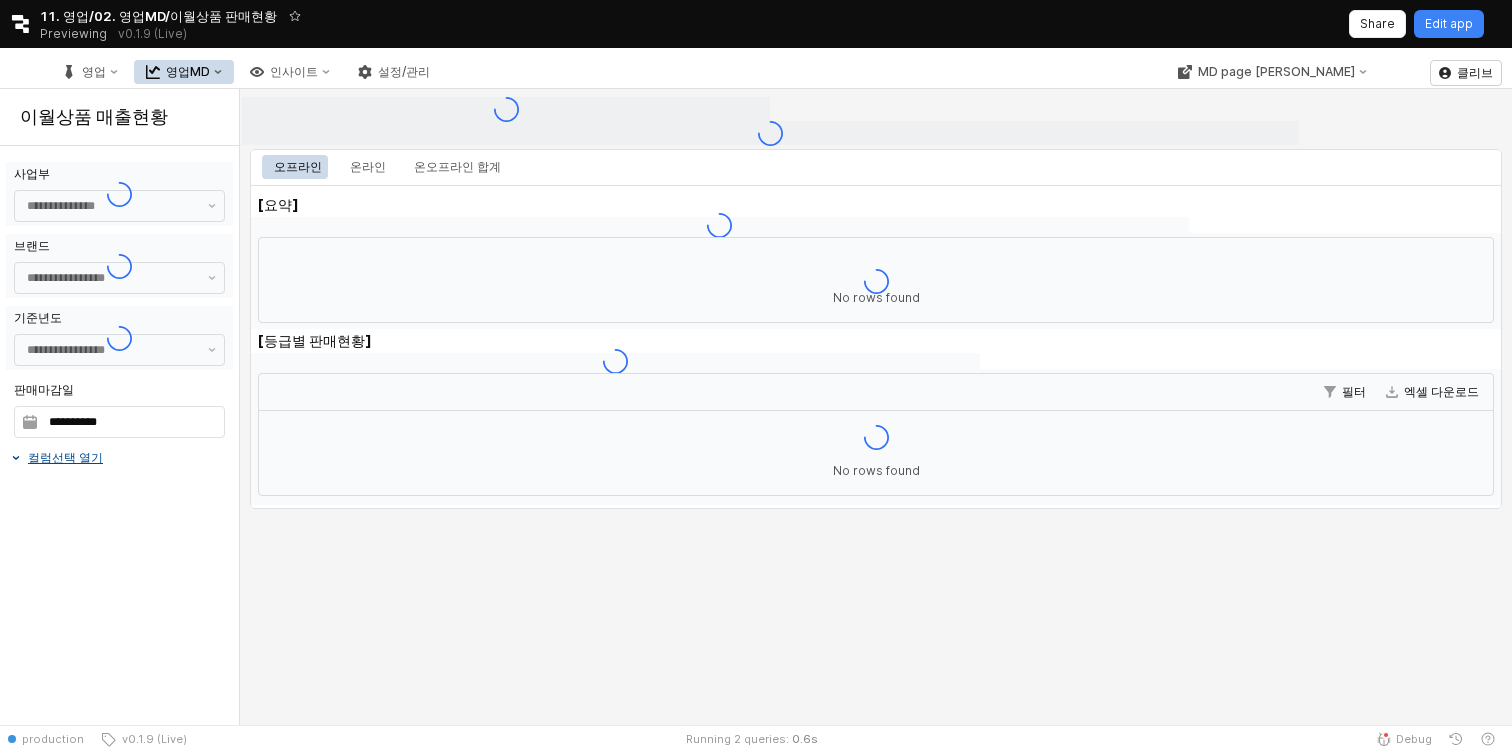 type on "******" 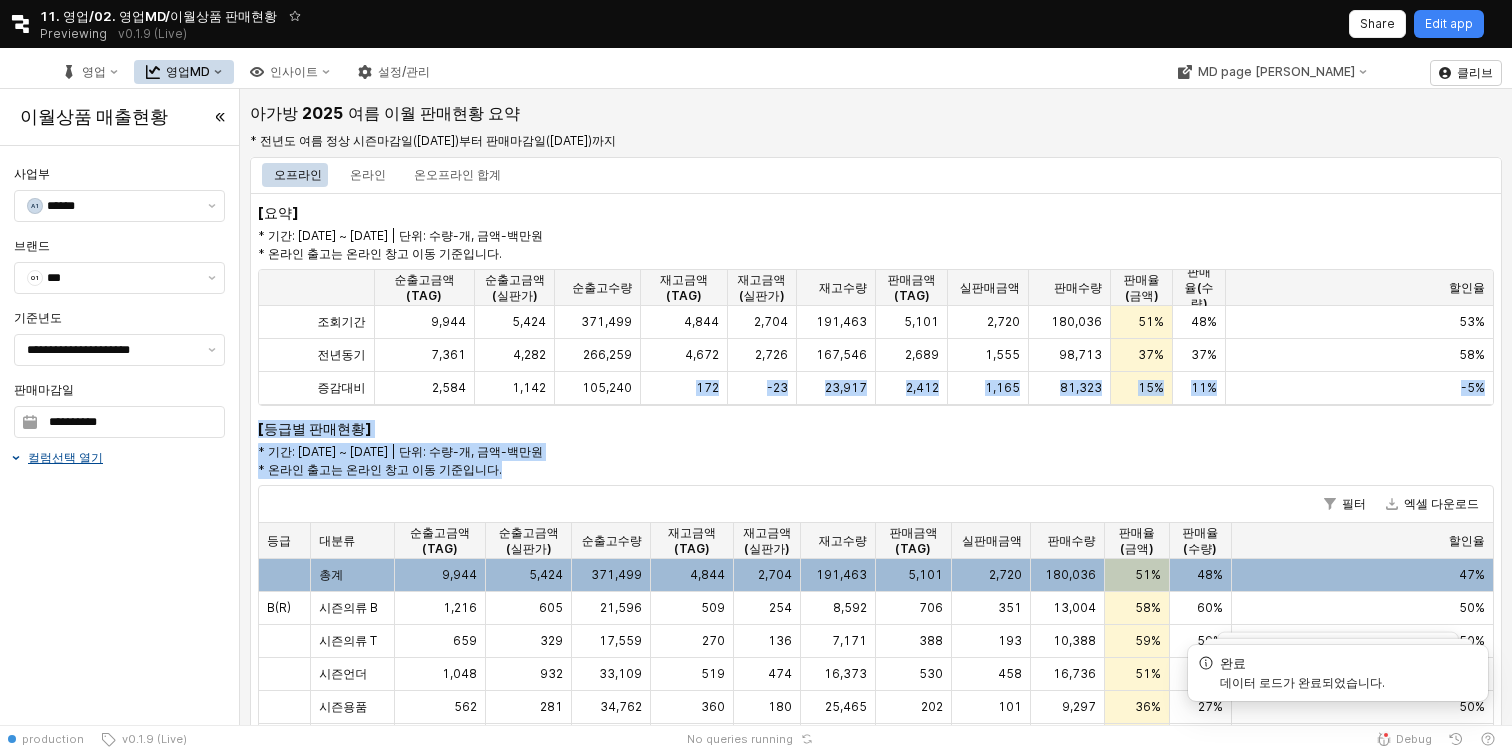 drag, startPoint x: 582, startPoint y: 400, endPoint x: 583, endPoint y: 467, distance: 67.00746 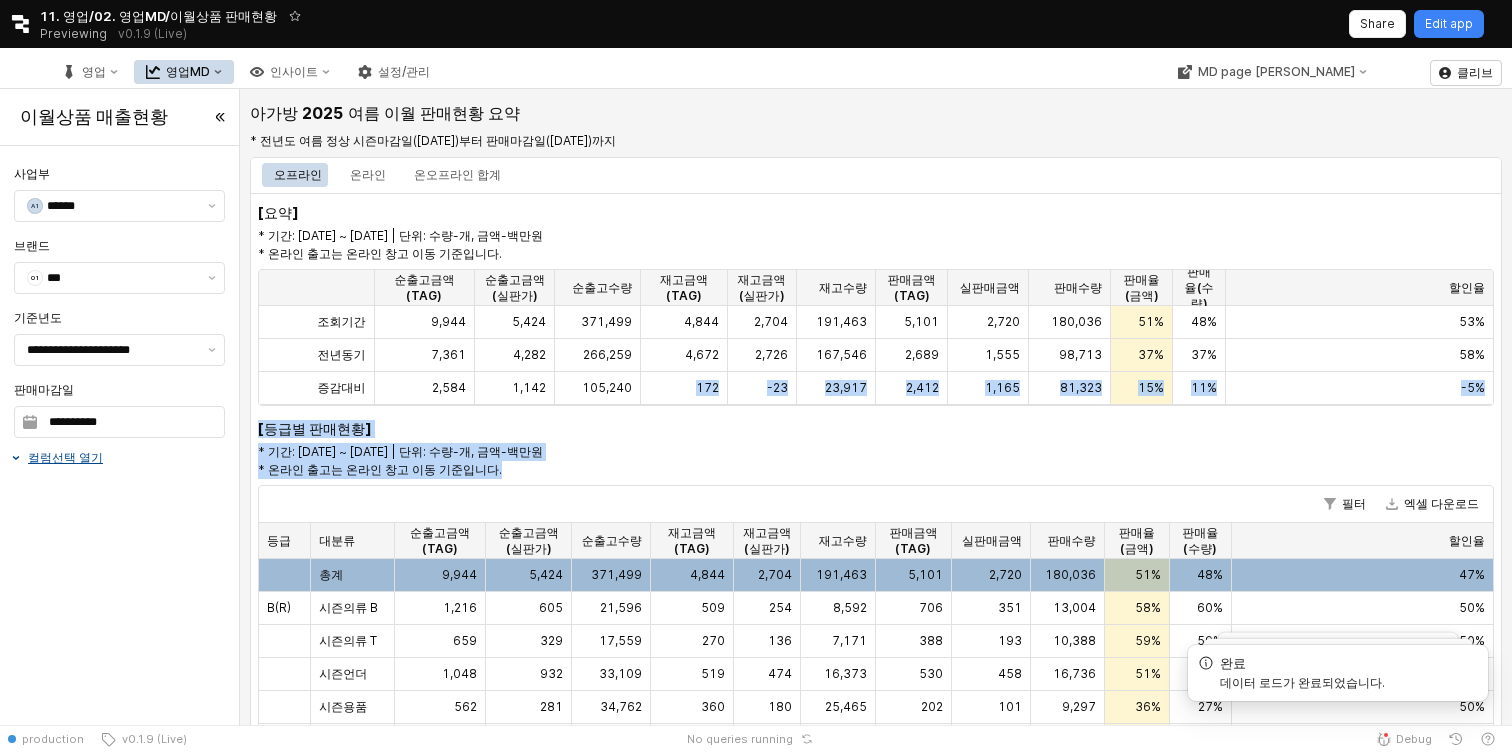 click on "* 기간: 2024-10-15 ~ 2025-07-06 | 단위: 수량-개, 금액-백만원 * 온라인 출고는 온라인 창고 이동 기준입니다." at bounding box center [615, 461] 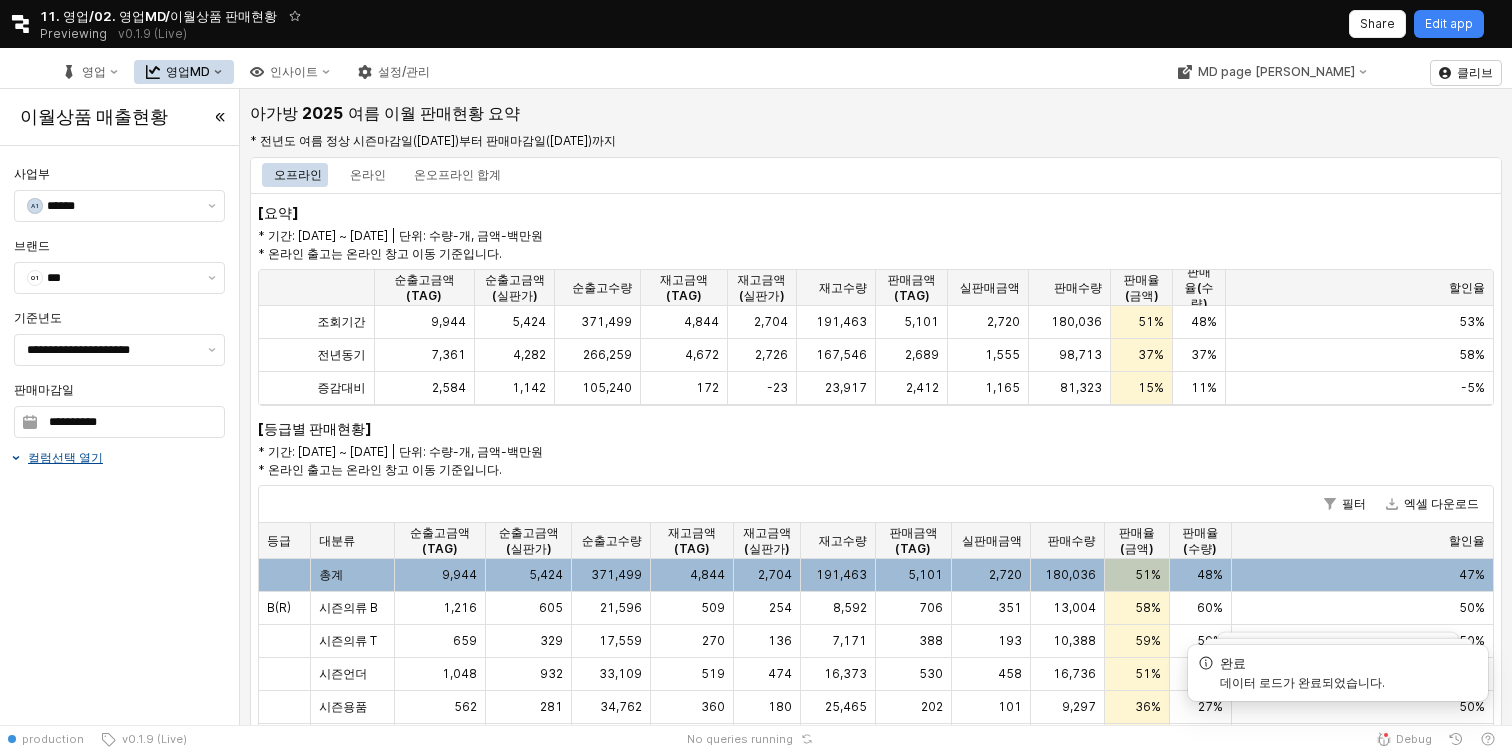 drag, startPoint x: 583, startPoint y: 467, endPoint x: 610, endPoint y: 474, distance: 27.89265 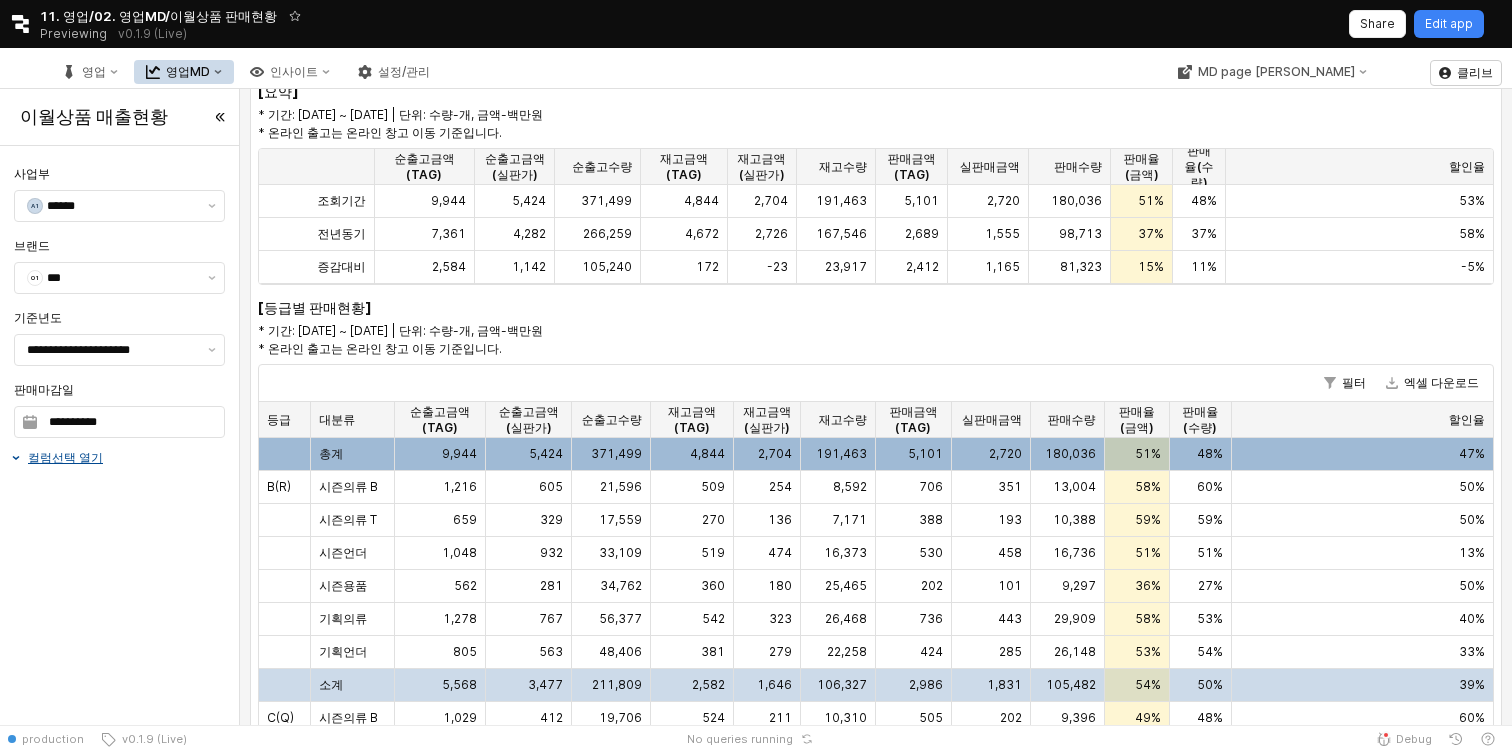scroll, scrollTop: 130, scrollLeft: 0, axis: vertical 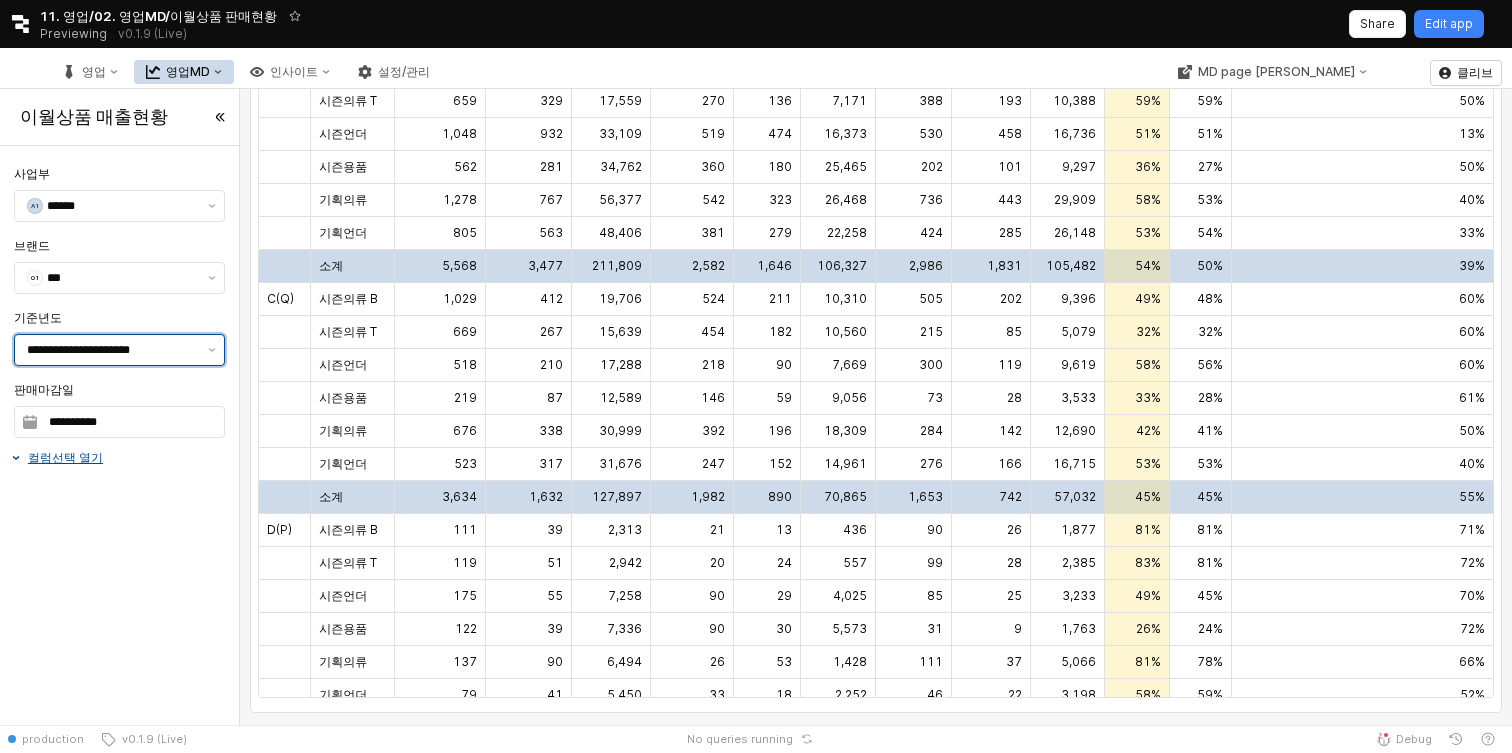 click on "**********" at bounding box center [111, 350] 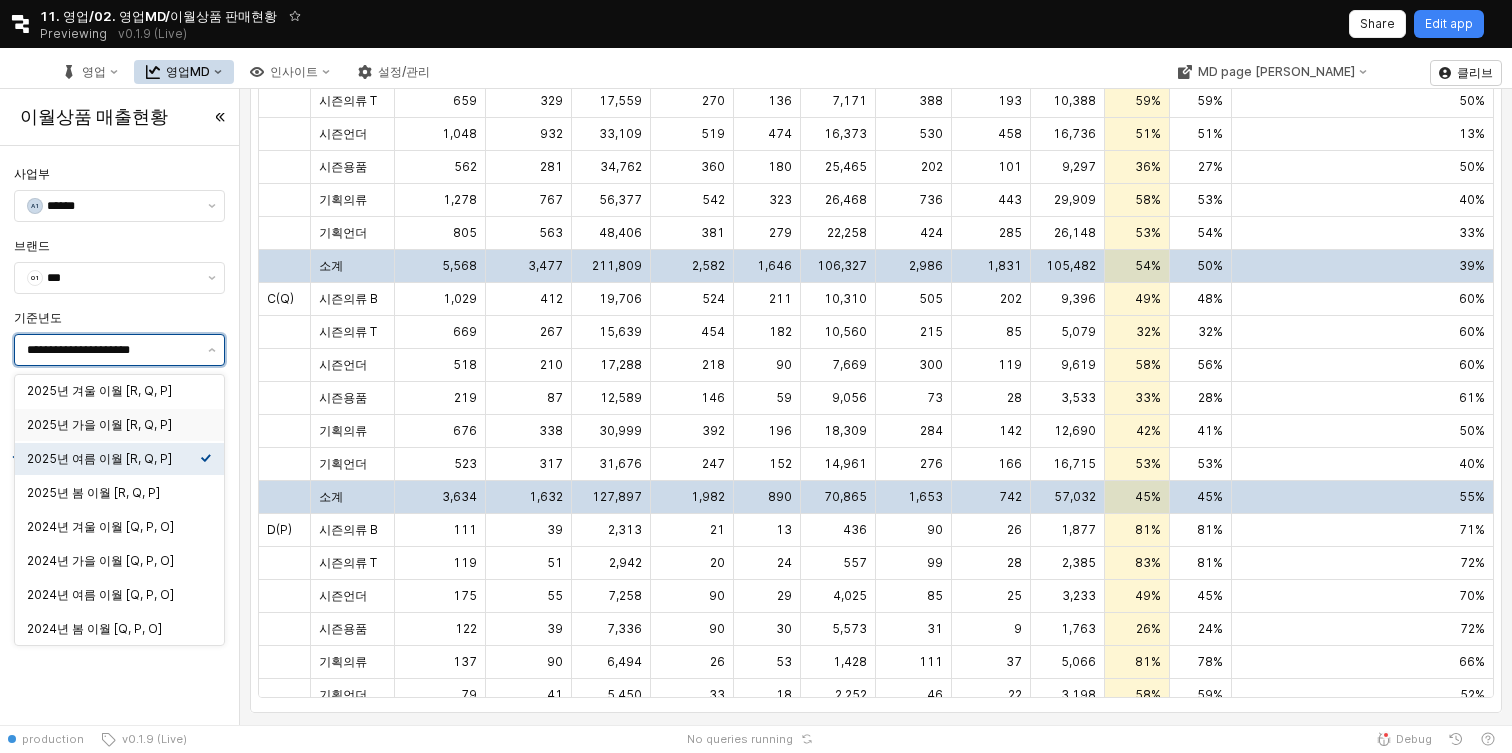click on "2025년 가을 이월 [R, Q, P]" at bounding box center [113, 425] 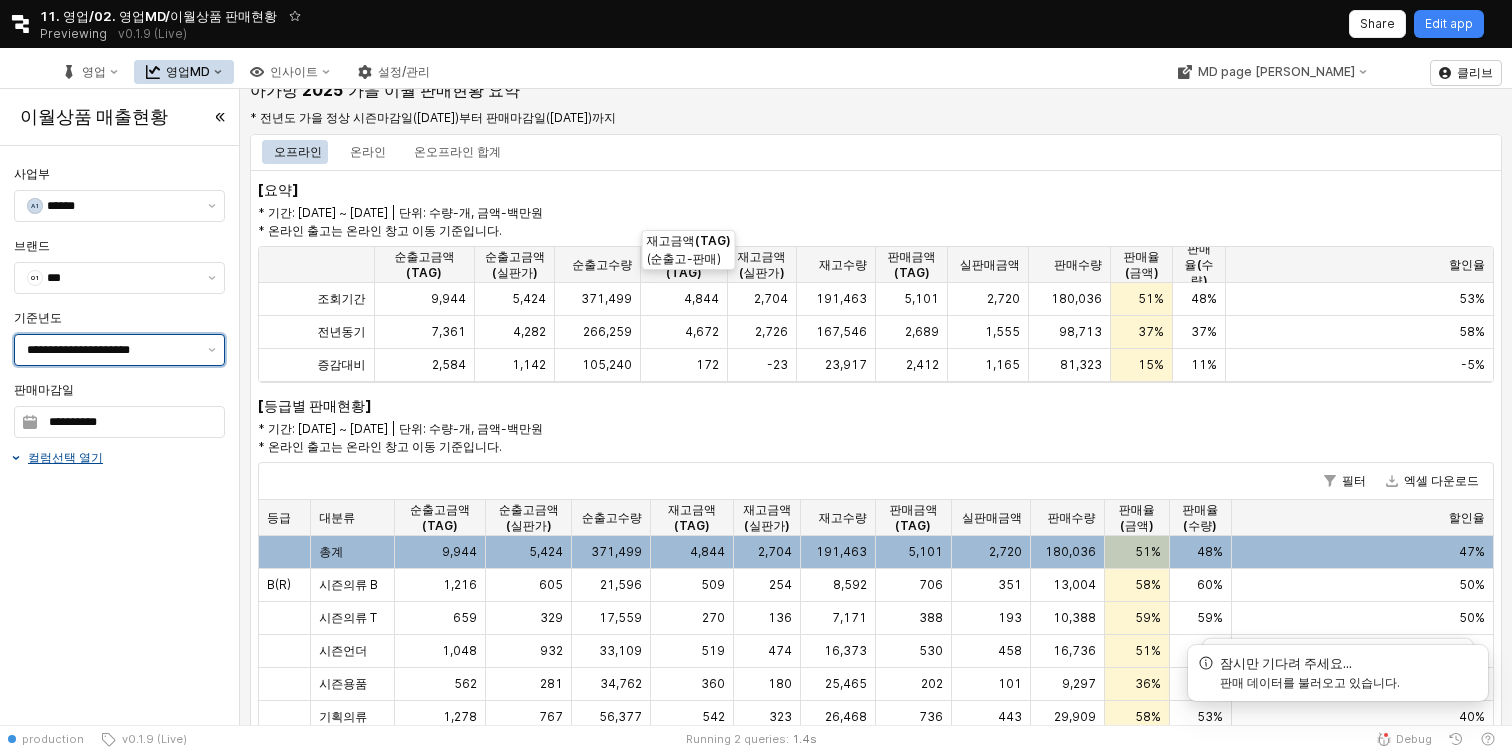 scroll, scrollTop: 0, scrollLeft: 0, axis: both 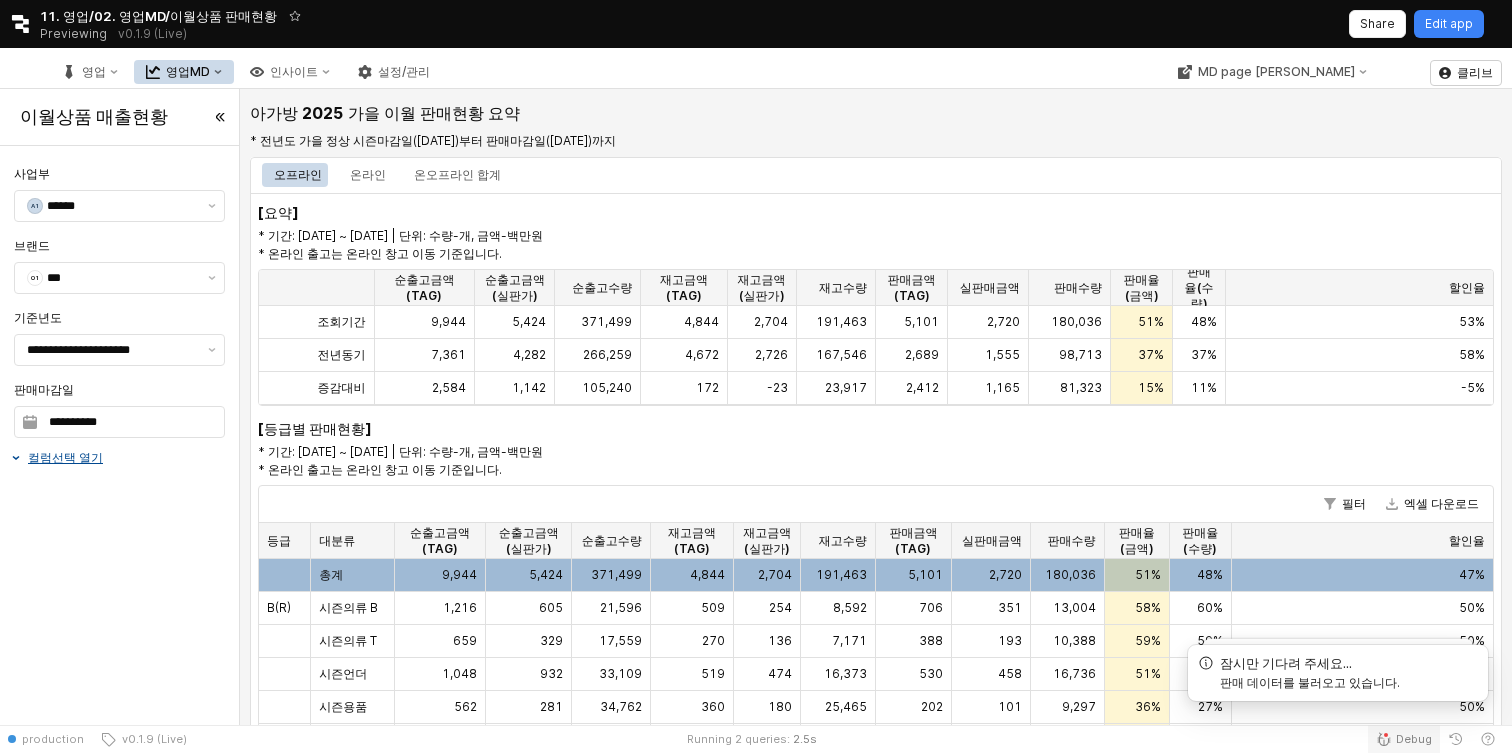 click on "Debug" at bounding box center [1414, 739] 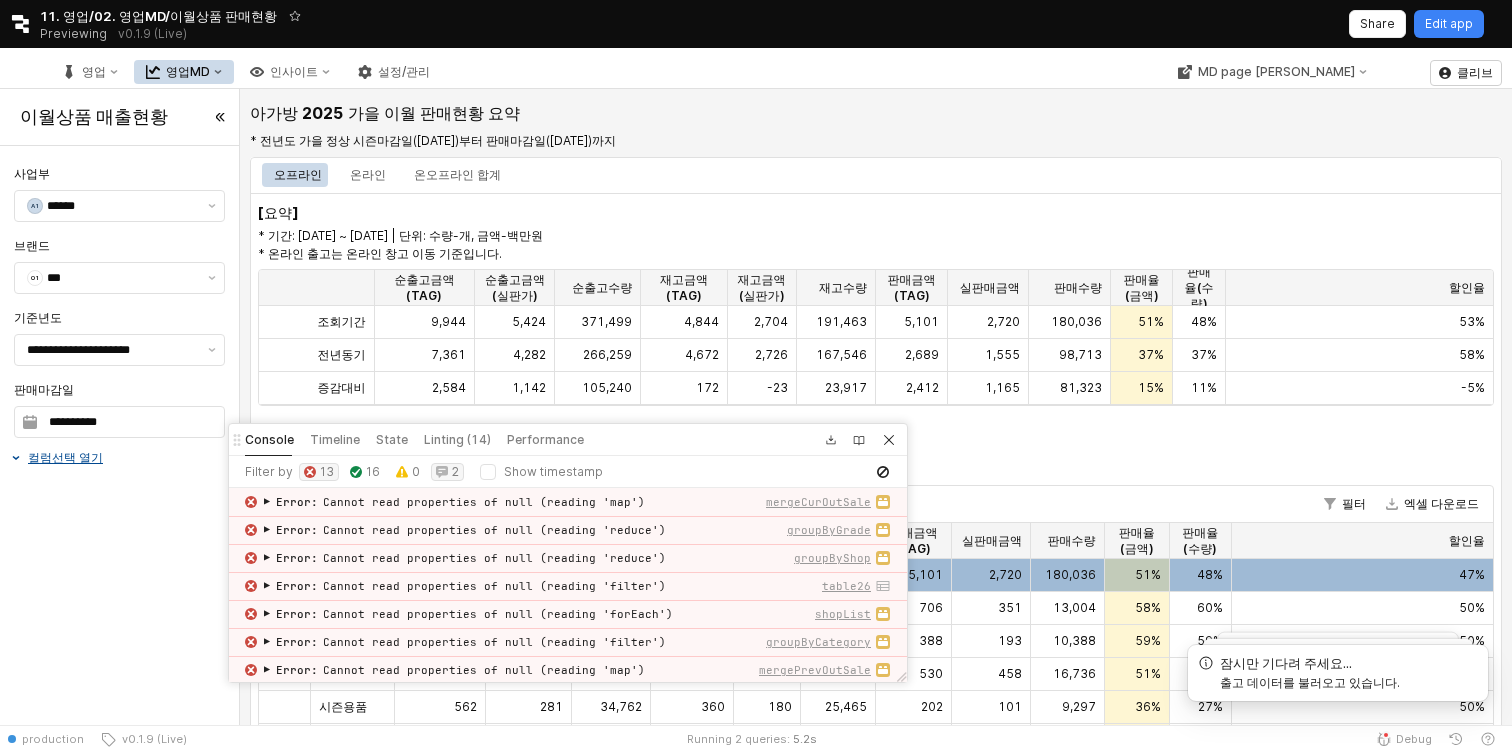 scroll, scrollTop: 314, scrollLeft: 0, axis: vertical 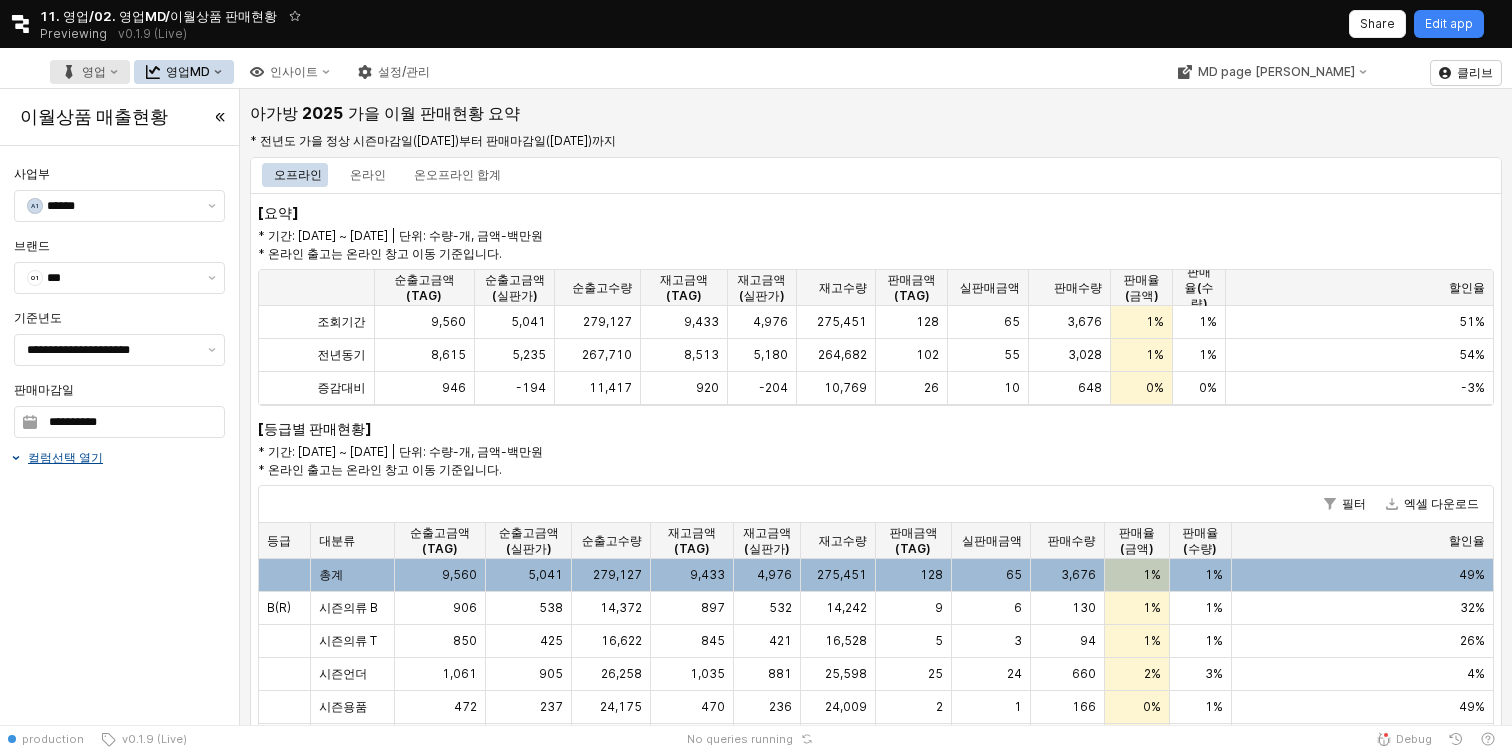 click on "영업" at bounding box center (94, 72) 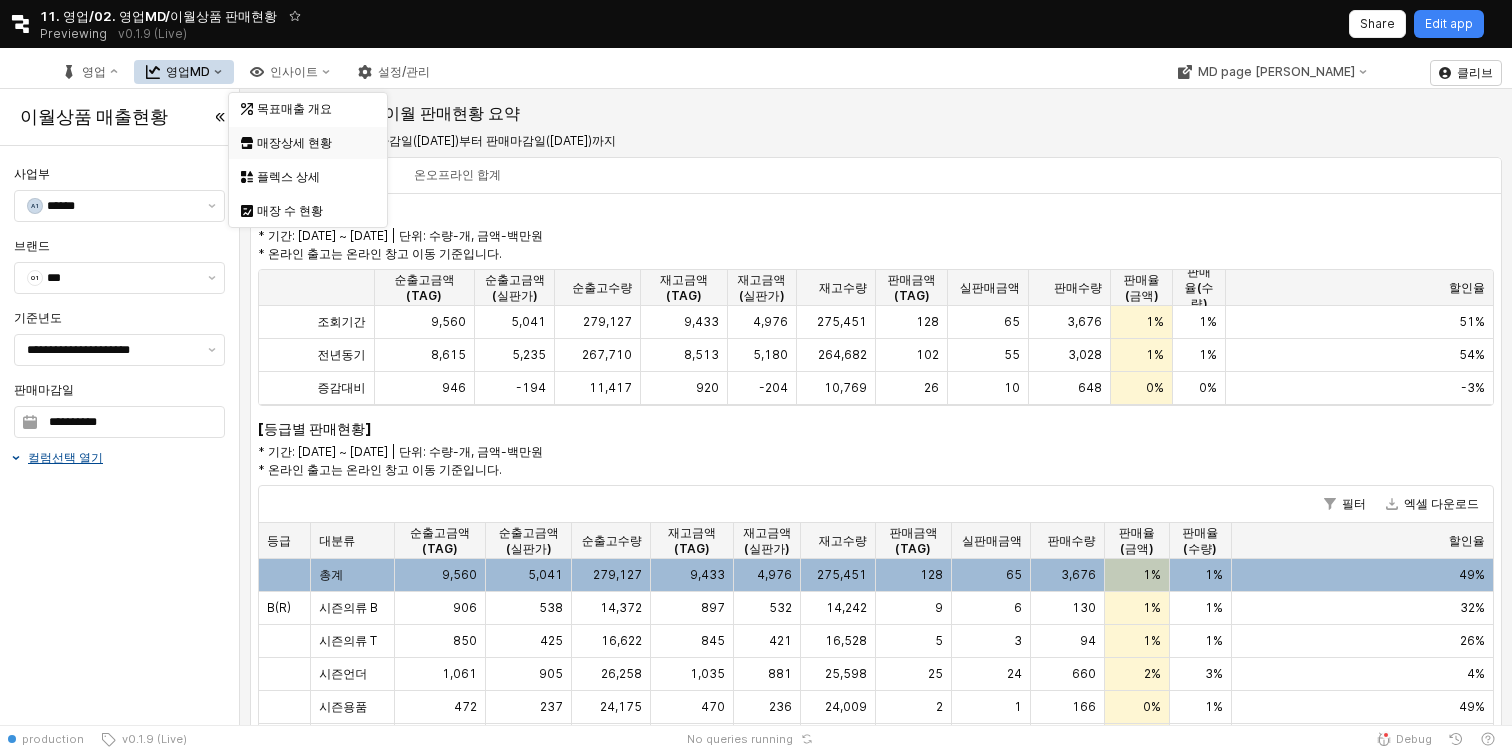 click on "매장상세 현황" at bounding box center [310, 143] 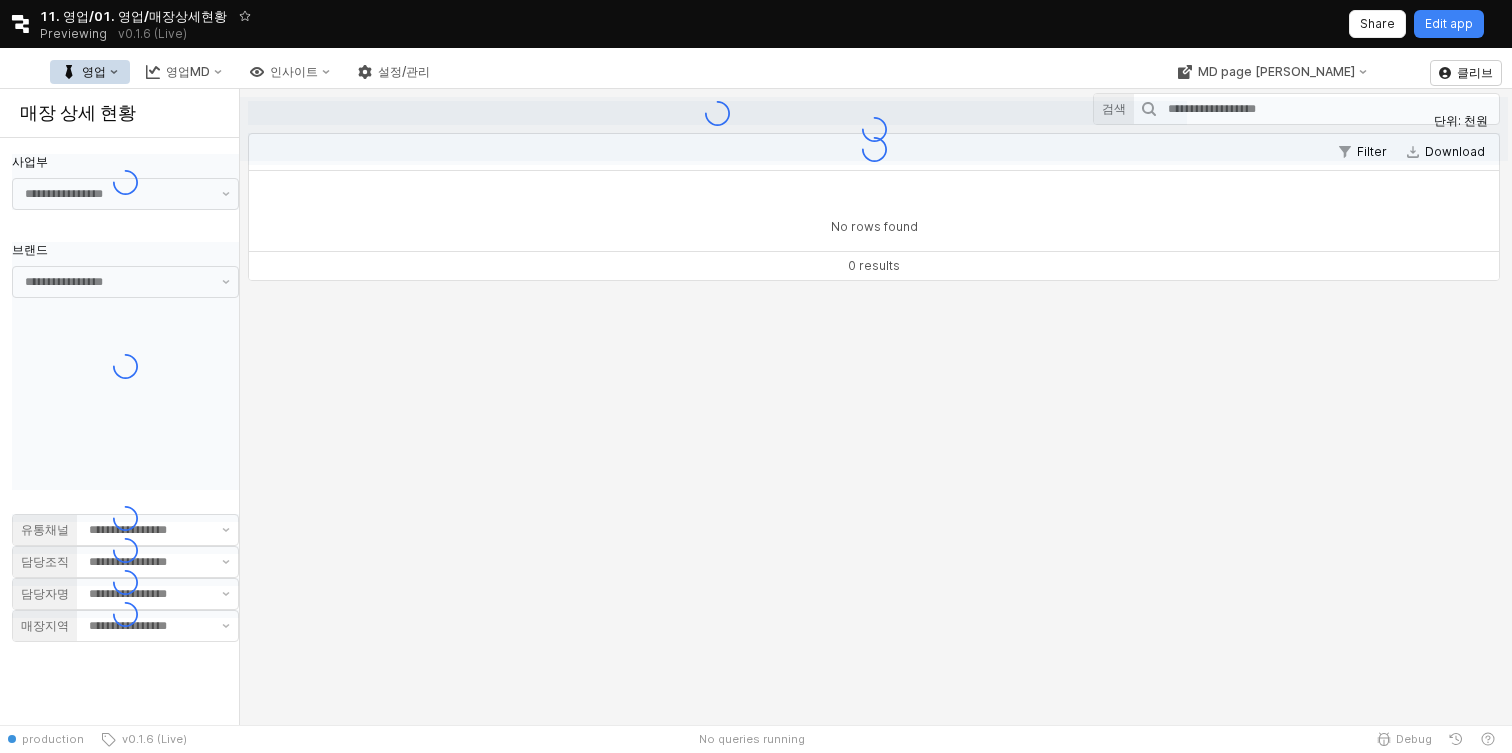 type on "**" 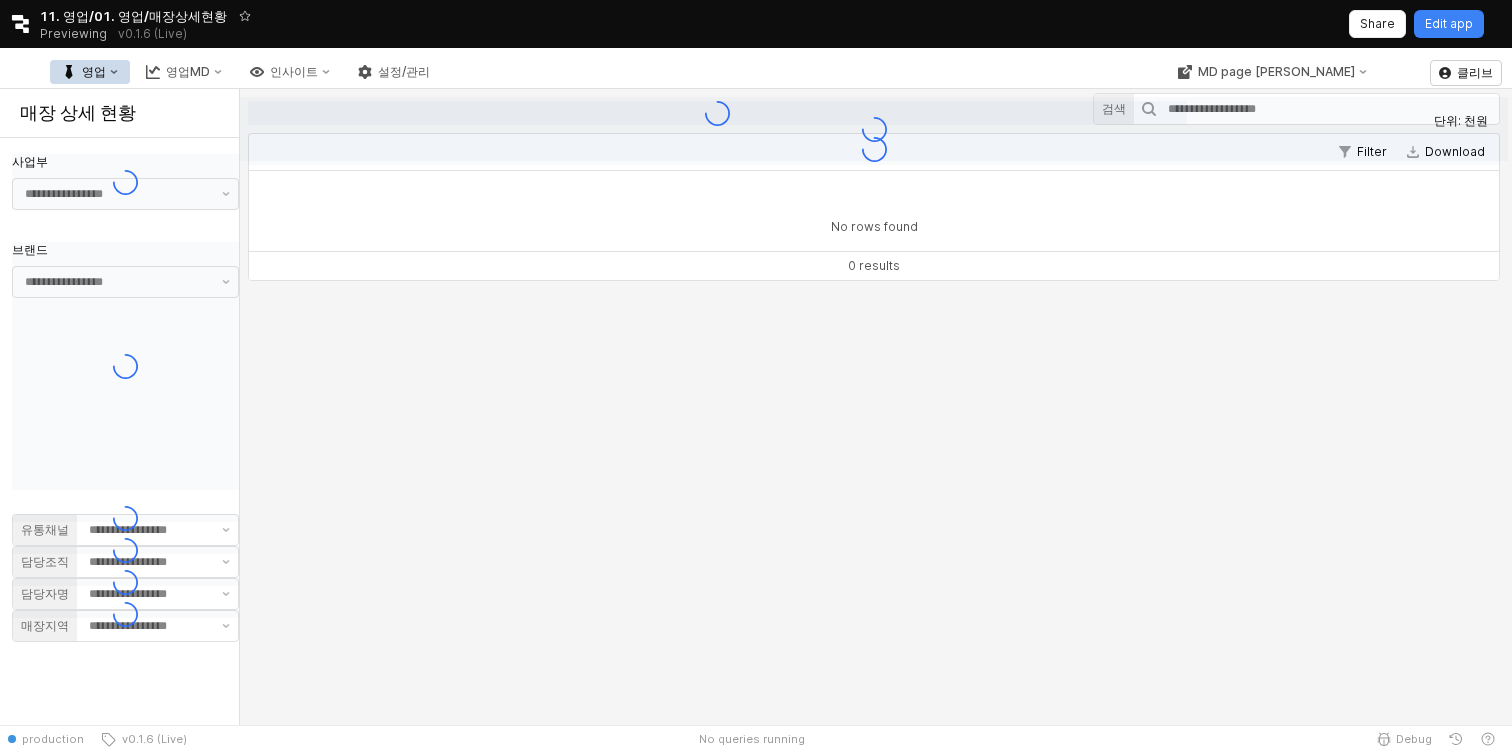 type on "**" 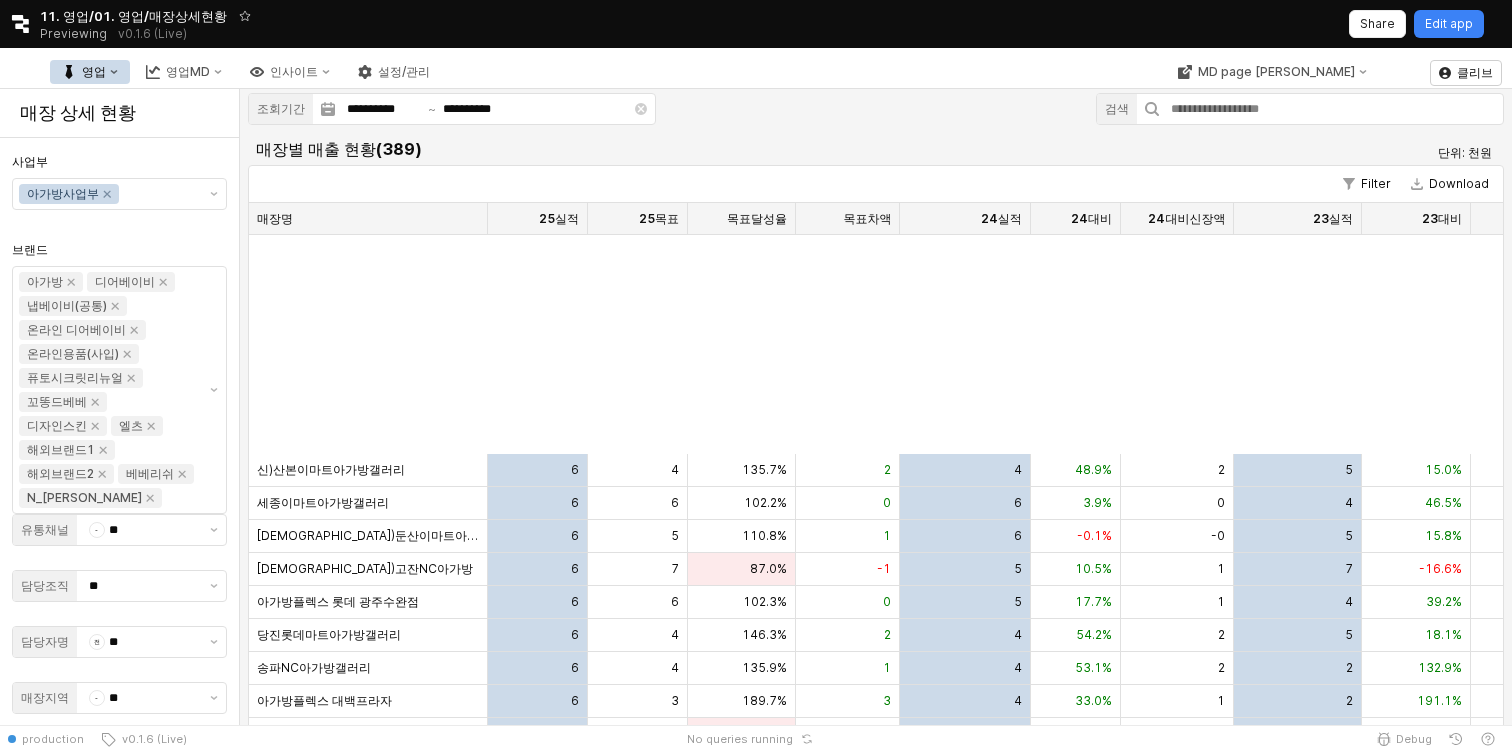 scroll, scrollTop: 1320, scrollLeft: 0, axis: vertical 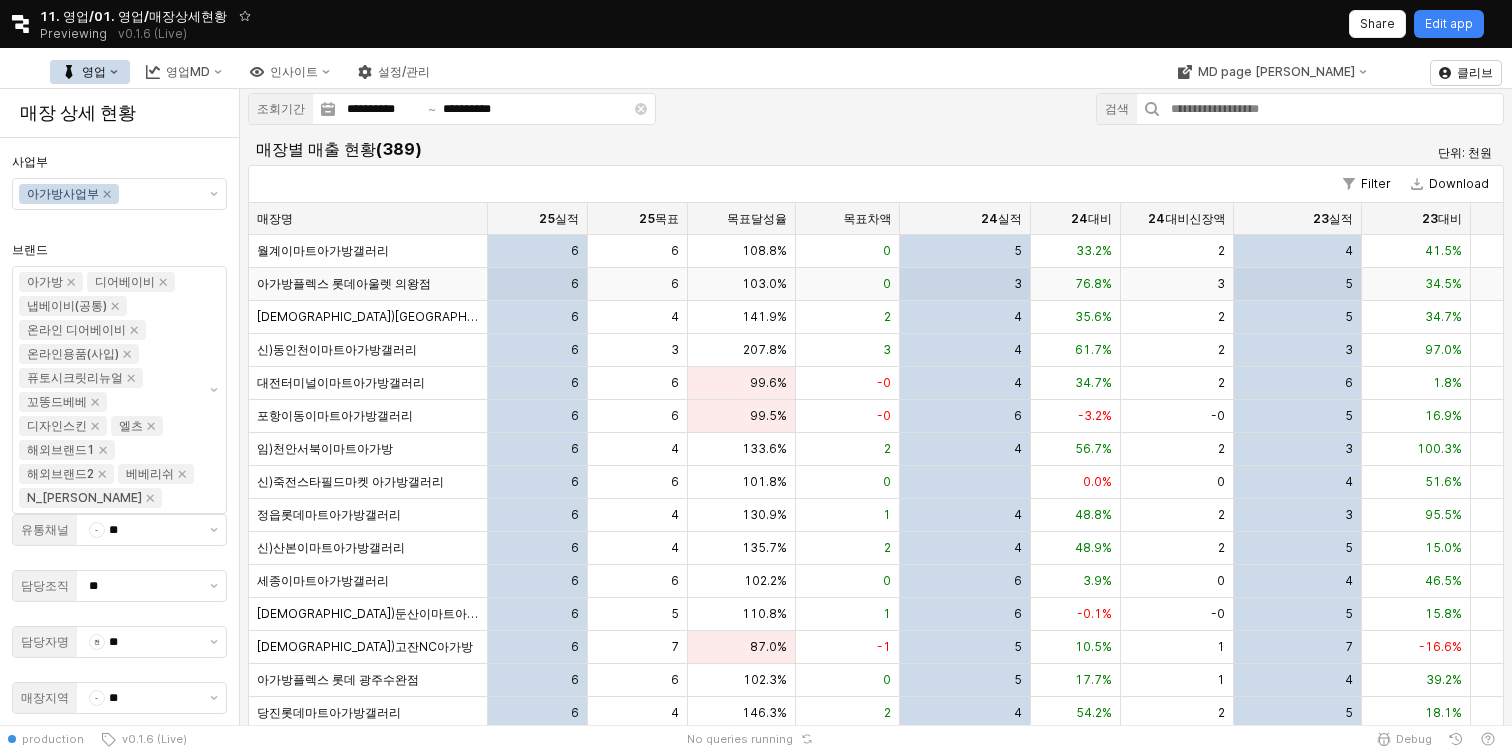 click on "아가방플렉스 롯데아울렛 의왕점" at bounding box center [368, 284] 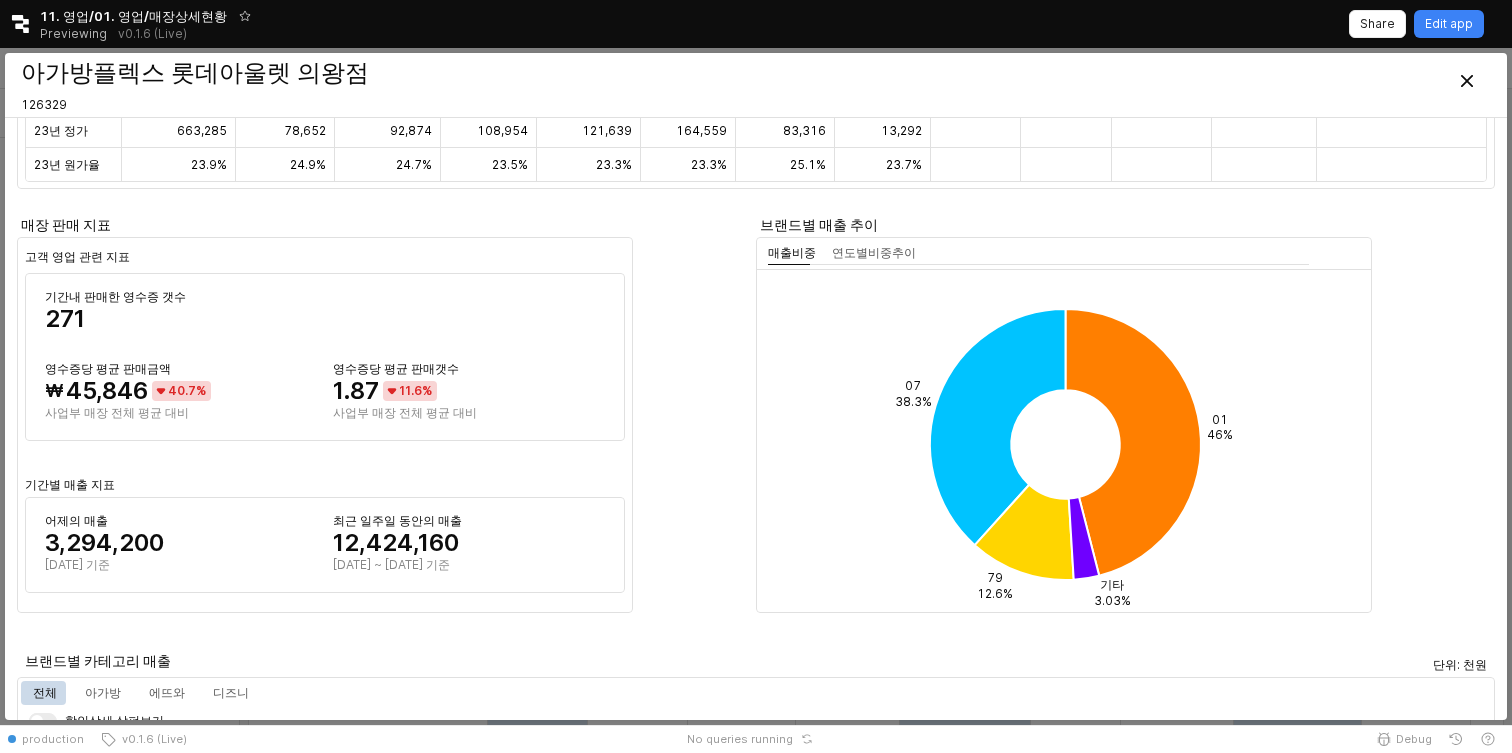 scroll, scrollTop: 834, scrollLeft: 0, axis: vertical 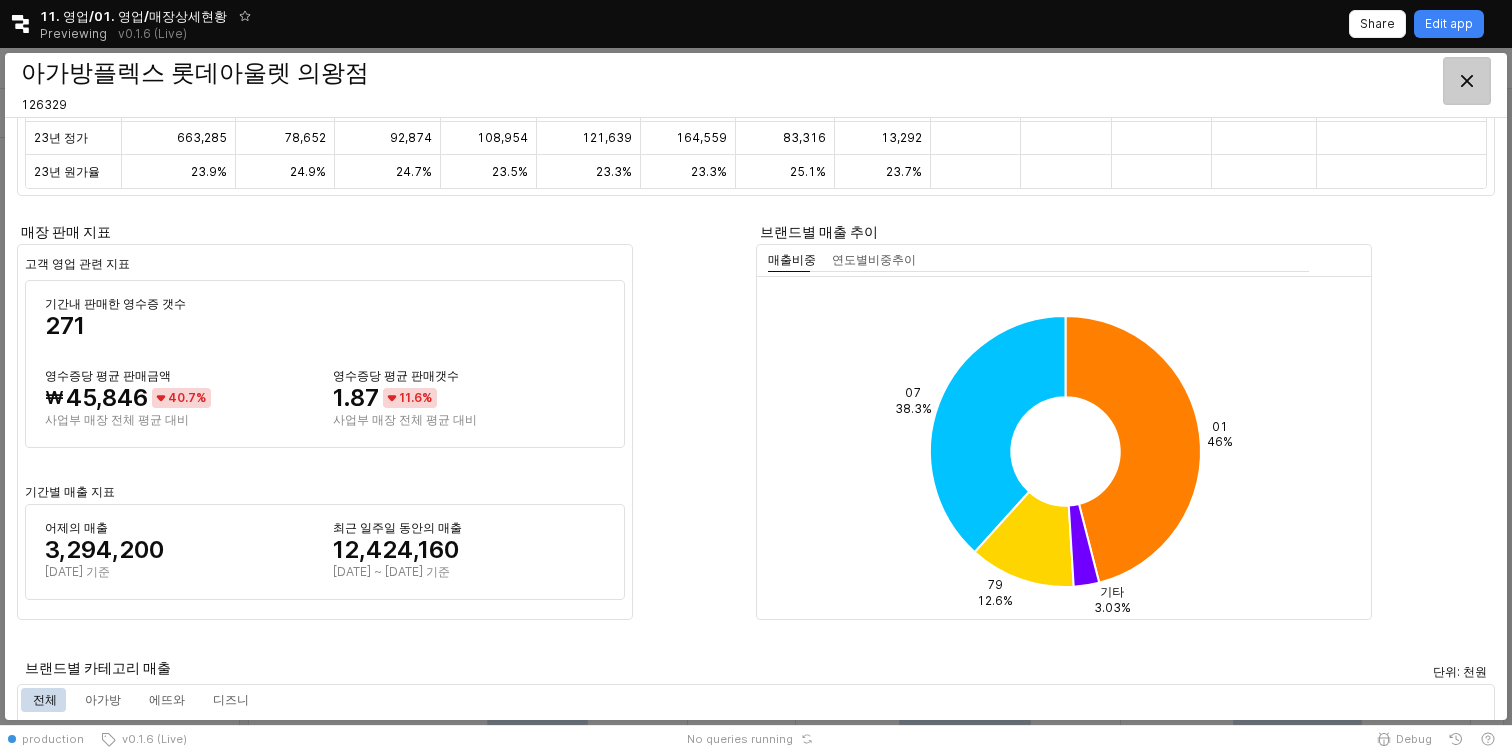 click at bounding box center [1467, 81] 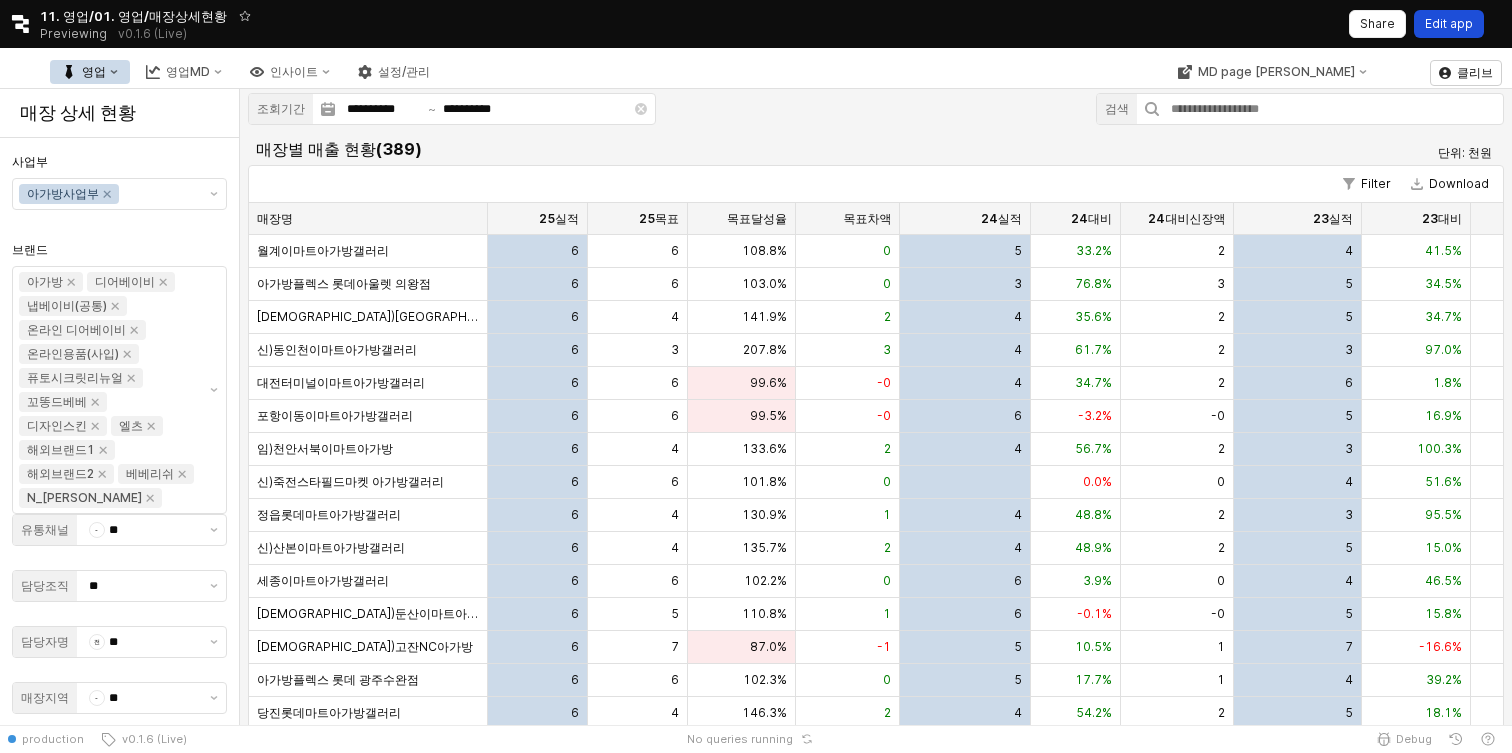 click on "Edit app" at bounding box center [1449, 24] 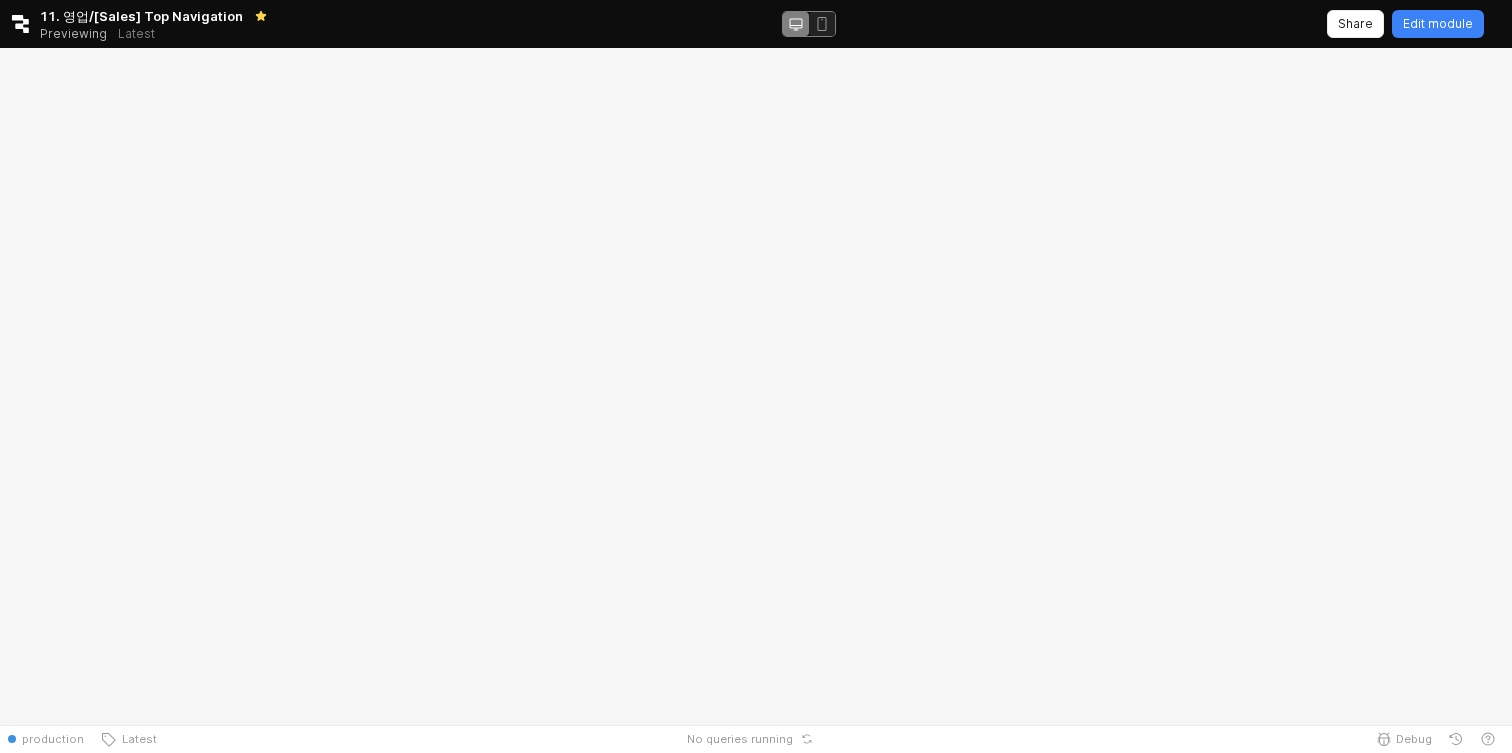 scroll, scrollTop: 0, scrollLeft: 0, axis: both 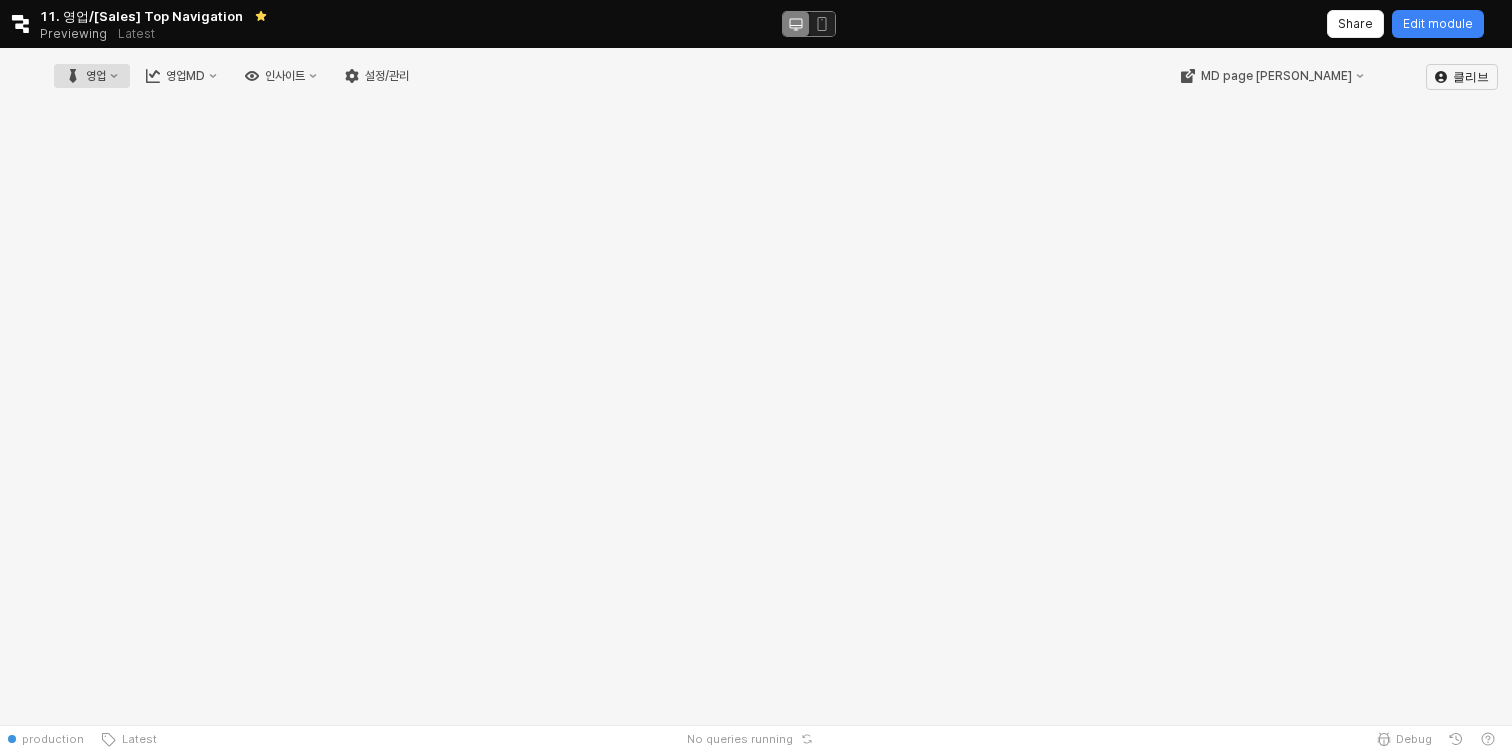 click on "영업" at bounding box center (96, 76) 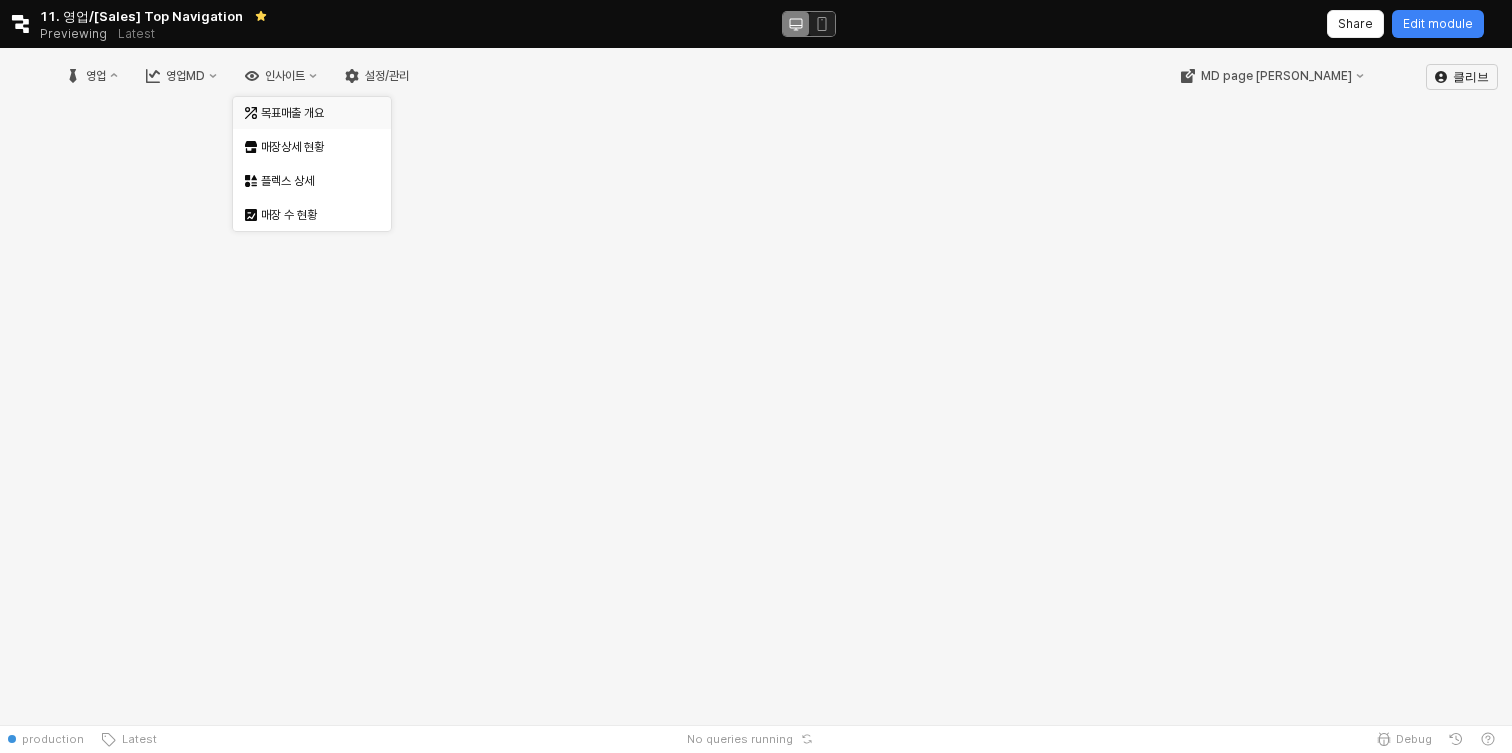 click on "목표매출 개요" at bounding box center (314, 113) 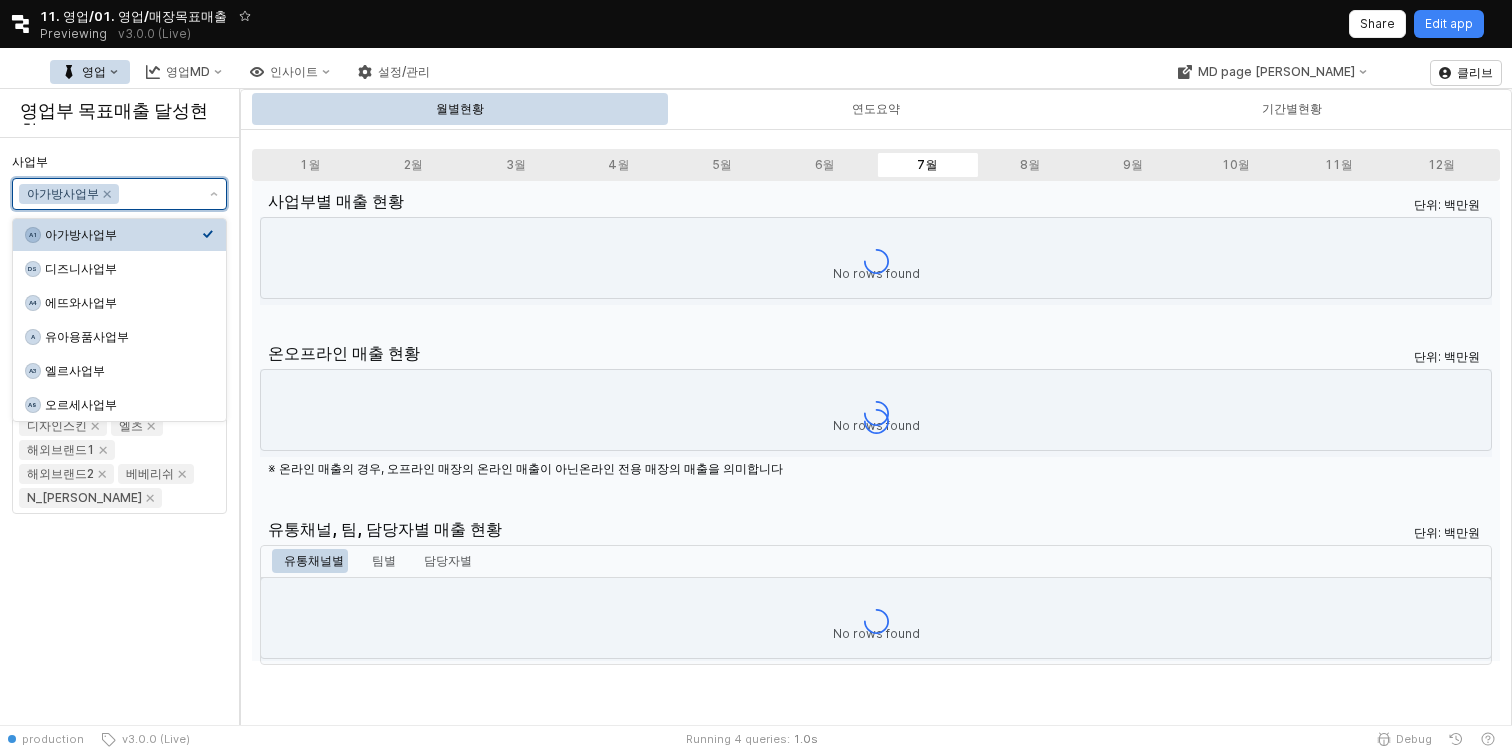click on "사업부" at bounding box center [159, 194] 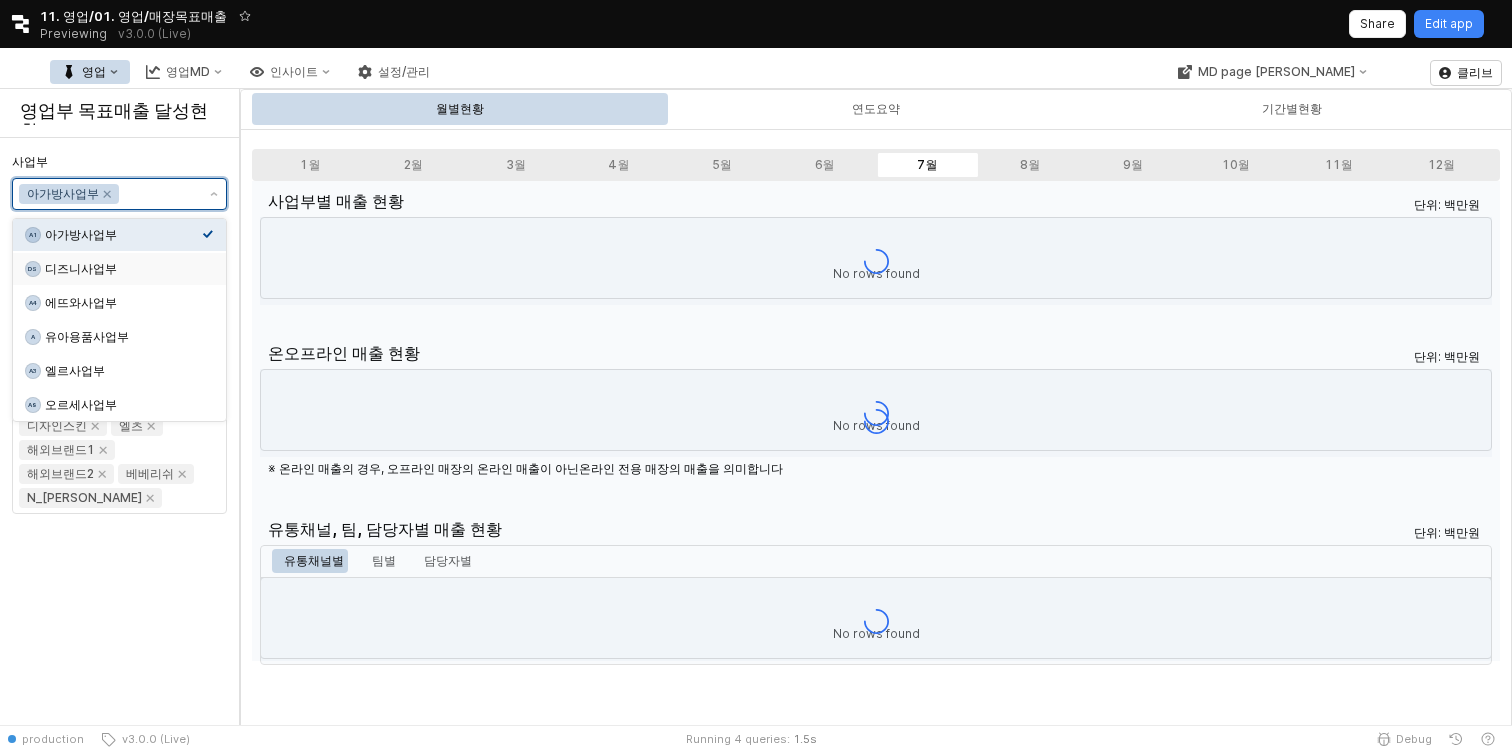 click on "디즈니사업부" at bounding box center [123, 269] 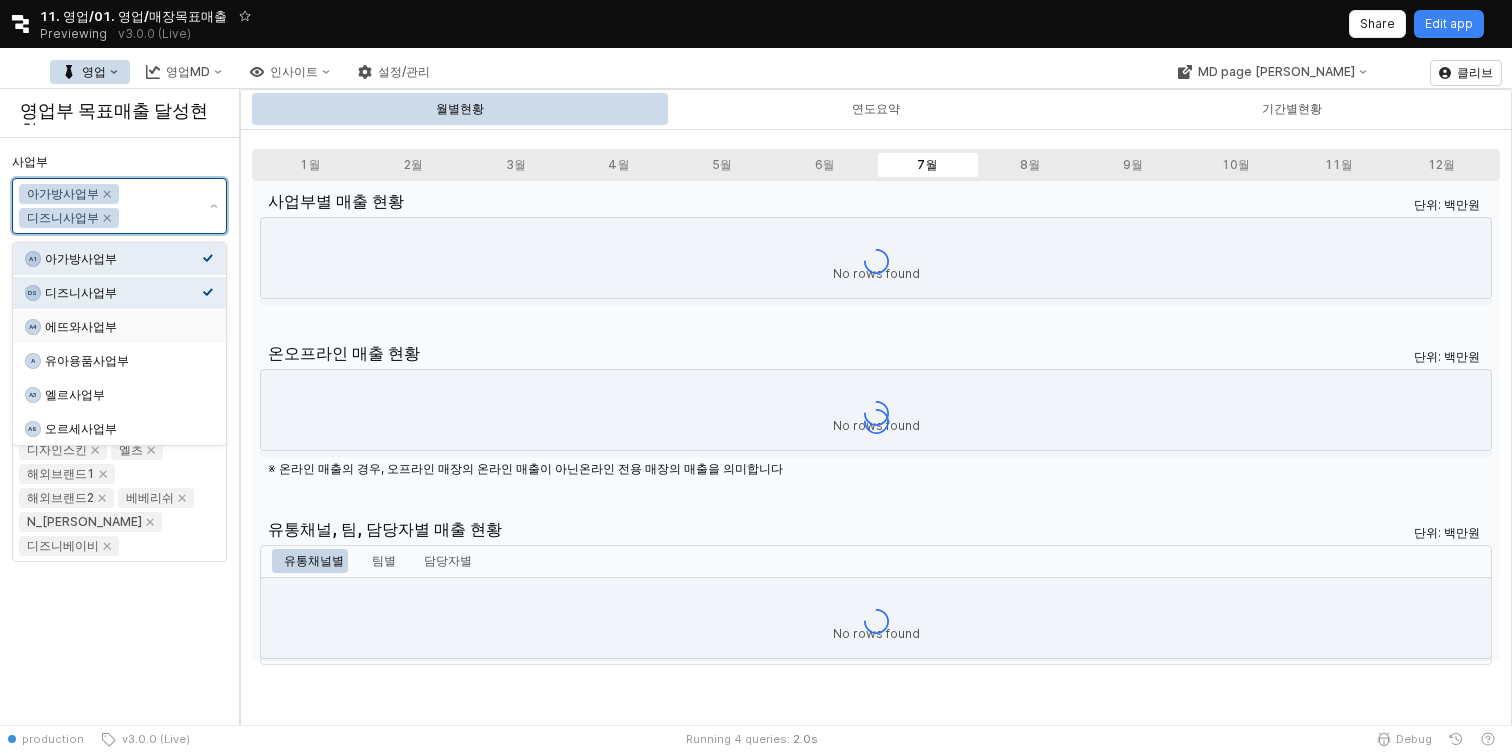 click on "에뜨와사업부" at bounding box center [123, 327] 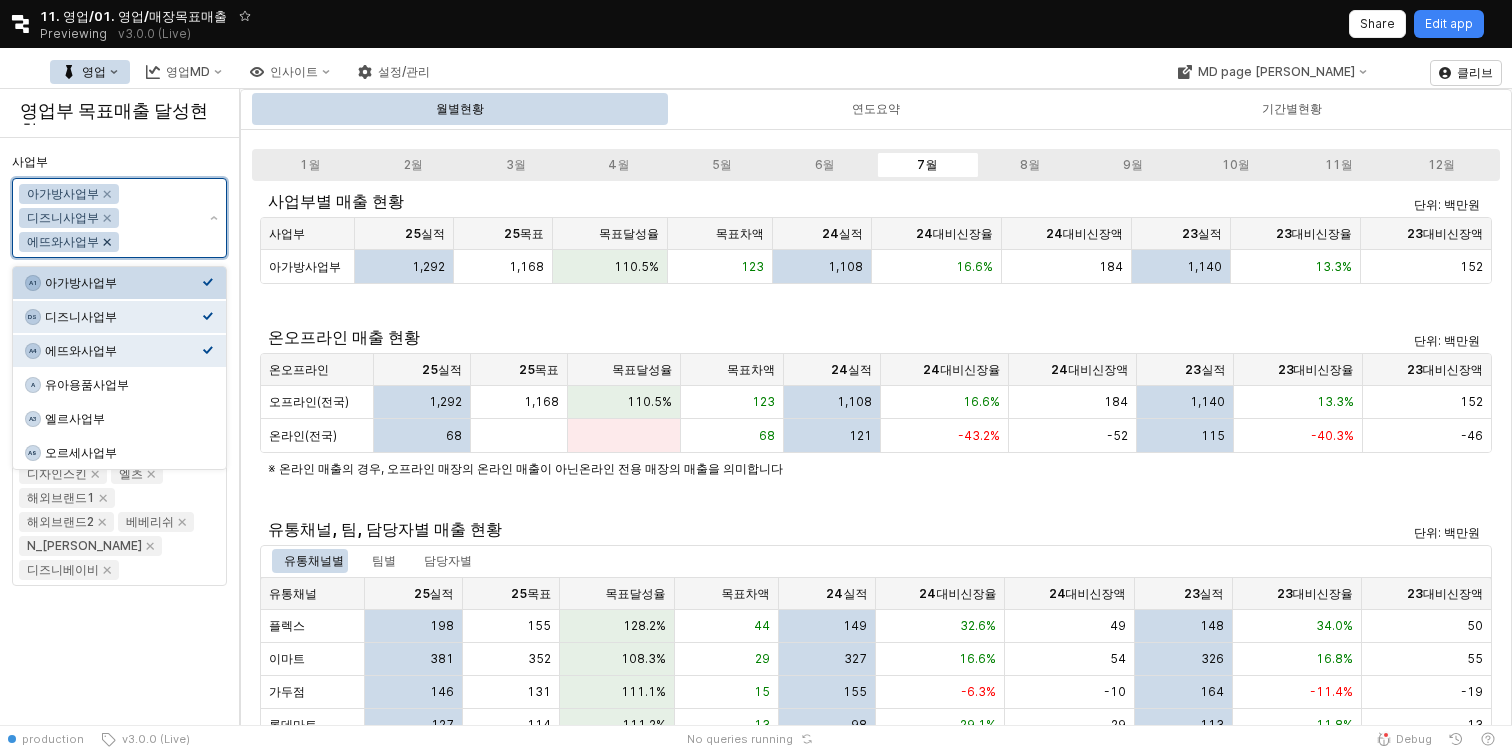 click 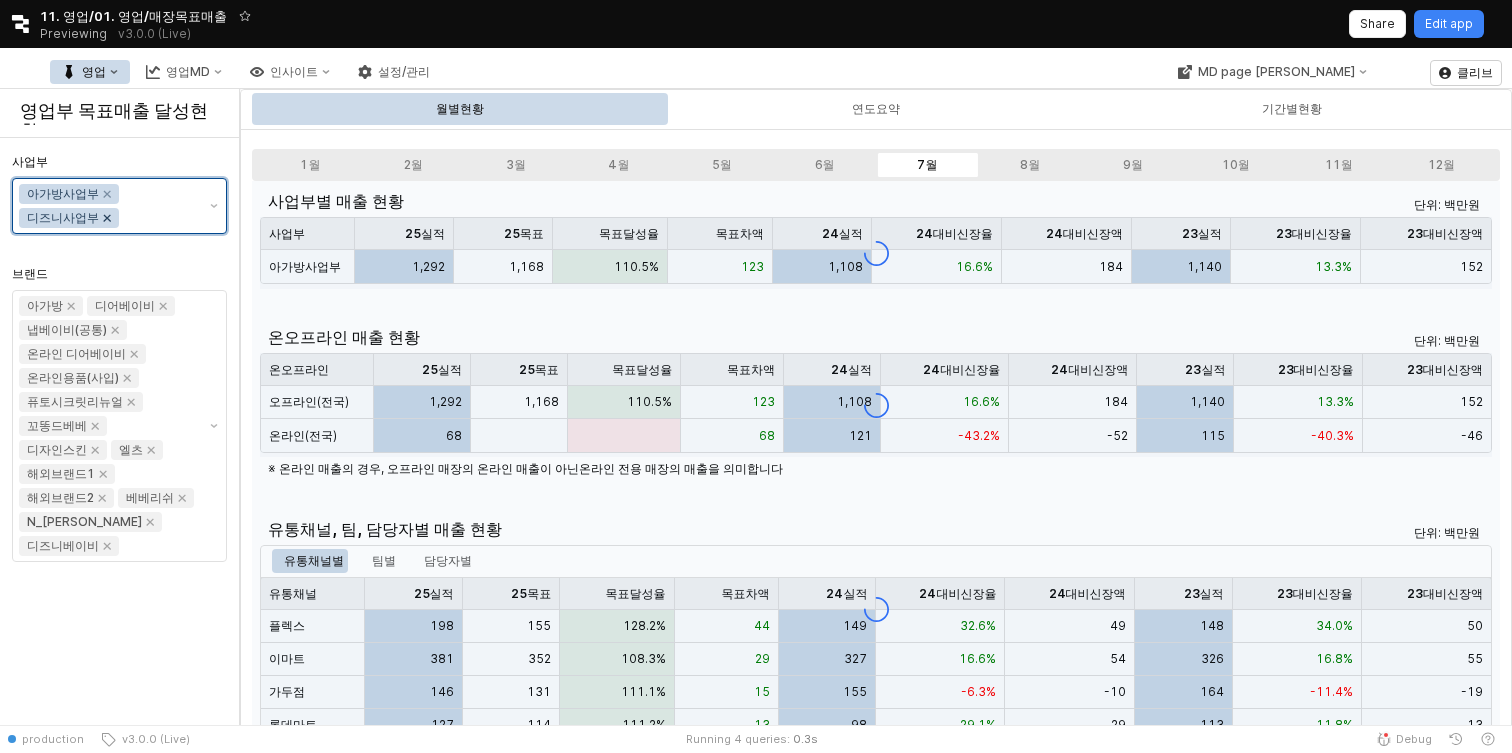 click 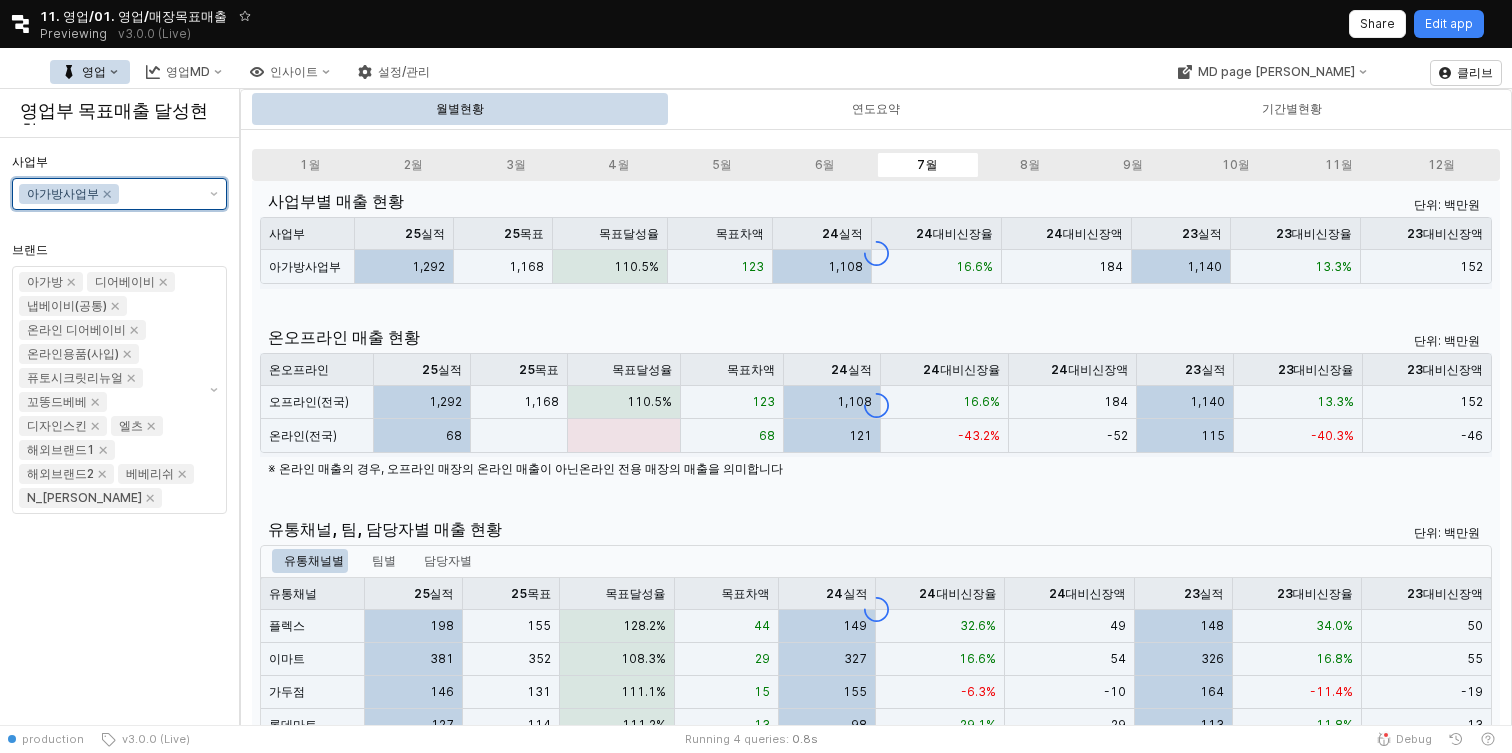 click on "아가방사업부" at bounding box center (107, 194) 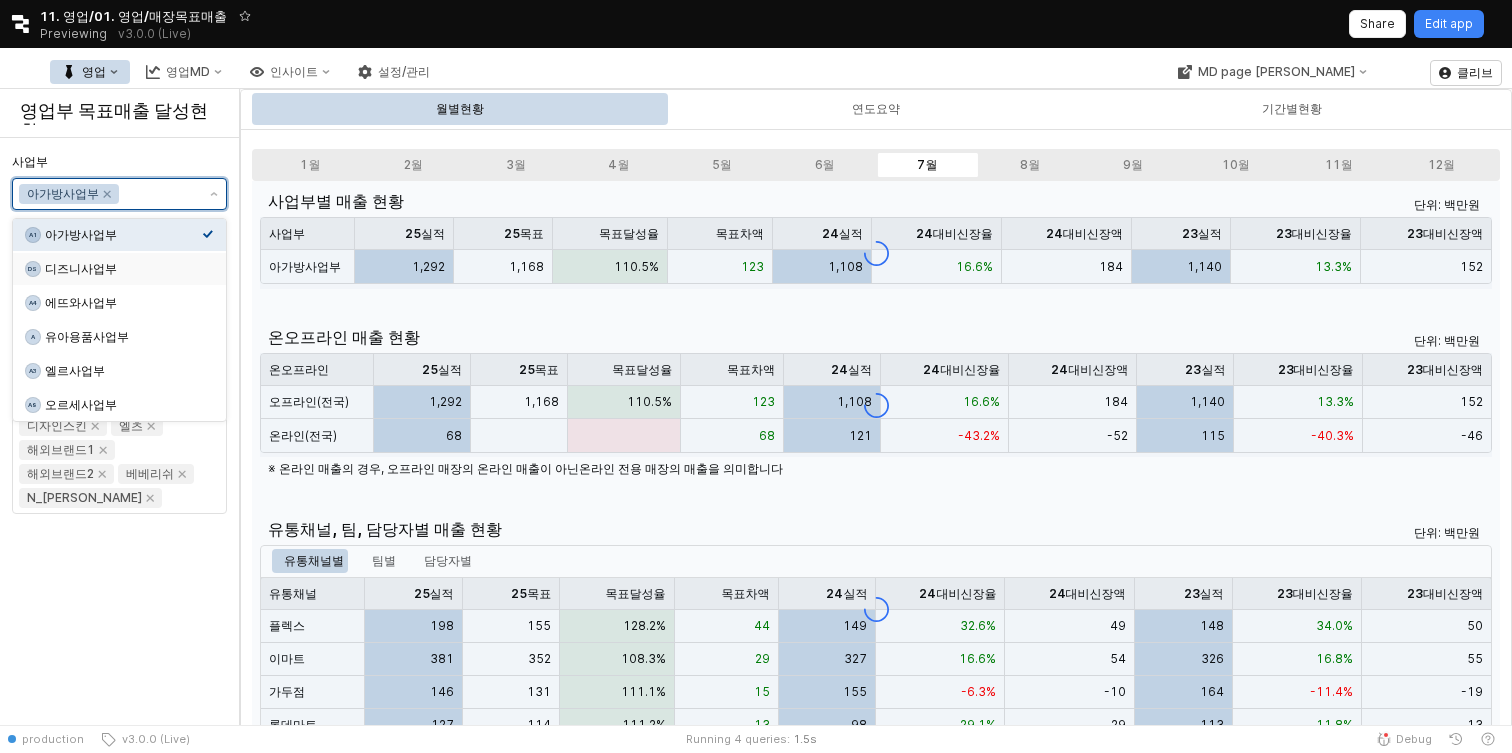 click on "디즈니사업부" at bounding box center (123, 269) 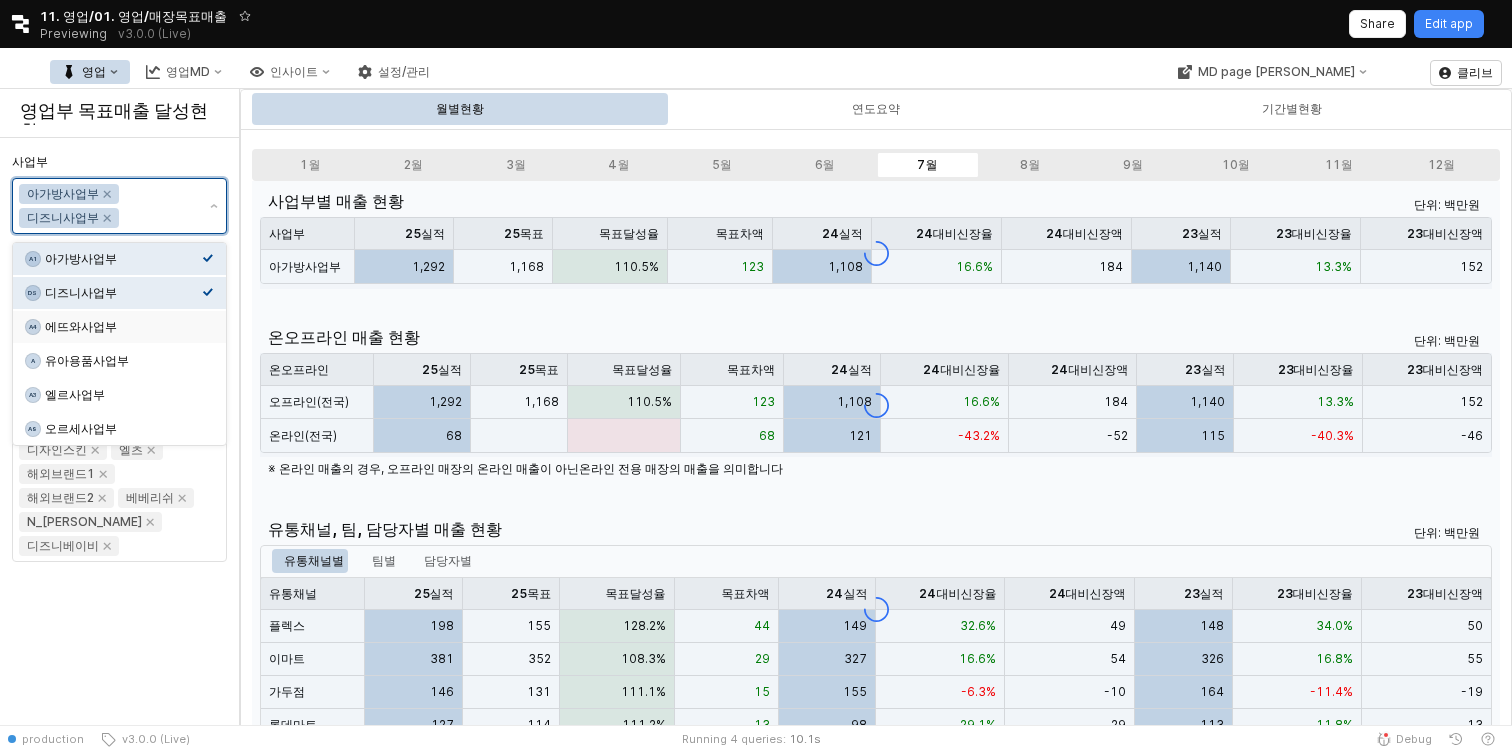 click on "에뜨와사업부" at bounding box center (123, 327) 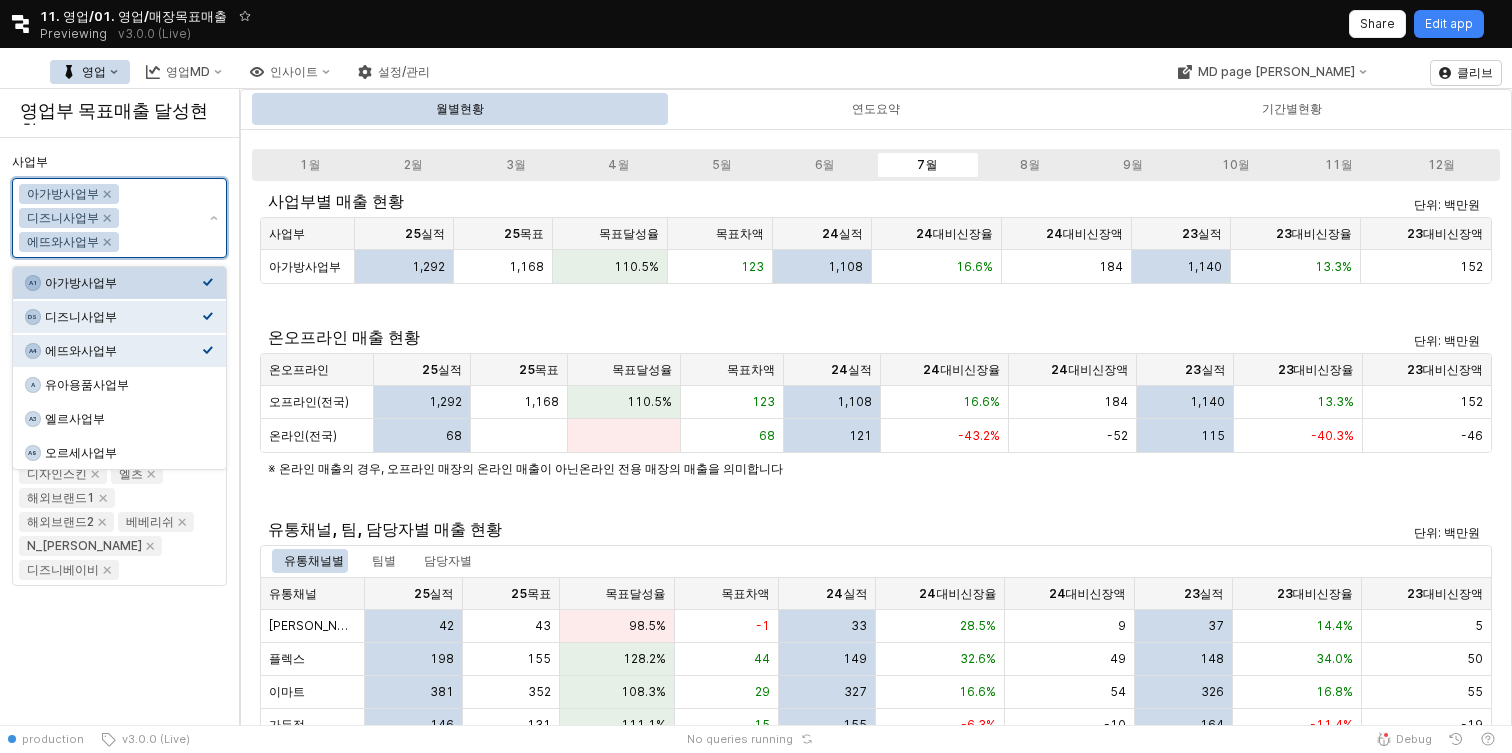click on "디즈니사업부" at bounding box center [69, 218] 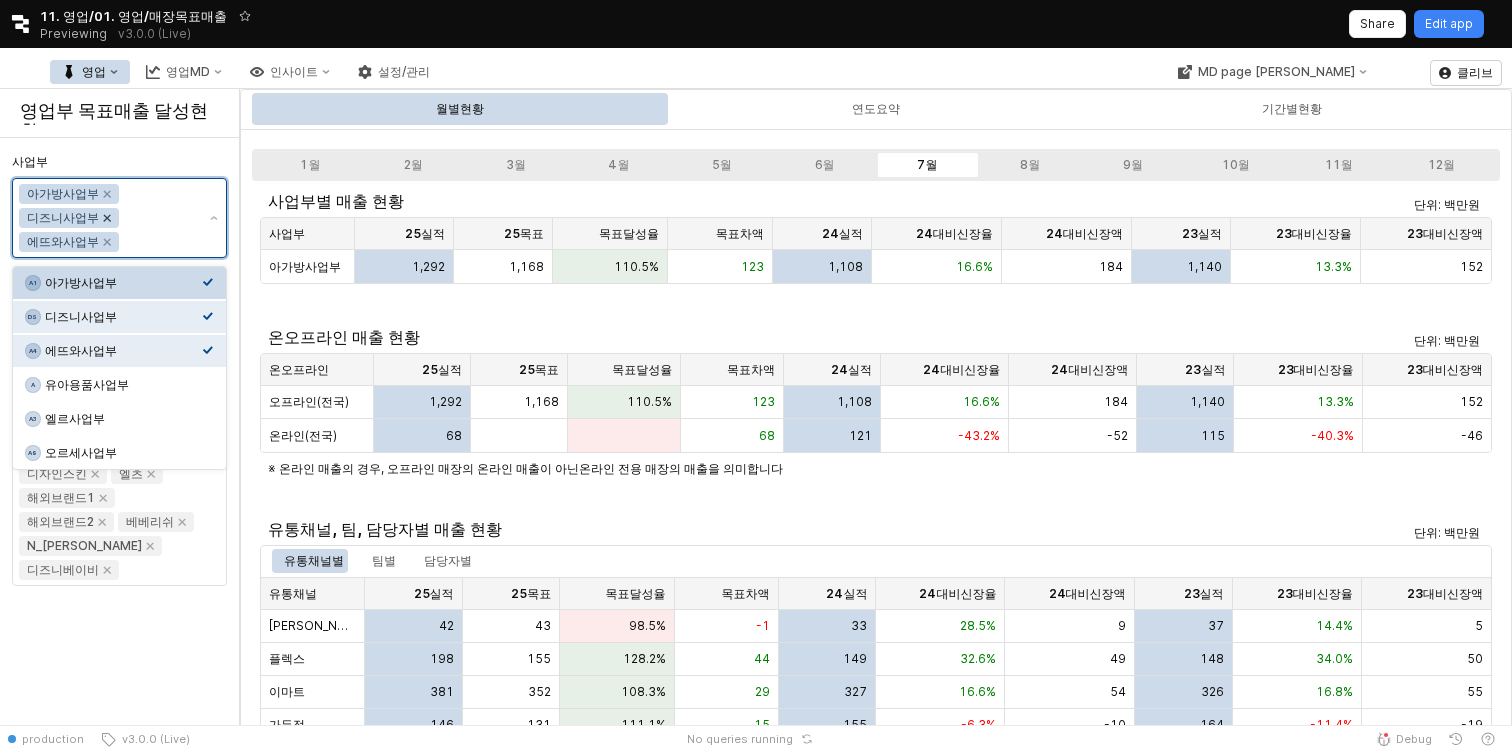 click 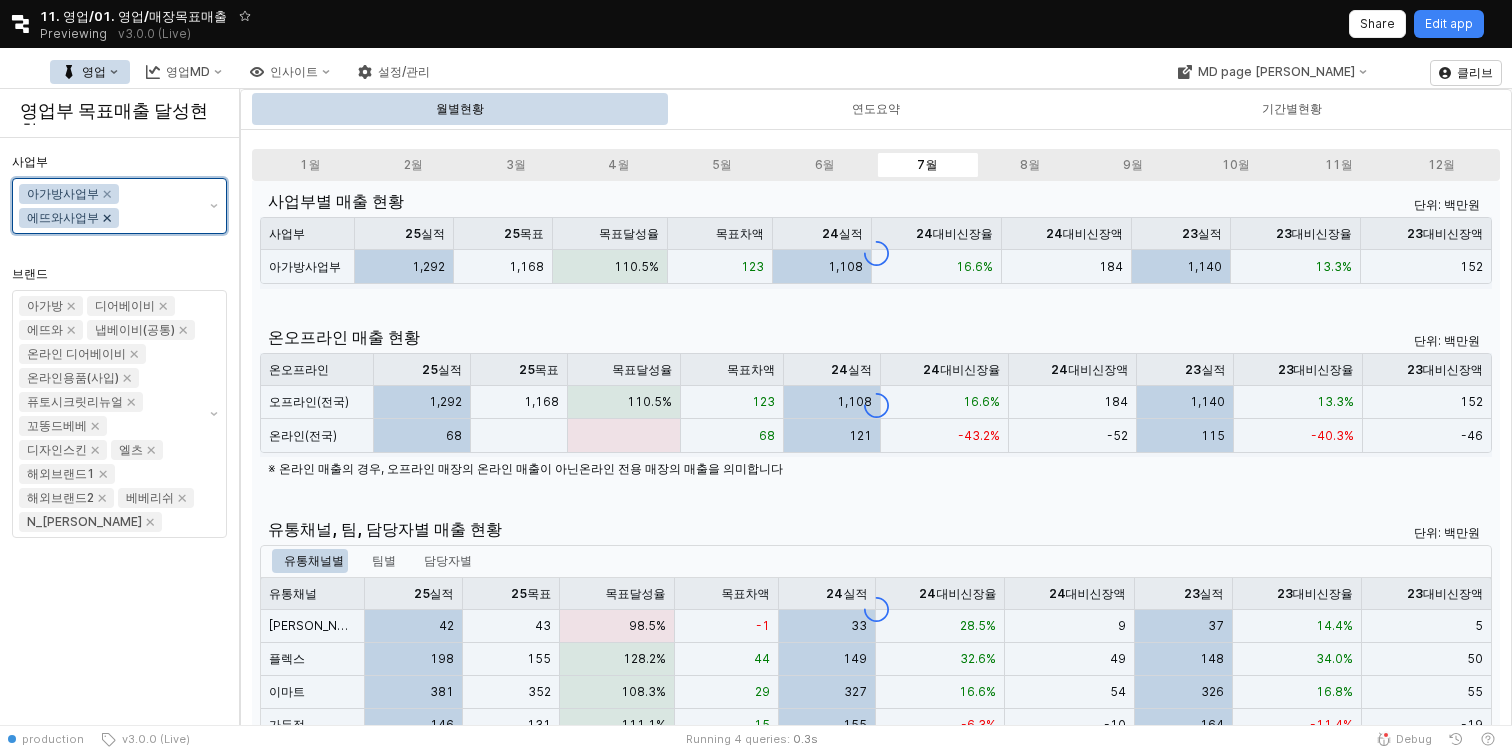 click 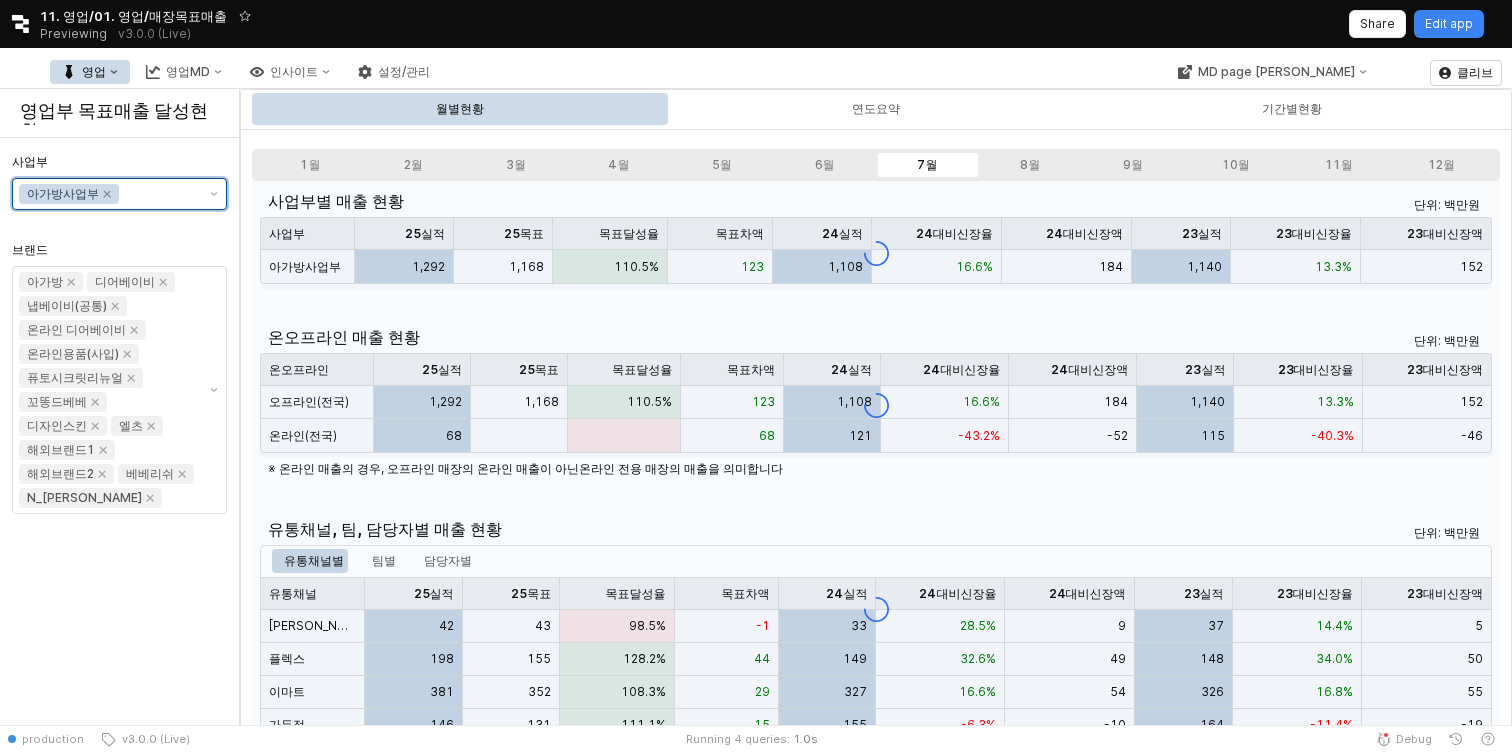 click on "사업부" at bounding box center [159, 194] 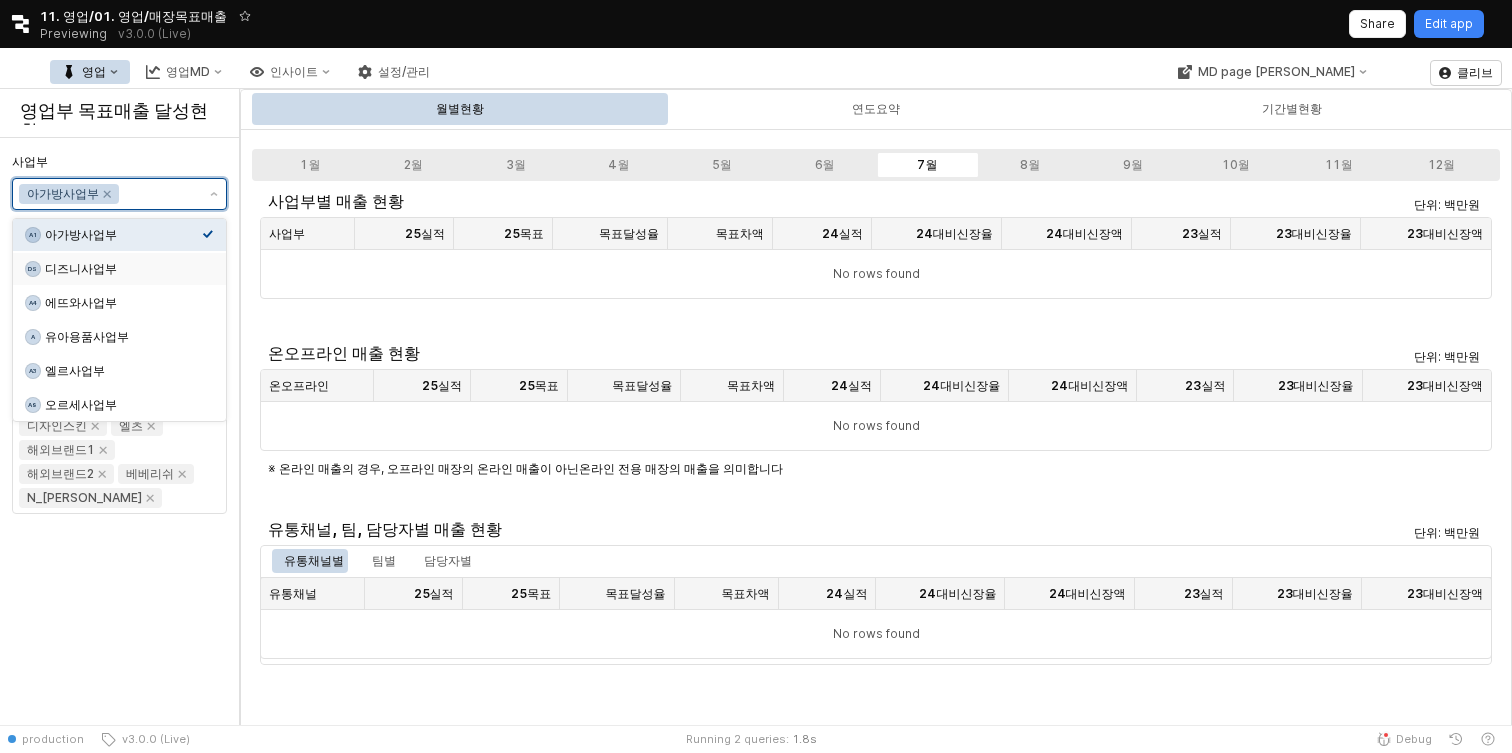 click on "디즈니사업부" at bounding box center [123, 269] 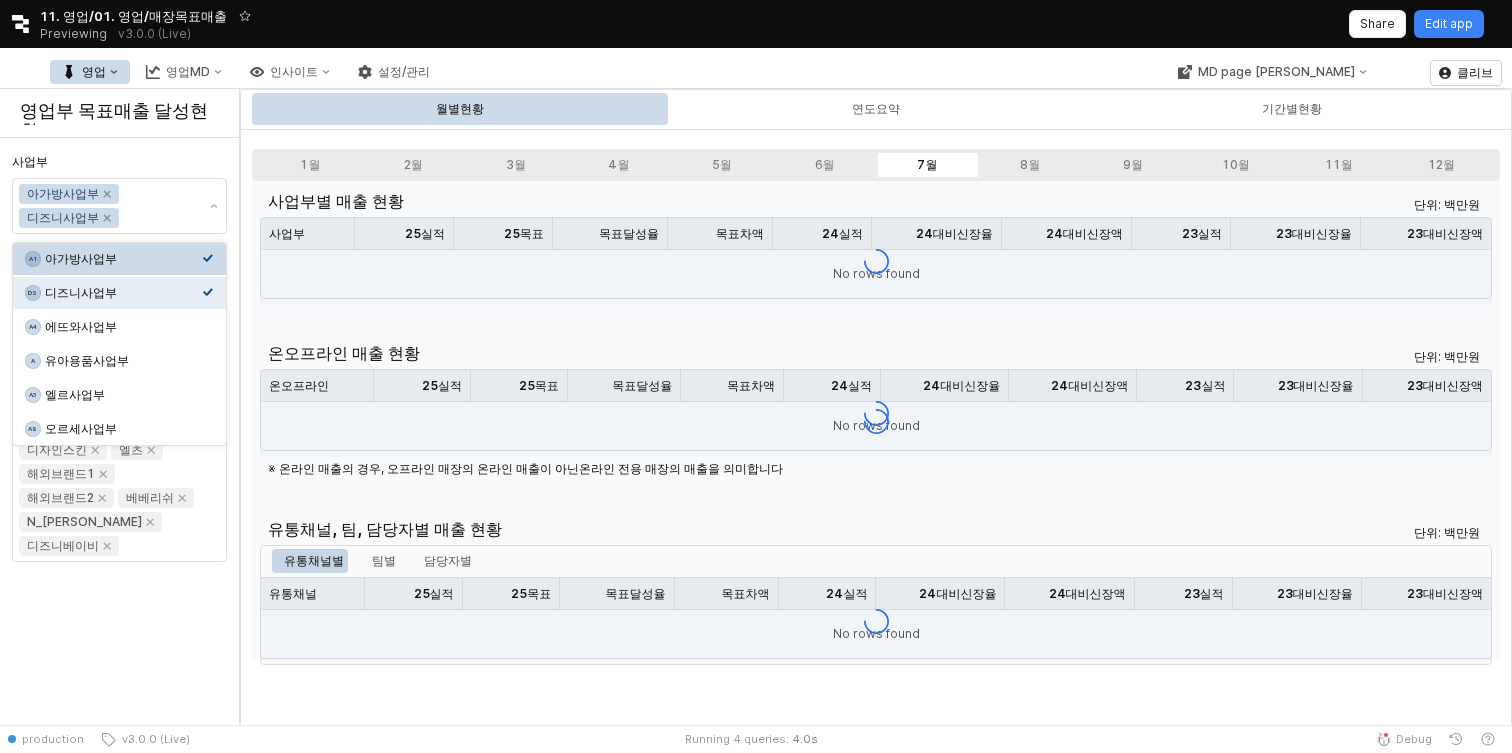 click on "사업부" at bounding box center [119, 162] 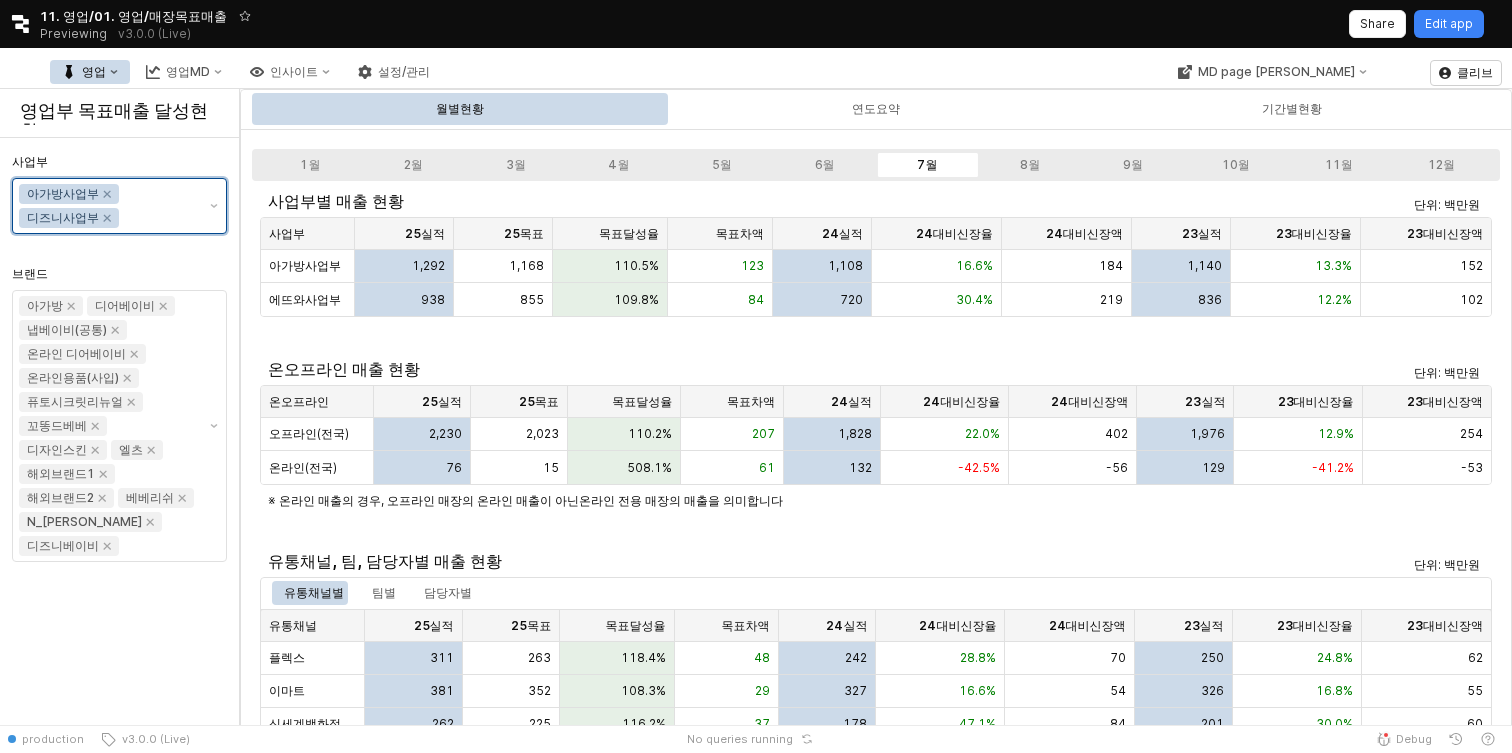 click at bounding box center [159, 218] 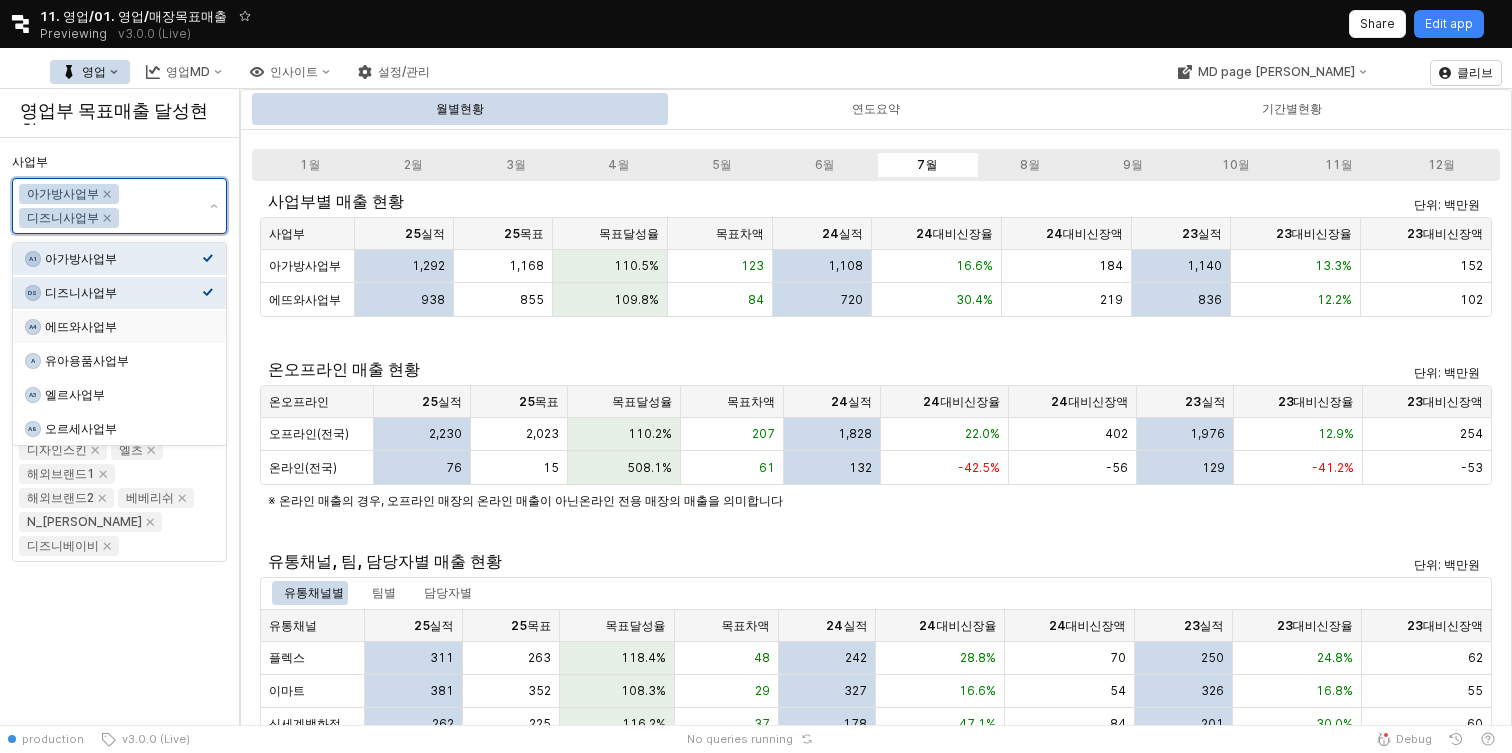 click on "에뜨와사업부" at bounding box center [123, 327] 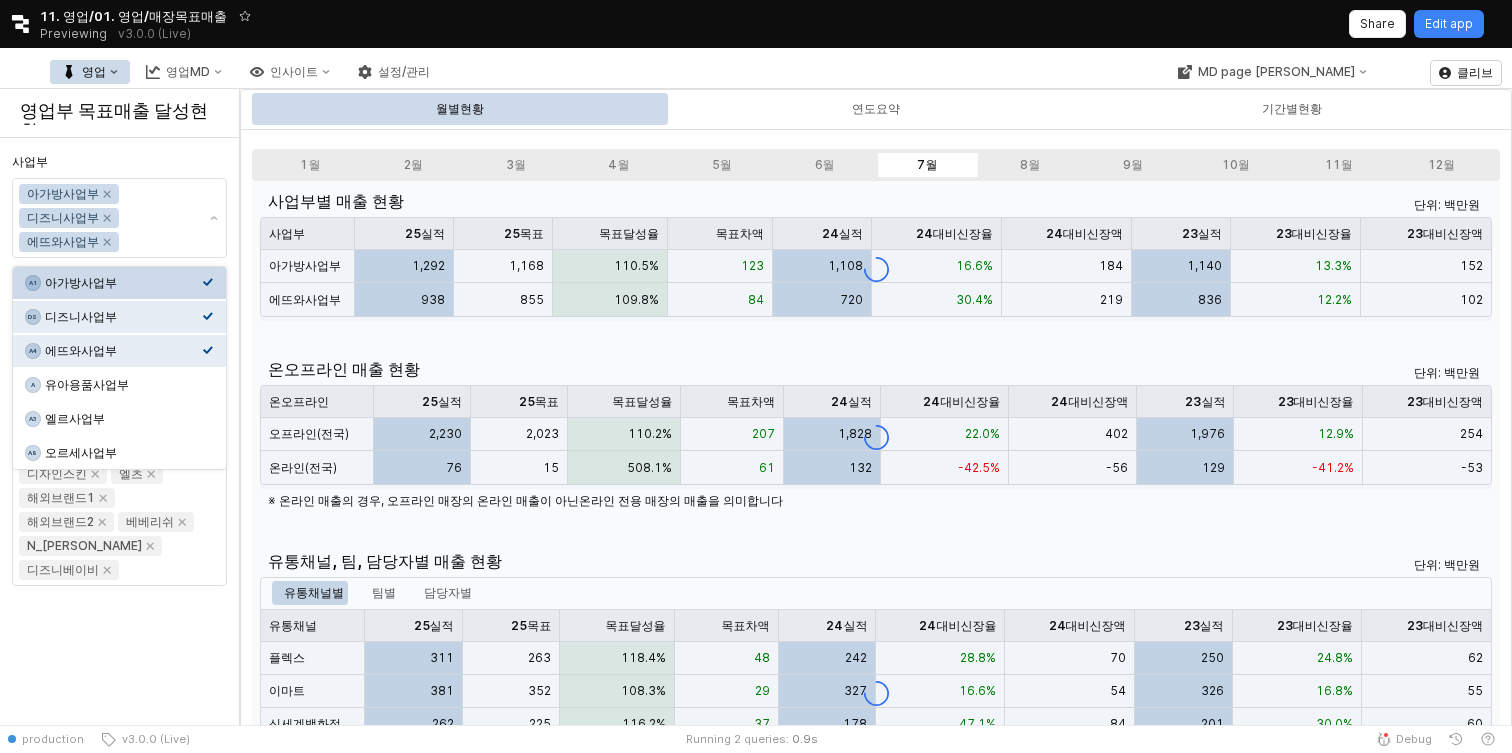 click on "사업부" at bounding box center (119, 162) 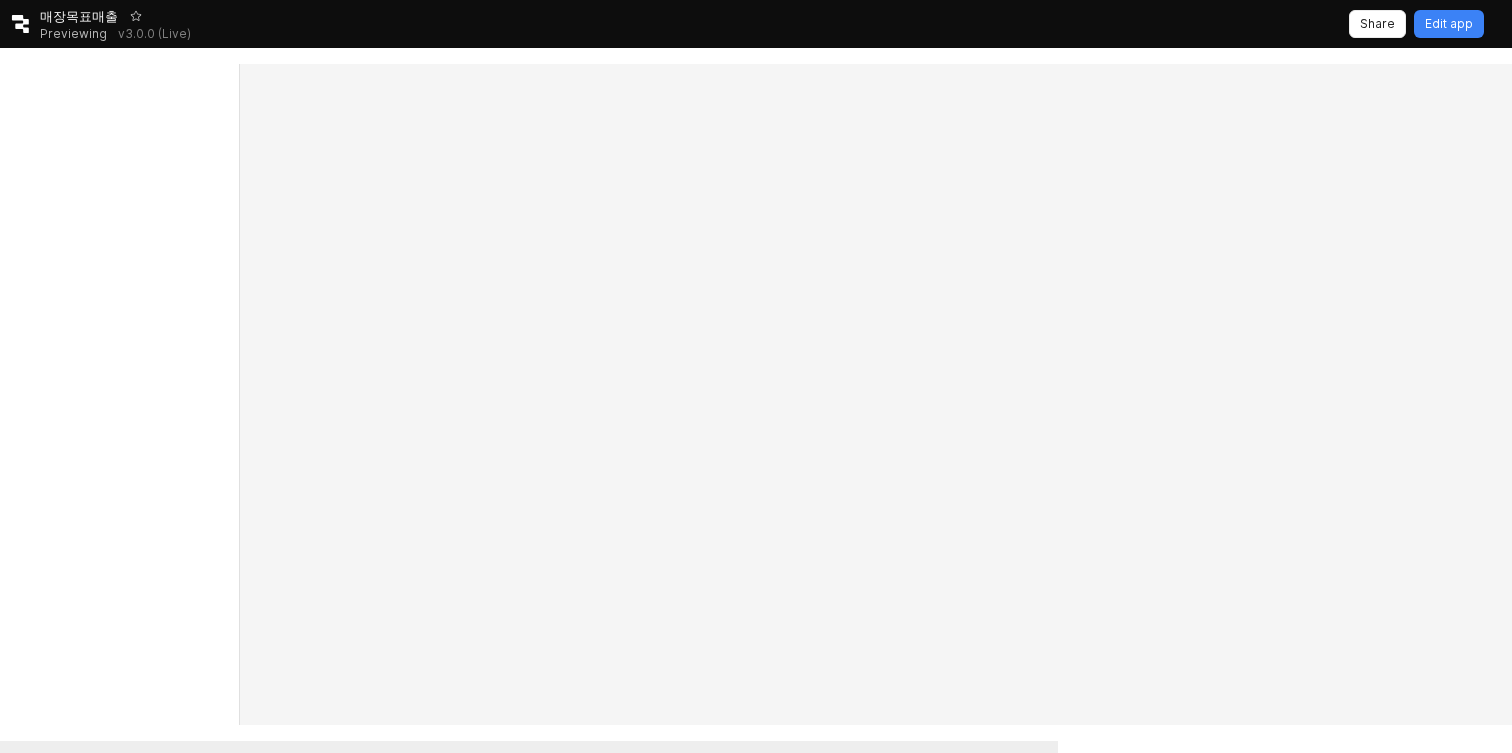 scroll, scrollTop: 0, scrollLeft: 0, axis: both 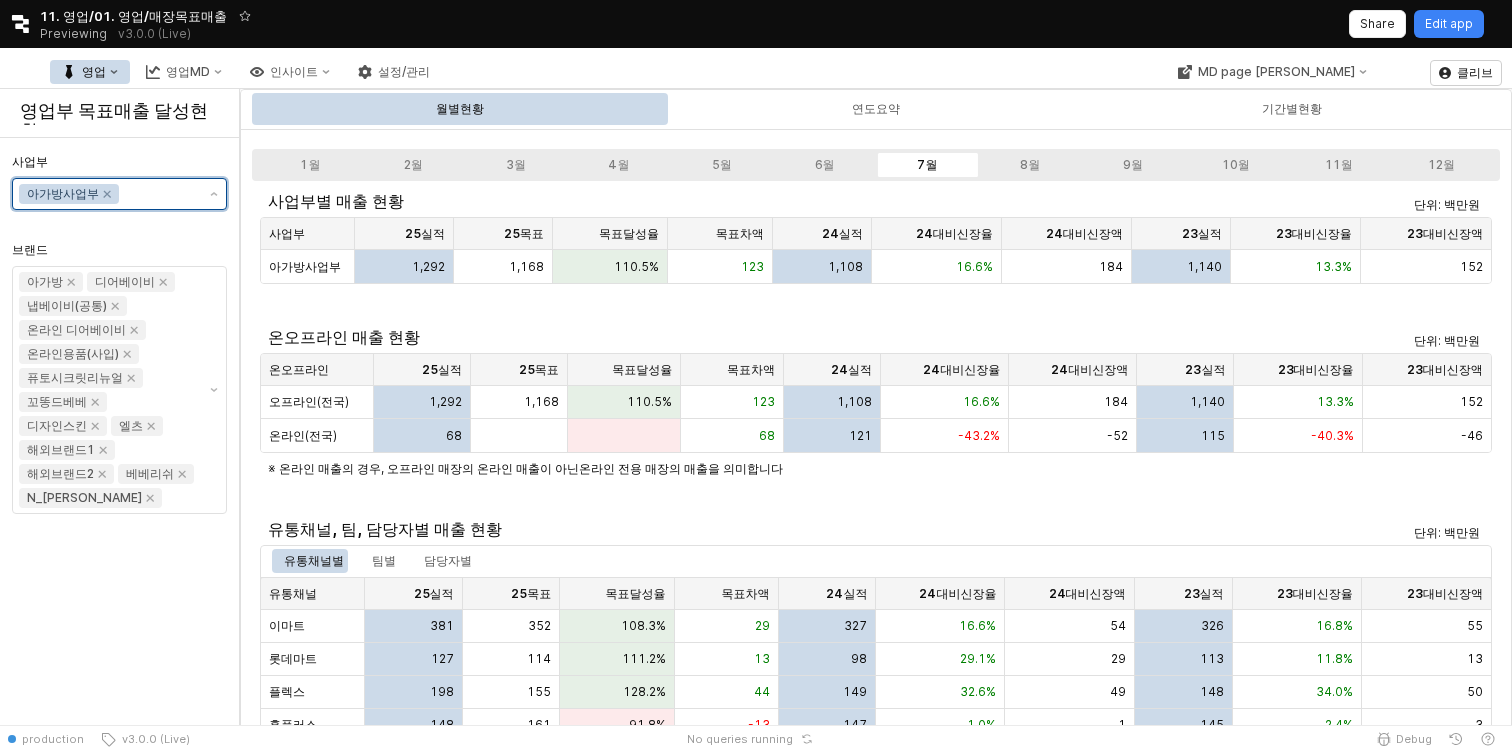 click on "사업부" at bounding box center (159, 194) 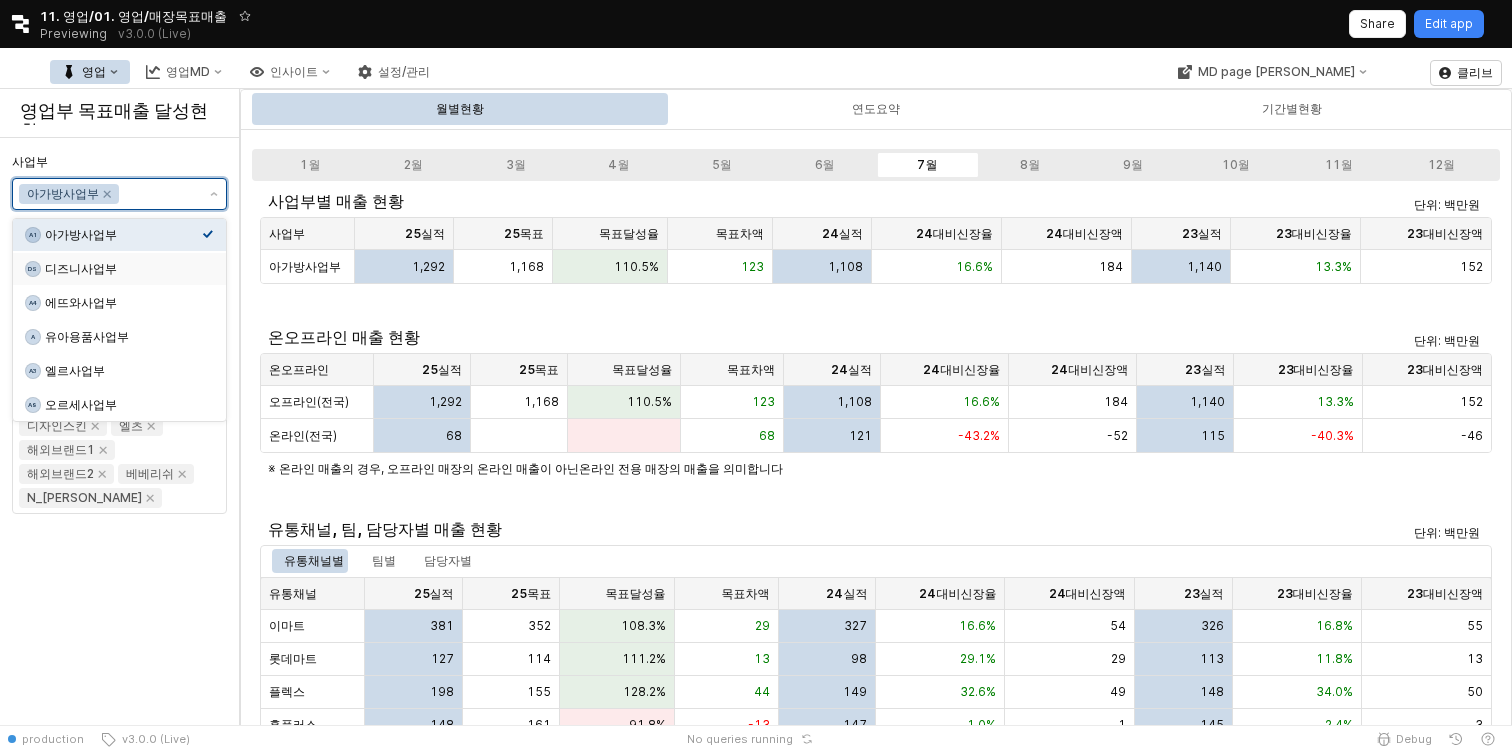 click on "디즈니사업부" at bounding box center [123, 269] 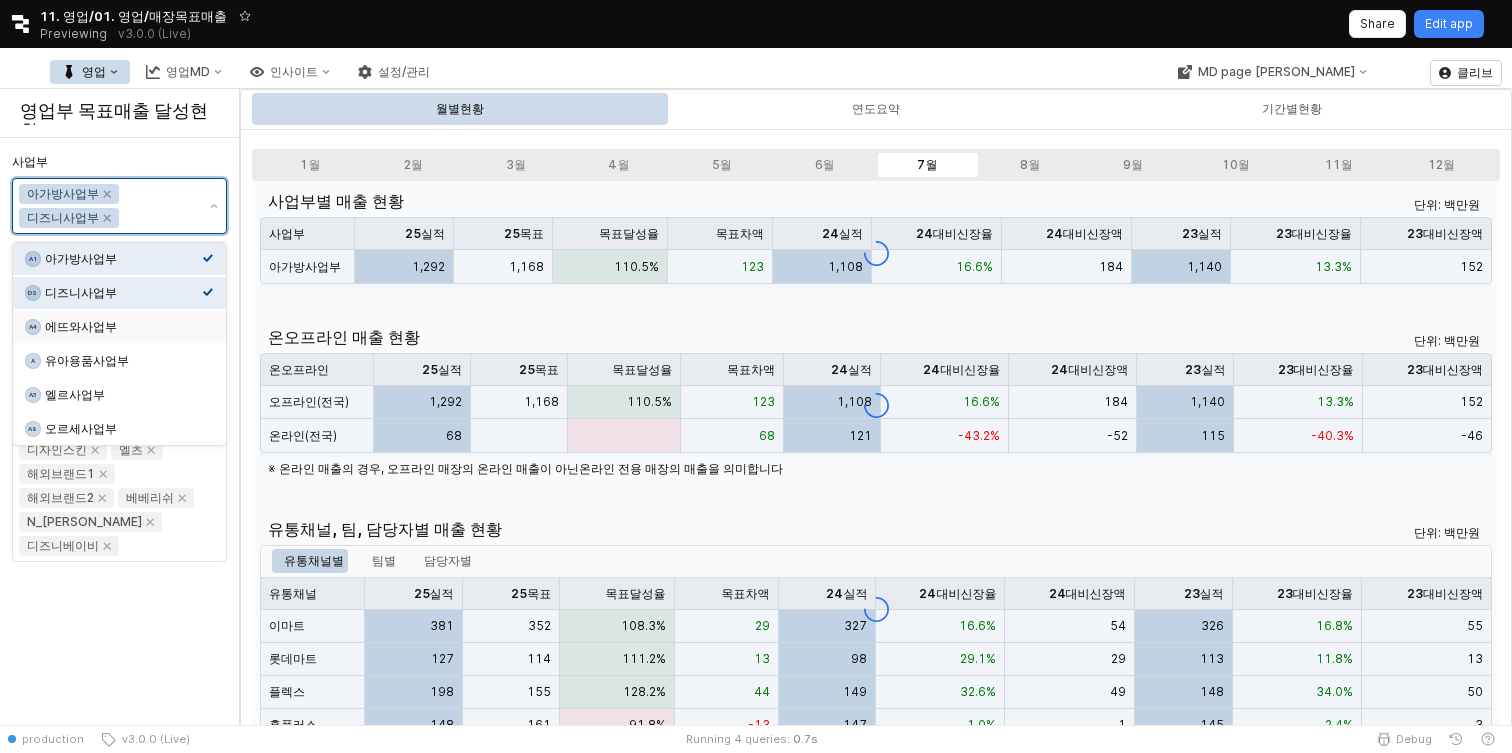 click on "에뜨와사업부" at bounding box center (123, 327) 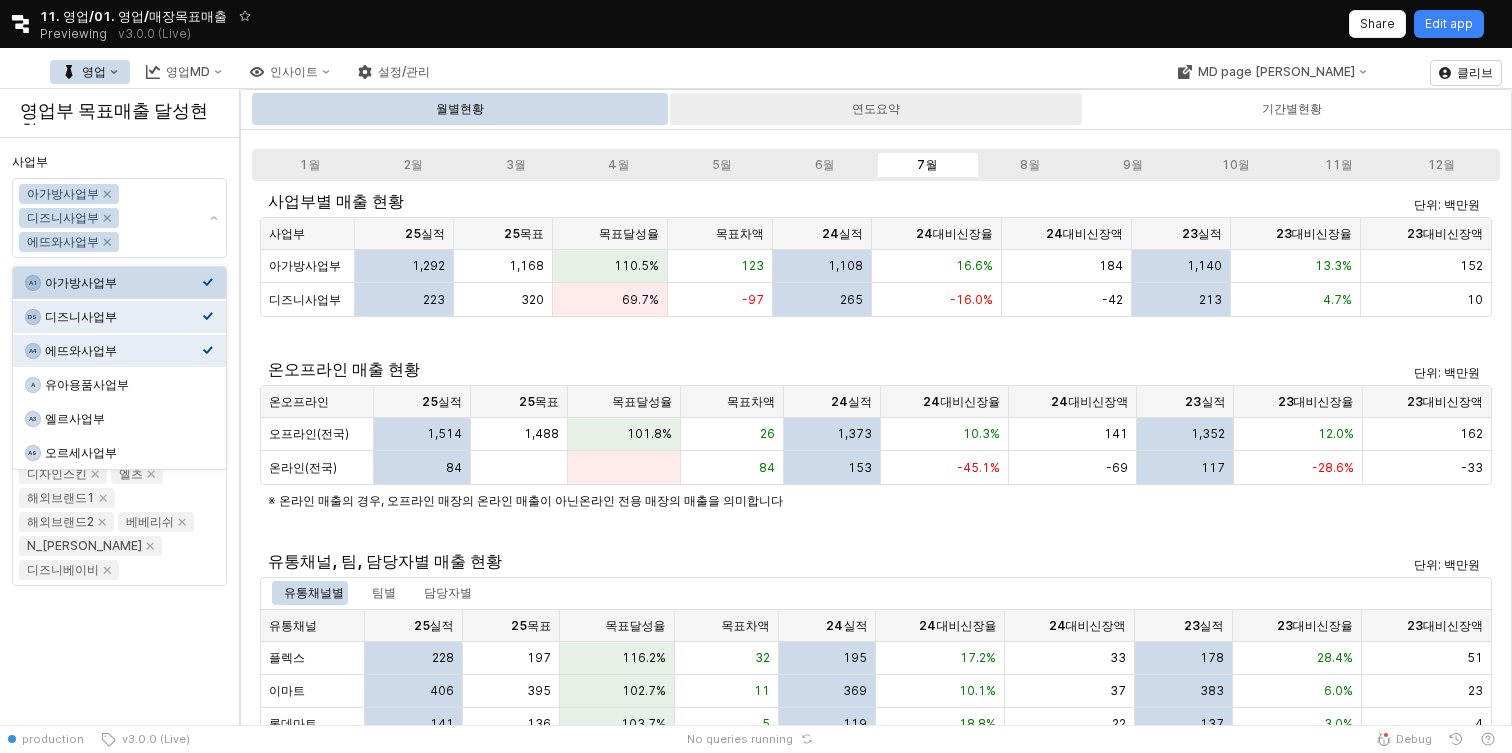 click on "연도요약" at bounding box center (876, 109) 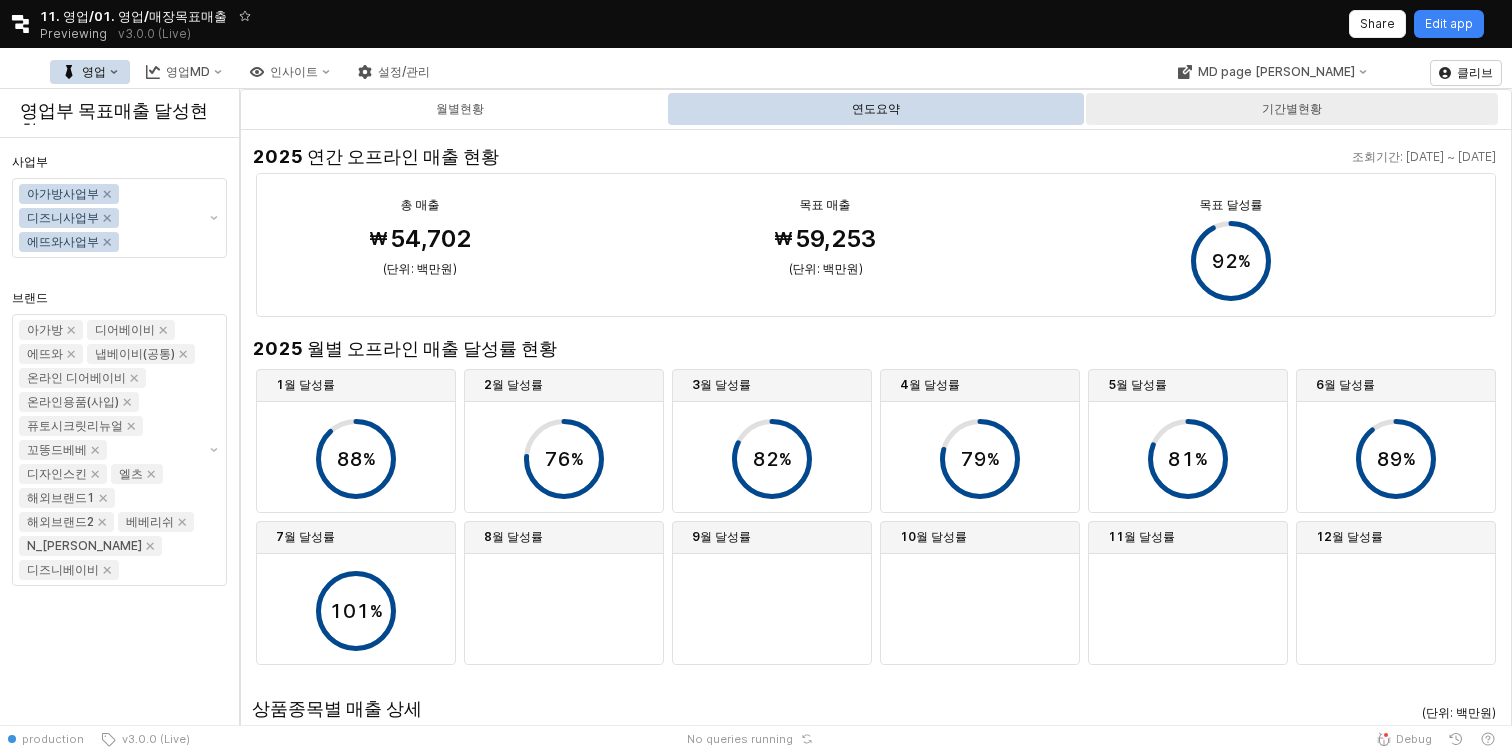 click on "기간별현황" at bounding box center (1292, 109) 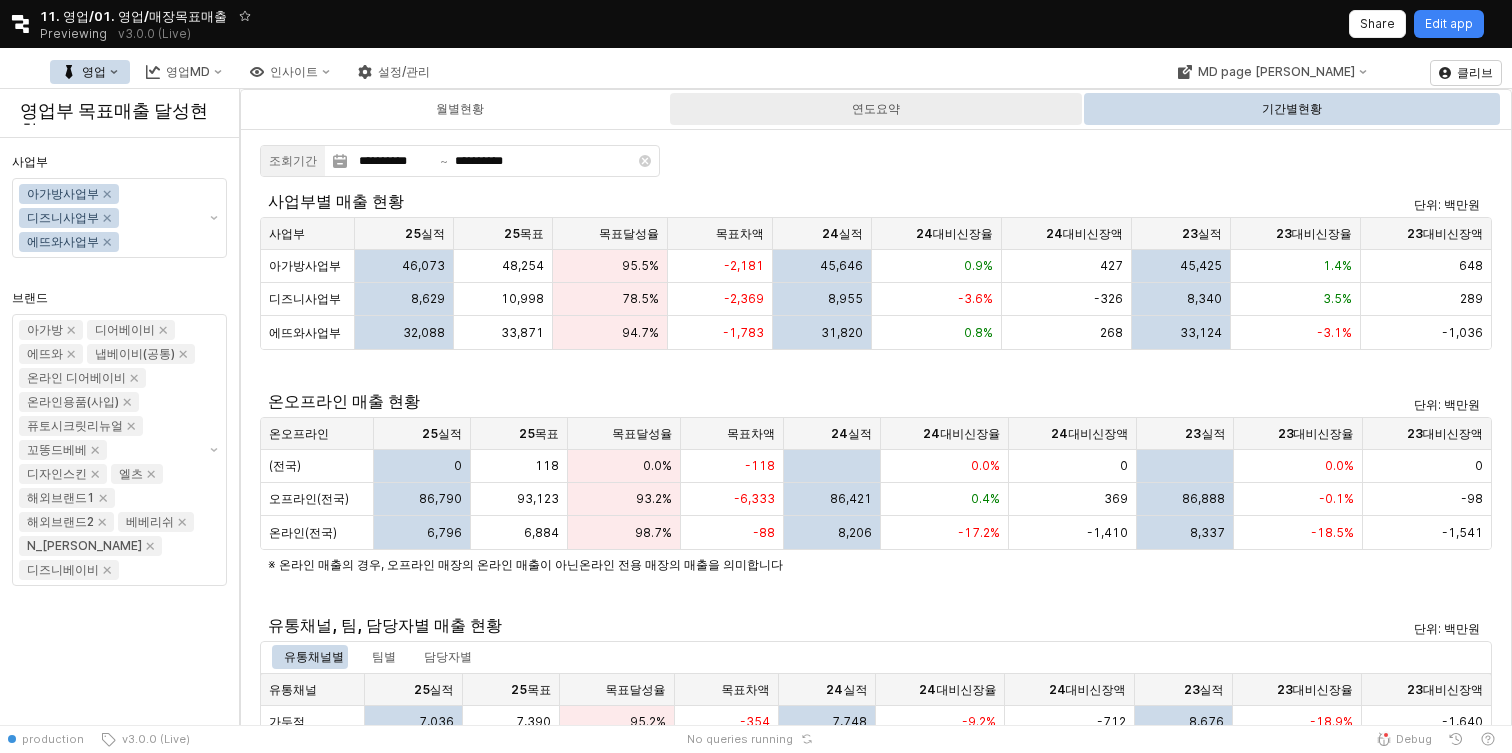 click on "연도요약" at bounding box center [876, 109] 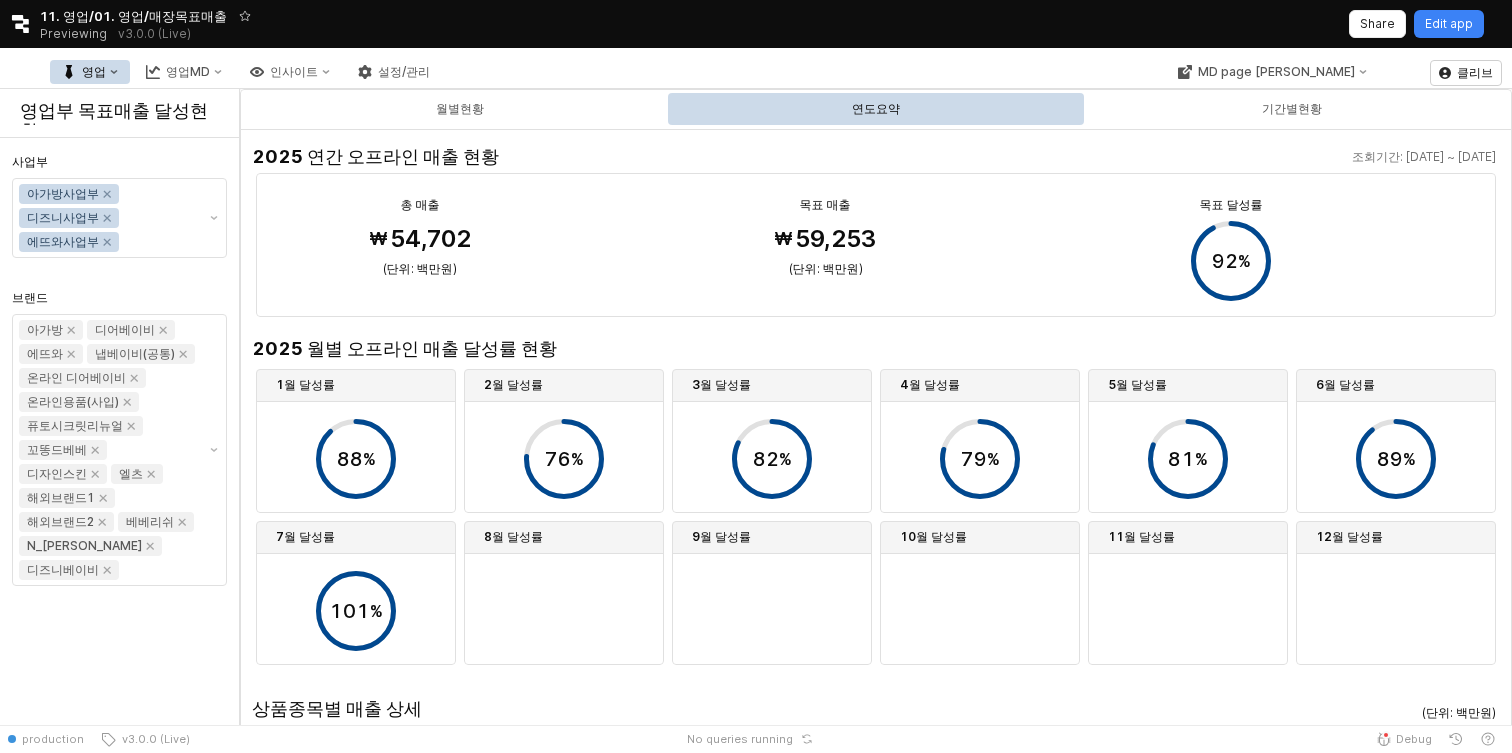 click on "영업 영업MD 인사이트 설정/관리" at bounding box center (246, 72) 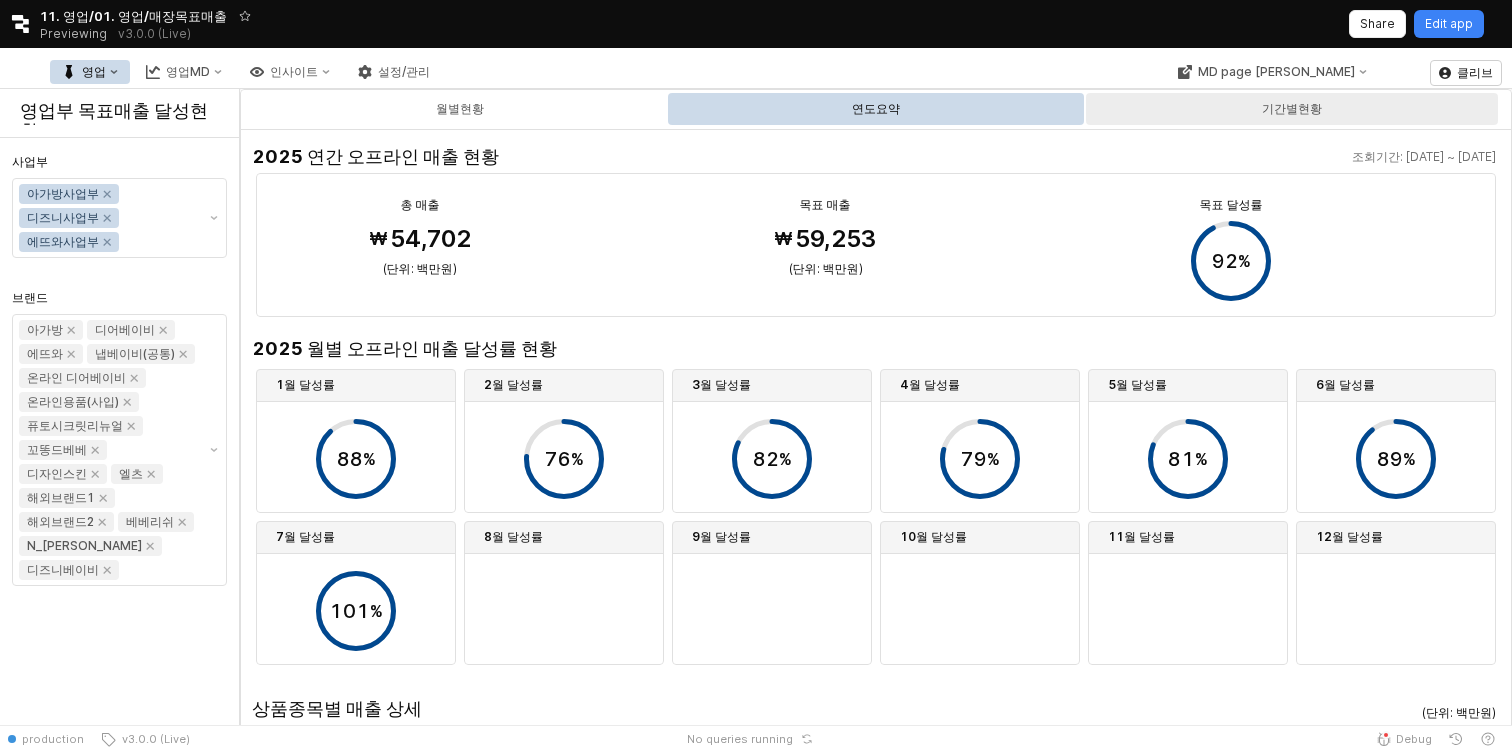 click on "기간별현황" at bounding box center [1292, 109] 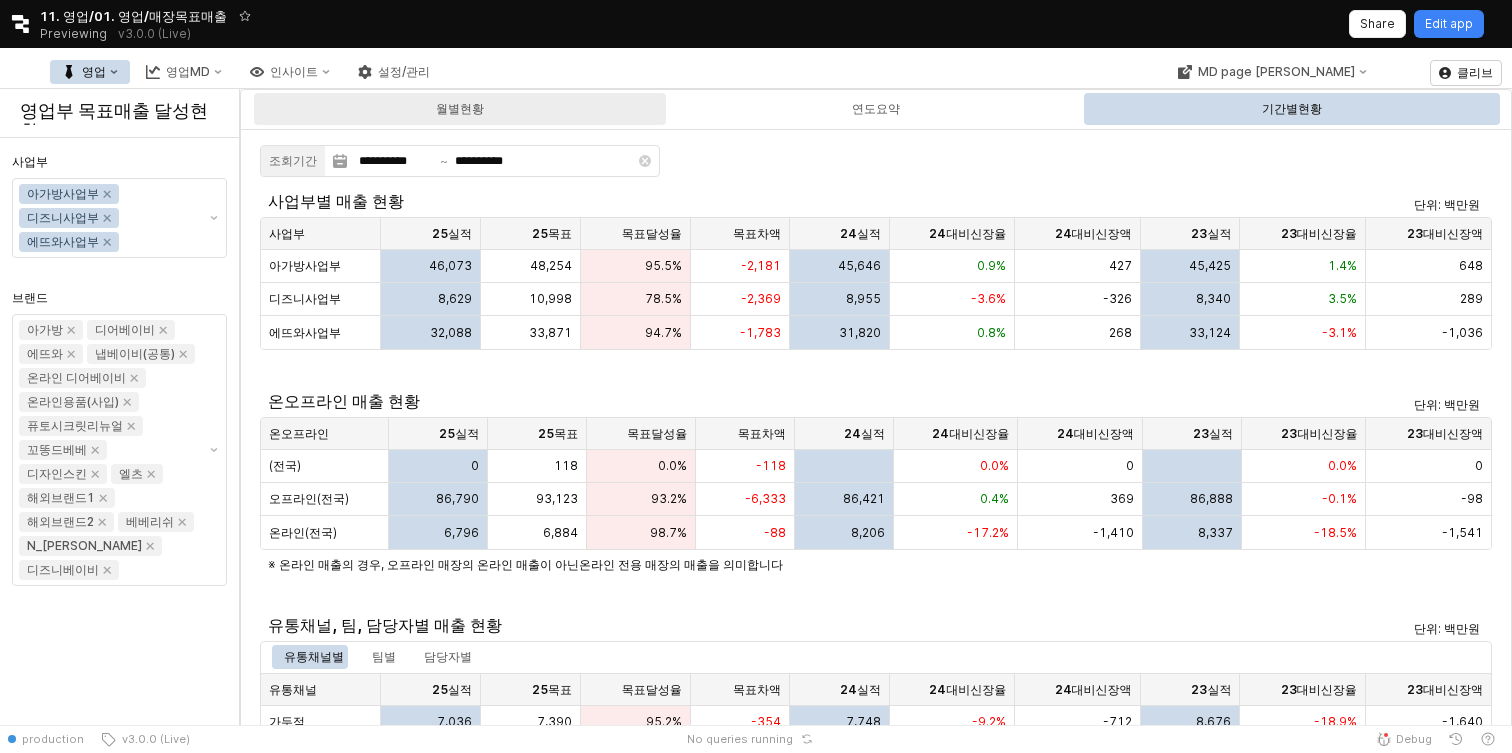 click on "월별현황" at bounding box center (460, 109) 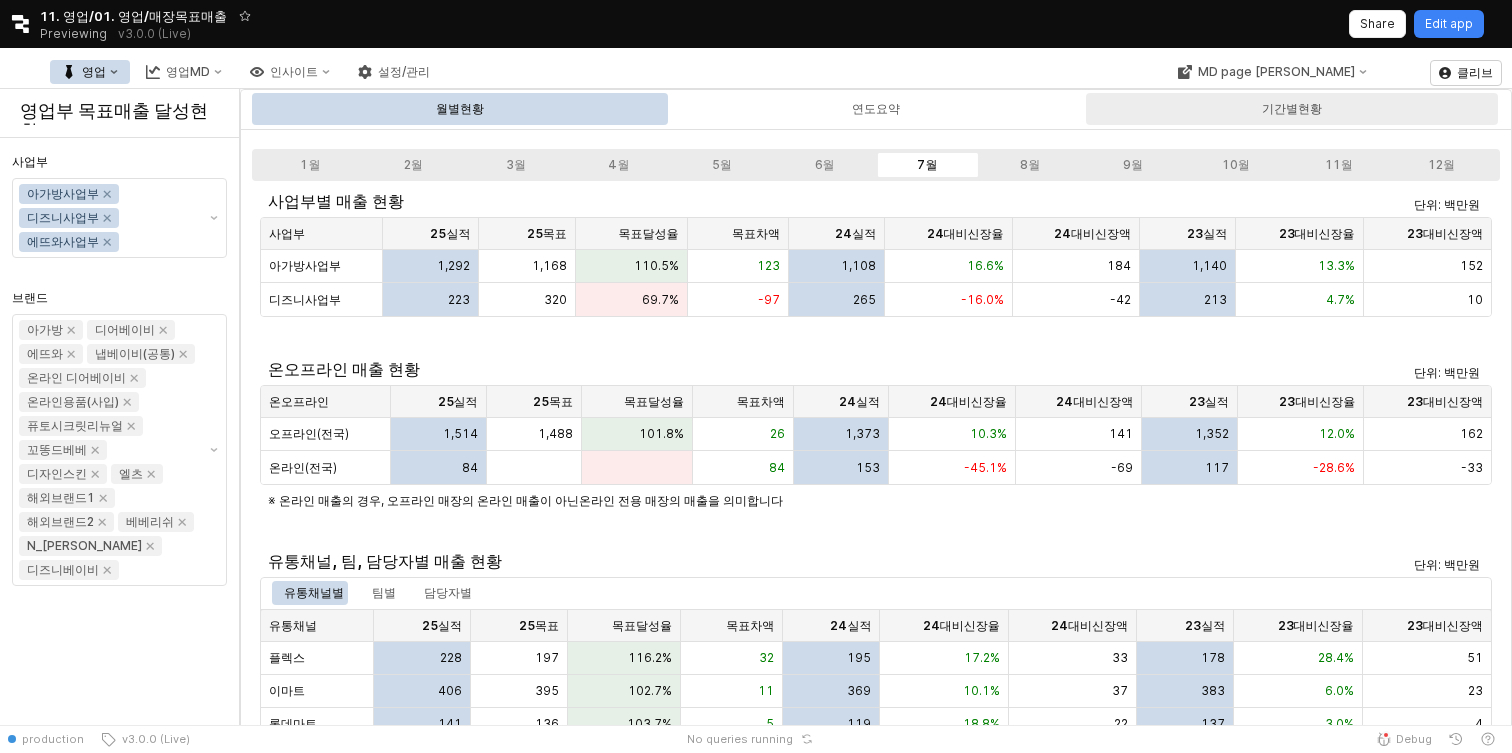 click on "기간별현황" at bounding box center (1292, 109) 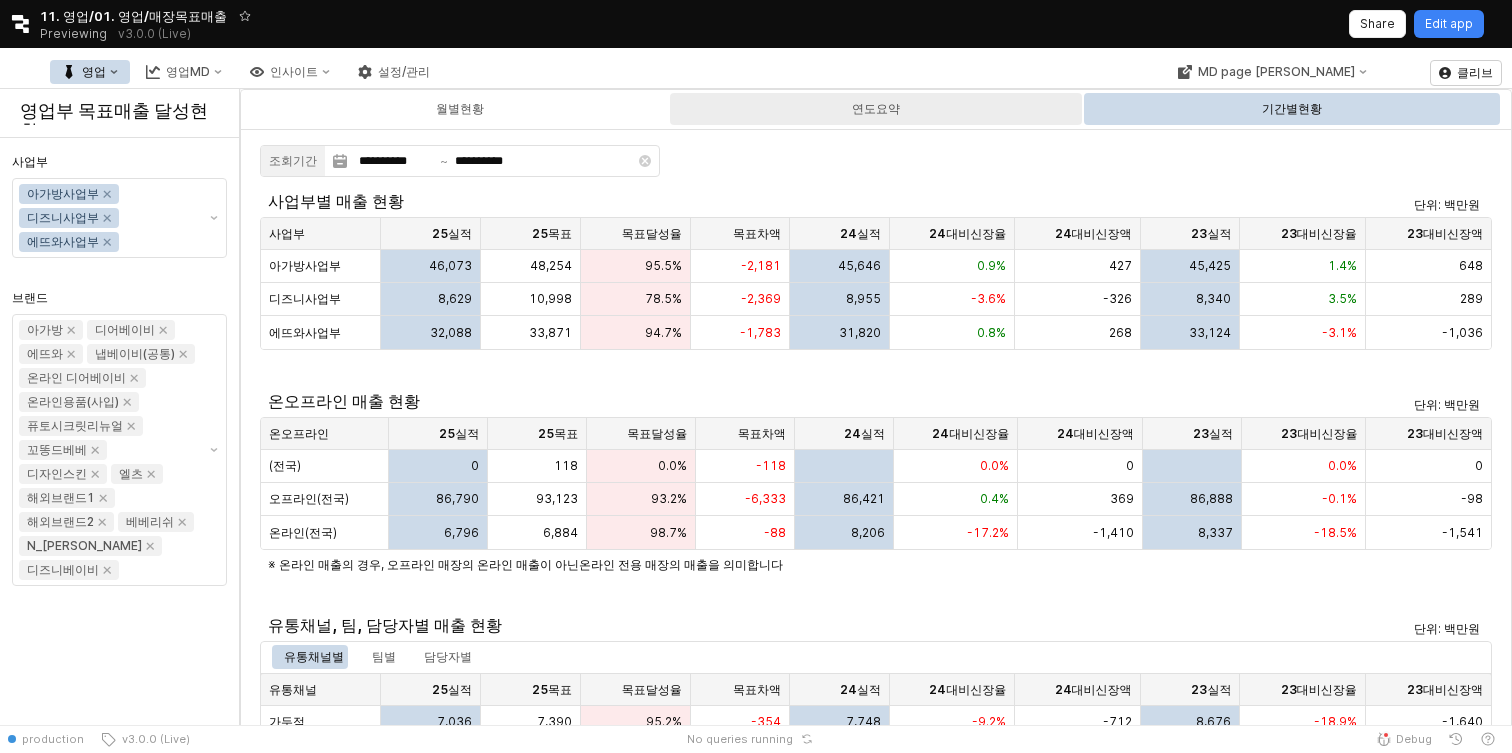 click on "연도요약" at bounding box center [876, 109] 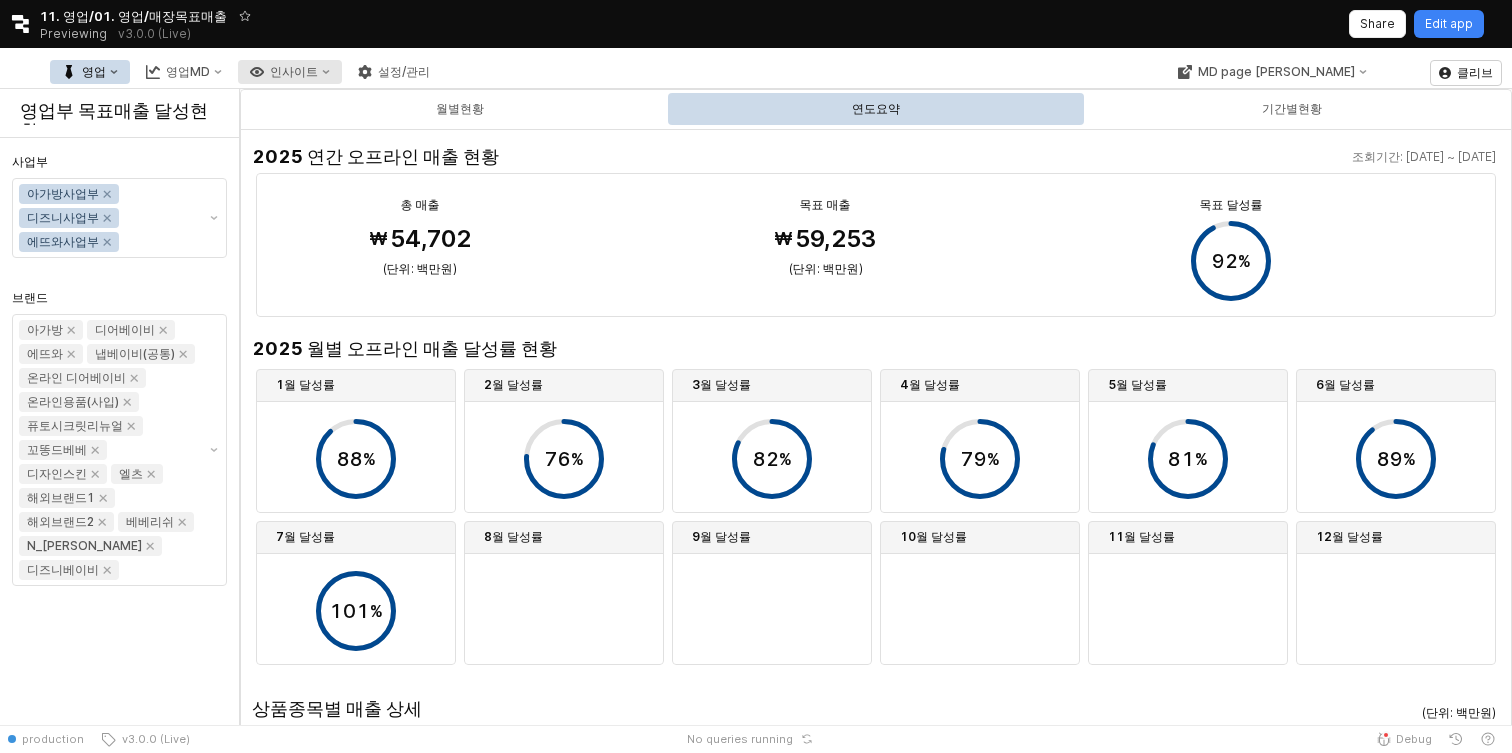 click on "인사이트" at bounding box center [290, 72] 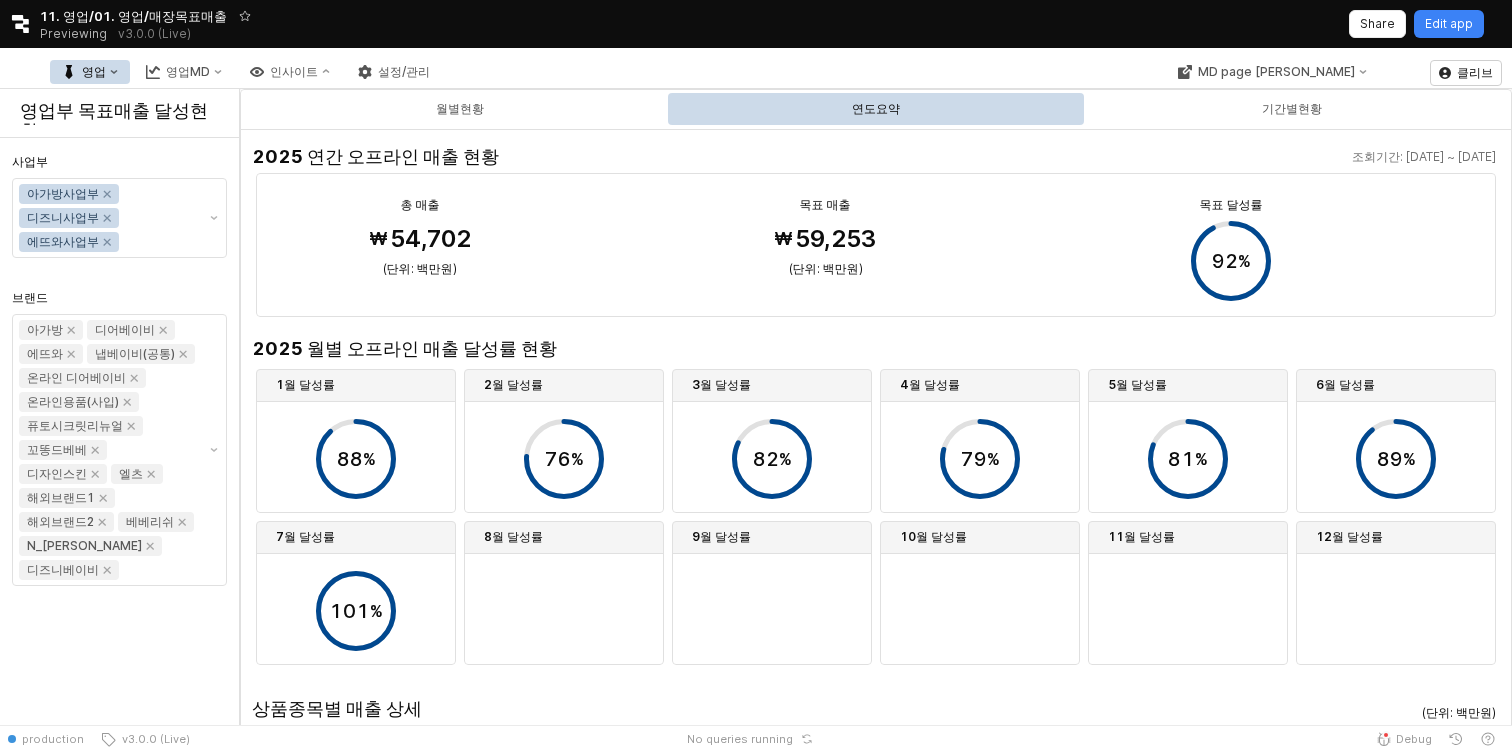click on "연도요약" at bounding box center (876, 109) 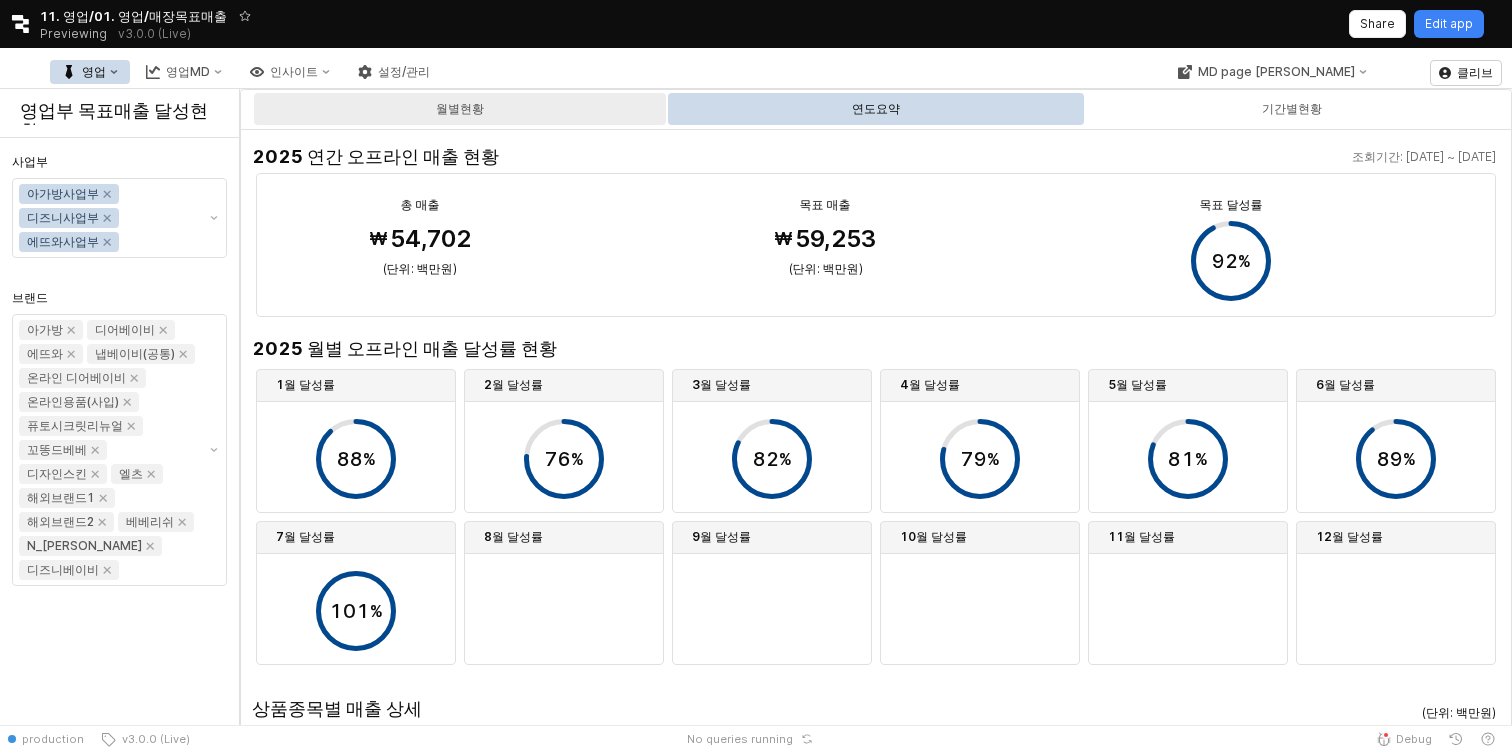 click on "월별현황" at bounding box center (460, 109) 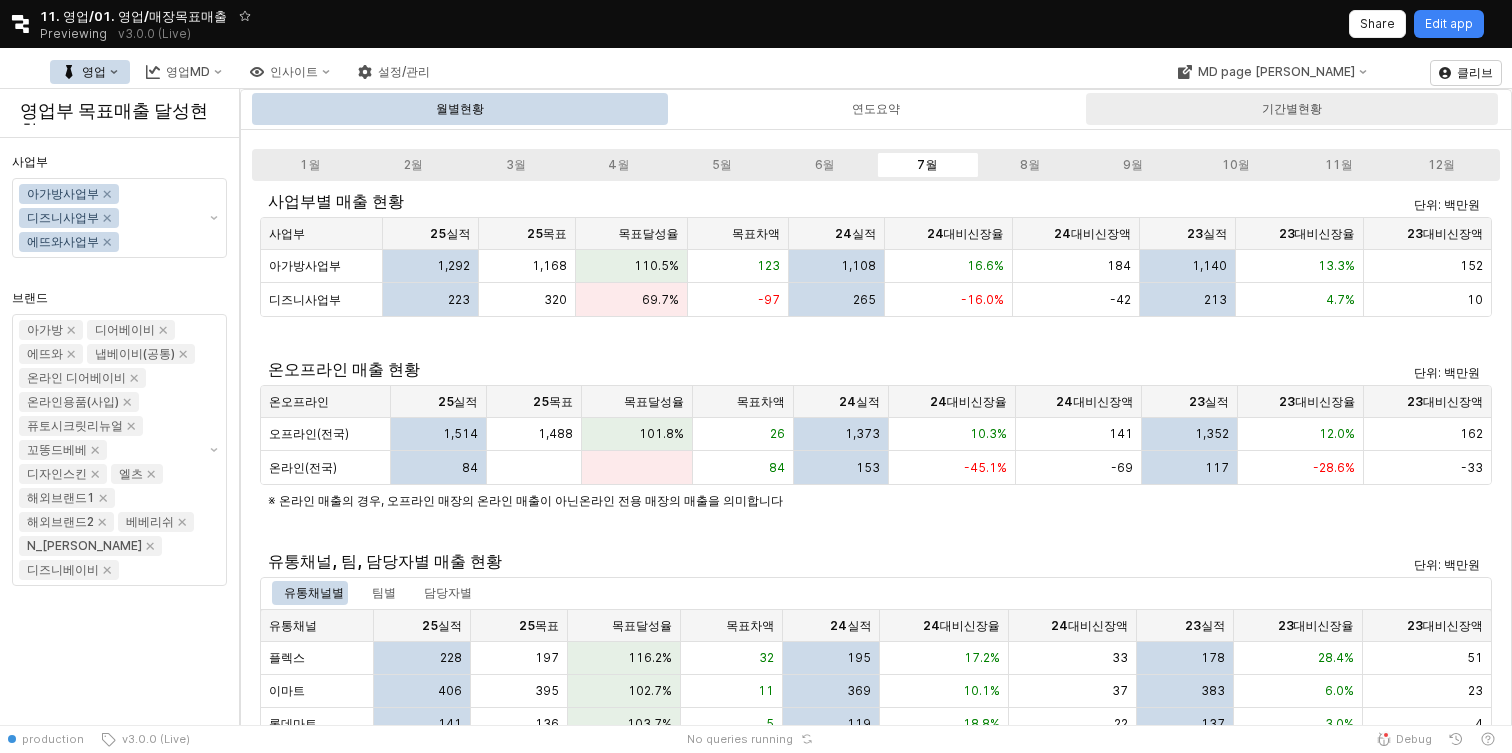 click on "기간별현황" at bounding box center [1292, 109] 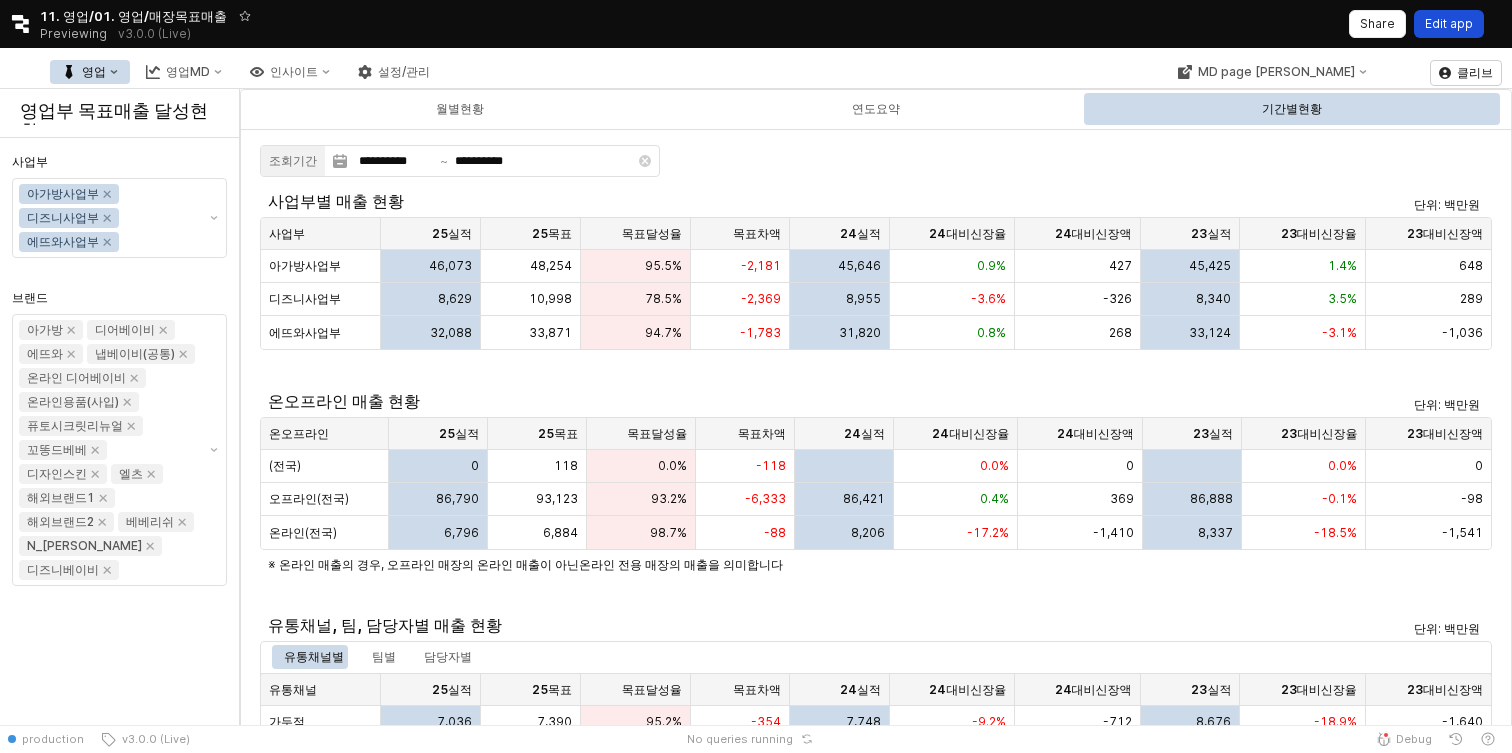 click on "Edit app" at bounding box center [1449, 24] 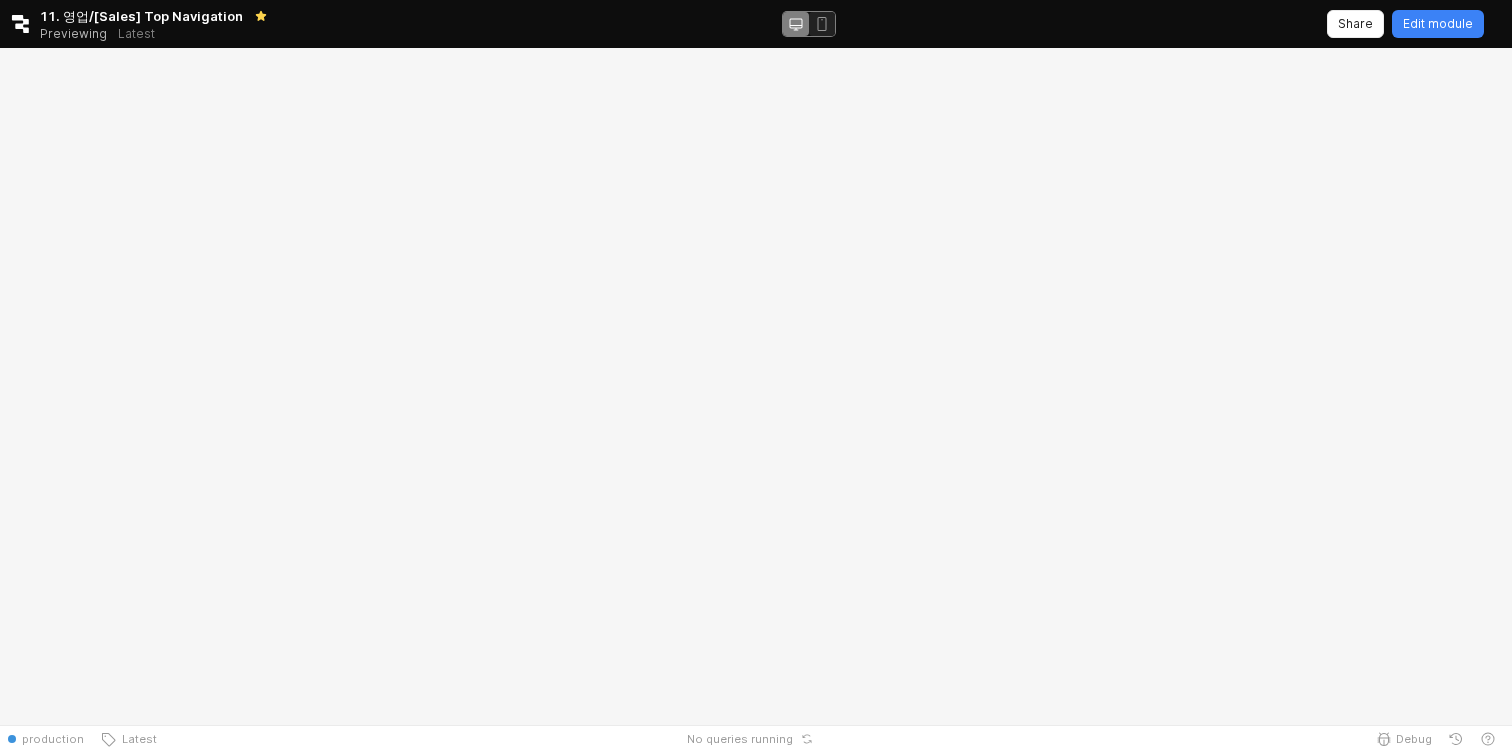scroll, scrollTop: 0, scrollLeft: 0, axis: both 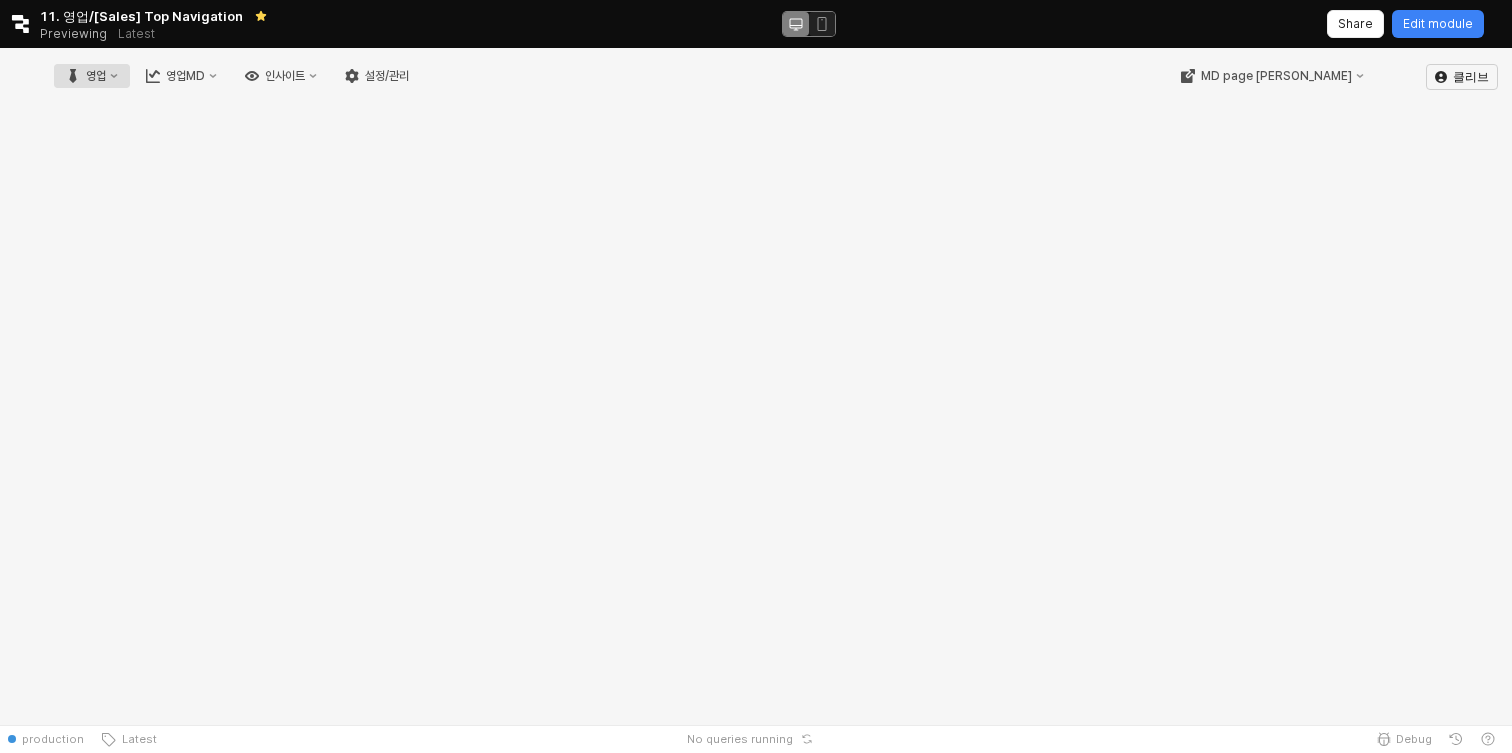 click on "영업" at bounding box center (96, 76) 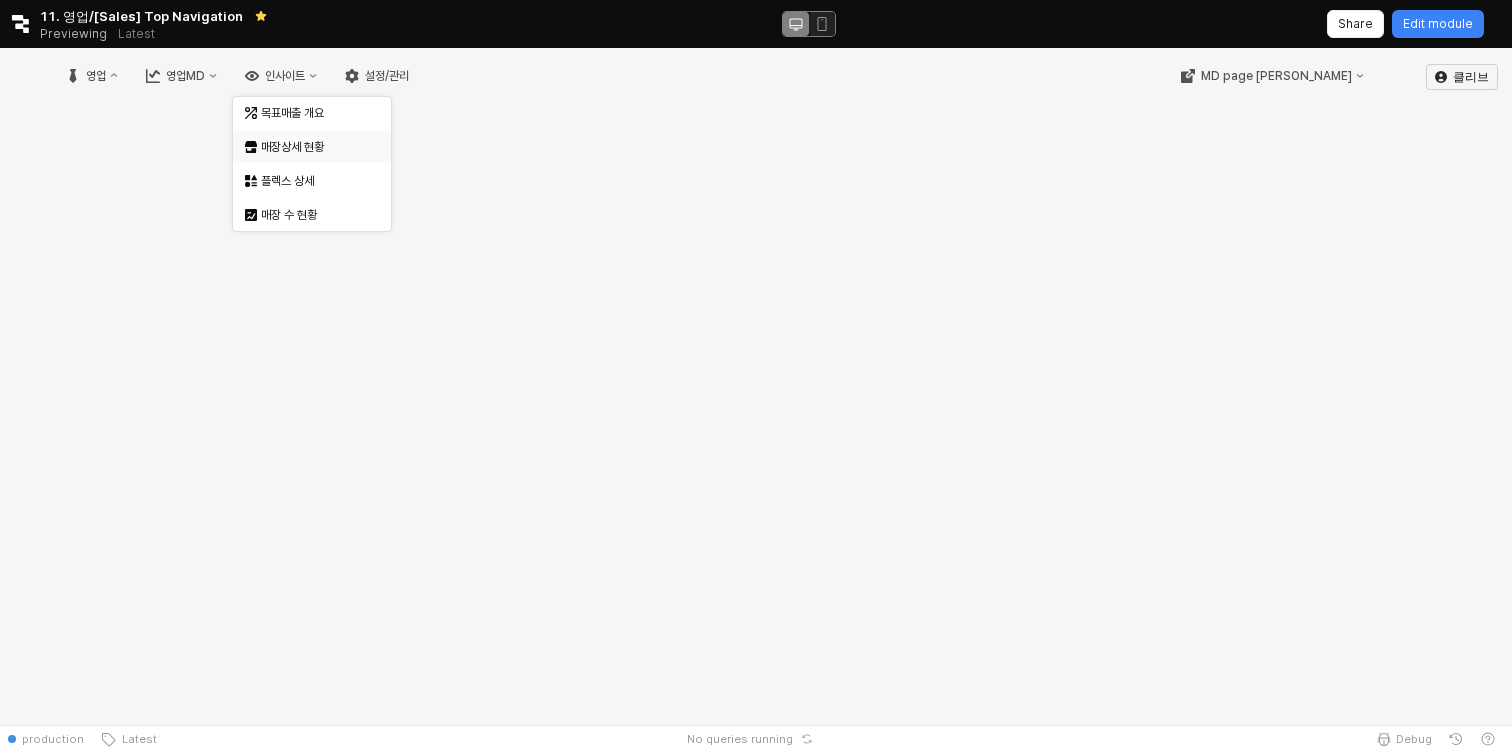 click on "매장상세 현황" at bounding box center (314, 147) 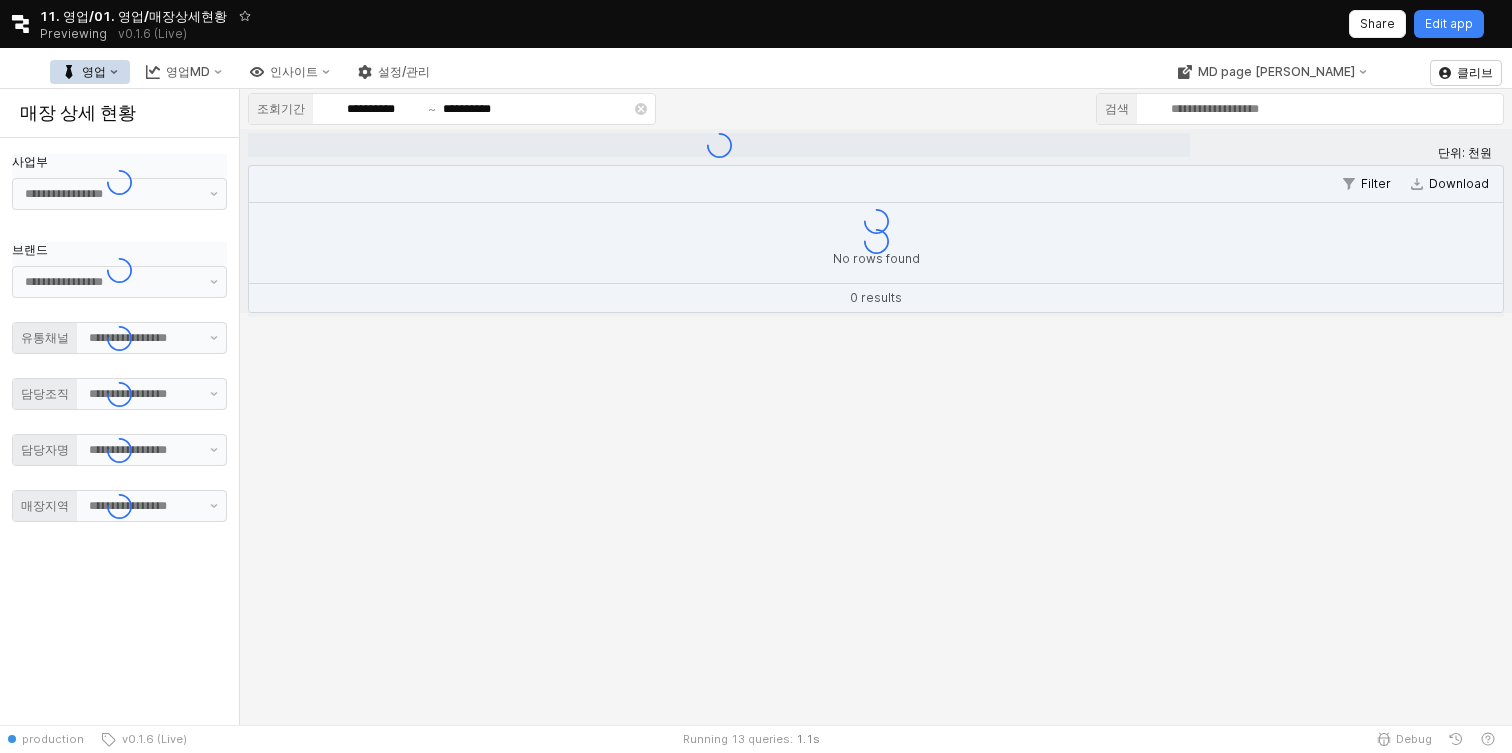 type on "**" 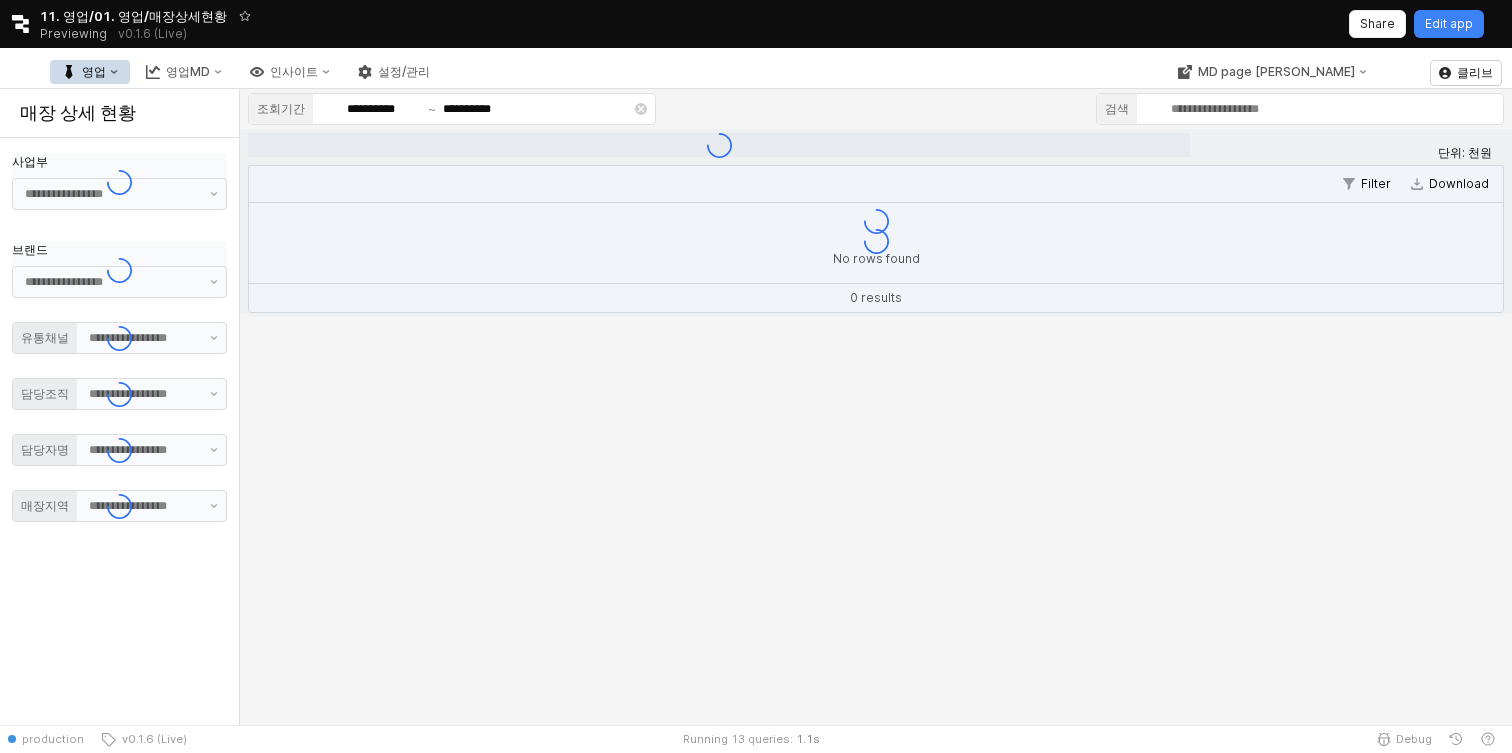 type on "**" 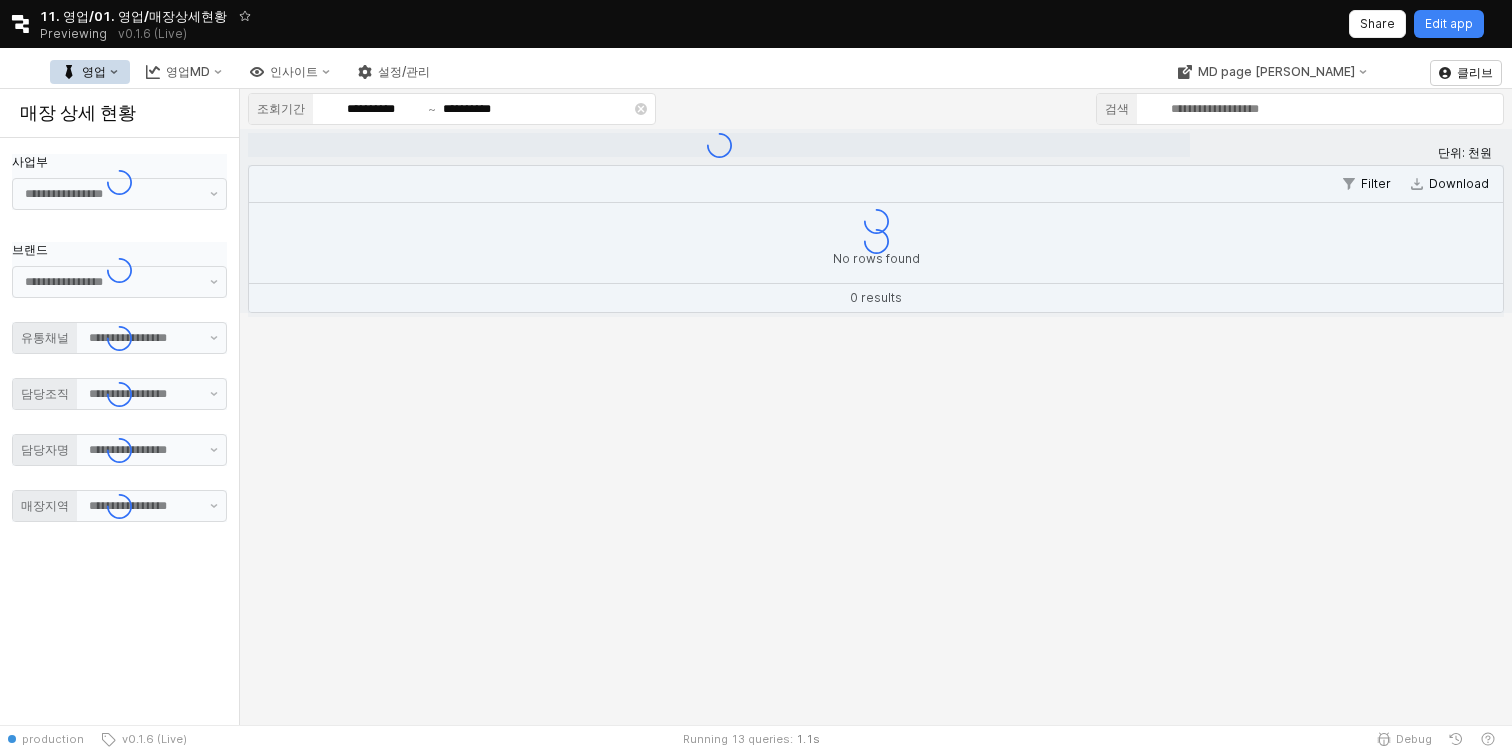 type on "**" 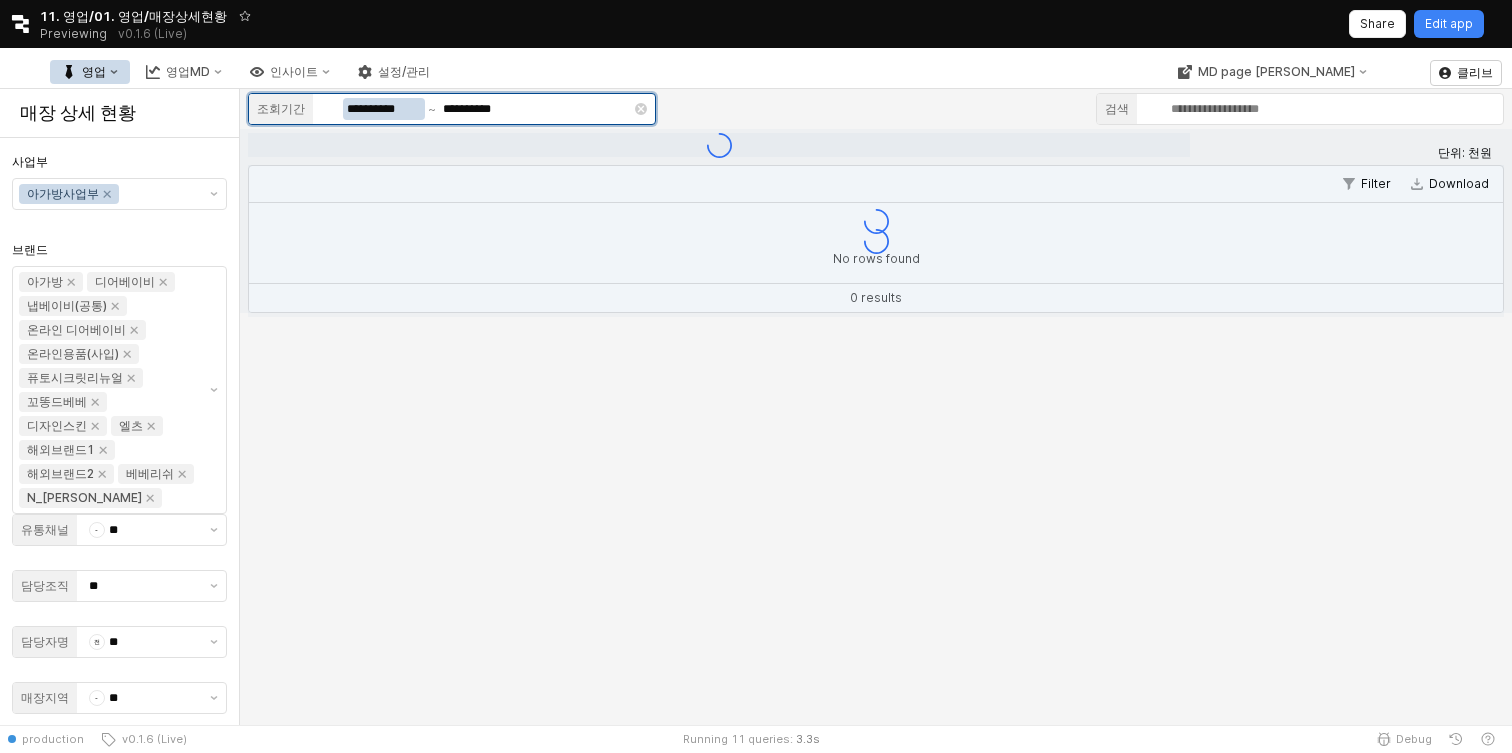 click on "**********" at bounding box center (384, 109) 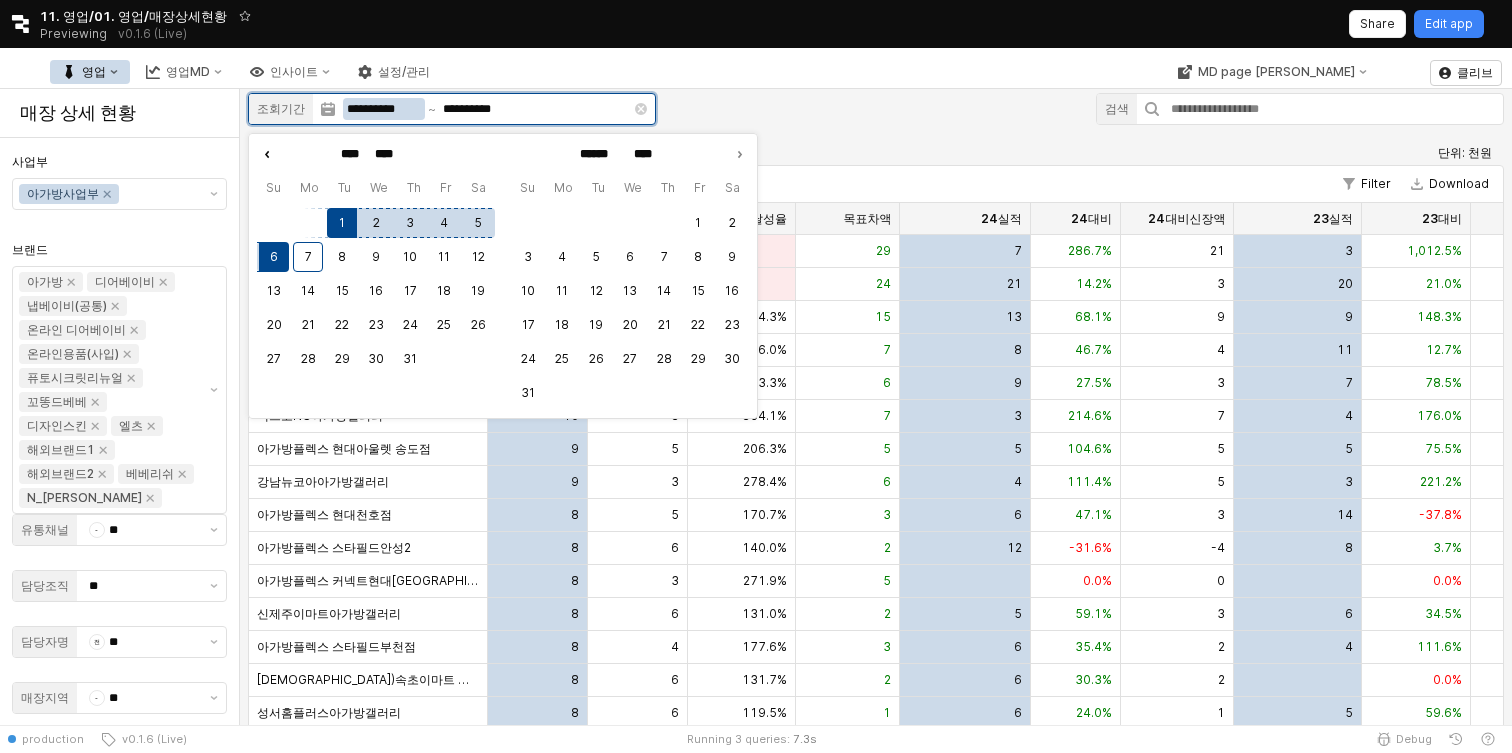 click 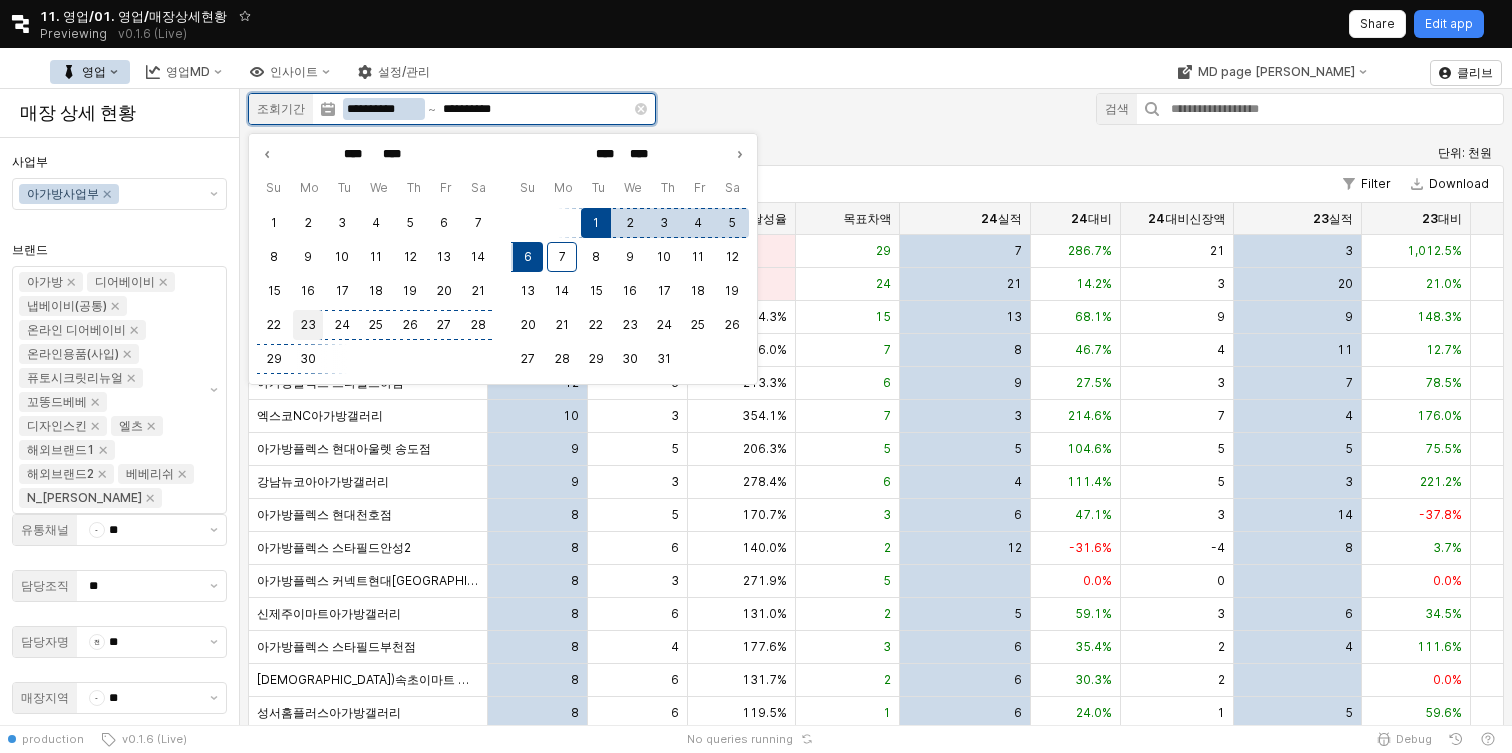 click on "23" at bounding box center (308, 325) 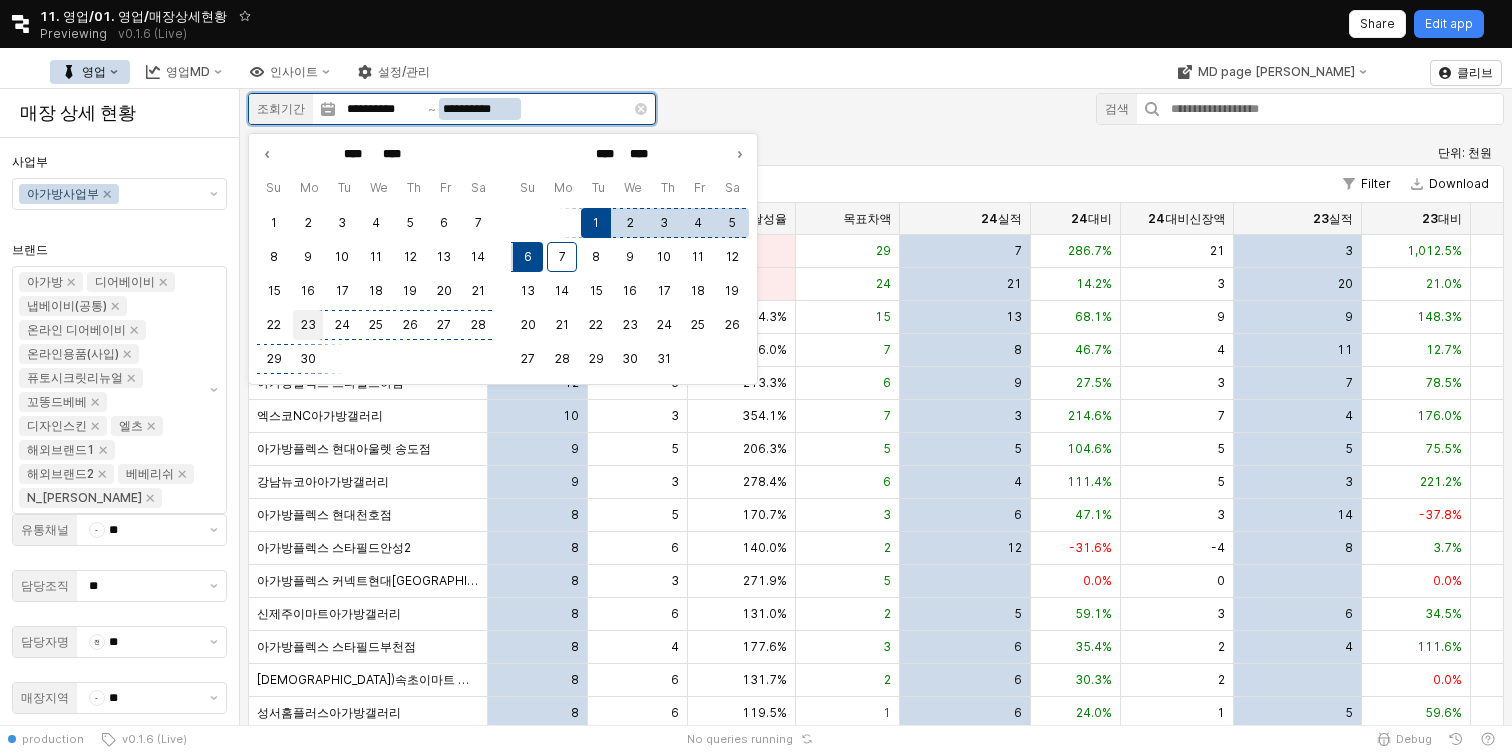 type on "**********" 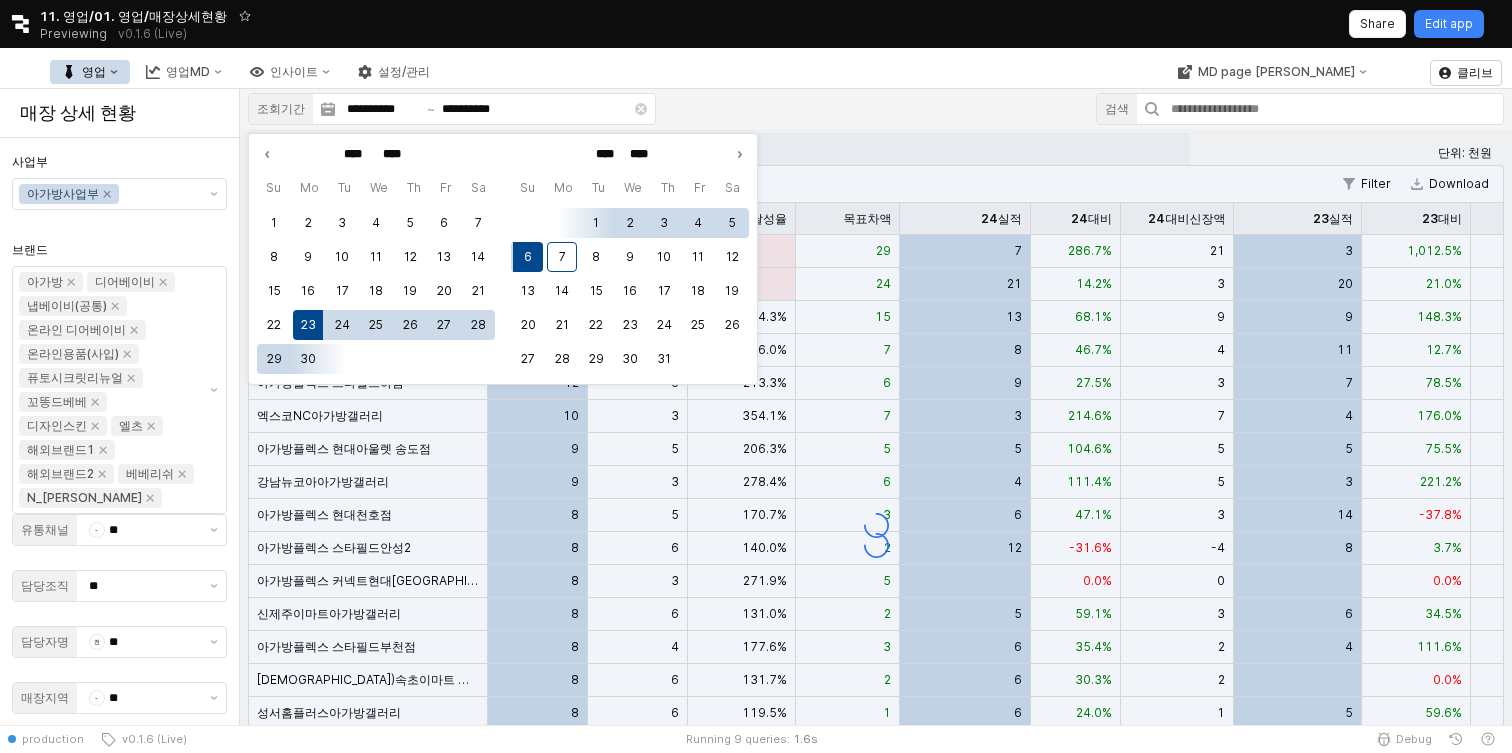 click on "**********" at bounding box center [876, 505] 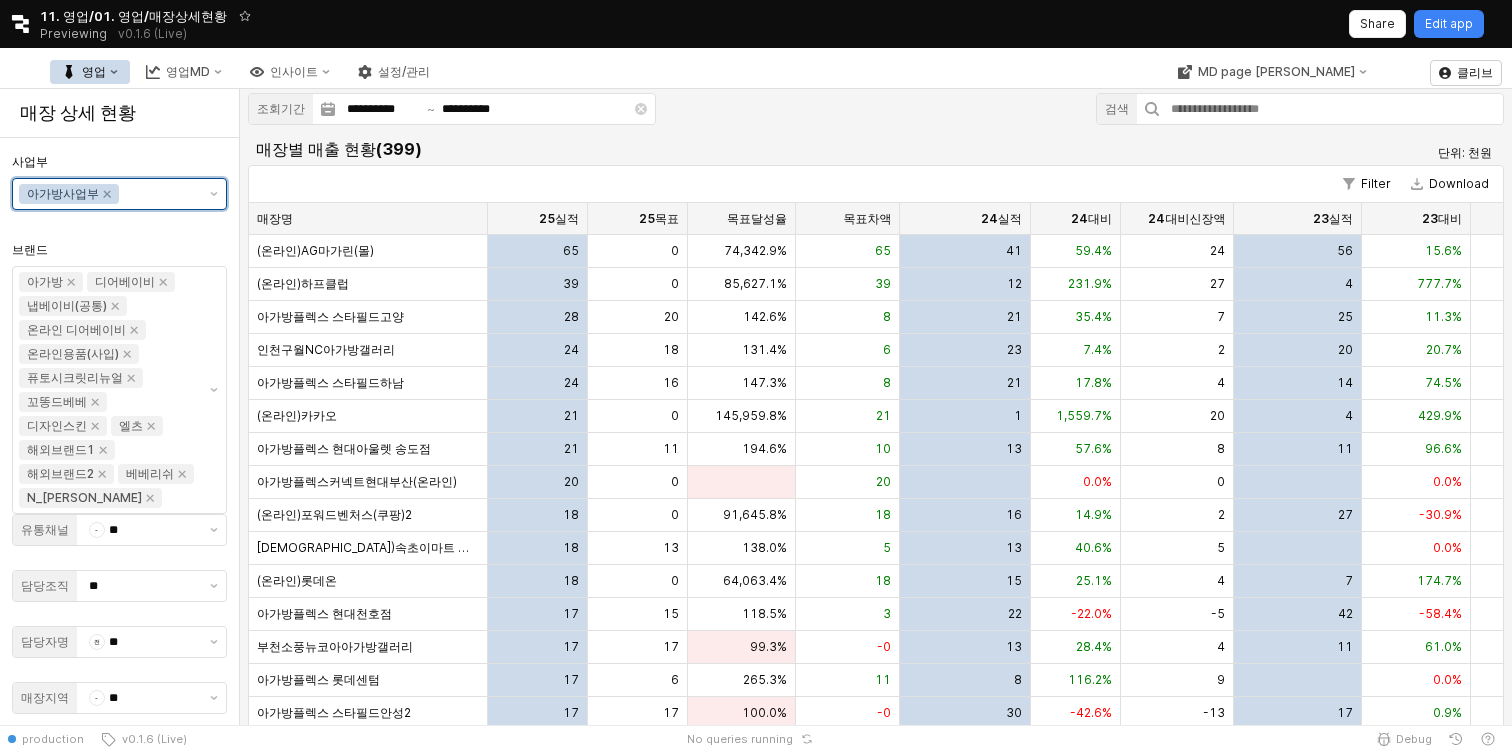 click on "사업부" at bounding box center [159, 194] 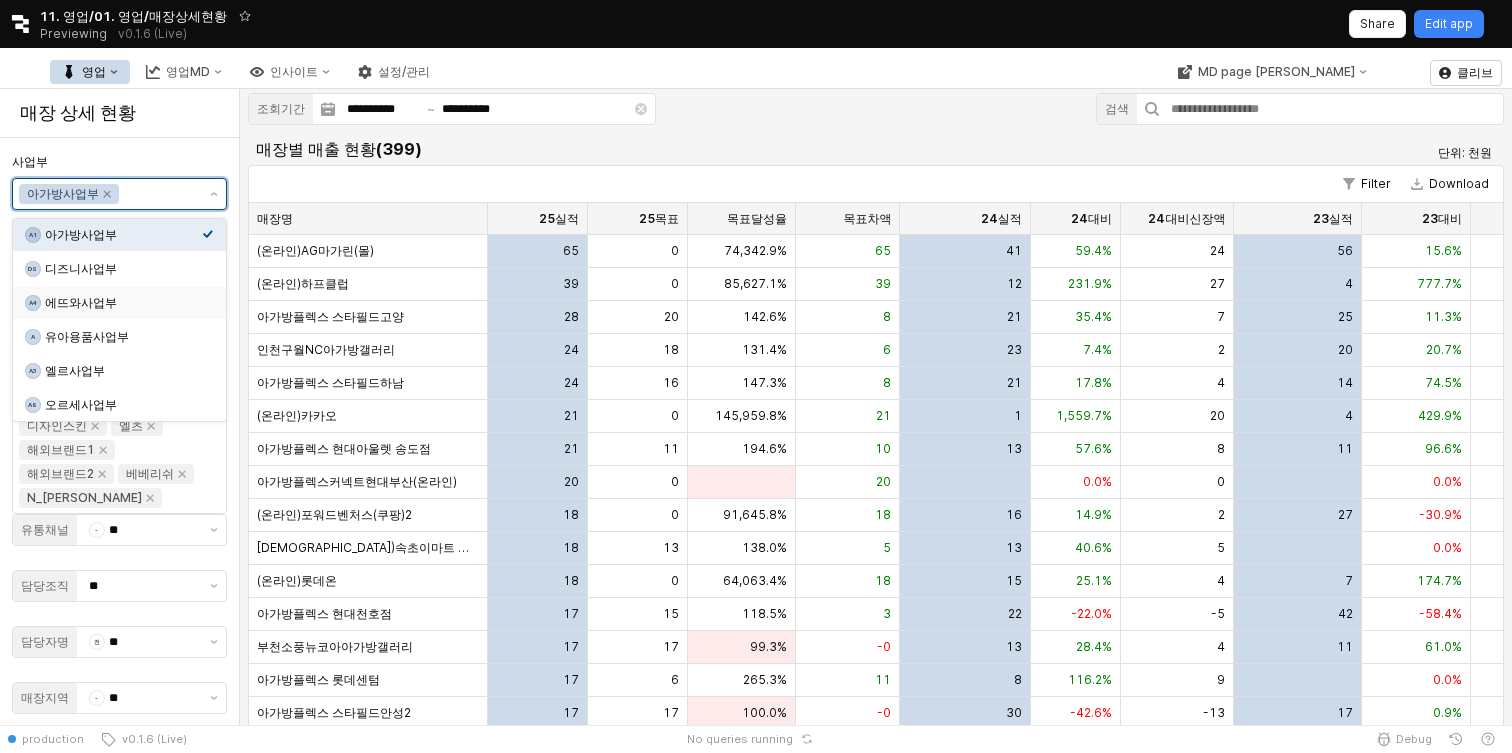 click on "A4 에뜨와사업부" at bounding box center (119, 303) 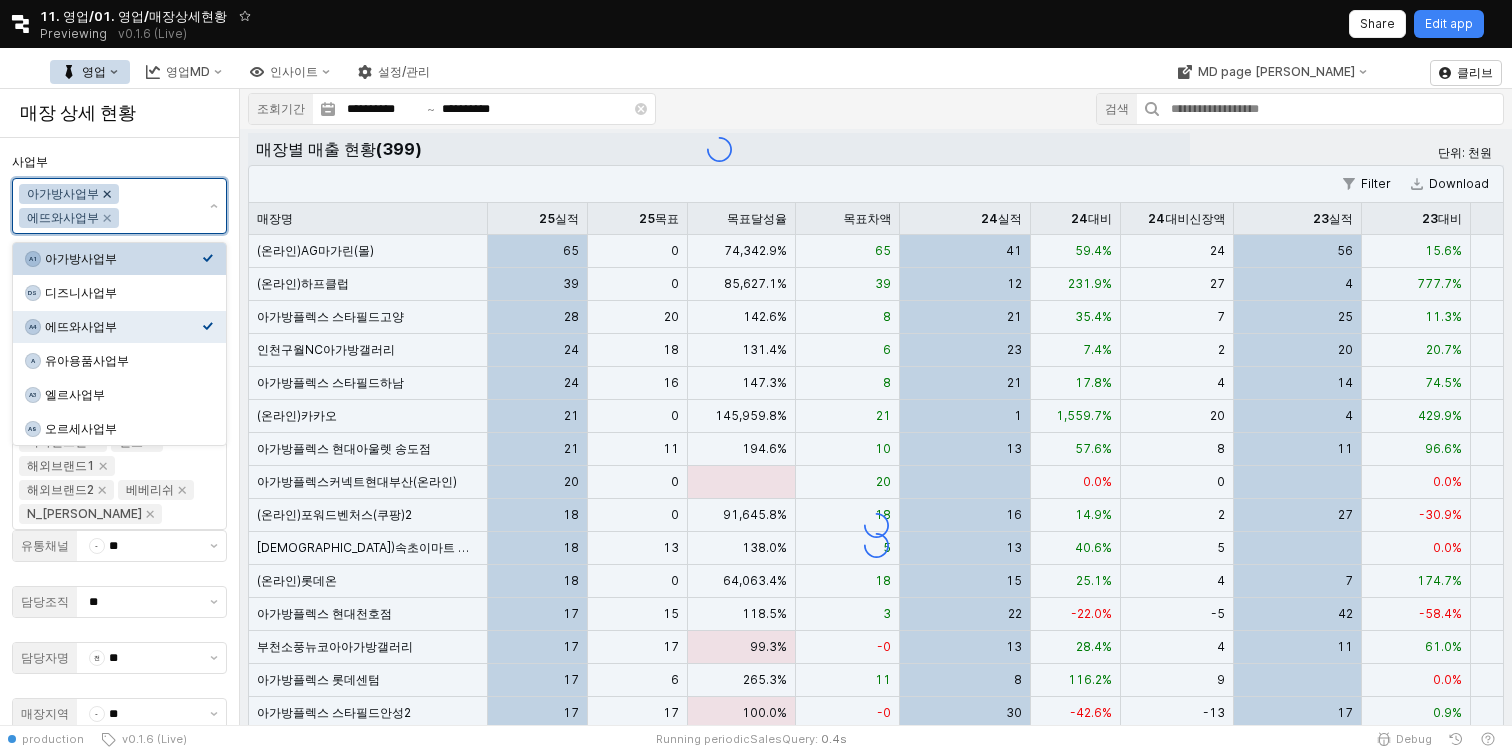 click 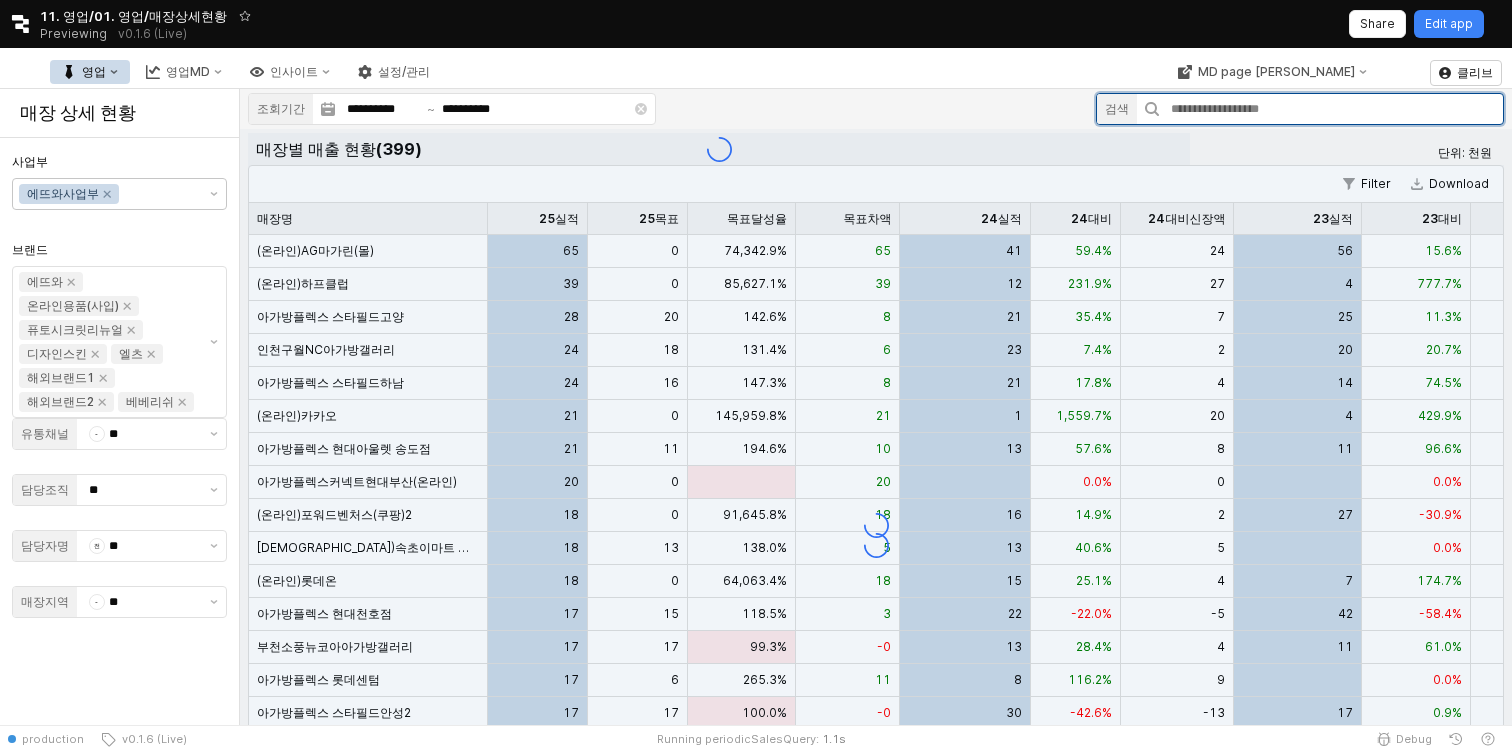 click at bounding box center (1331, 109) 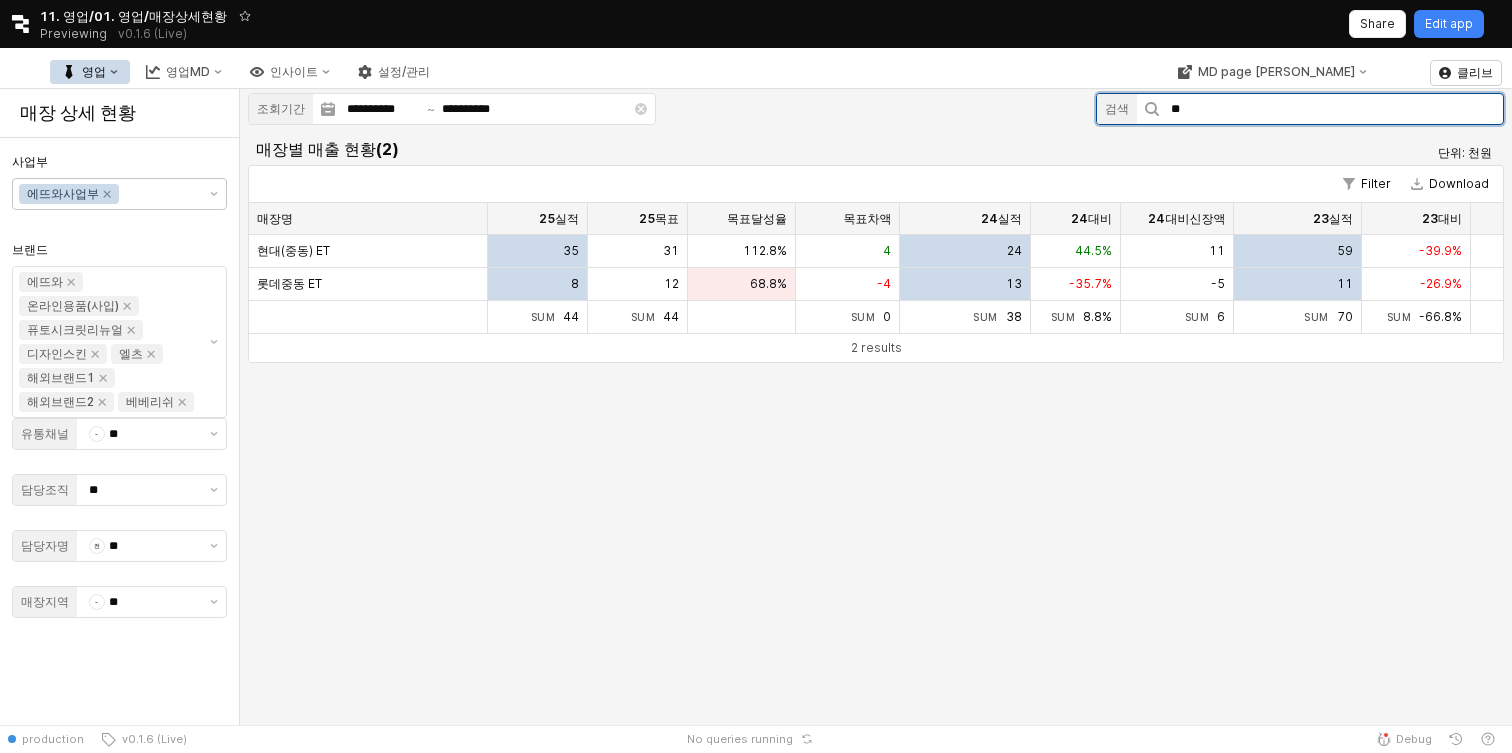 type on "**" 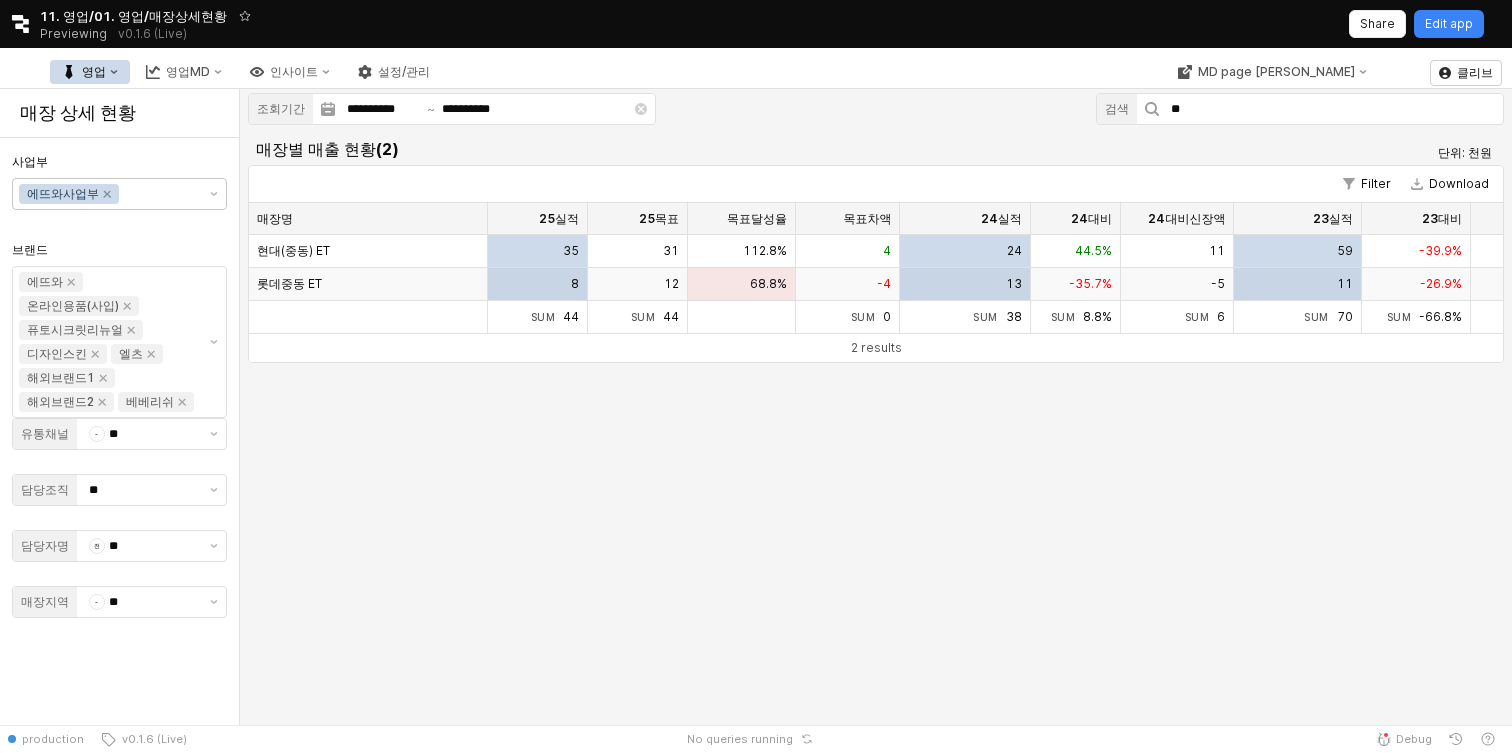 click on "롯데중동 ET" at bounding box center (368, 284) 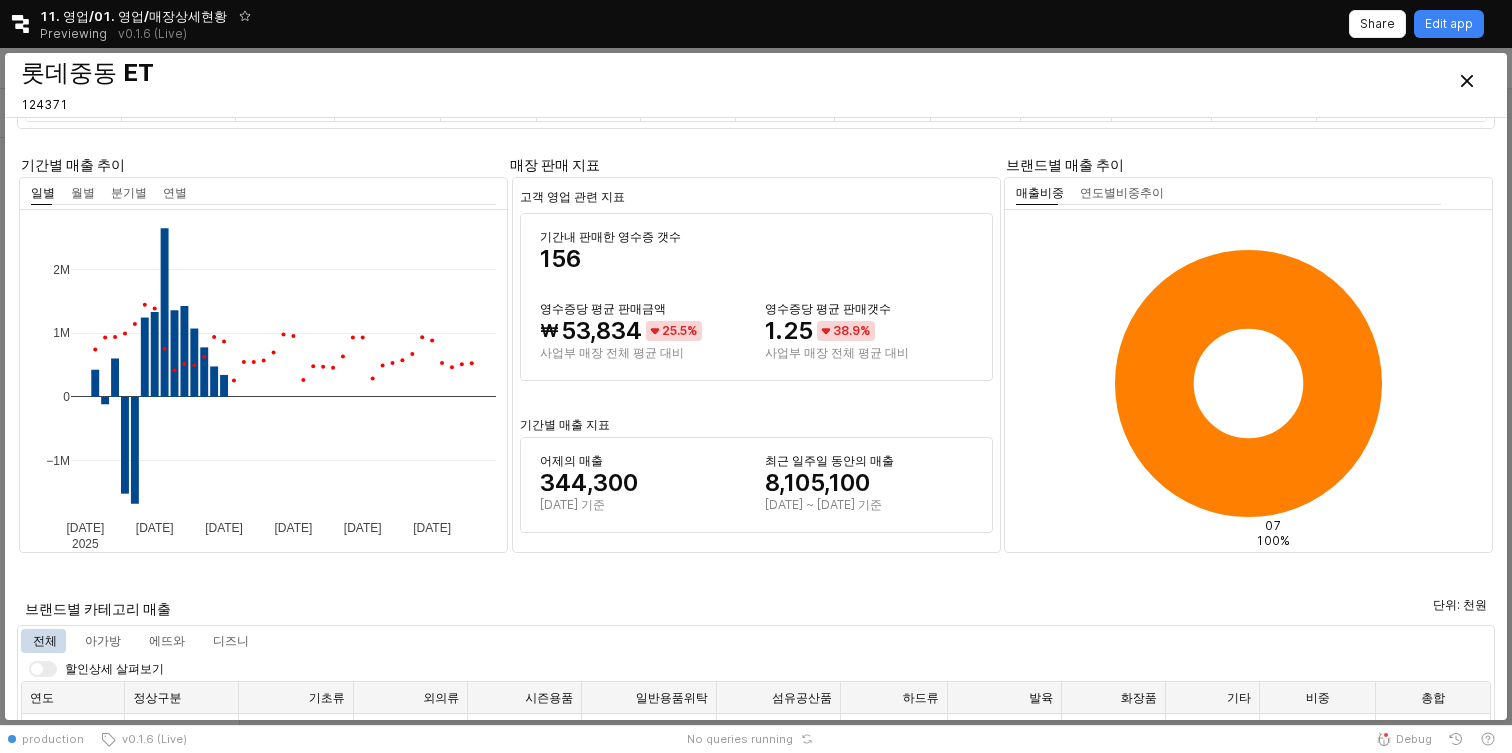 scroll, scrollTop: 875, scrollLeft: 0, axis: vertical 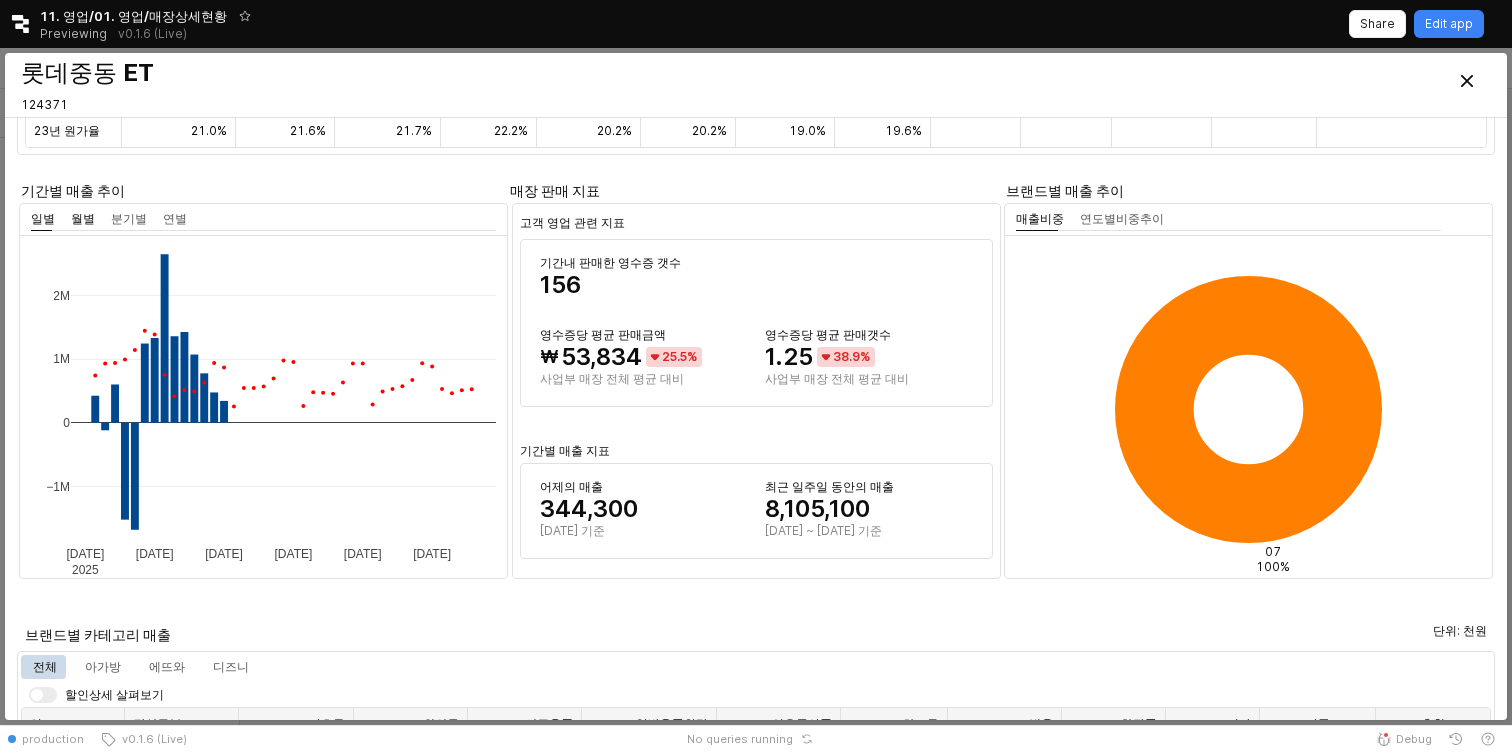 click on "월별" at bounding box center (83, 219) 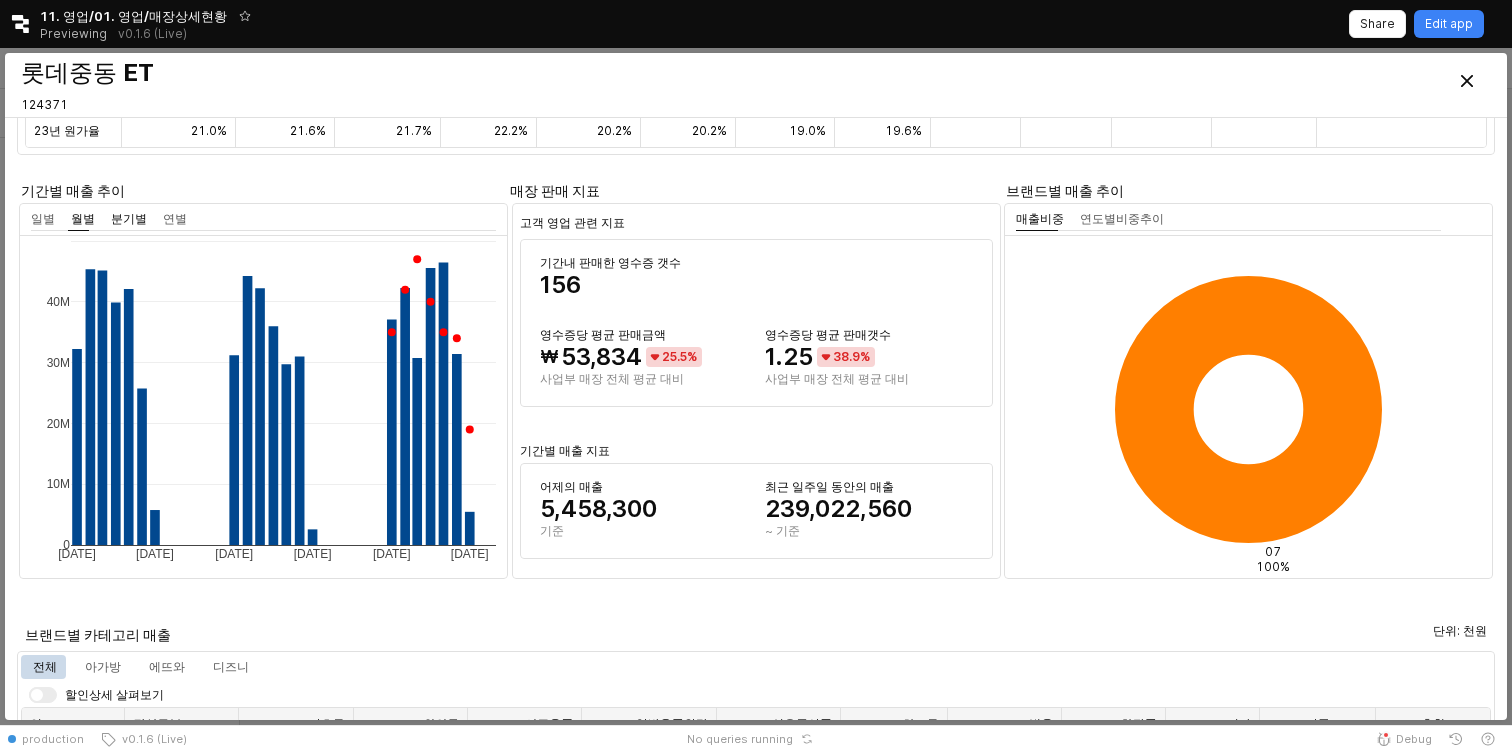 click on "분기별" at bounding box center (129, 219) 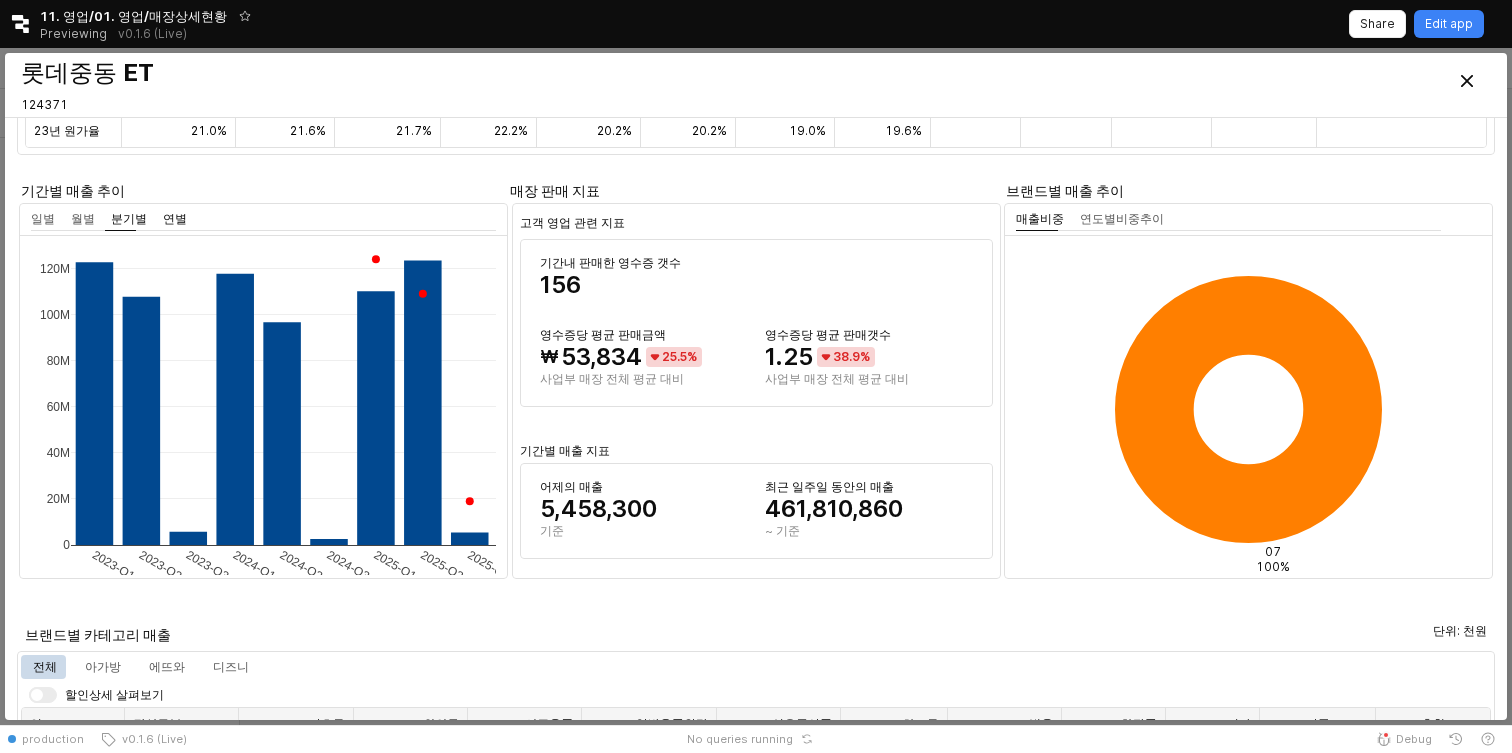 click on "연별" at bounding box center [175, 219] 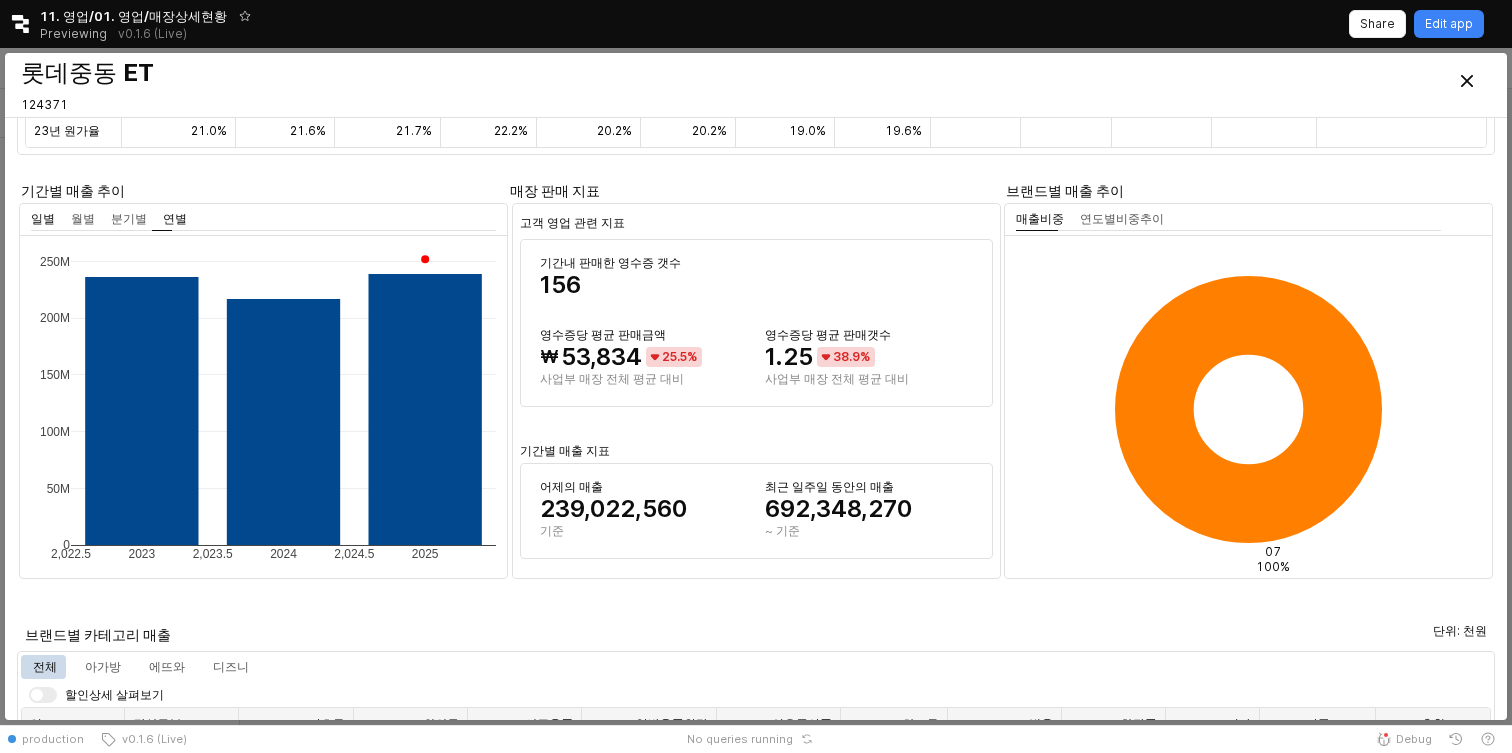 click on "일별" at bounding box center (43, 219) 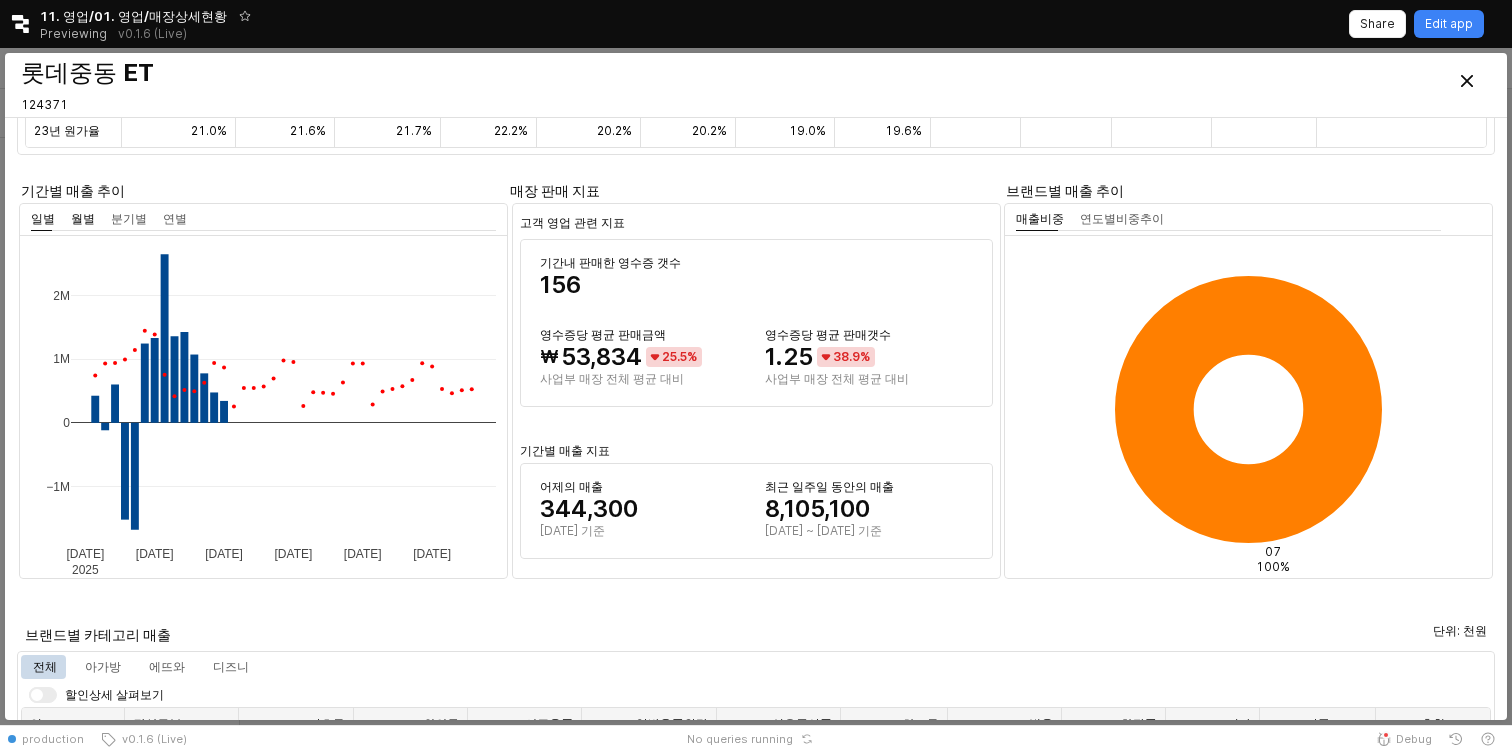 click on "월별" at bounding box center (83, 219) 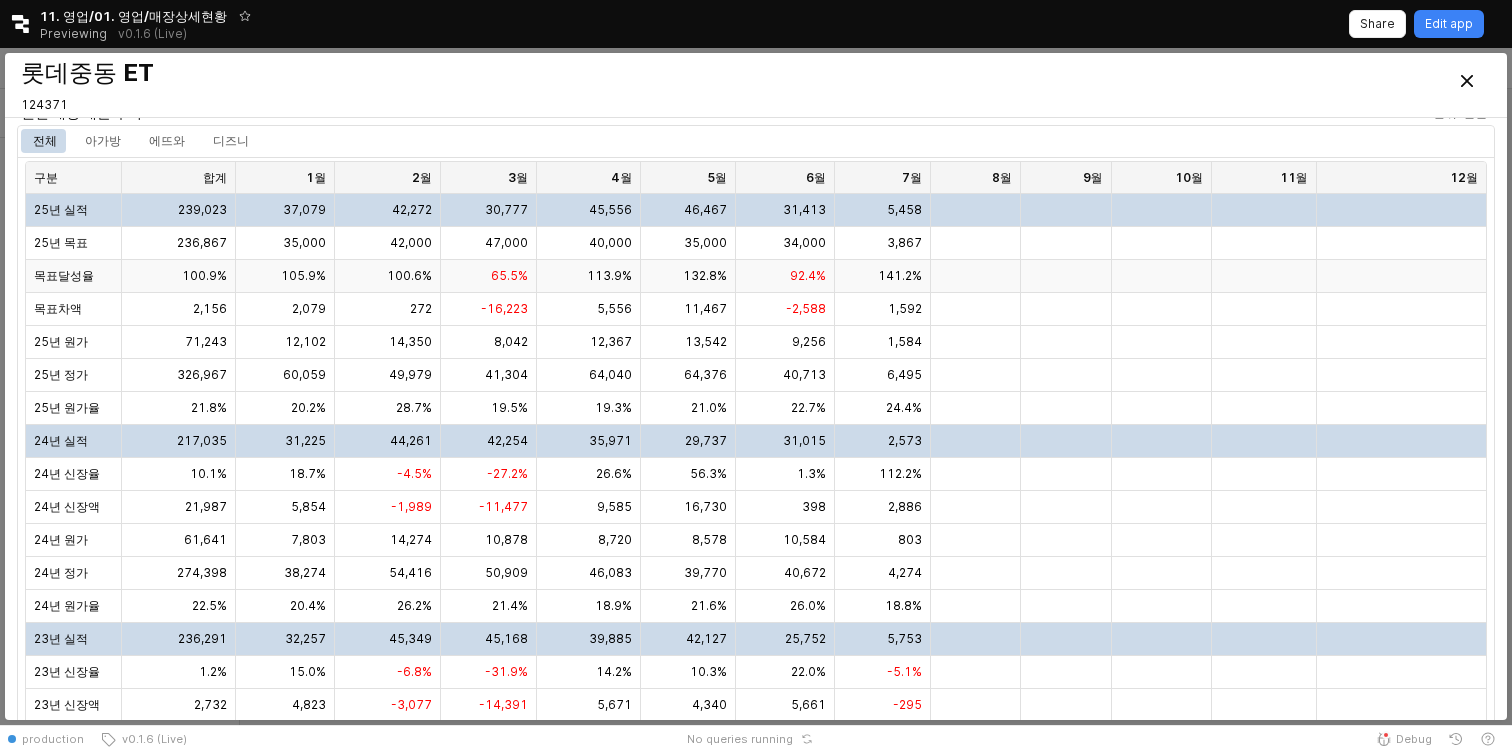 scroll, scrollTop: 0, scrollLeft: 0, axis: both 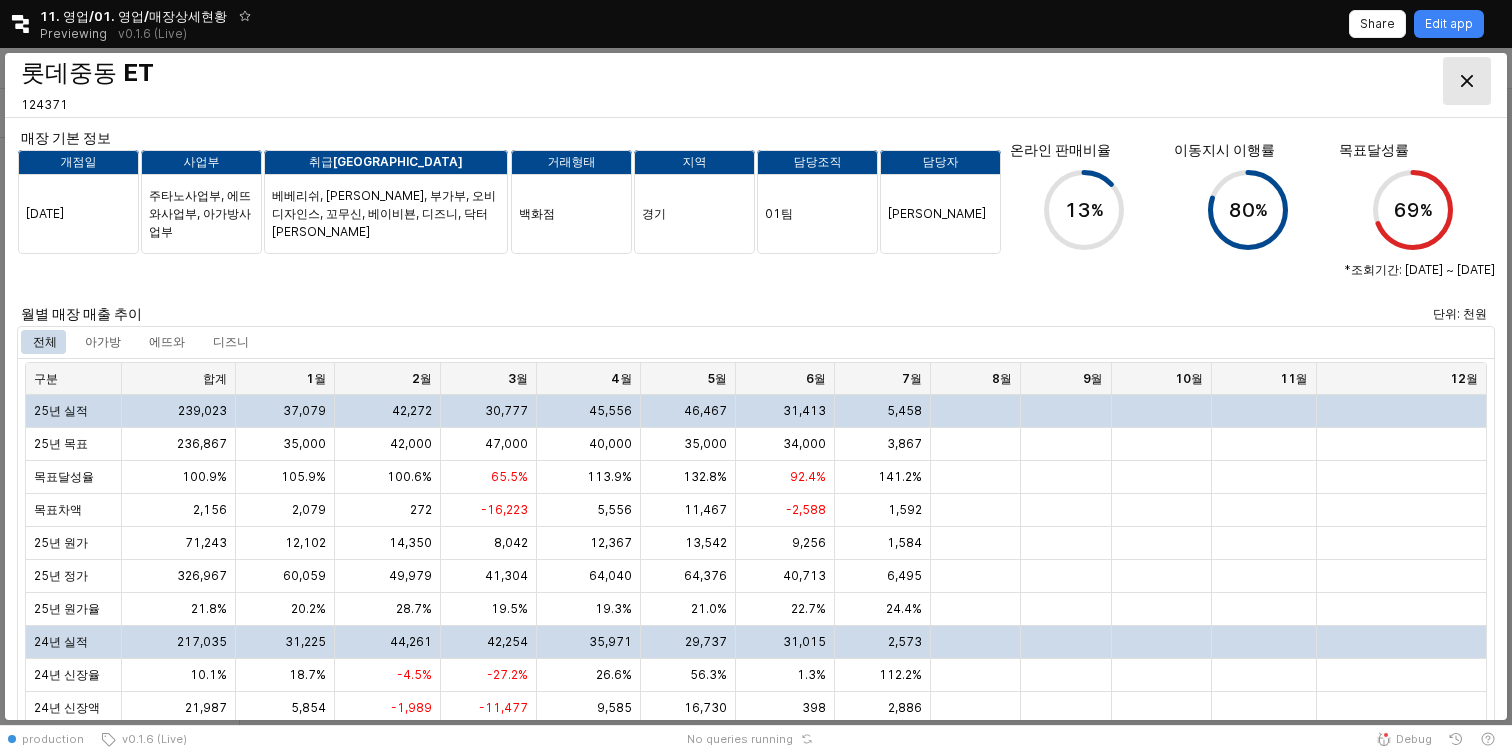 click at bounding box center [1467, 81] 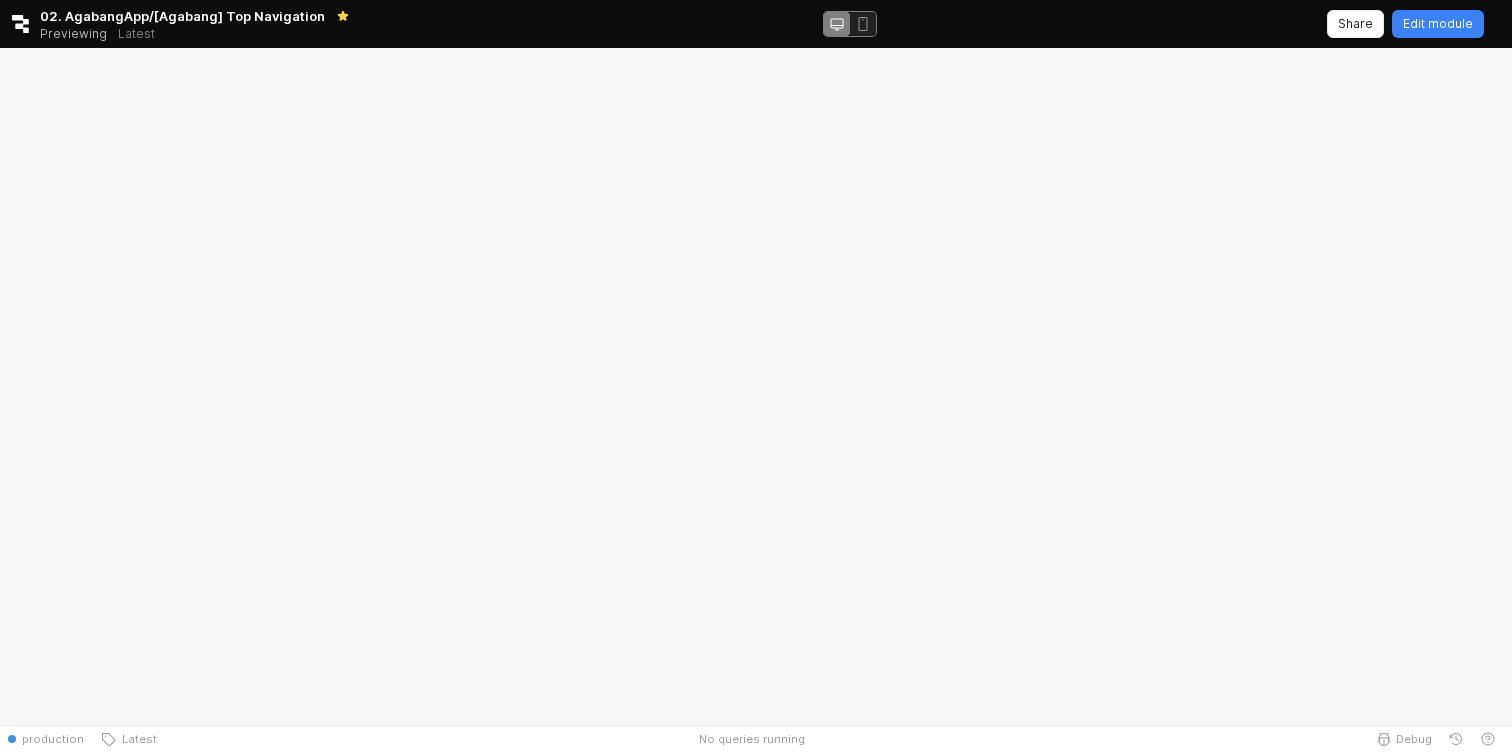 scroll, scrollTop: 0, scrollLeft: 0, axis: both 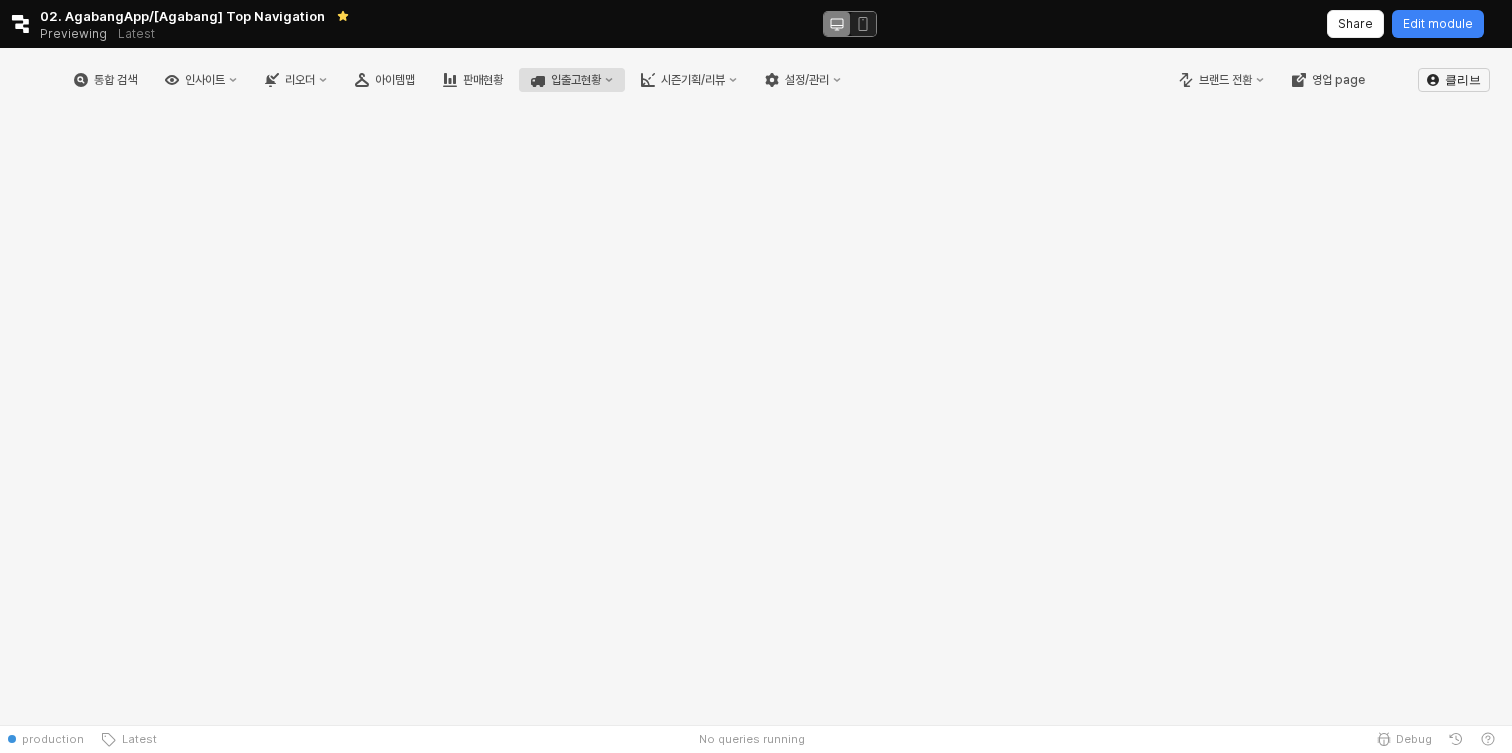 click on "입출고현황" at bounding box center (576, 80) 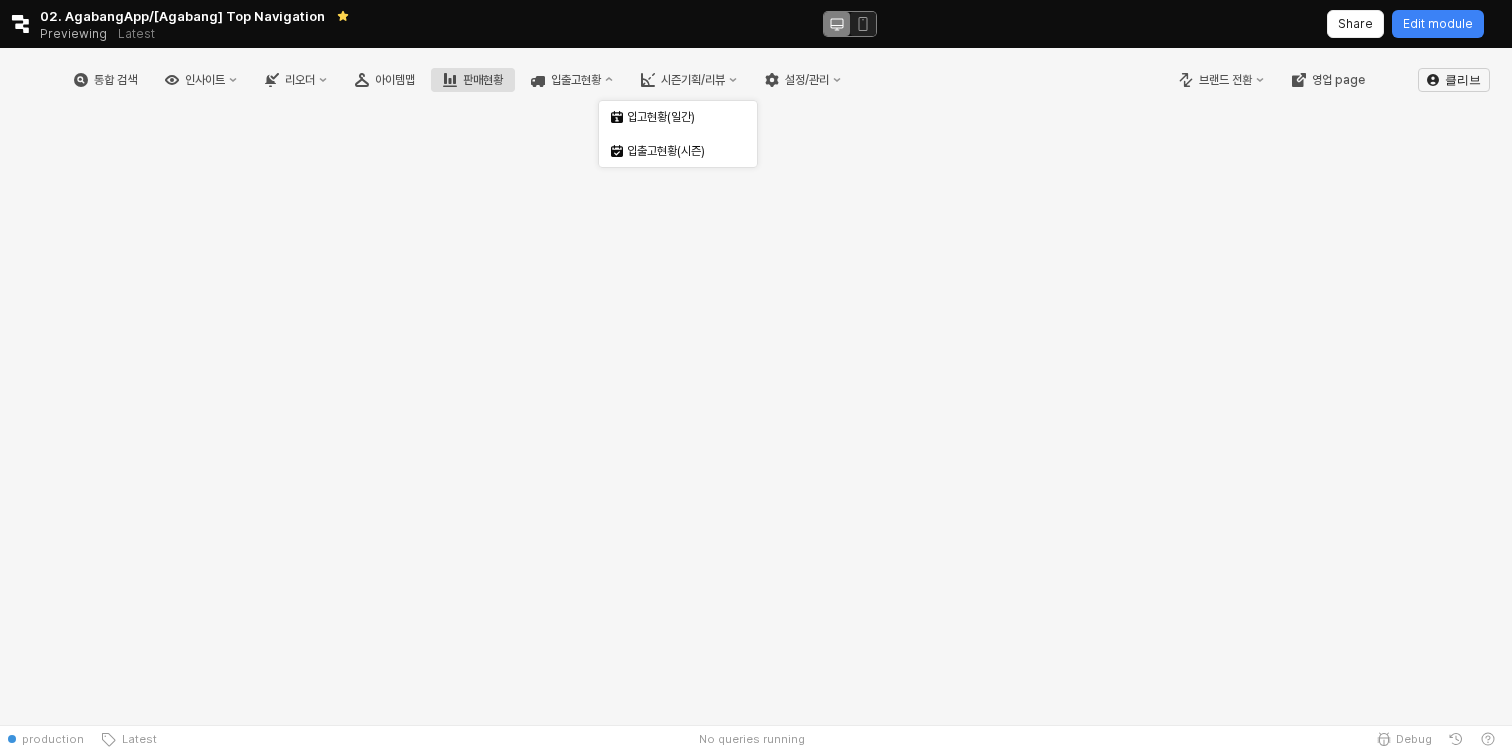 click on "판매현황" at bounding box center [483, 80] 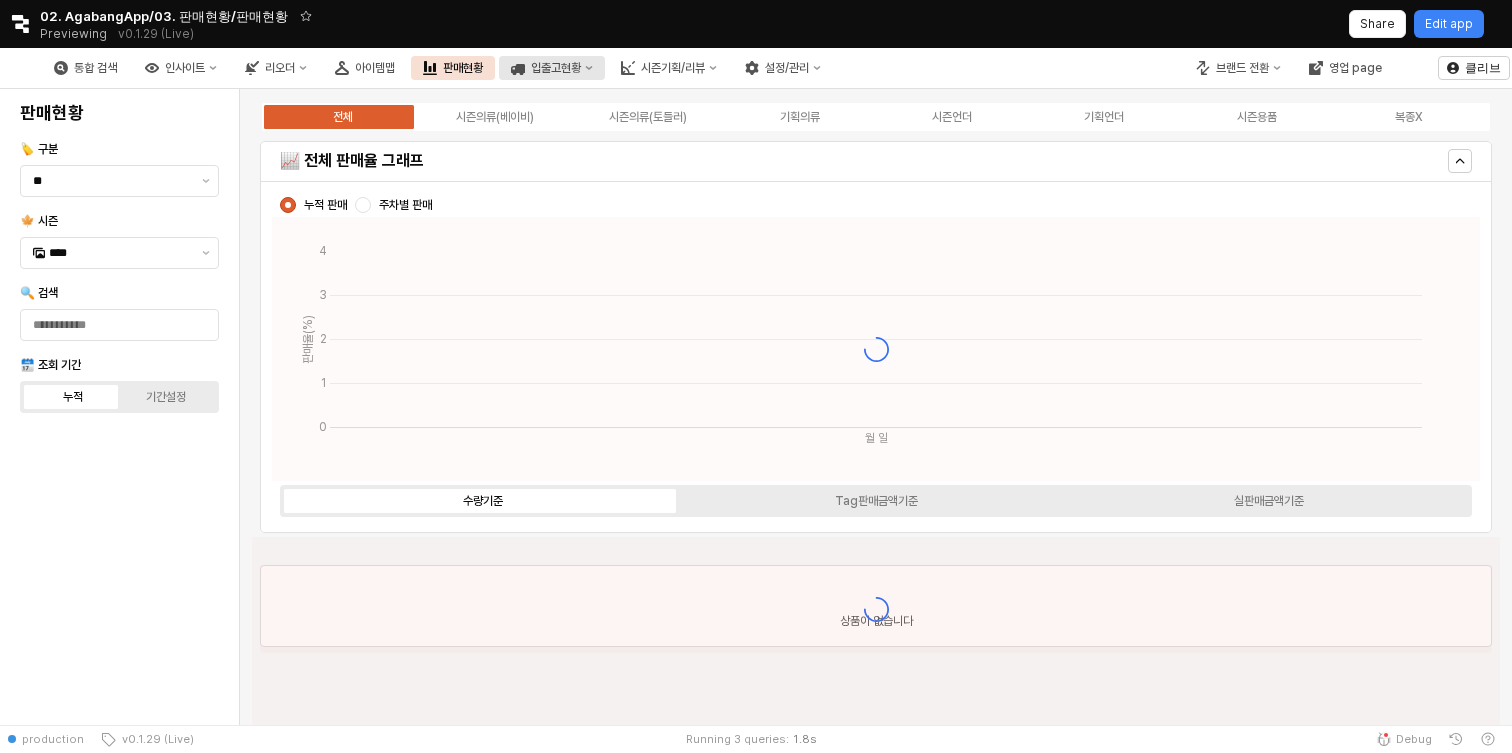 click on "입출고현황" at bounding box center [552, 68] 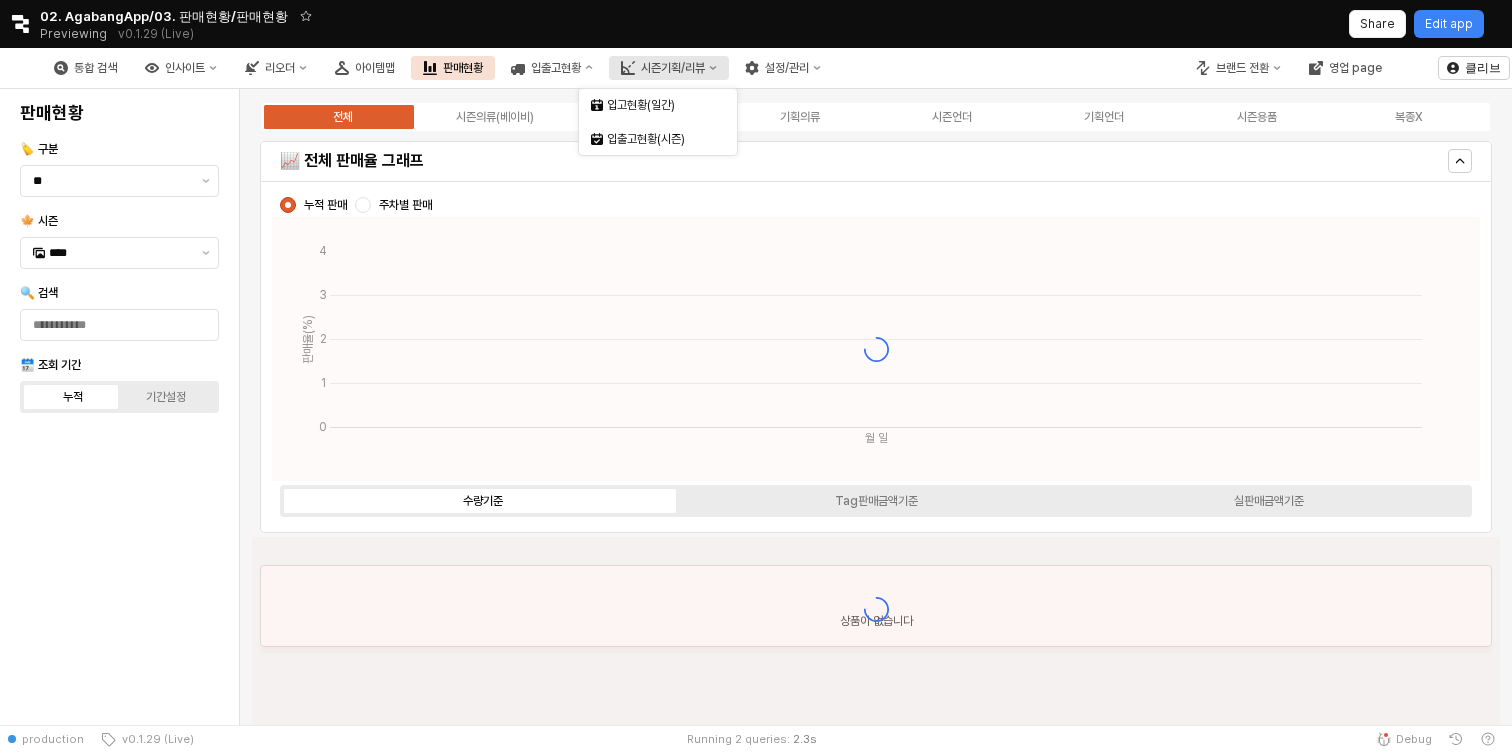 click on "시즌기획/리뷰" at bounding box center [673, 68] 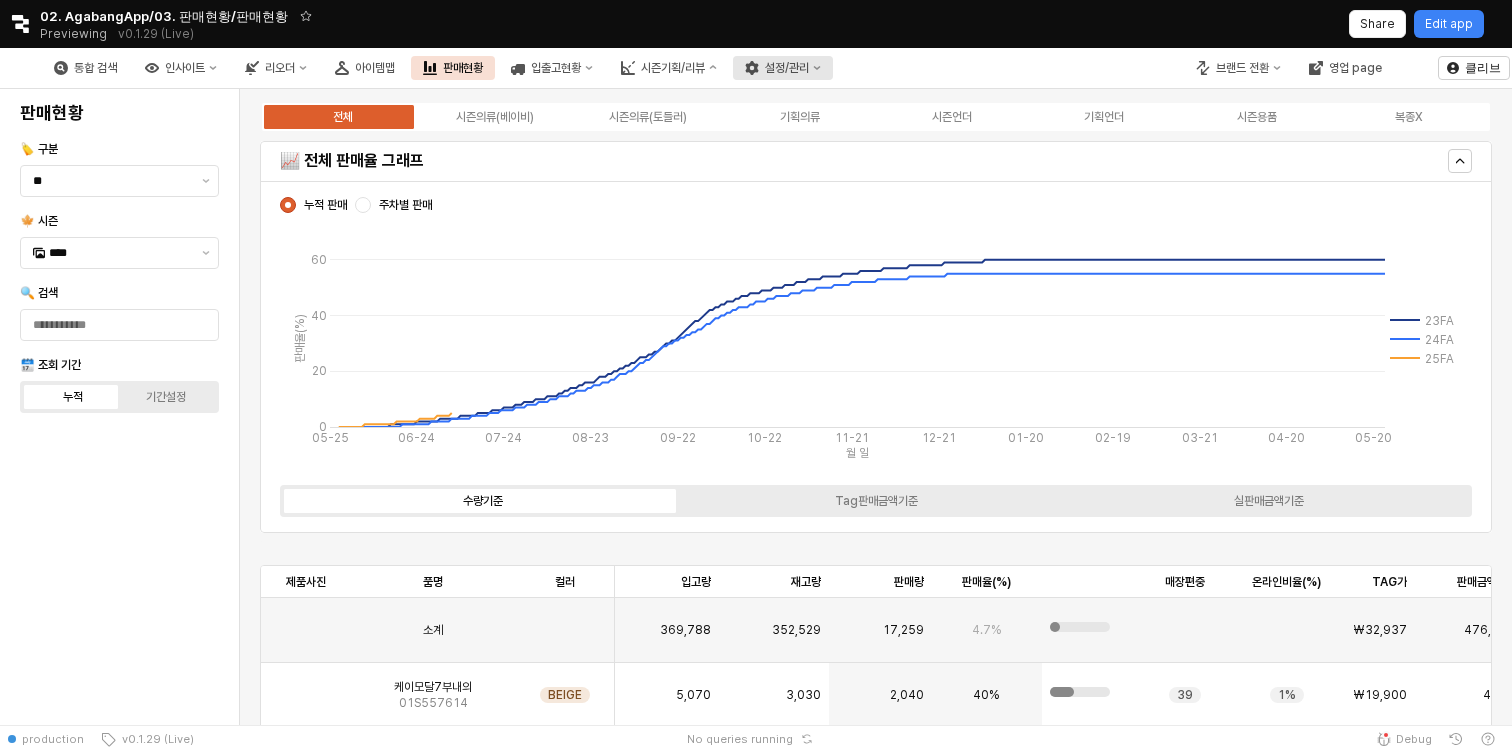 click on "설정/관리" at bounding box center (787, 68) 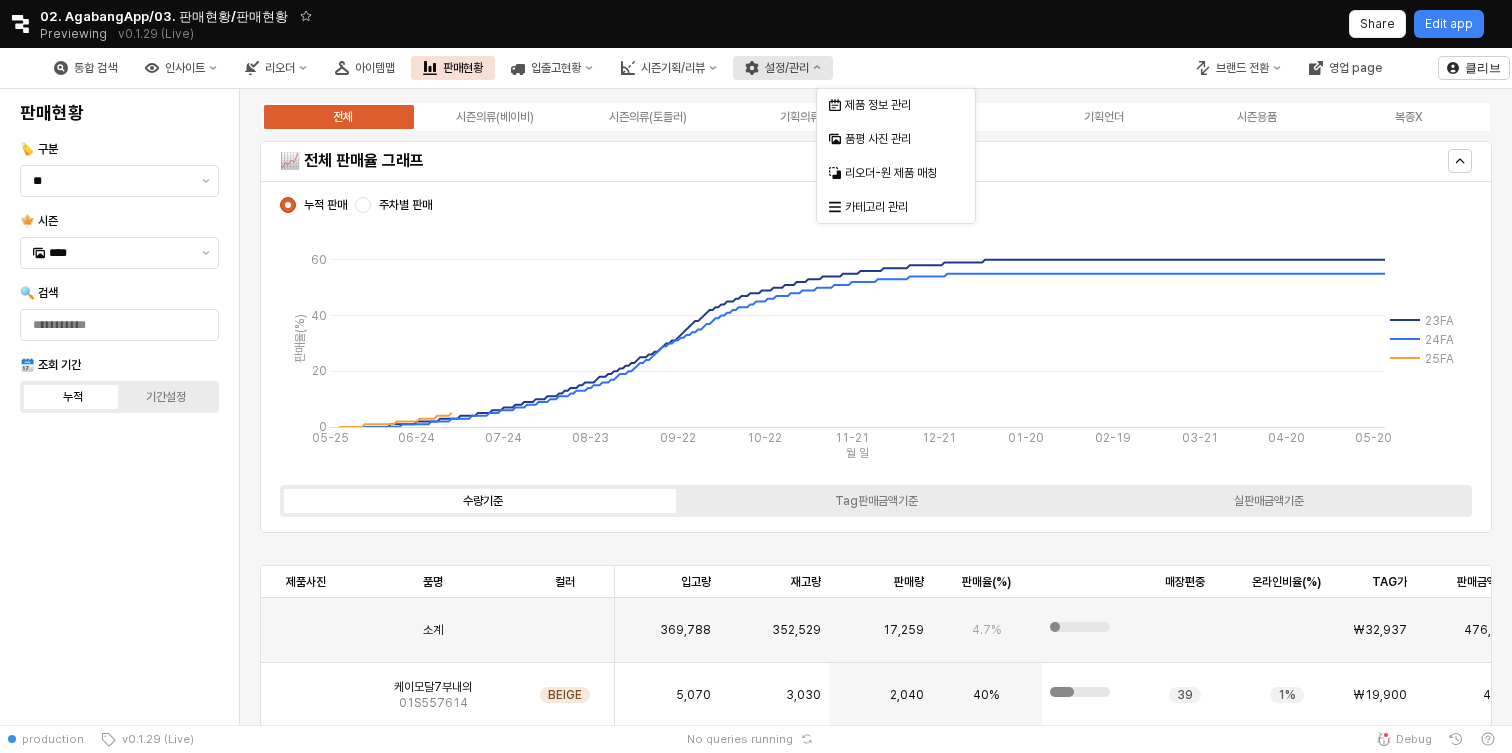 click 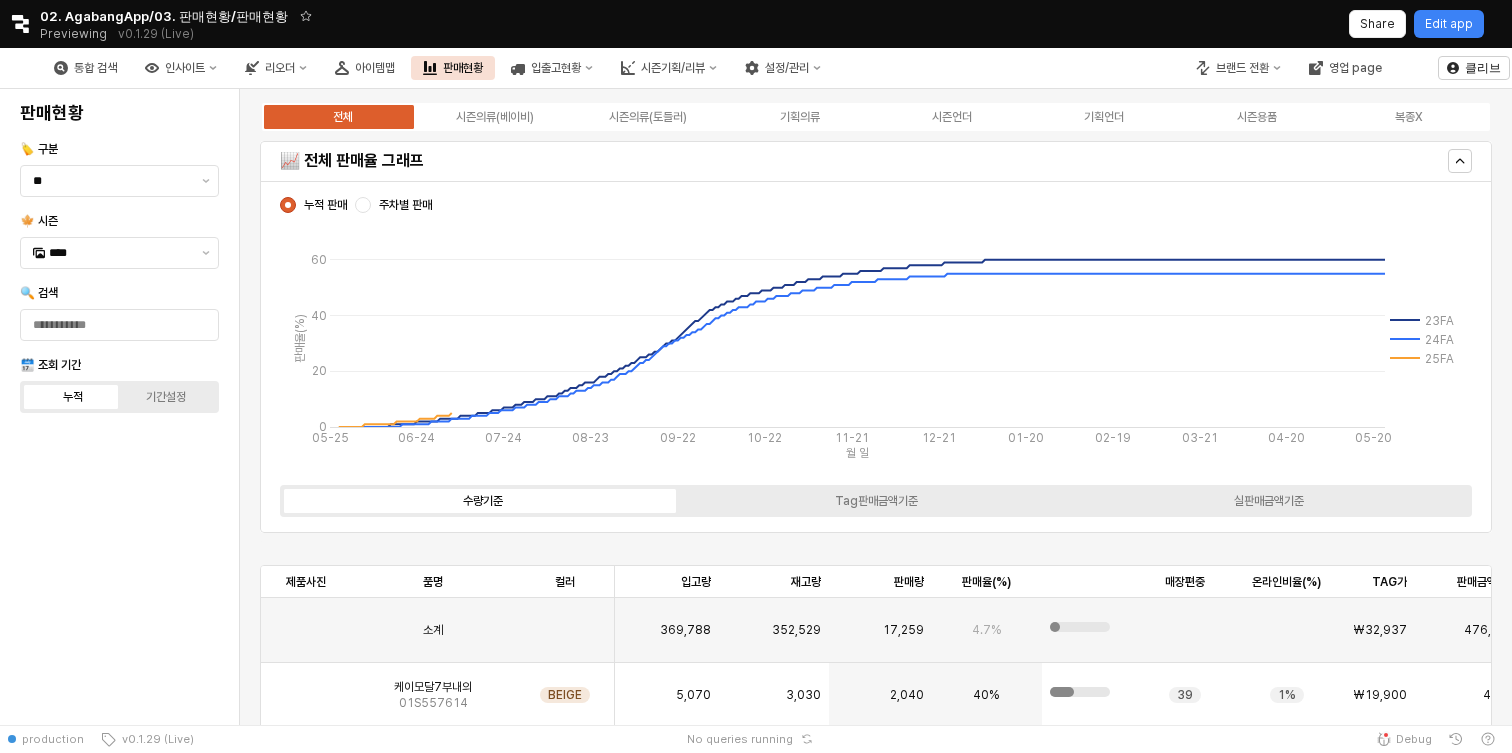 click on "통합 검색 인사이트 리오더 아이템맵 판매현황 입출고현황 시즌기획/리뷰 설정/관리" at bounding box center (437, 68) 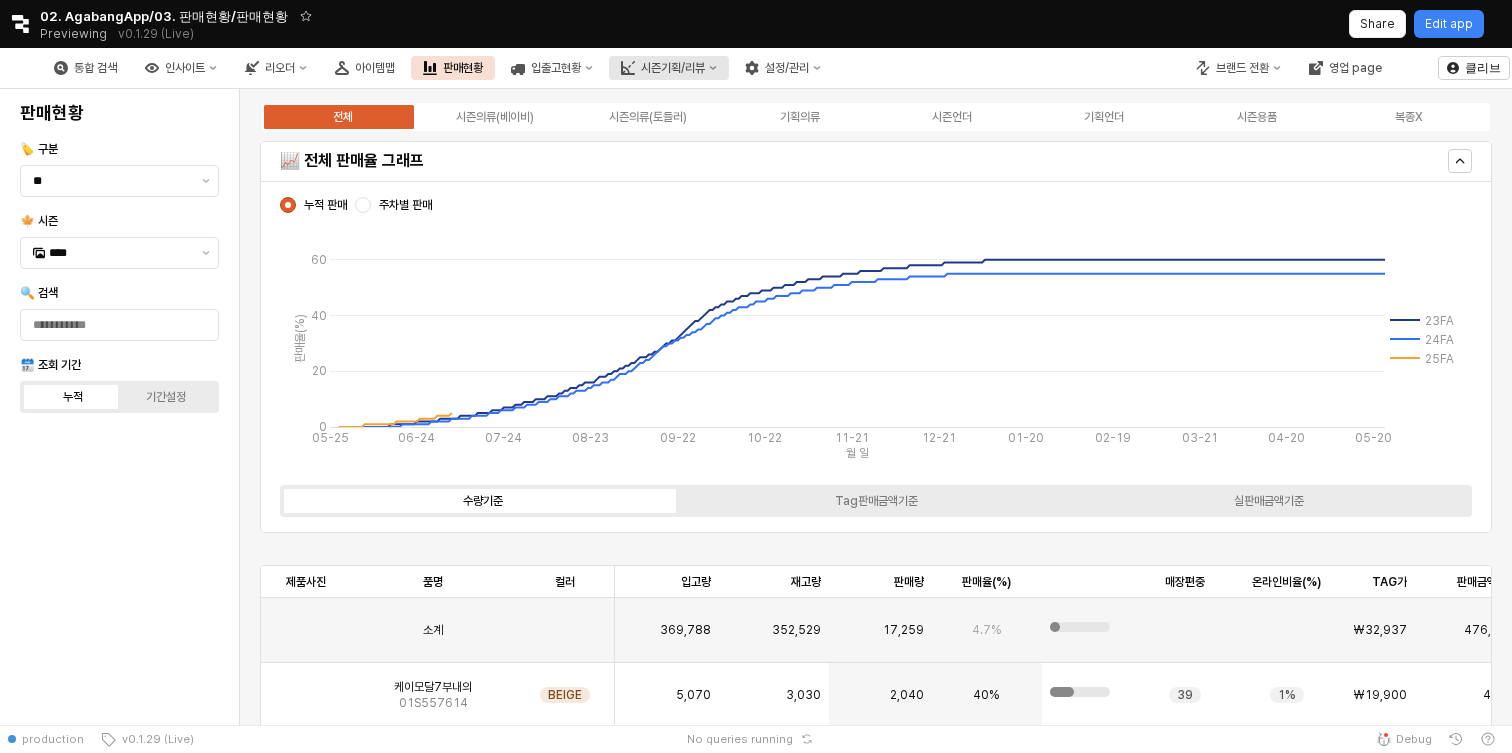 click on "시즌기획/리뷰" at bounding box center (673, 68) 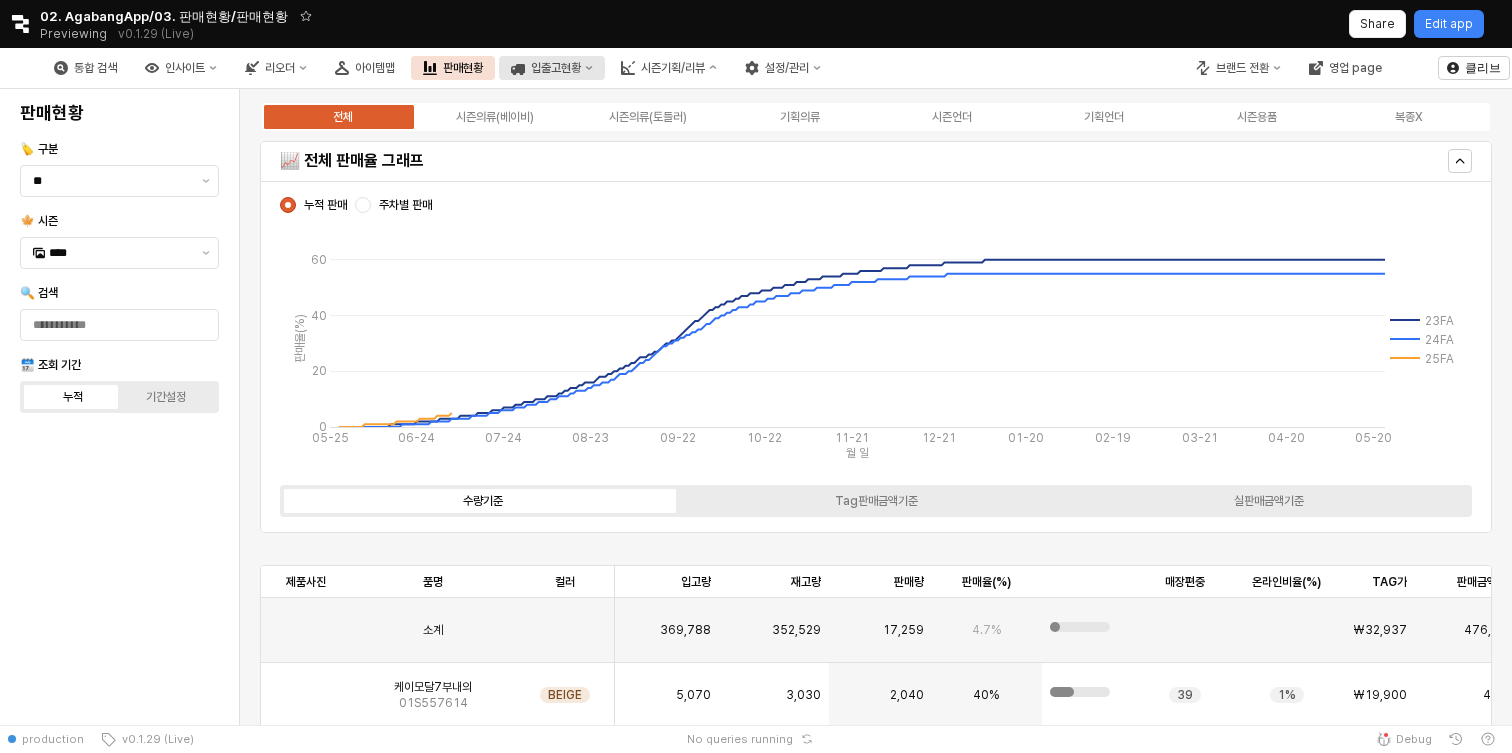 click on "입출고현황" at bounding box center [556, 68] 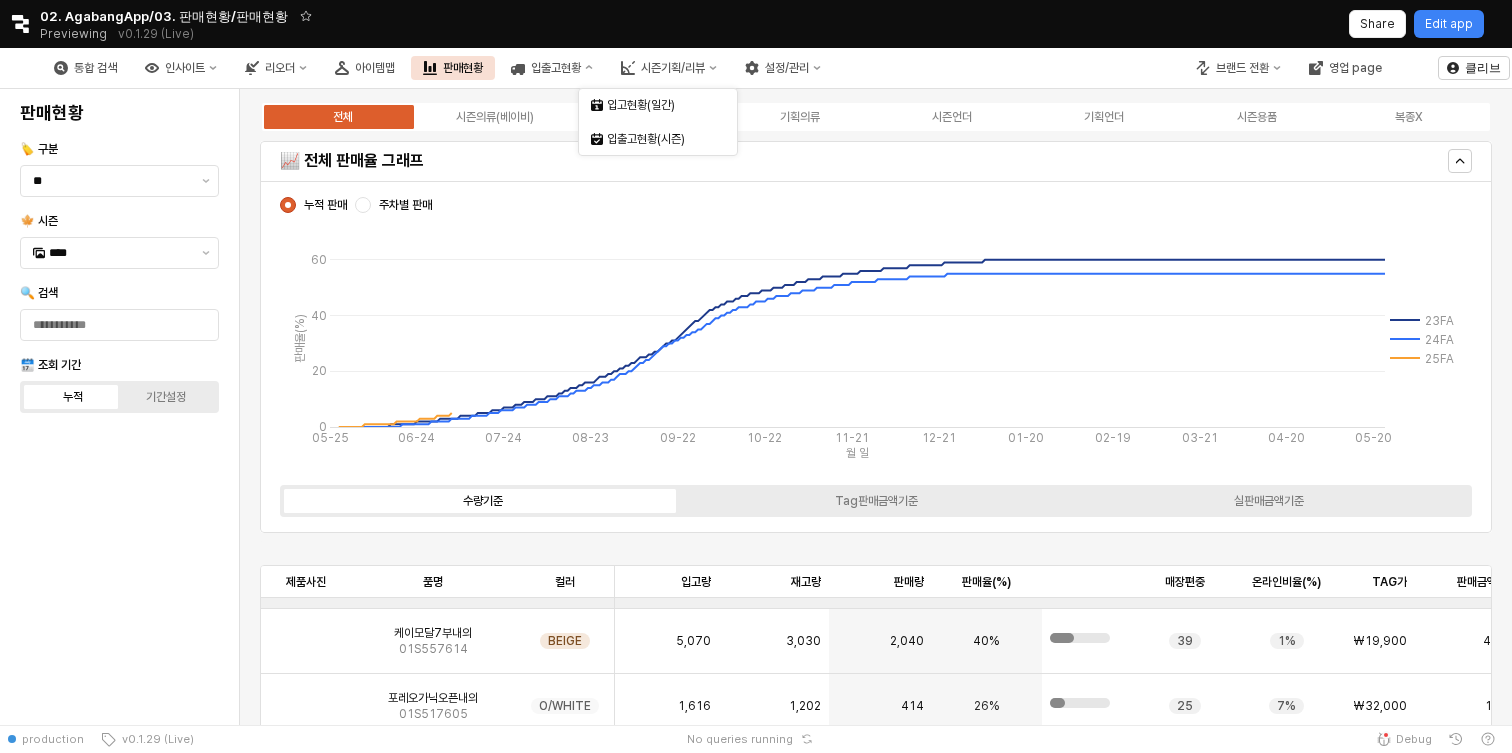 scroll, scrollTop: 59, scrollLeft: 0, axis: vertical 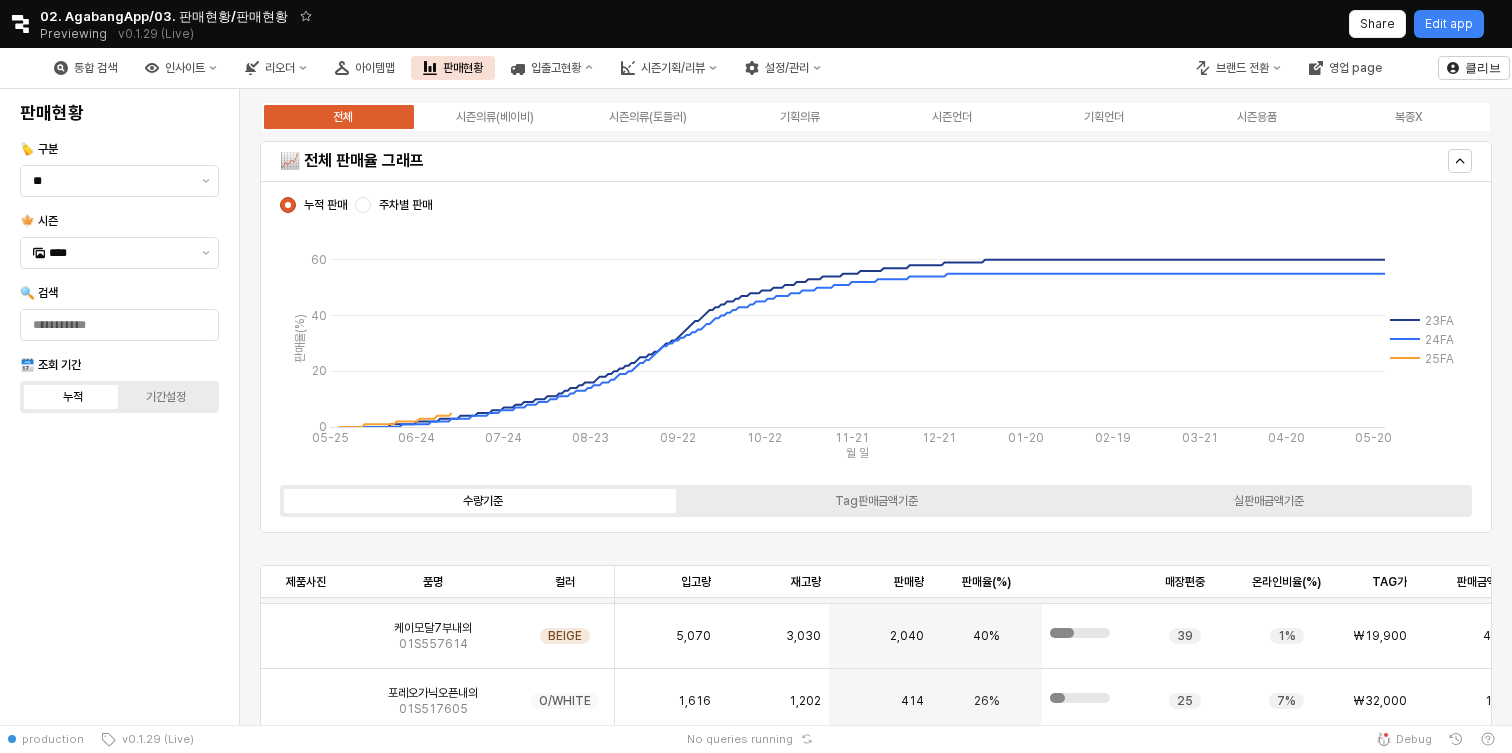 click on "판매현황 🏷️ 구분 ** 🍁 시즌 **** 🔍 검색 🗓️ 조회 기간 누적 기간설정" at bounding box center [119, 407] 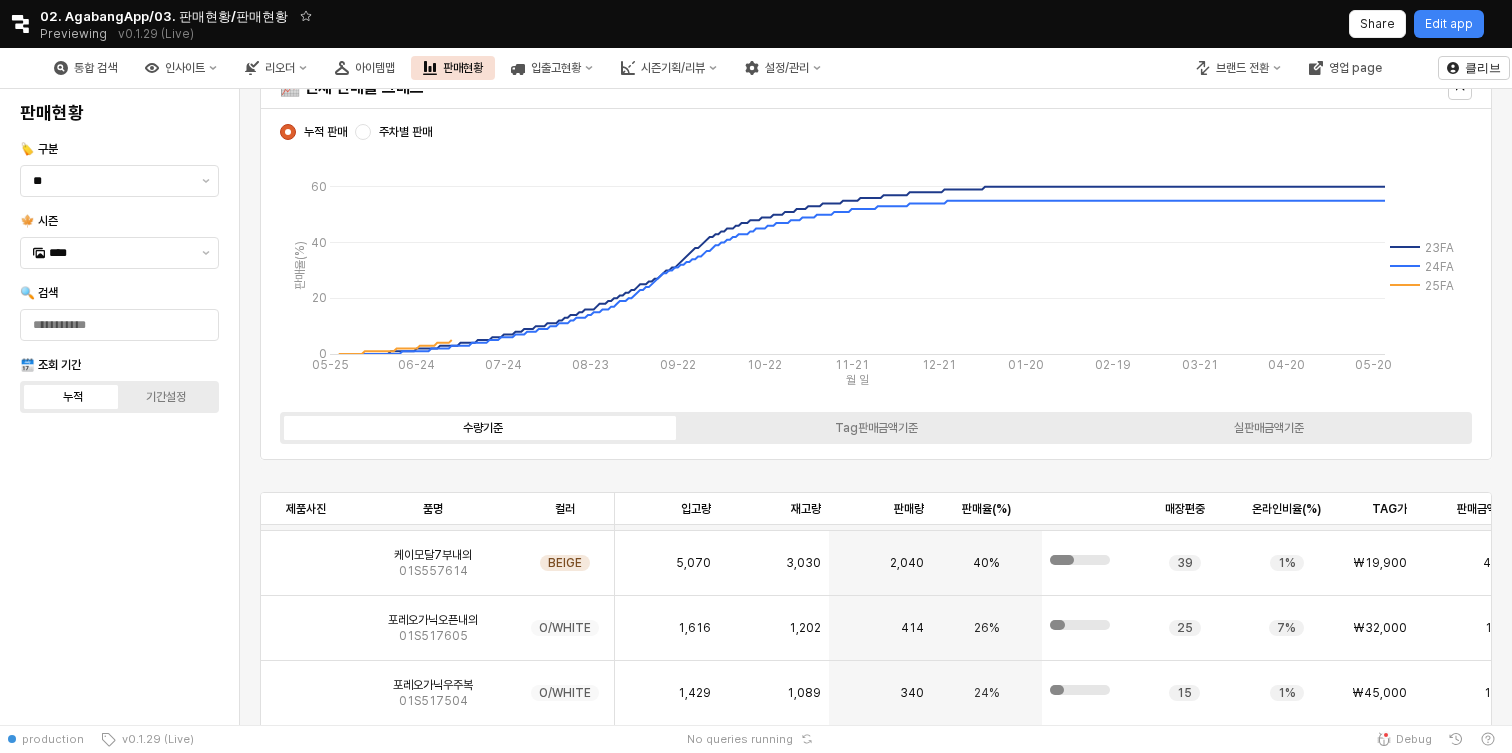scroll, scrollTop: 87, scrollLeft: 0, axis: vertical 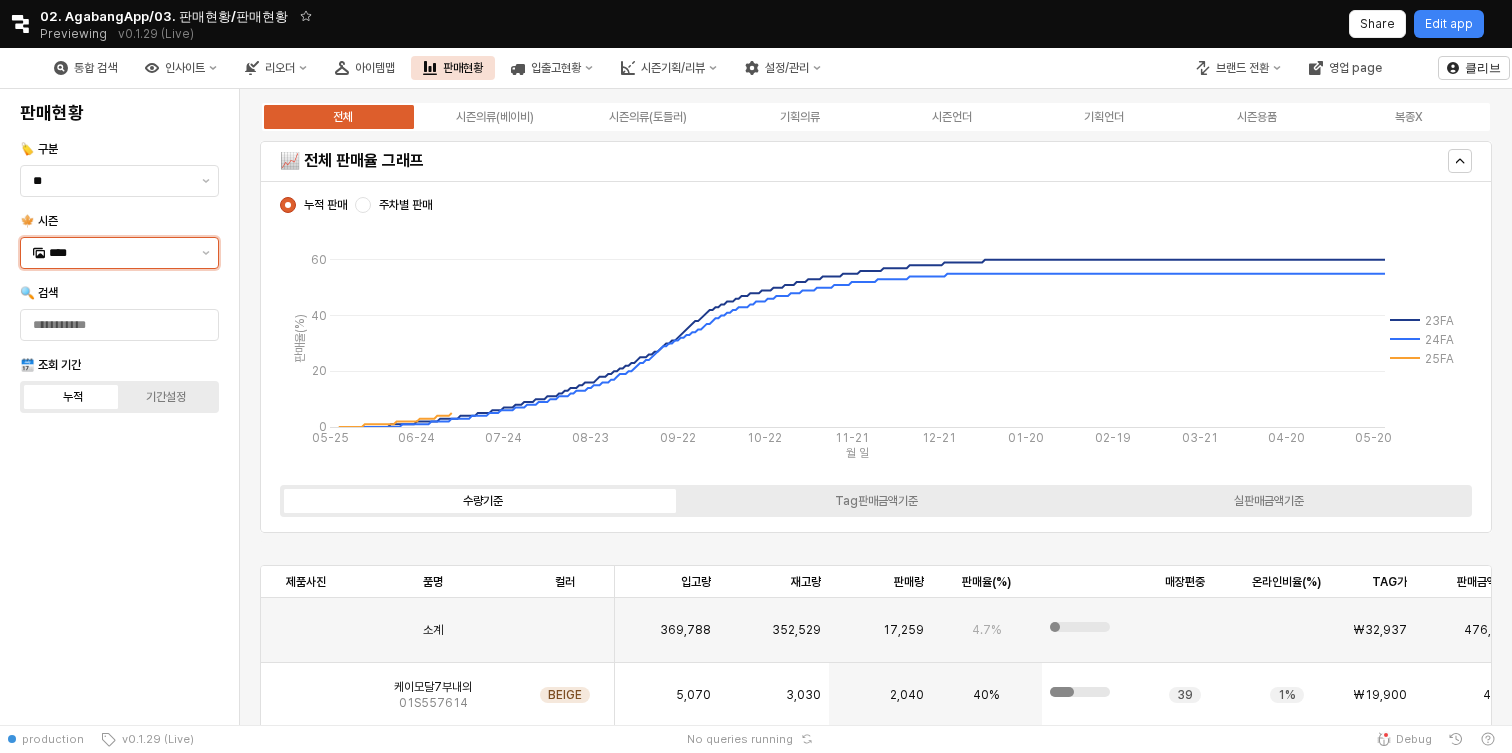 click on "****" at bounding box center (107, 253) 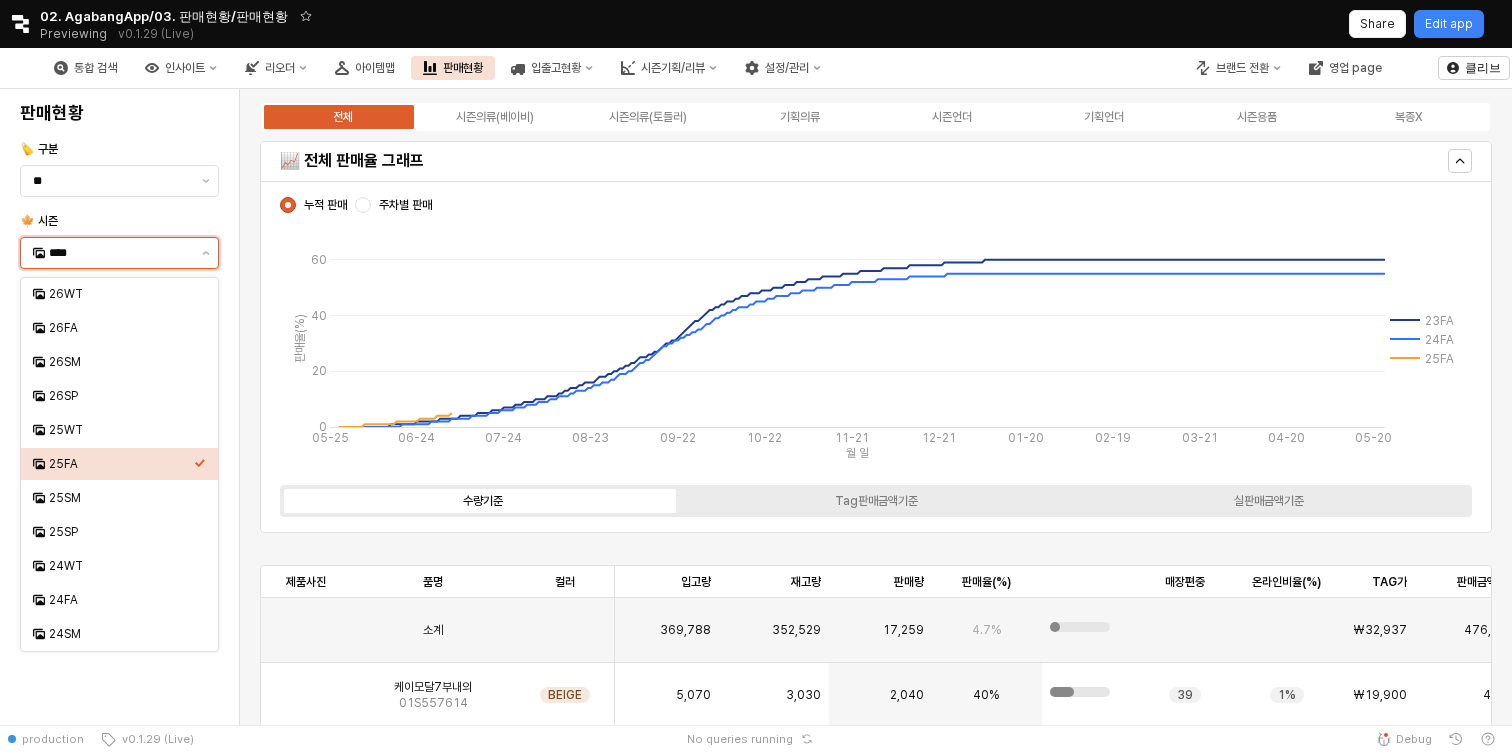 click on "26WT 26FA 26SM 26SP 25WT 25FA 25SM 25SP 24WT 24FA 24SM 24SP 23WT 23FA" at bounding box center (119, 2317) 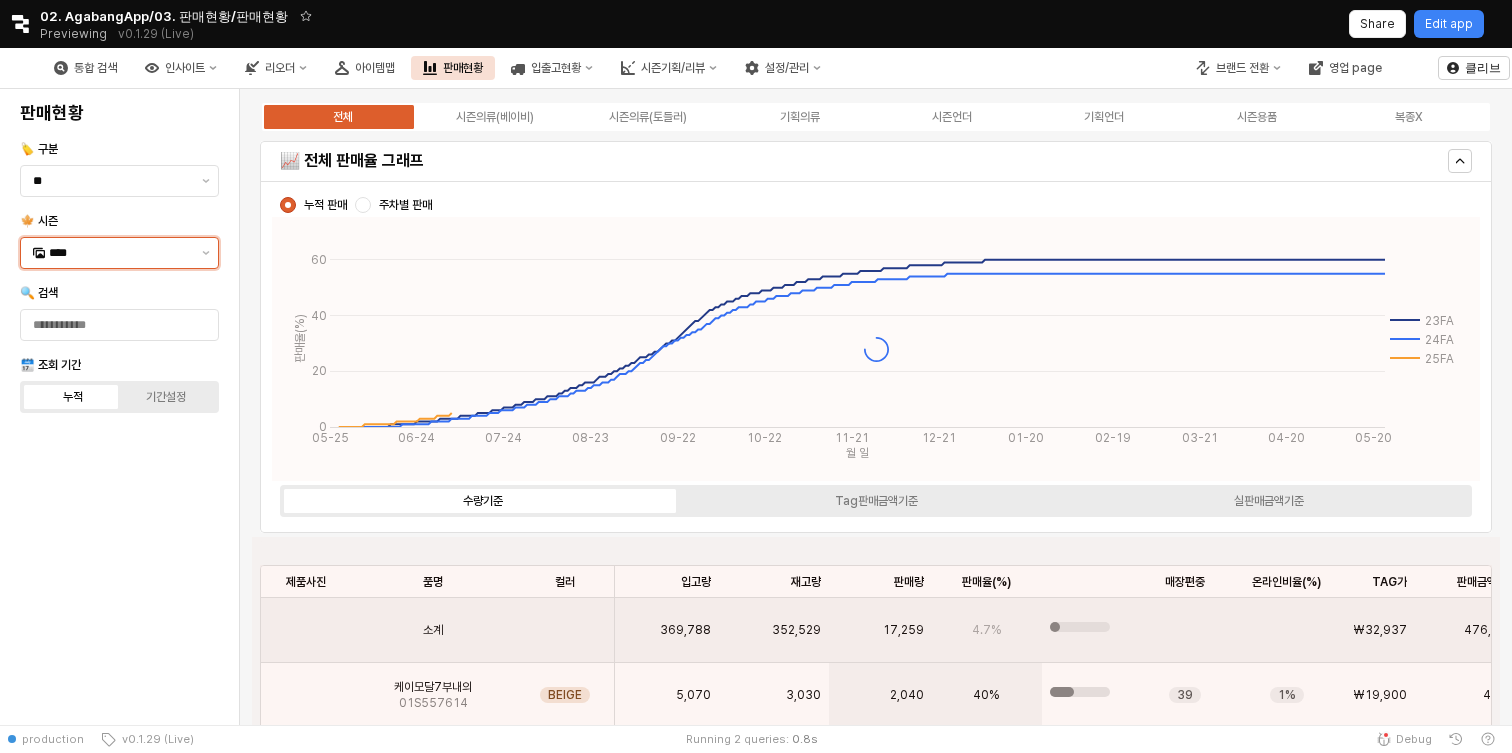 click on "****" at bounding box center (119, 253) 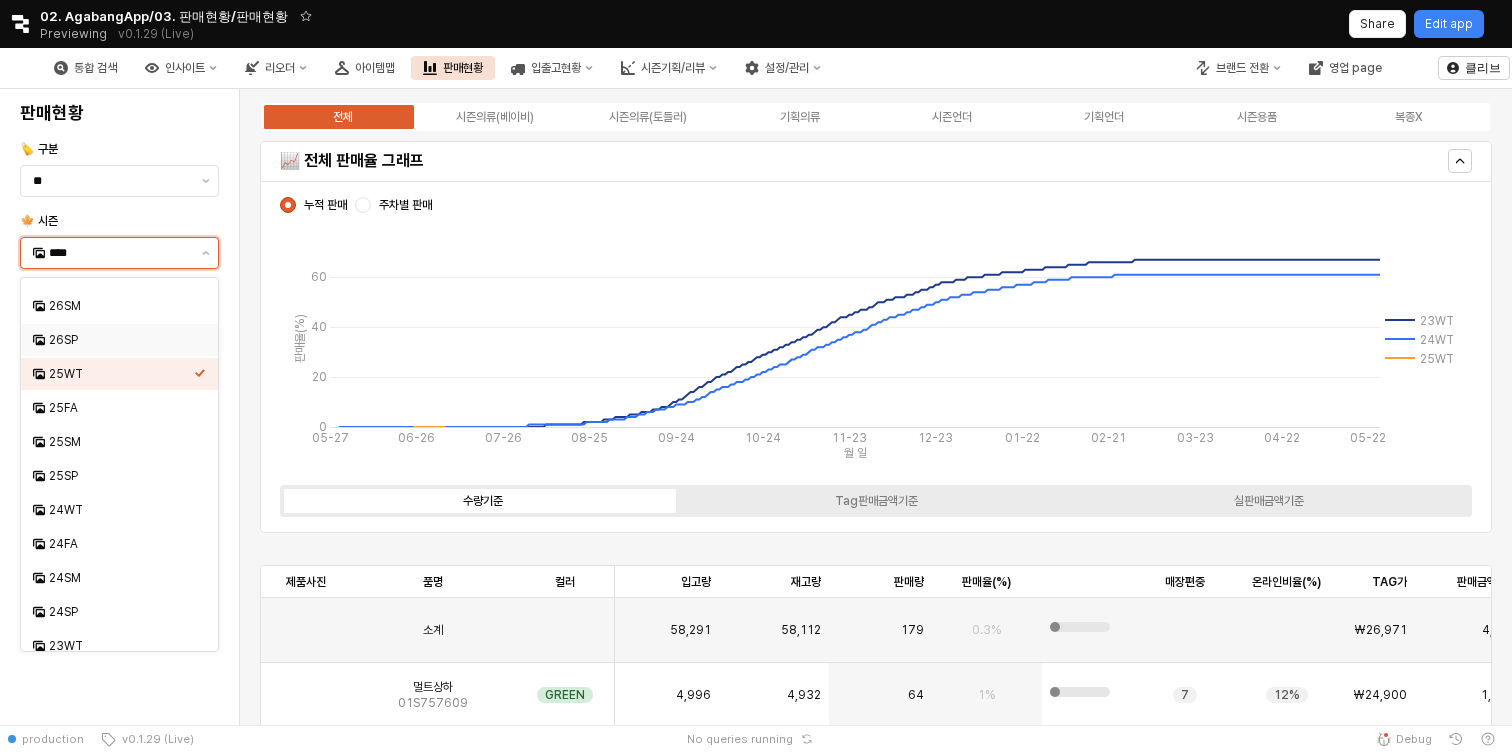 scroll, scrollTop: 64, scrollLeft: 0, axis: vertical 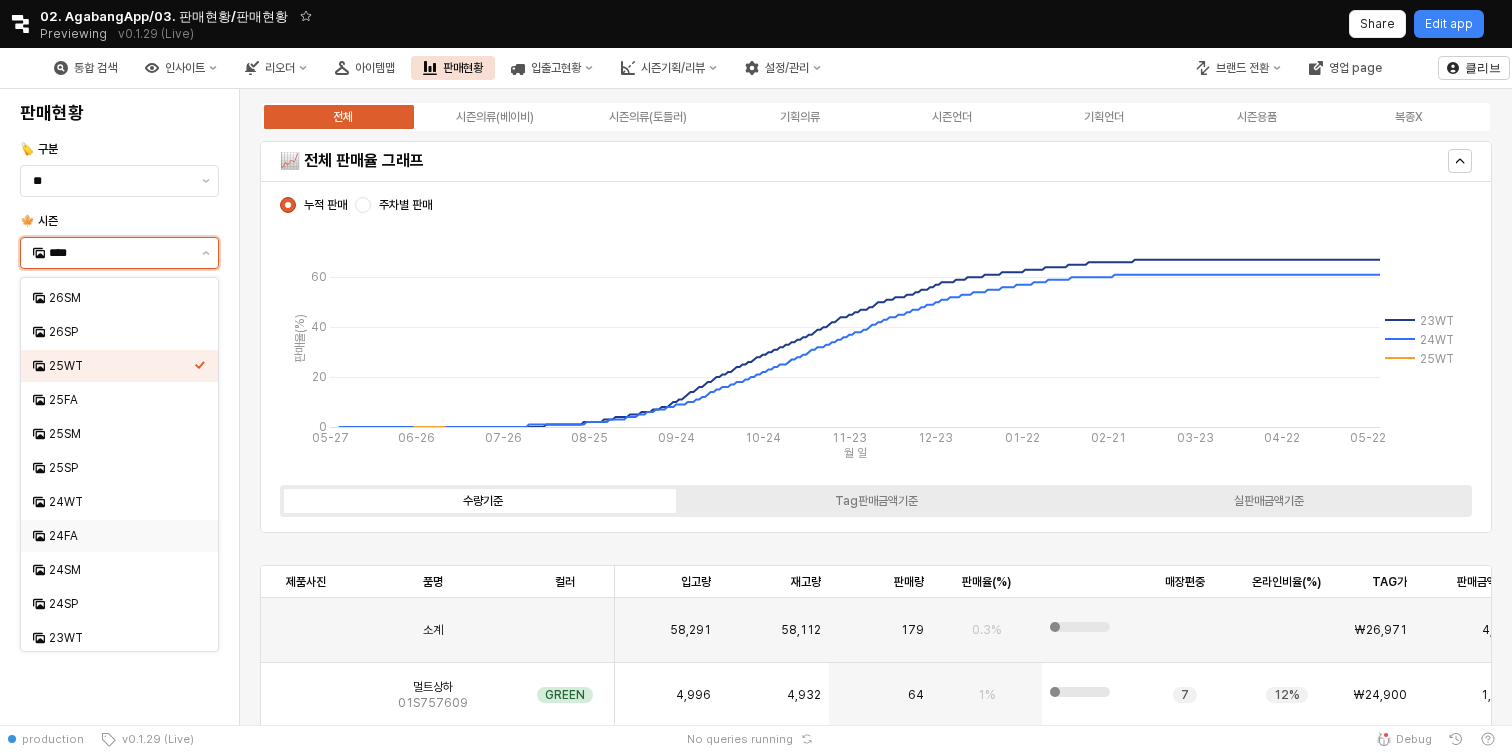 click on "24FA" at bounding box center [121, 536] 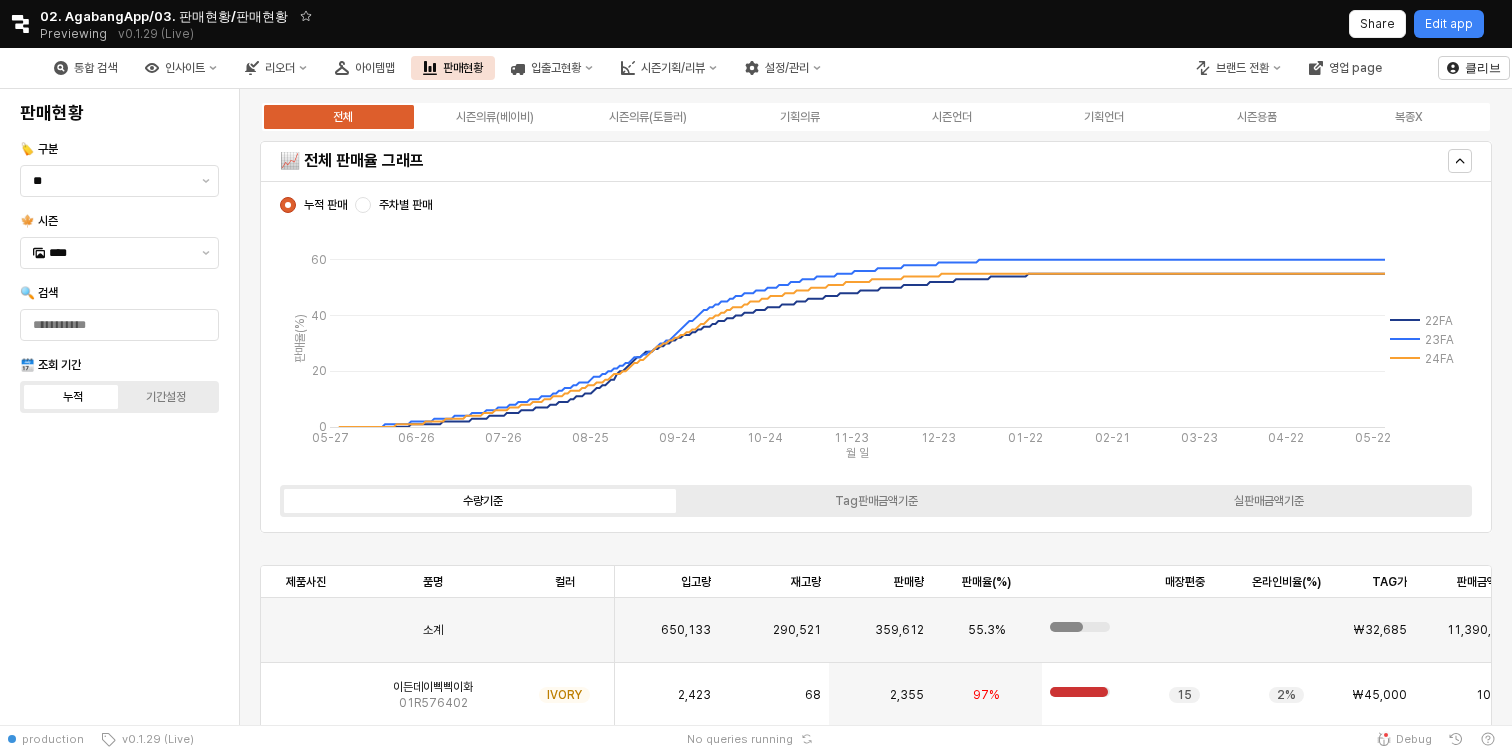 click 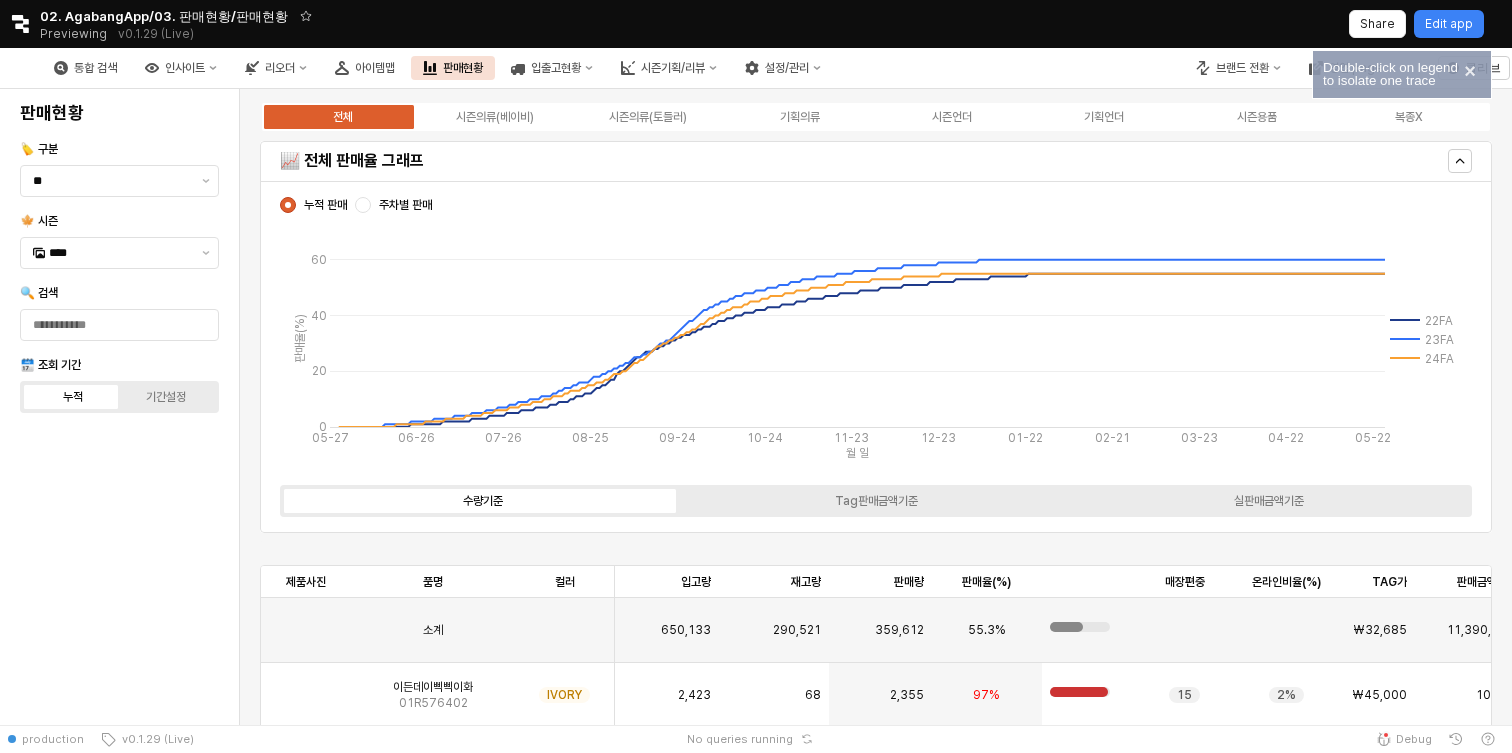 click 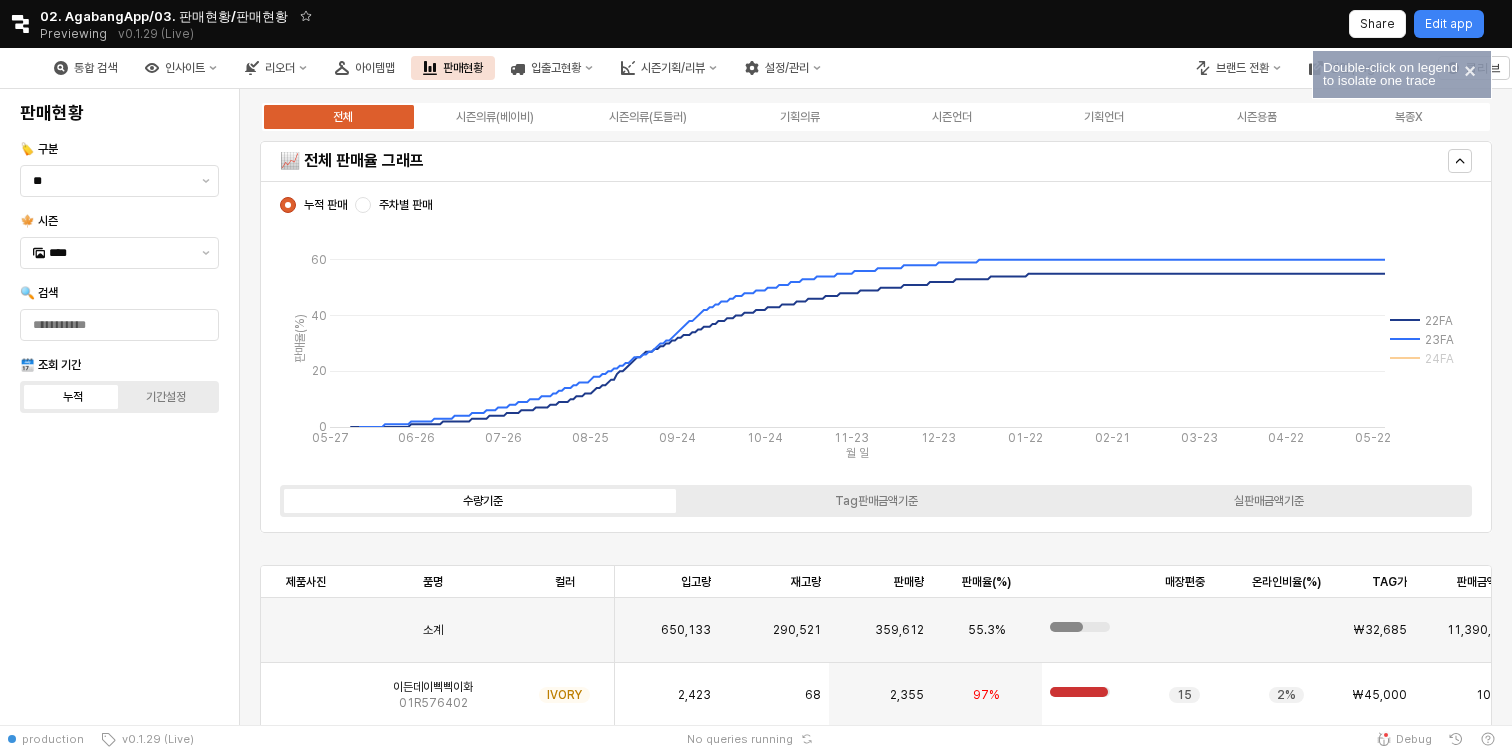 click 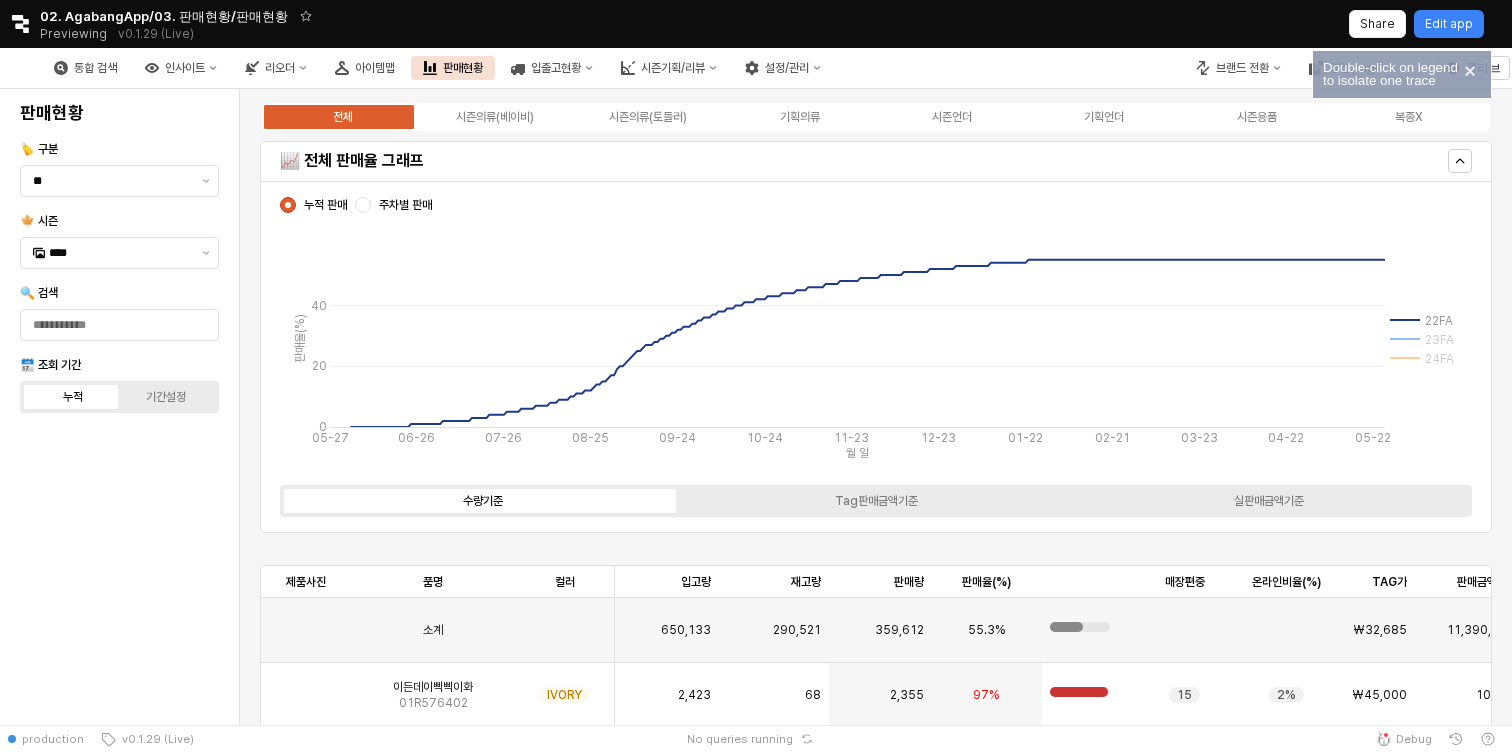 click 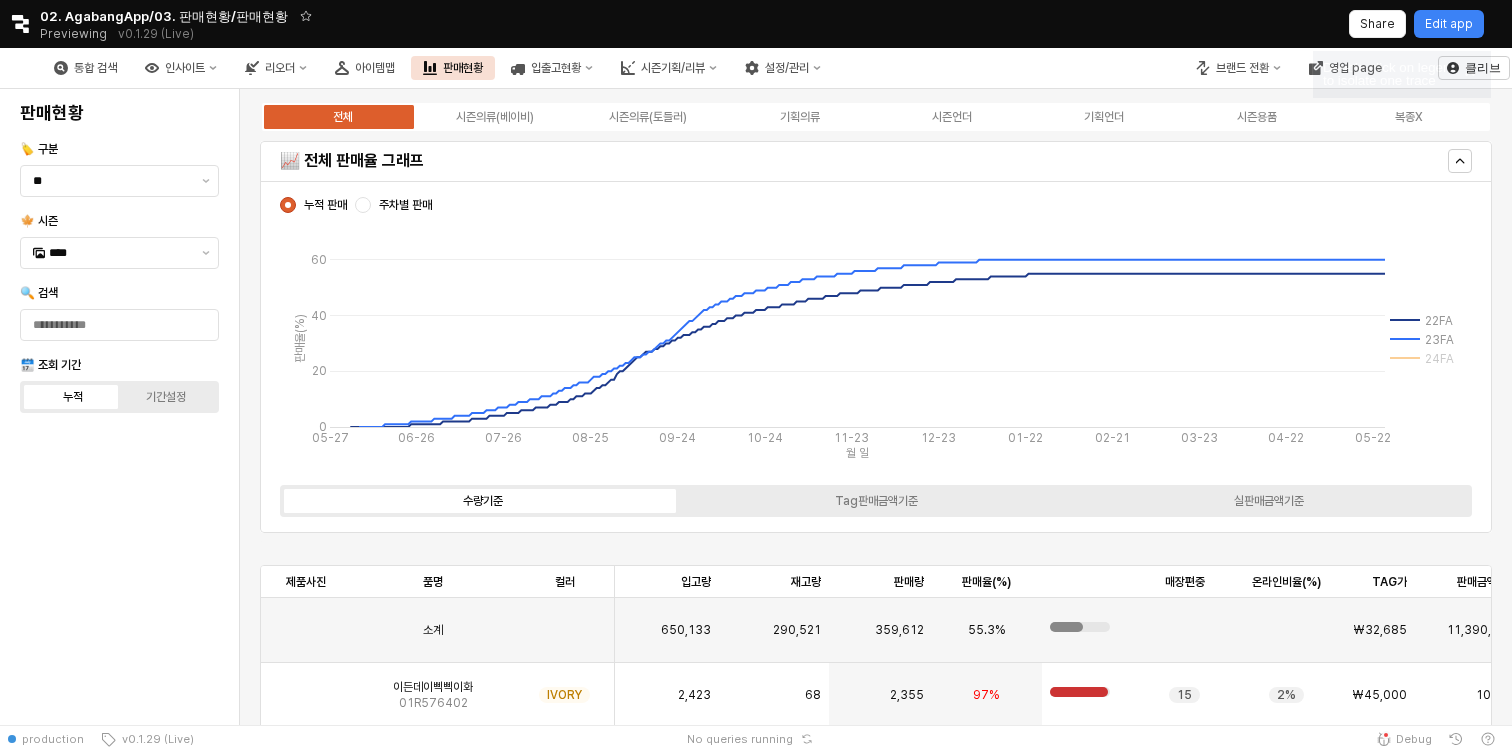 click 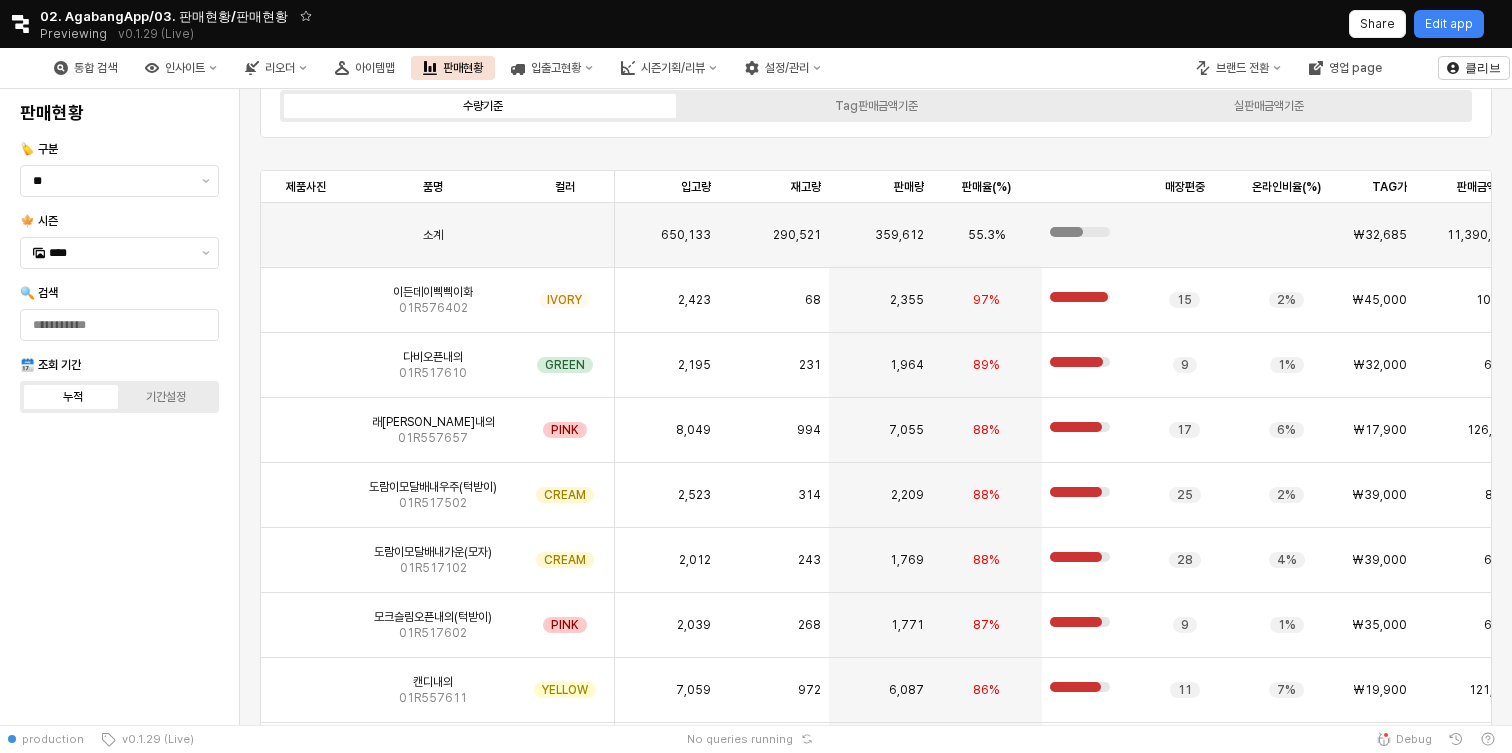scroll, scrollTop: 433, scrollLeft: 0, axis: vertical 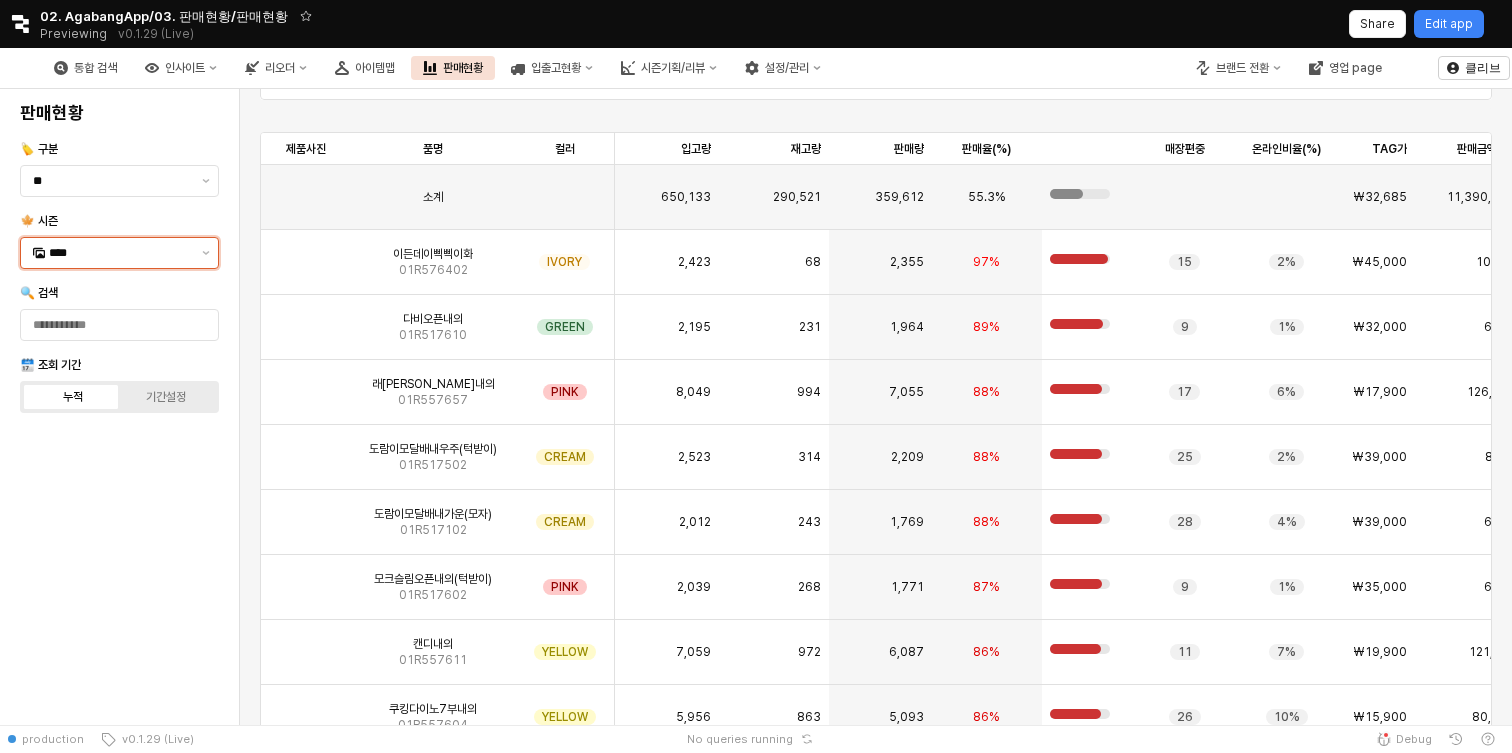 click on "****" at bounding box center (119, 253) 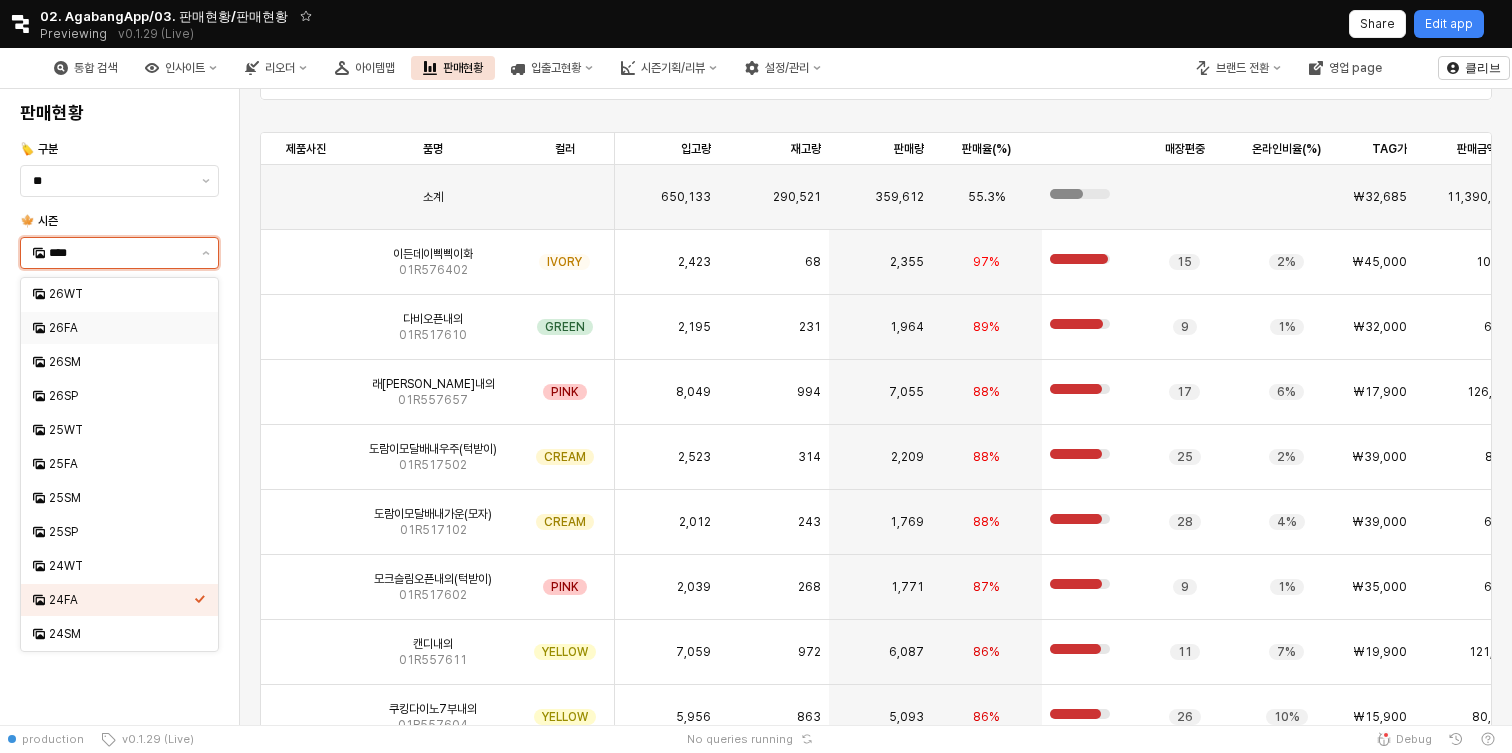 click on "26FA" at bounding box center (119, 328) 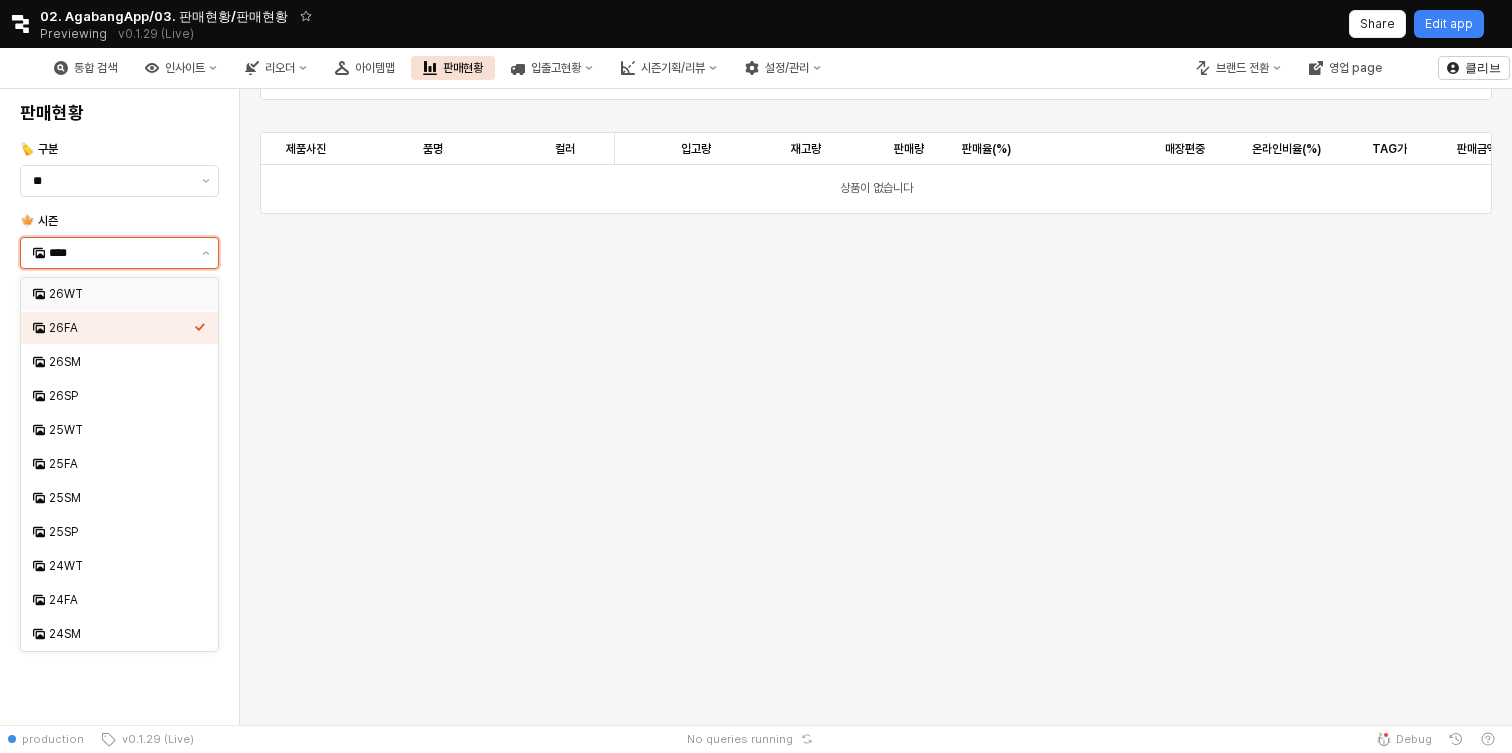 click on "26WT" at bounding box center [121, 294] 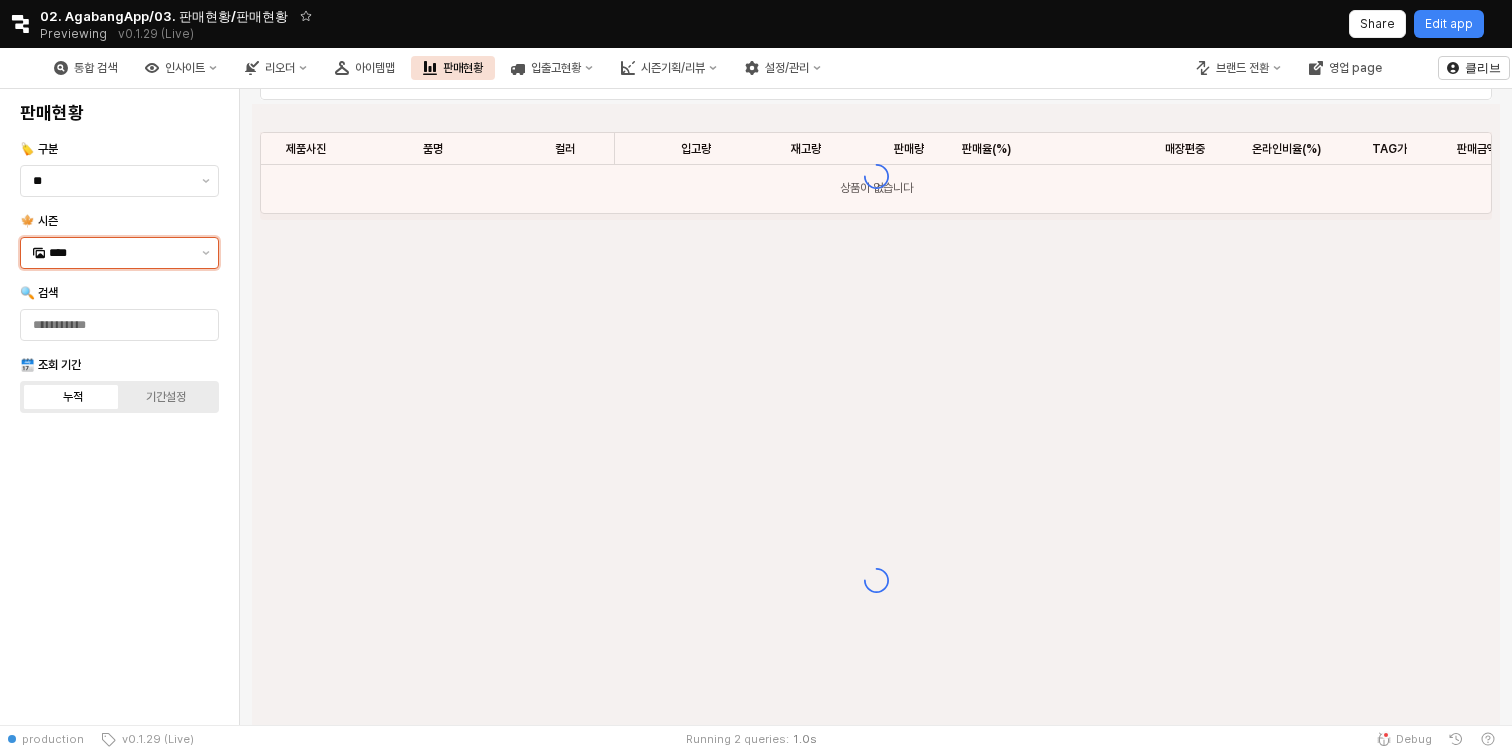 click on "****" at bounding box center [119, 253] 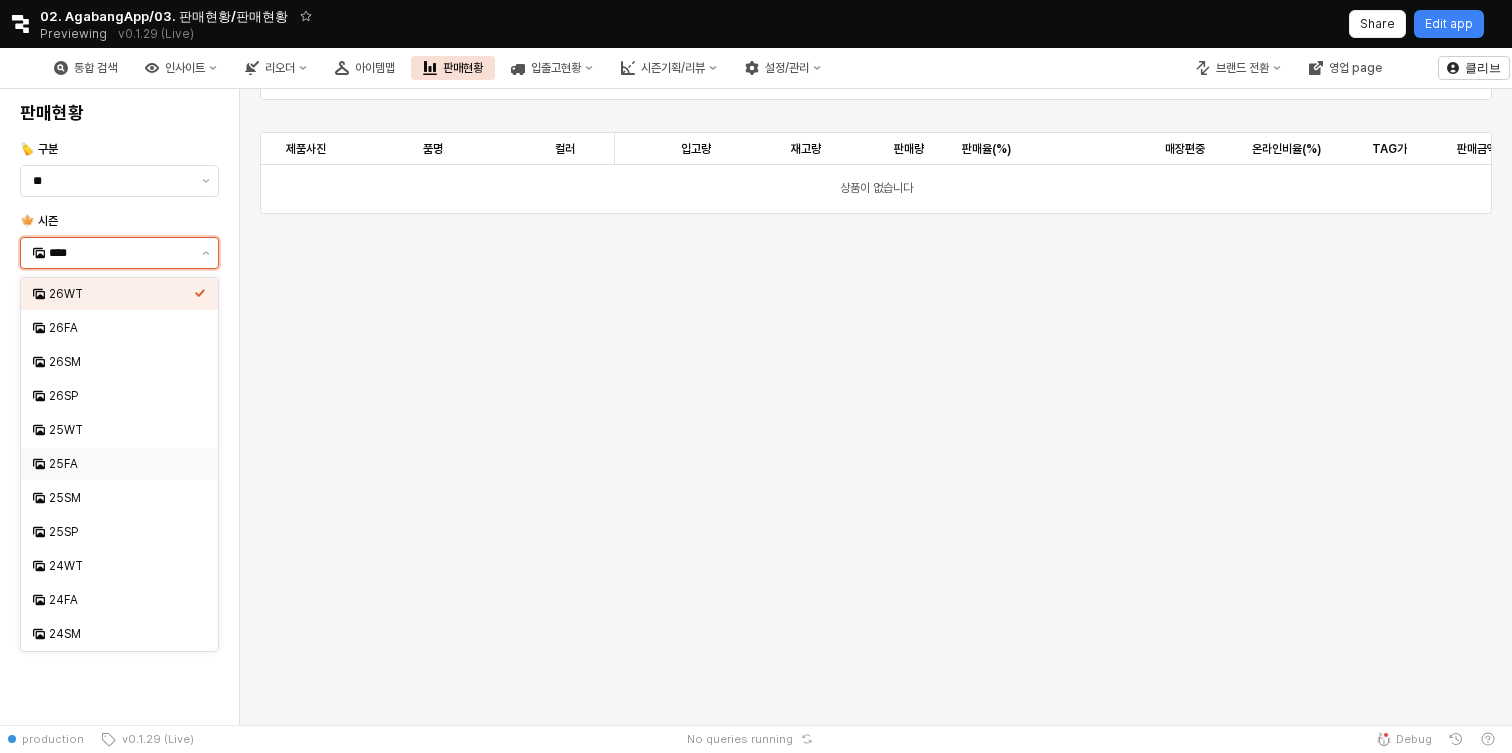 click on "25FA" at bounding box center [121, 464] 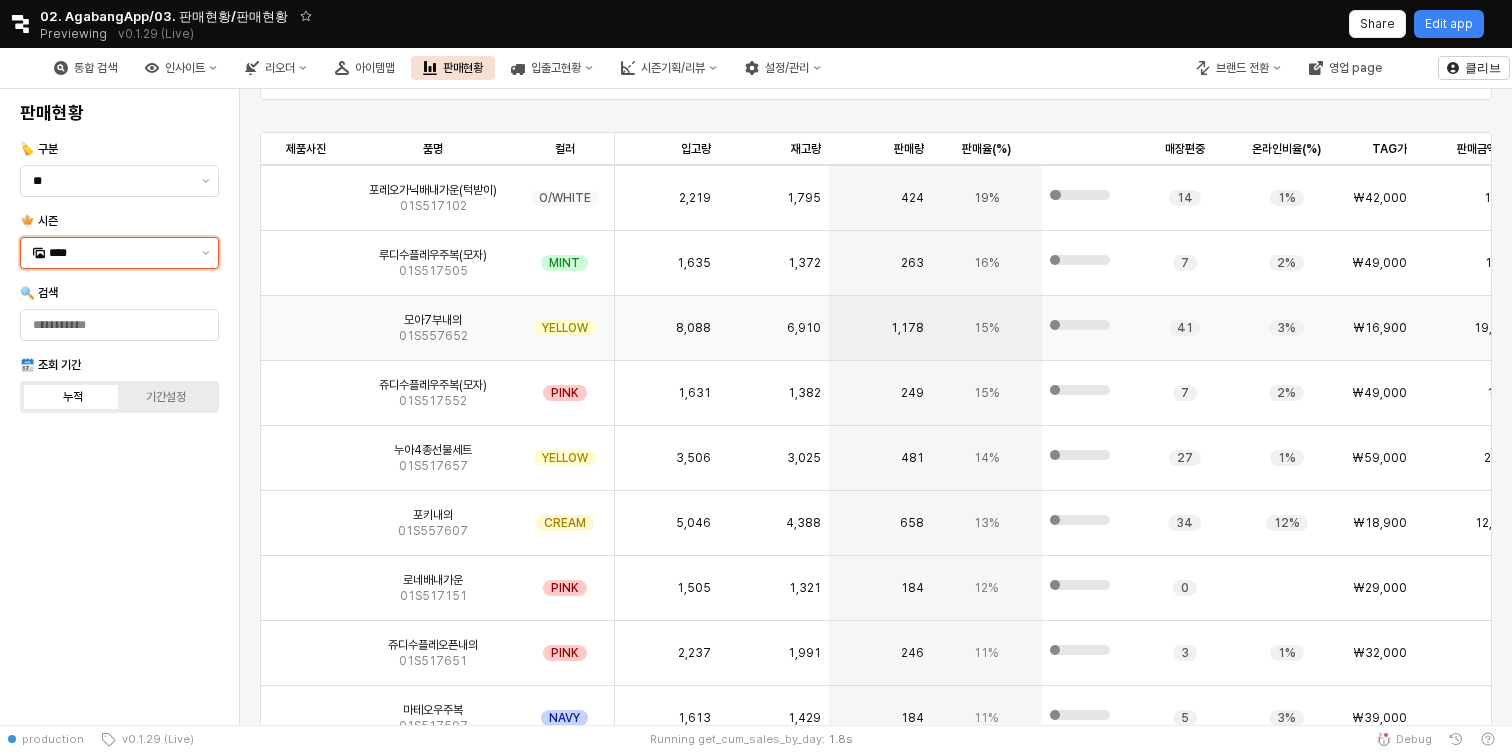 scroll, scrollTop: 0, scrollLeft: 0, axis: both 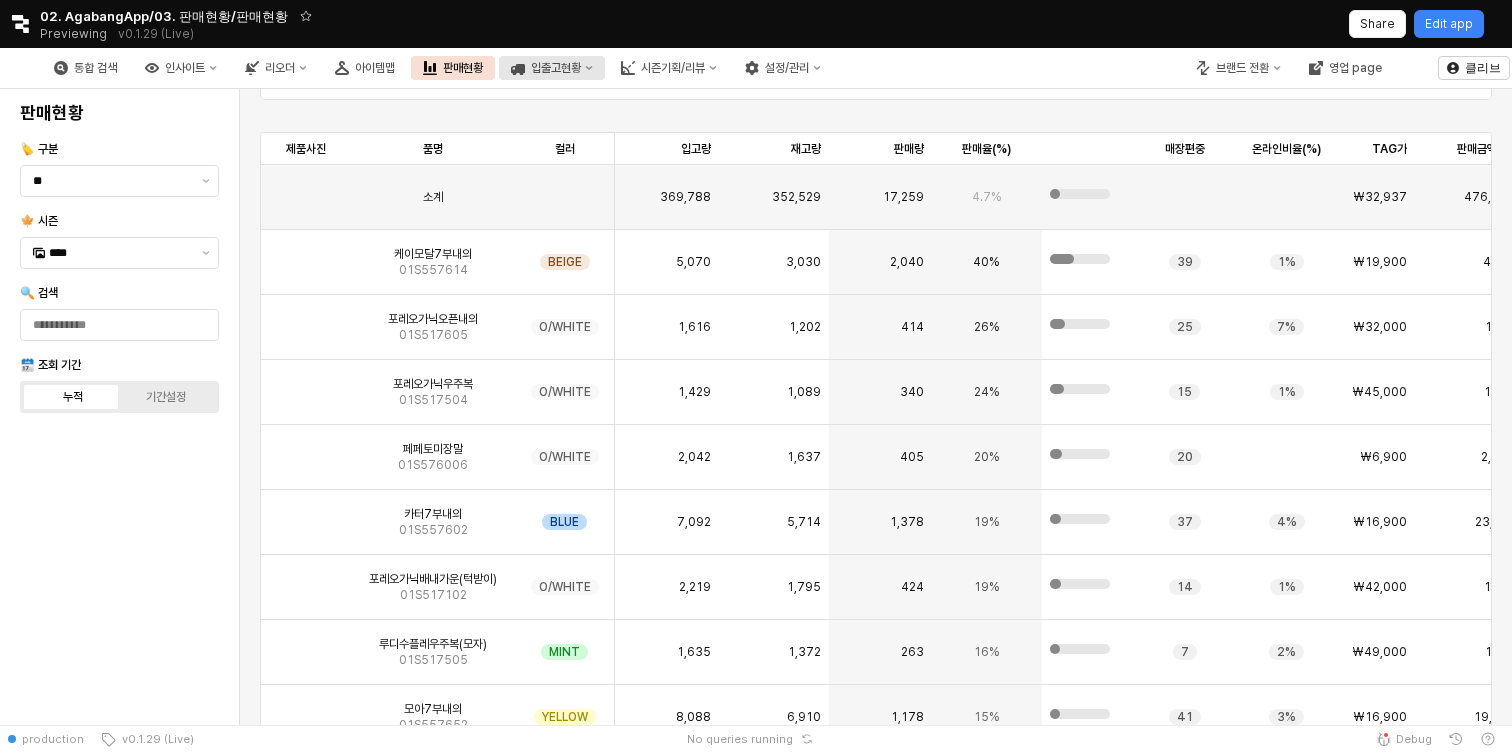 click on "입출고현황" at bounding box center (556, 68) 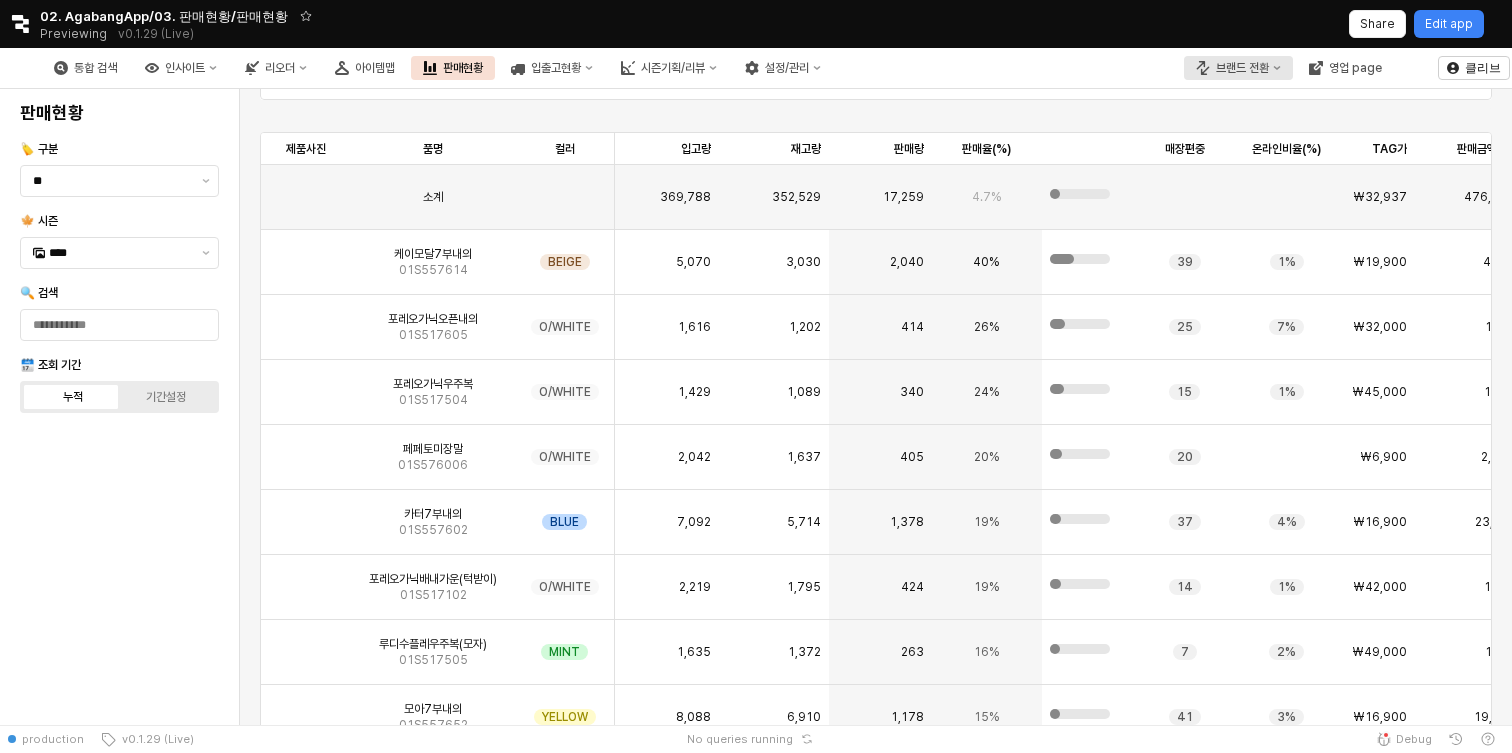 click on "통합 검색 인사이트 리오더 아이템맵 판매현황 입출고현황 시즌기획/리뷰 설정/관리 브랜드 전환 영업 page 클리브" at bounding box center [756, 68] 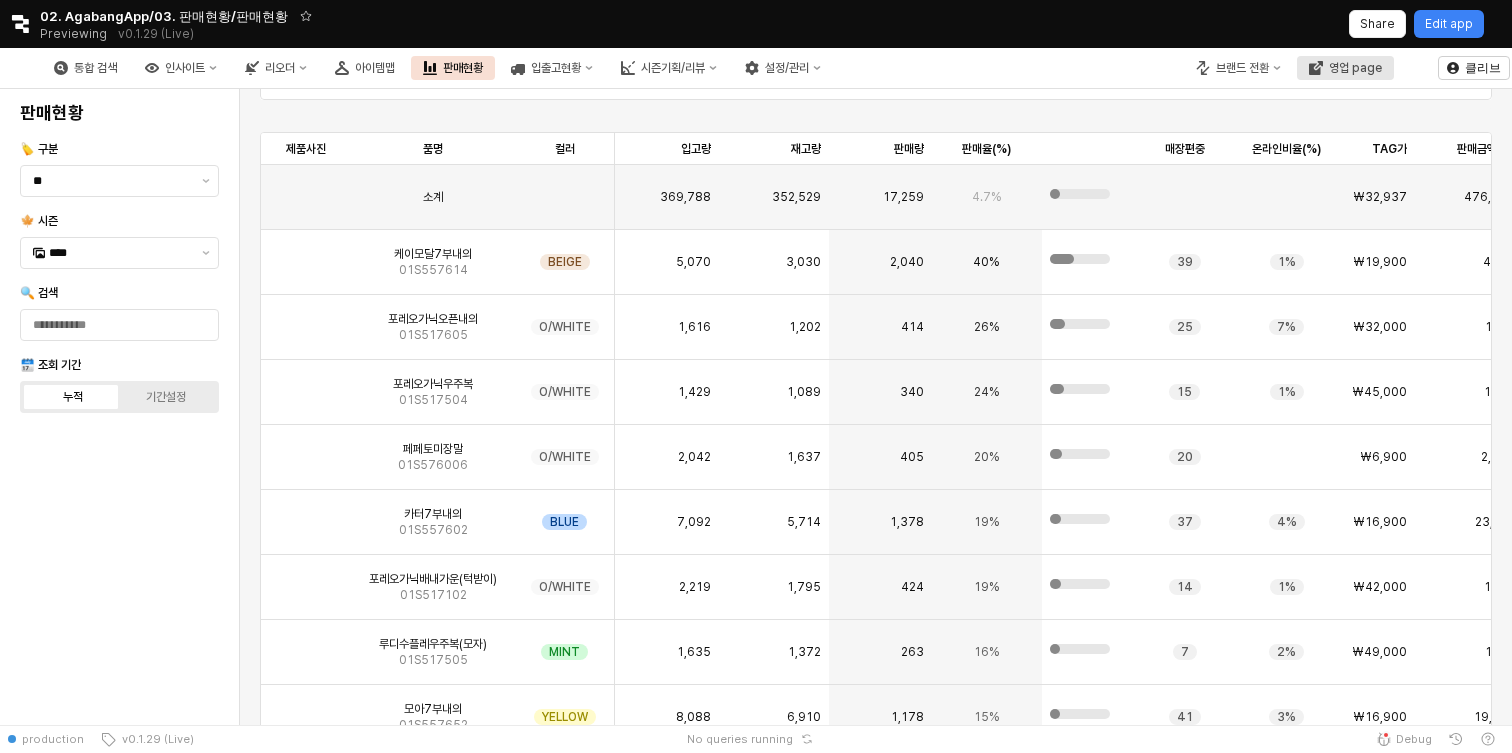 click on "영업 page" at bounding box center (1355, 68) 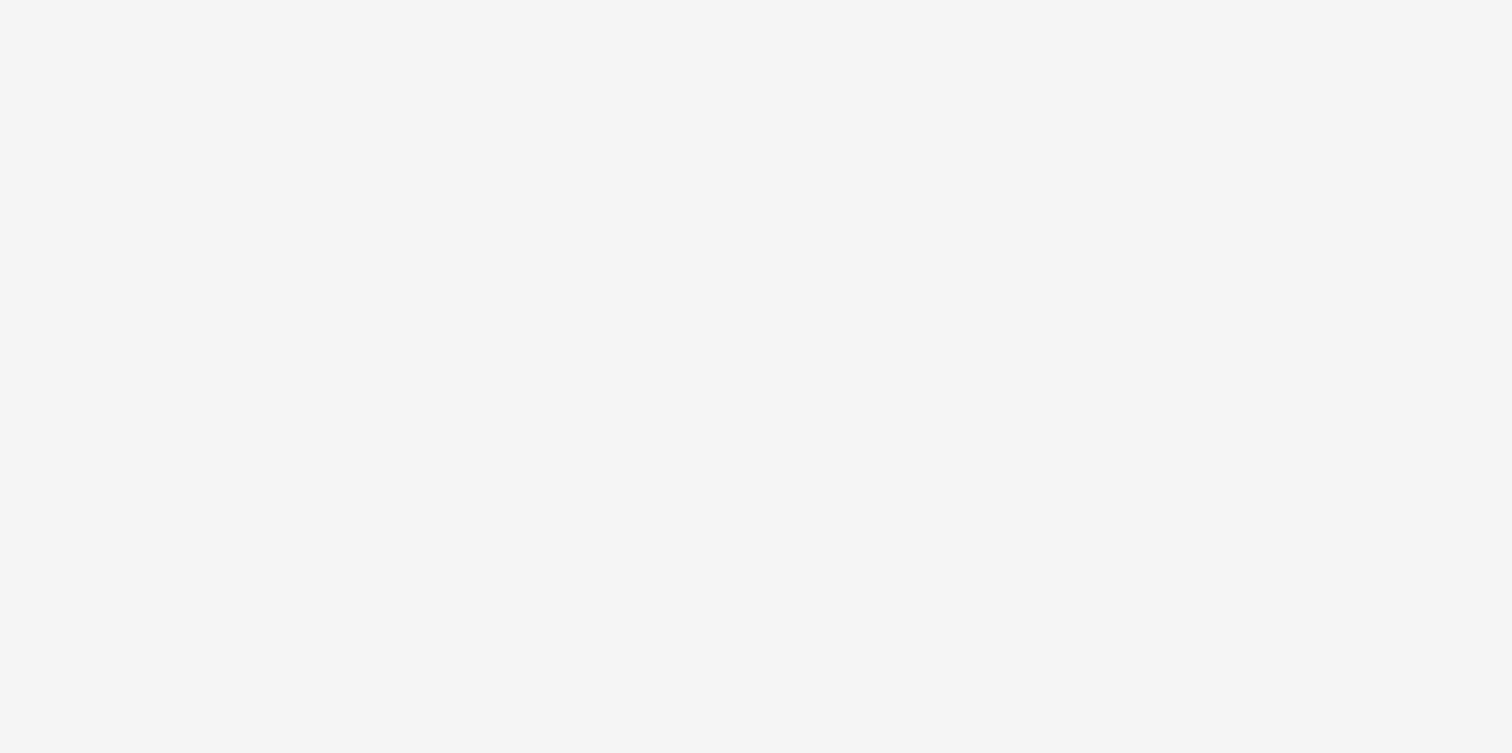 scroll, scrollTop: 0, scrollLeft: 0, axis: both 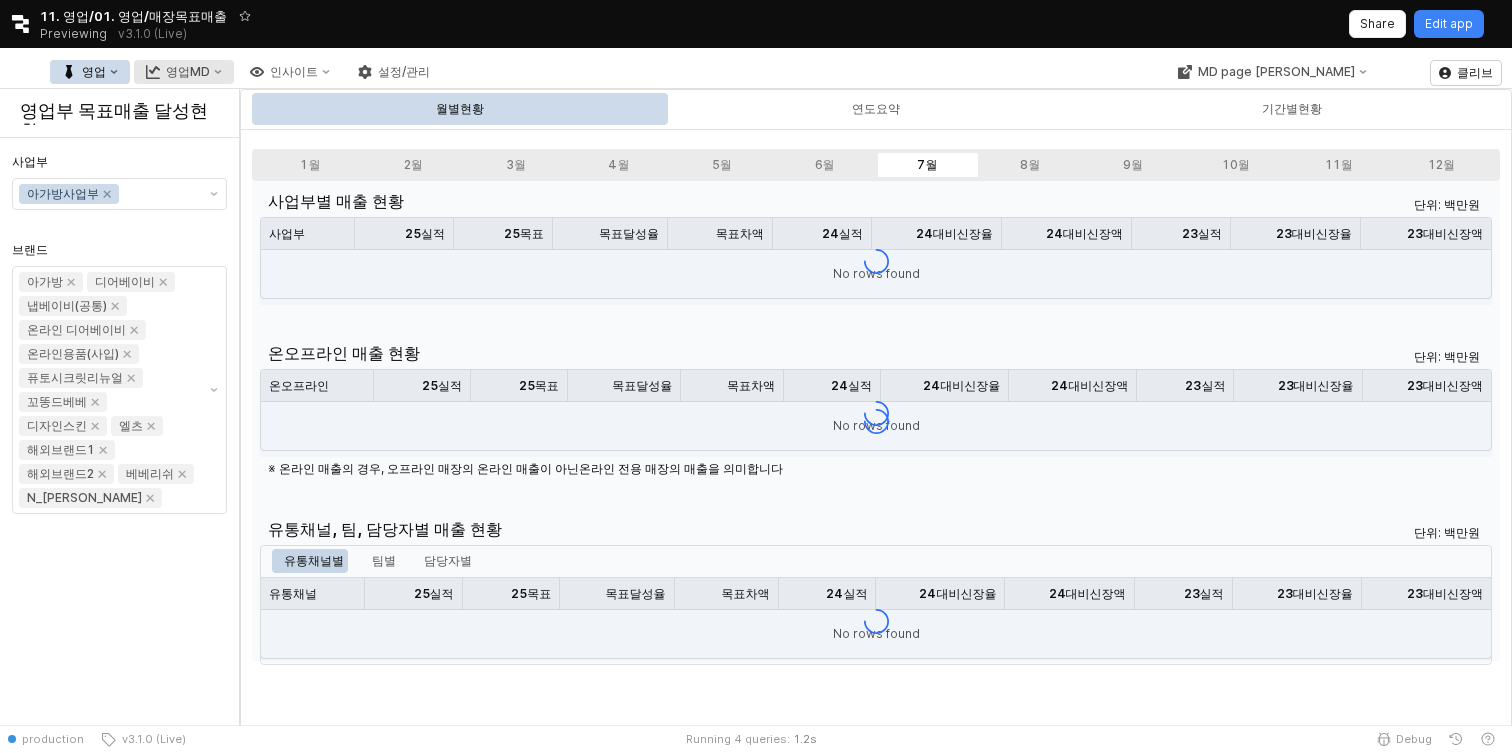 click on "영업MD" at bounding box center (184, 72) 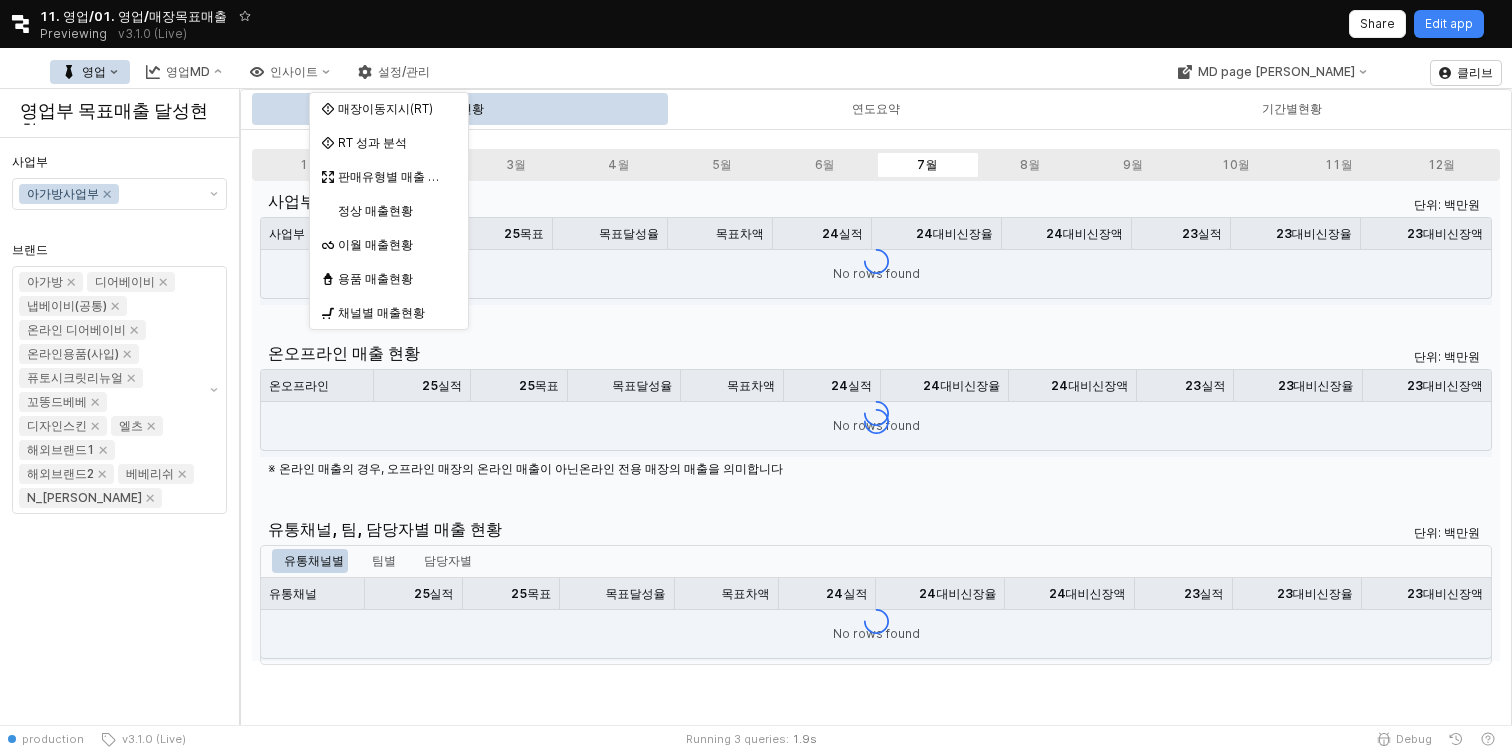 click 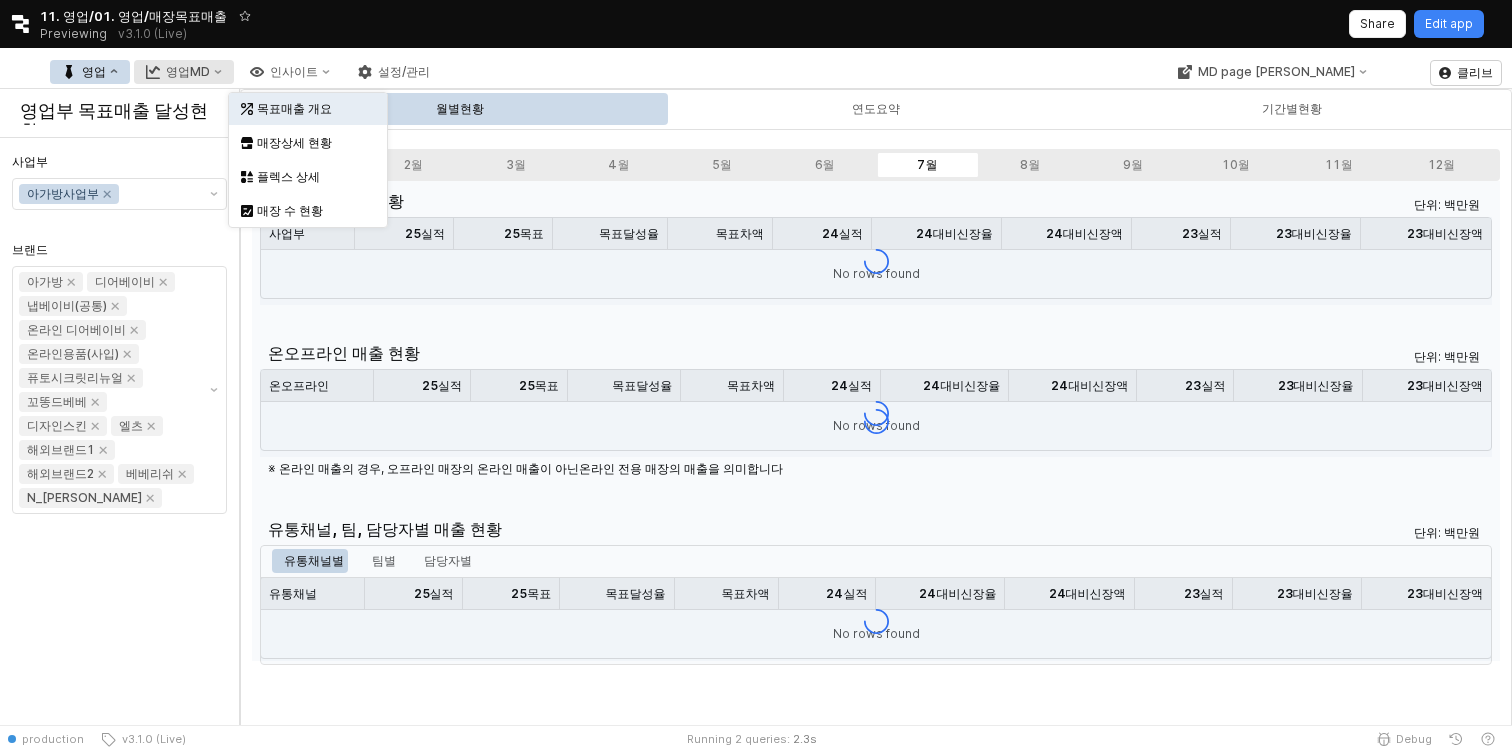click on "영업MD" at bounding box center (188, 72) 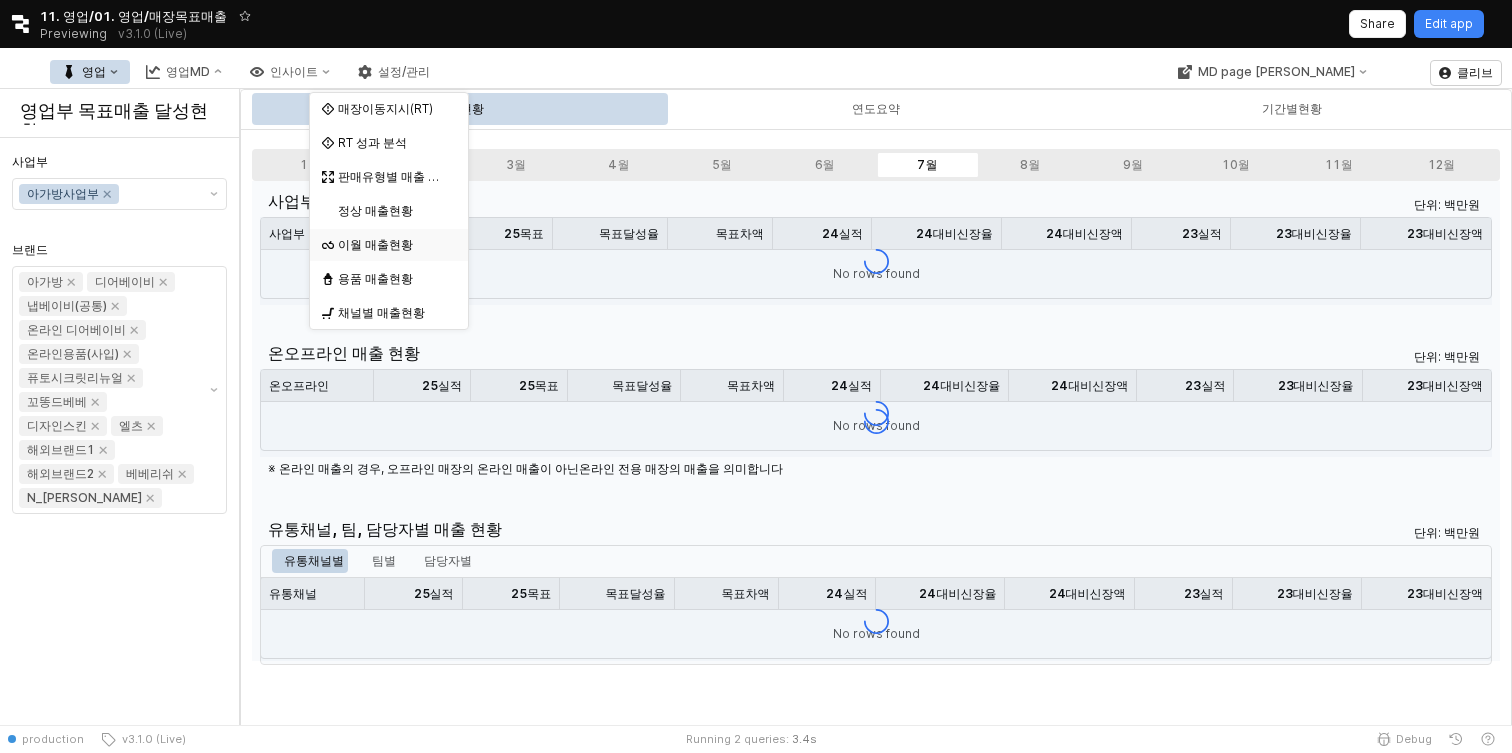 click on "이월 매출현황" at bounding box center (391, 245) 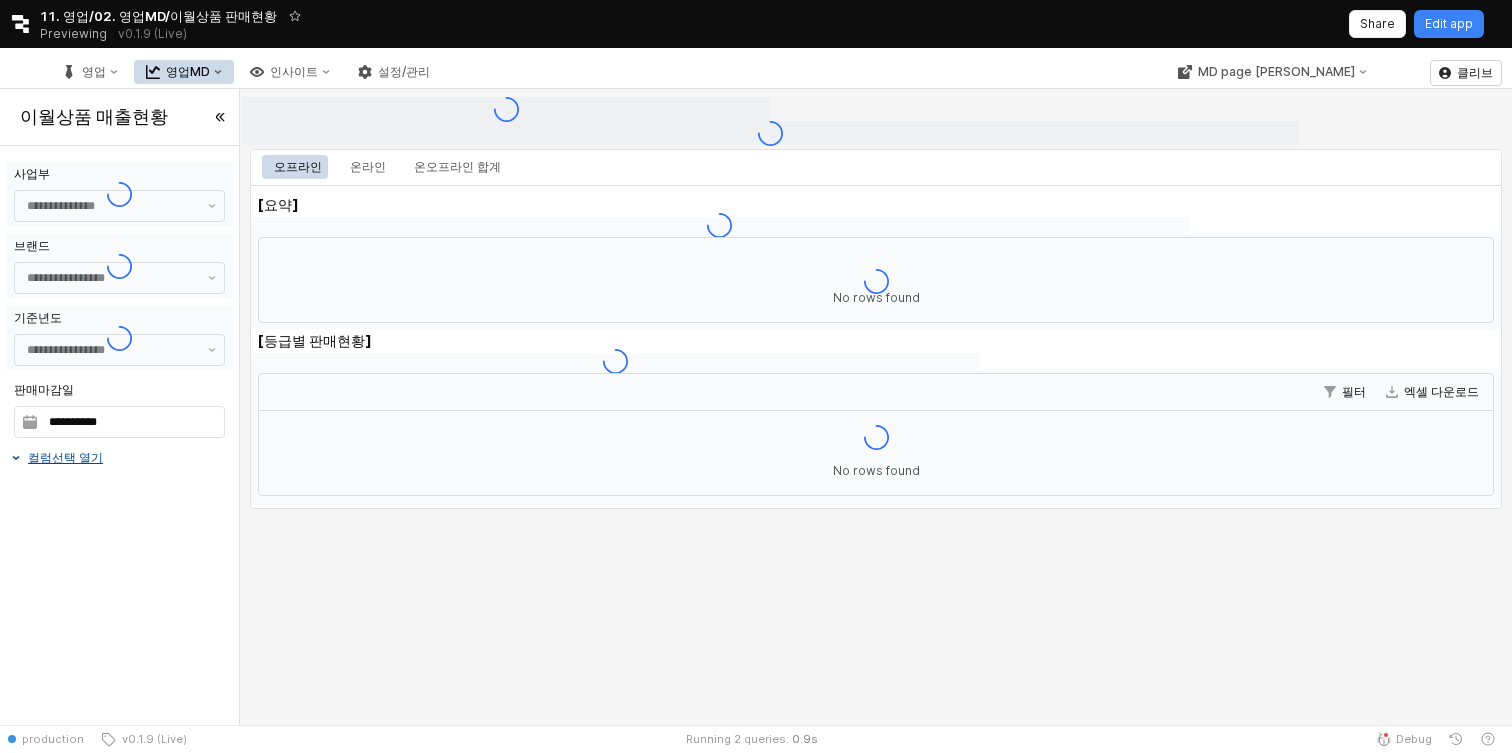 type on "******" 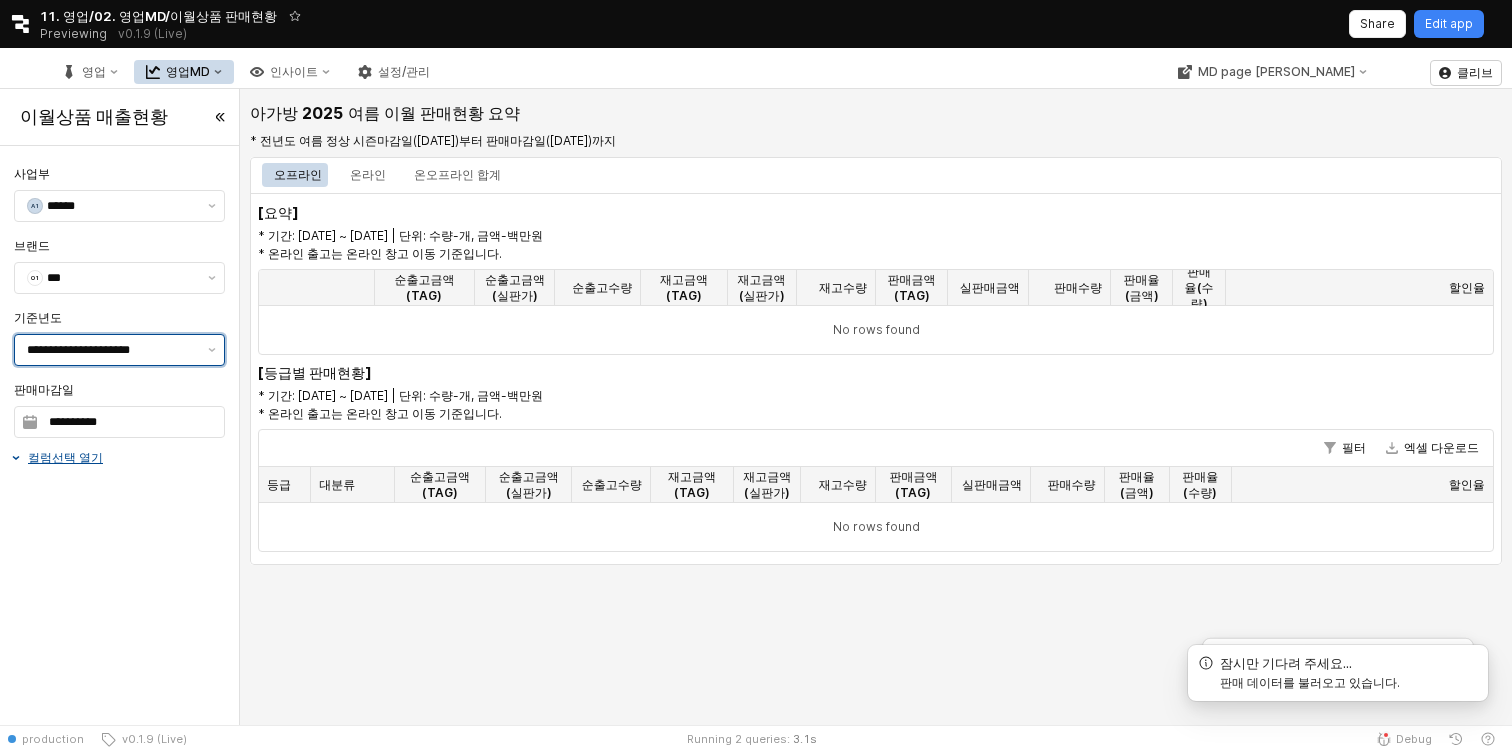 click on "**********" at bounding box center (107, 350) 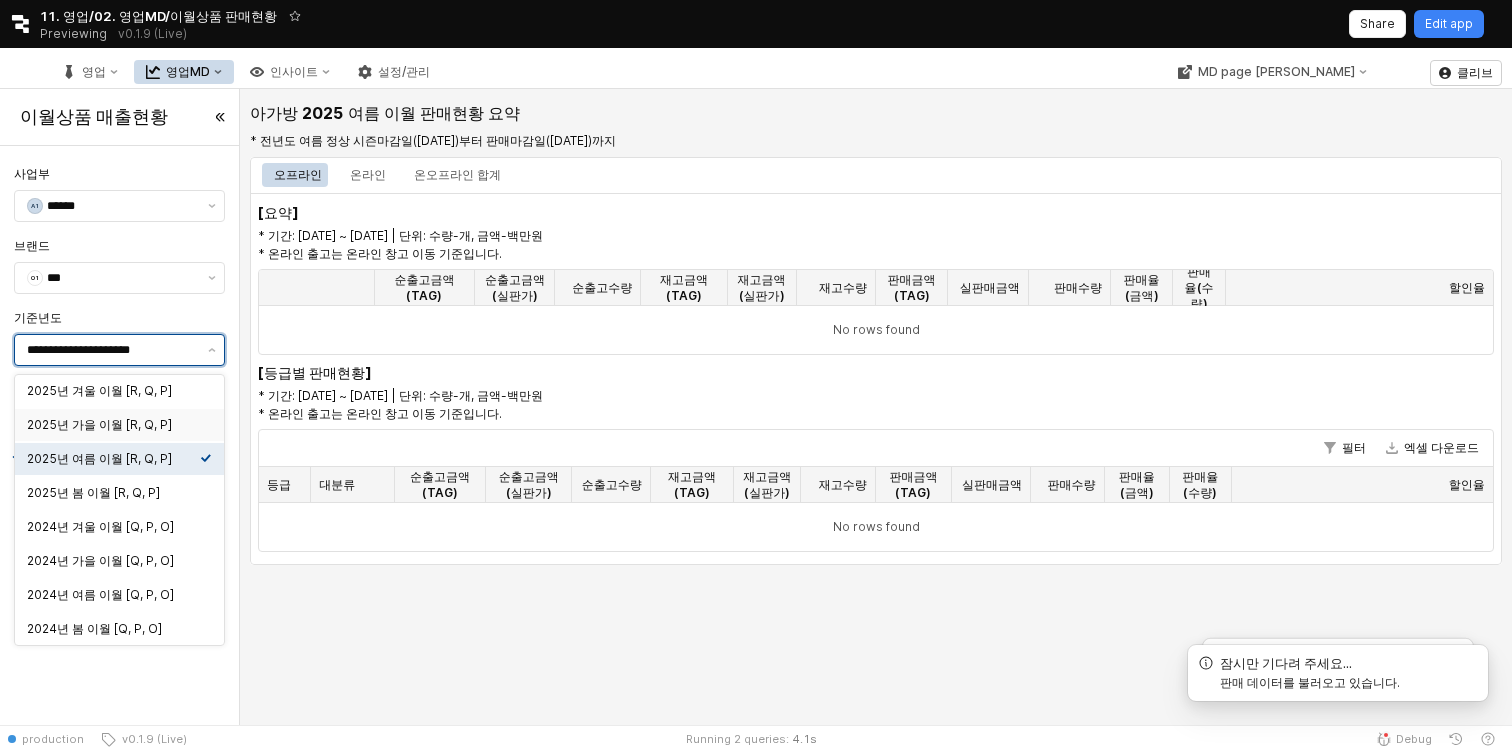 click on "2025년 가을 이월 [R, Q, P]" at bounding box center (113, 425) 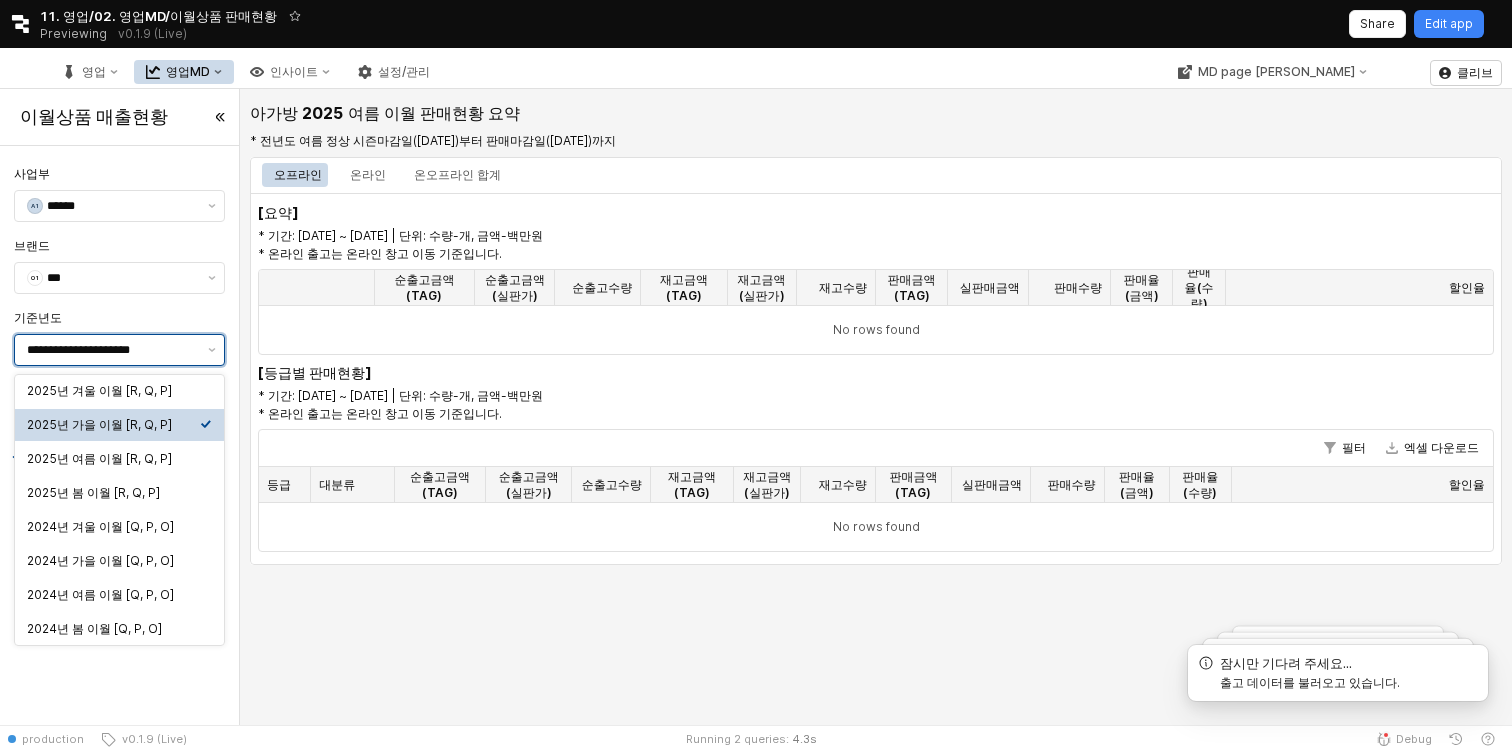 type on "**********" 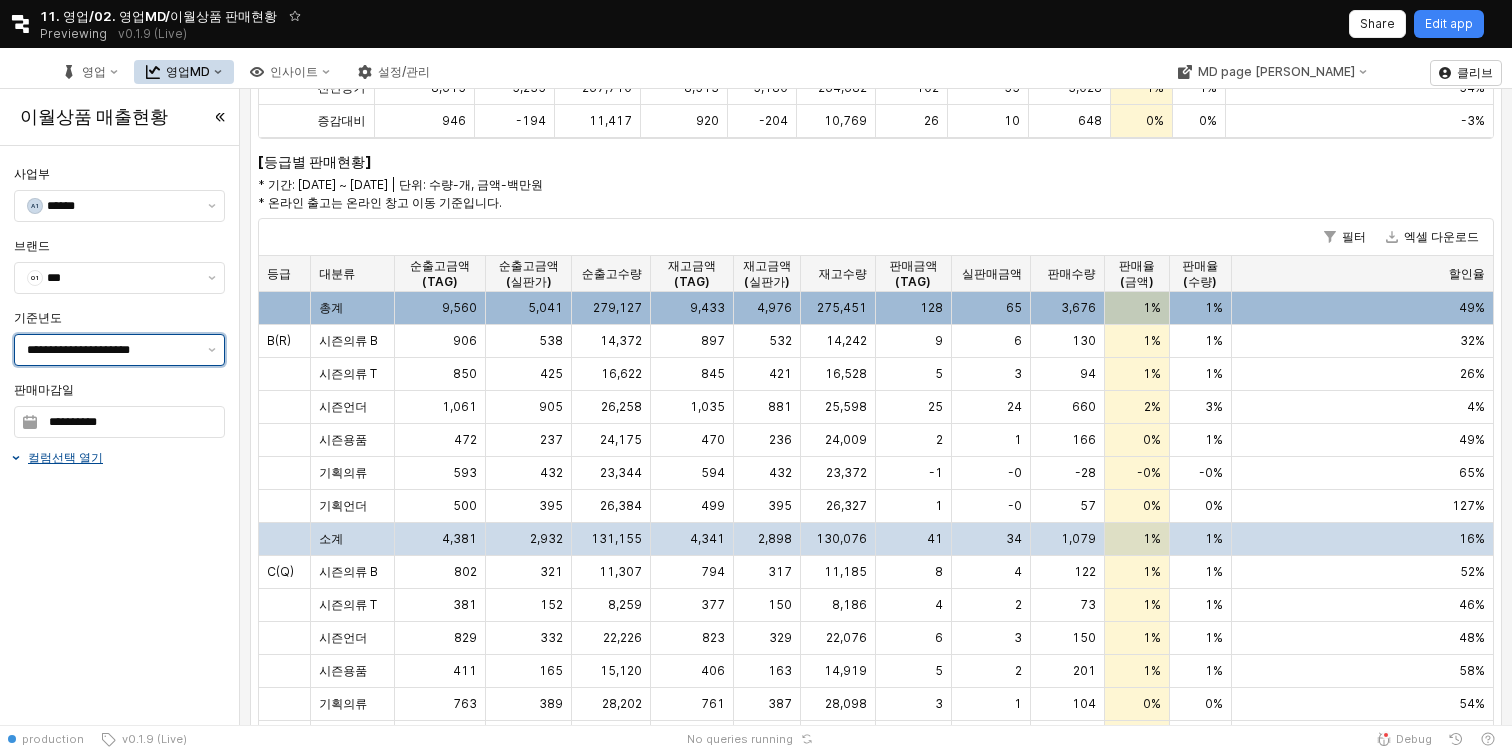 scroll, scrollTop: 540, scrollLeft: 0, axis: vertical 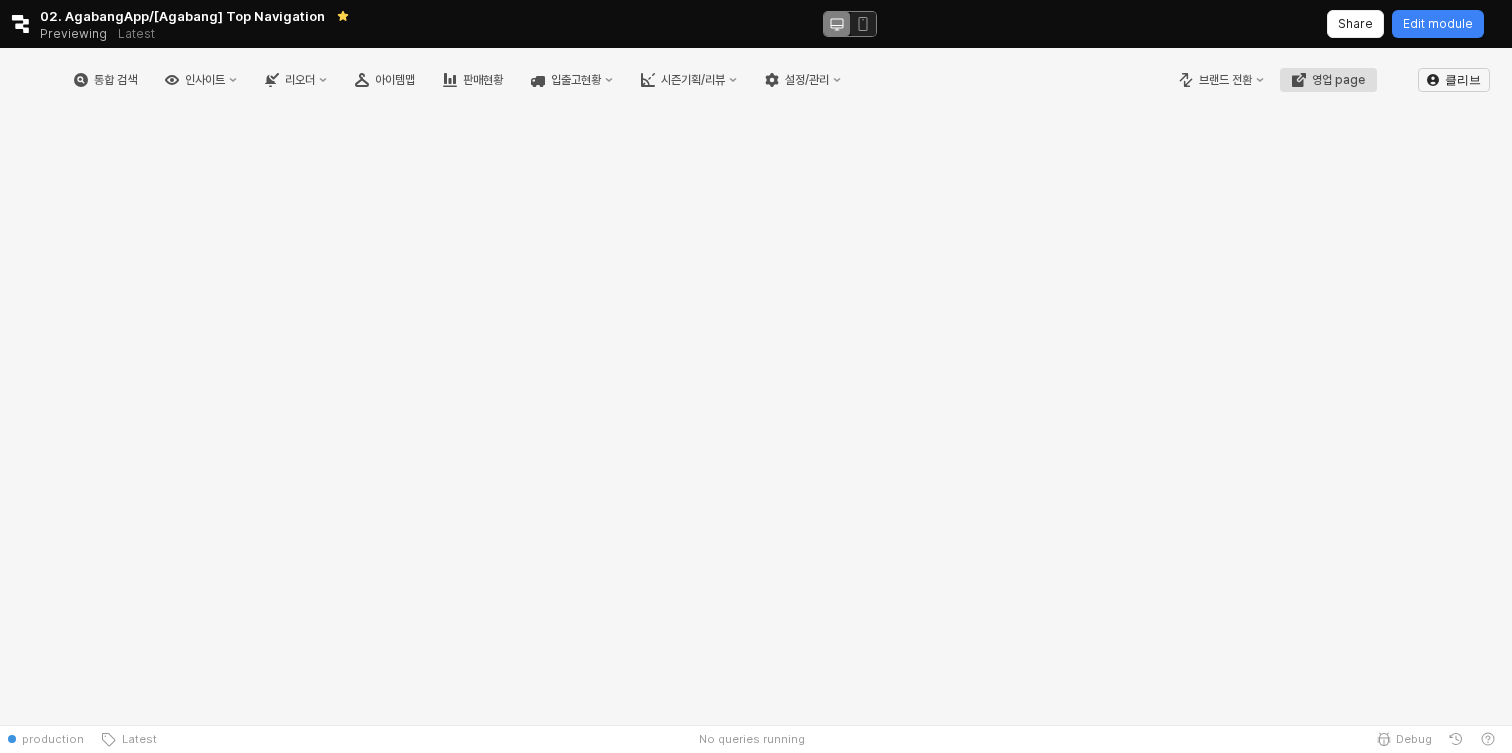 click on "영업 page" at bounding box center (1338, 80) 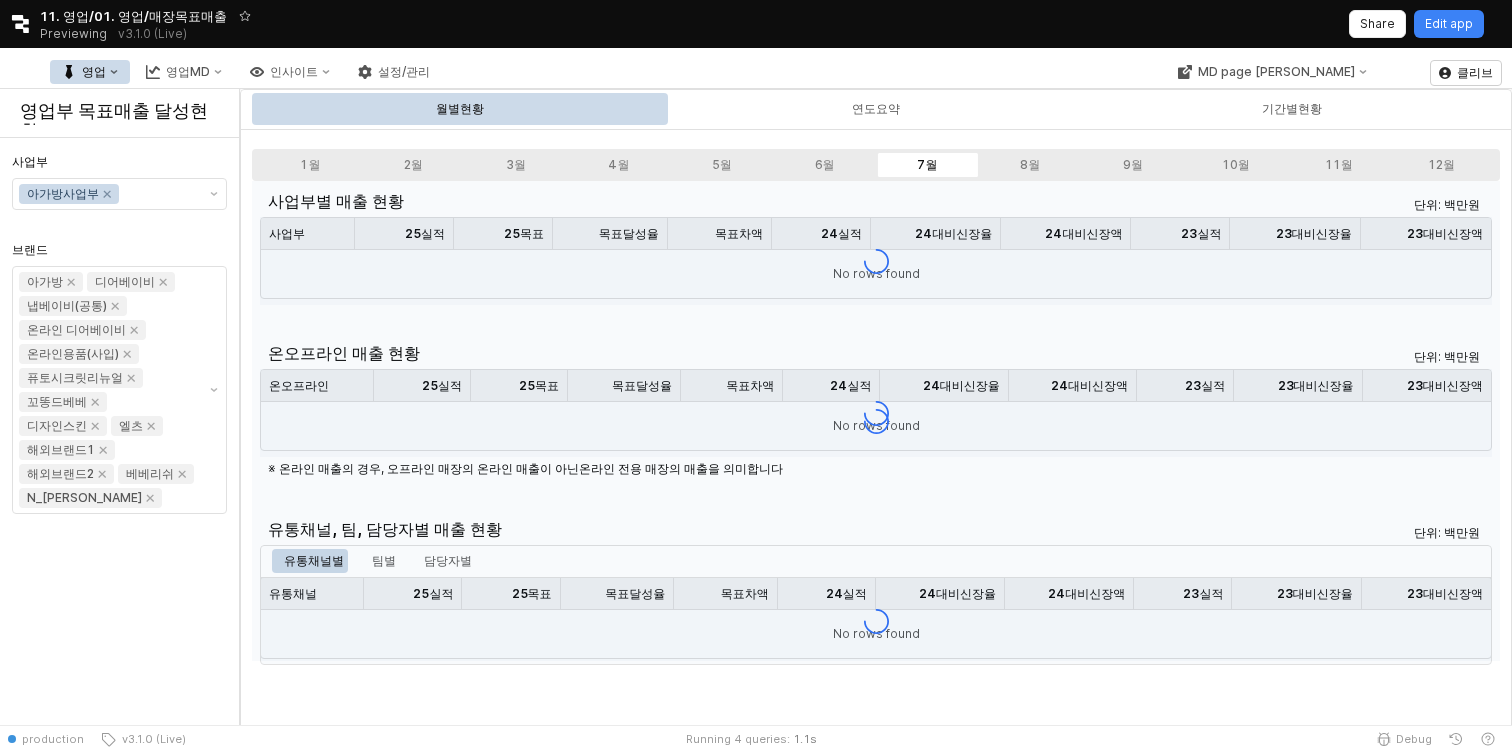 click 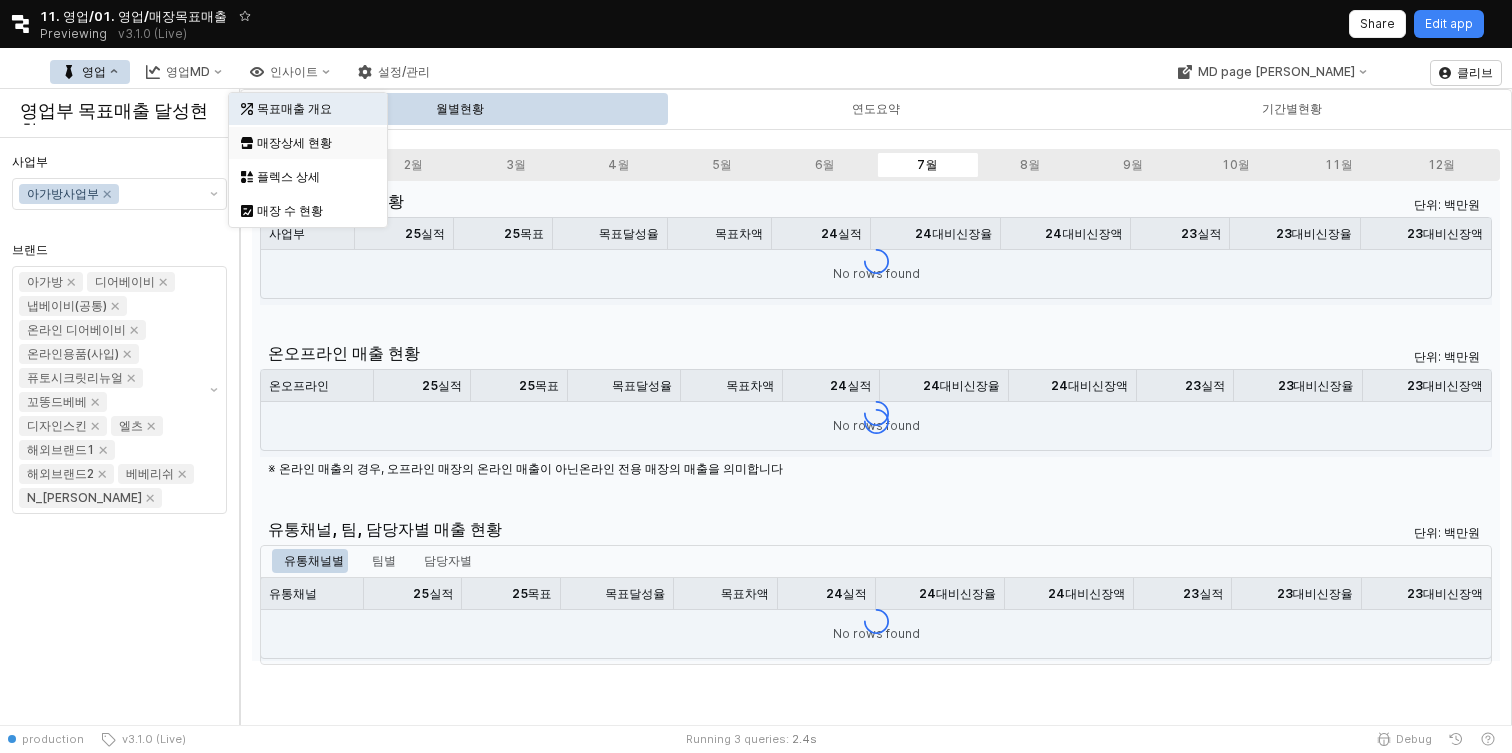 click on "매장상세 현황" at bounding box center (310, 143) 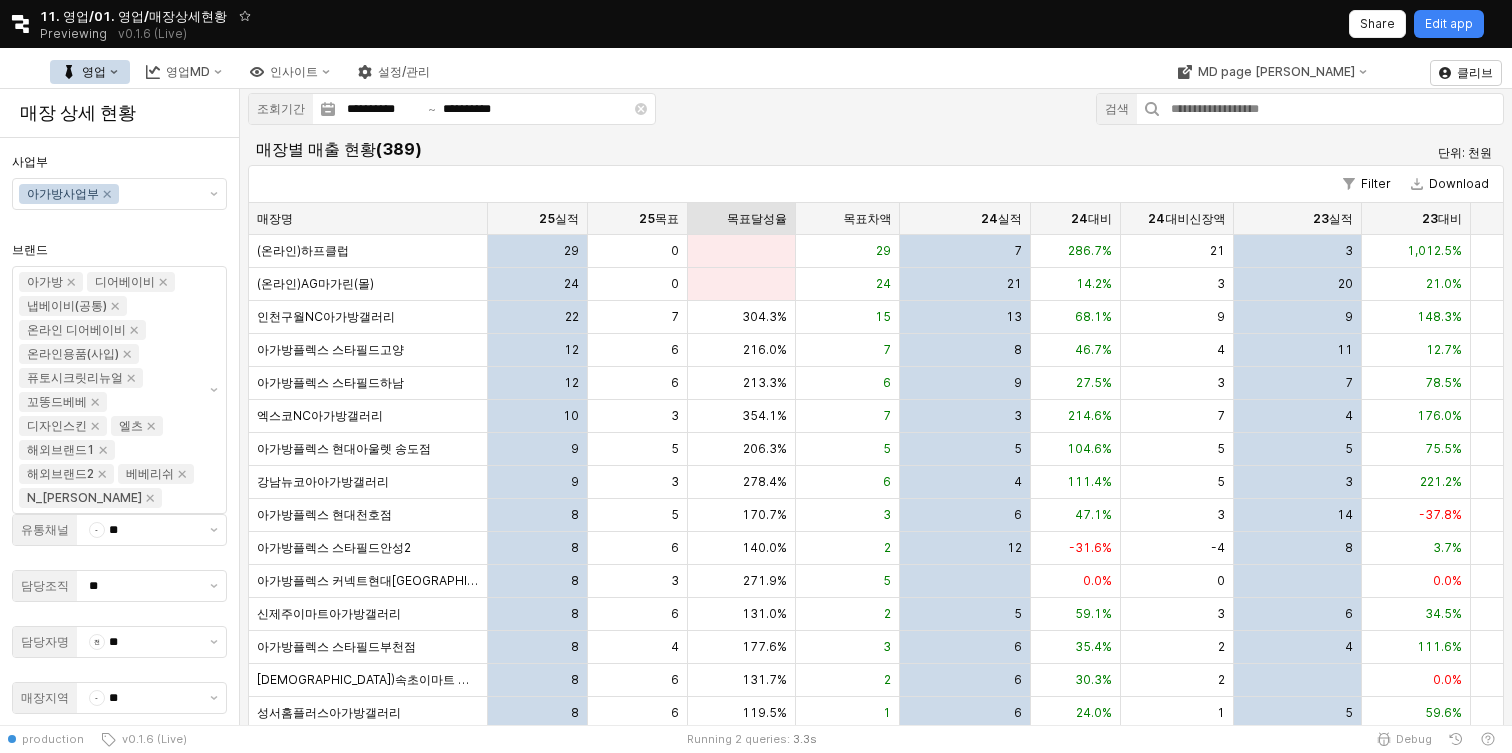 click on "목표달성율 목표달성율" at bounding box center [742, 219] 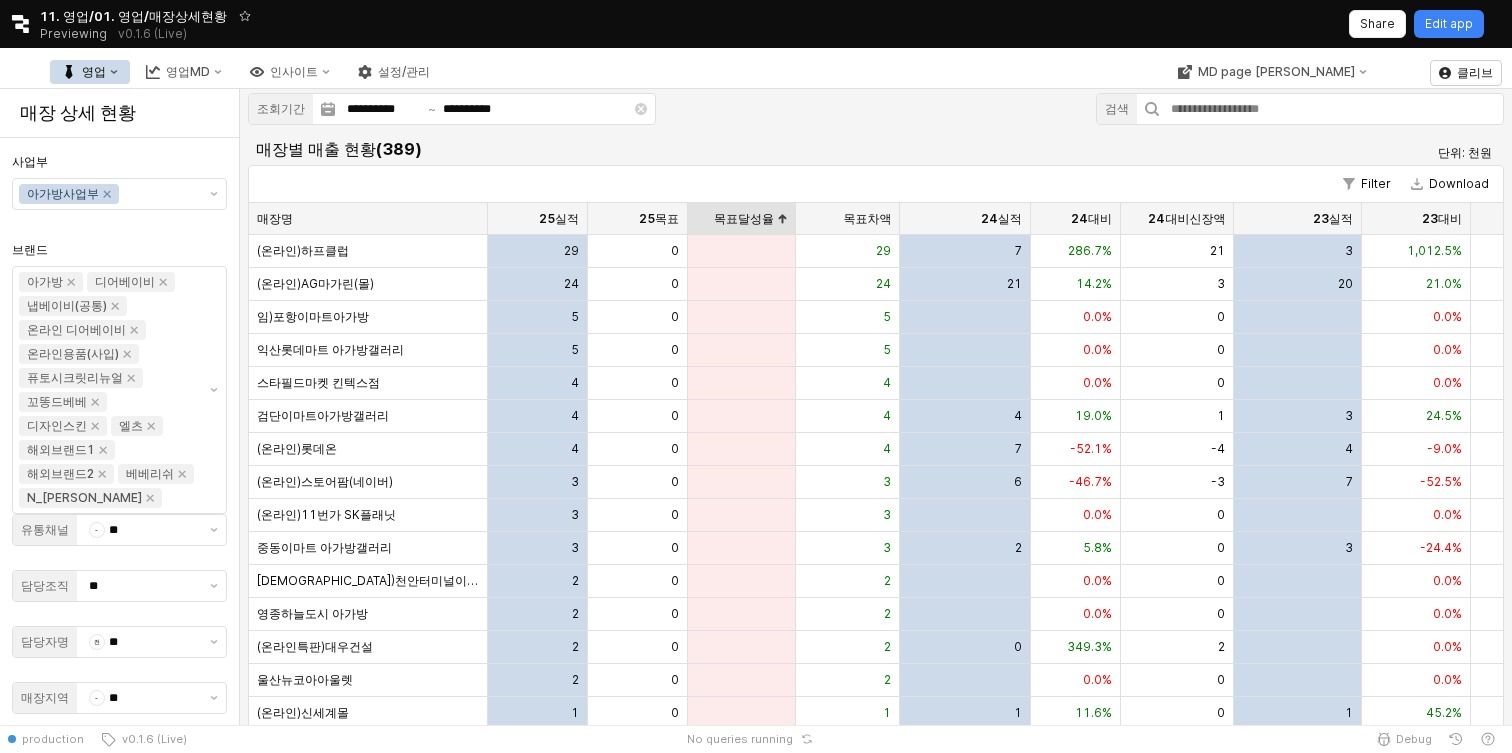 click on "목표달성율 목표달성율" at bounding box center [742, 219] 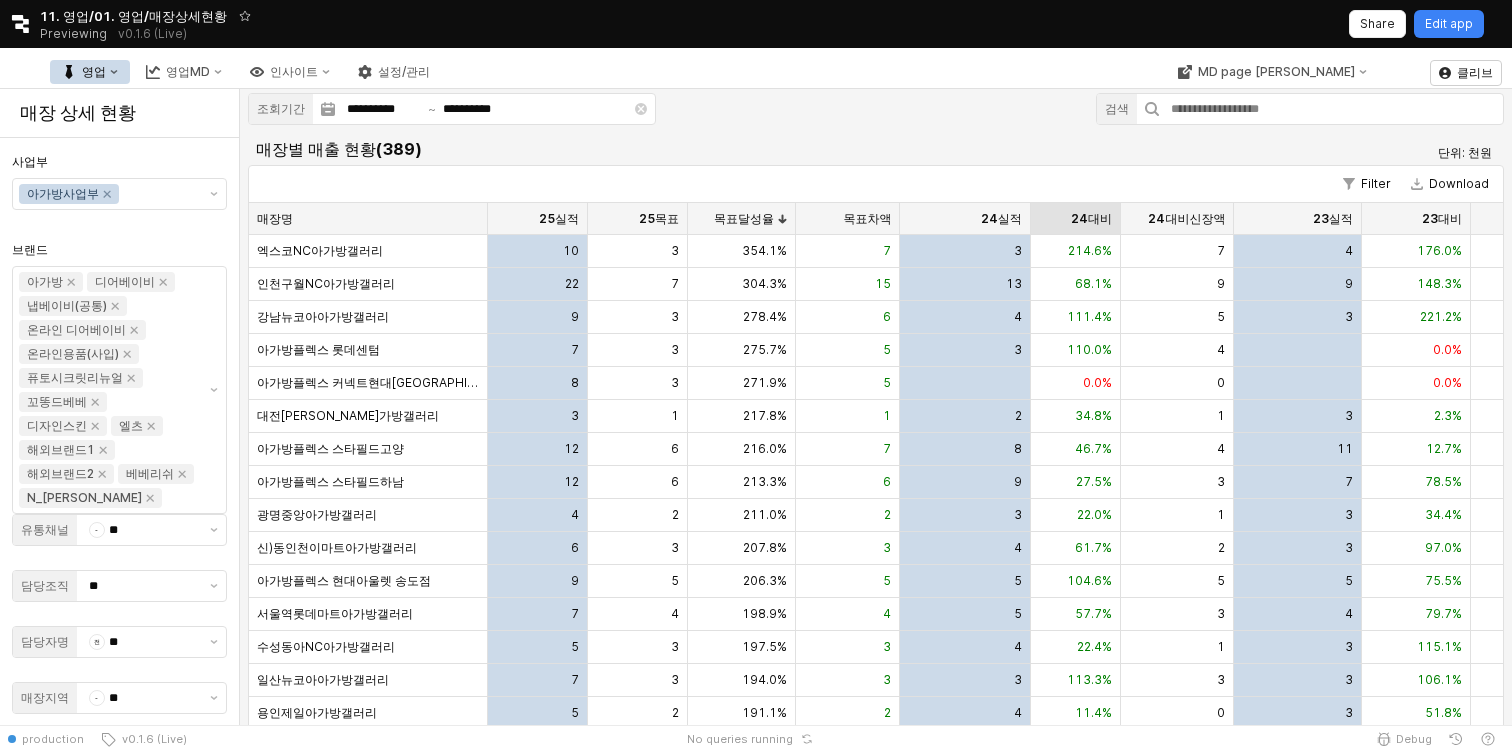 click on "24대비 24대비" at bounding box center (1076, 219) 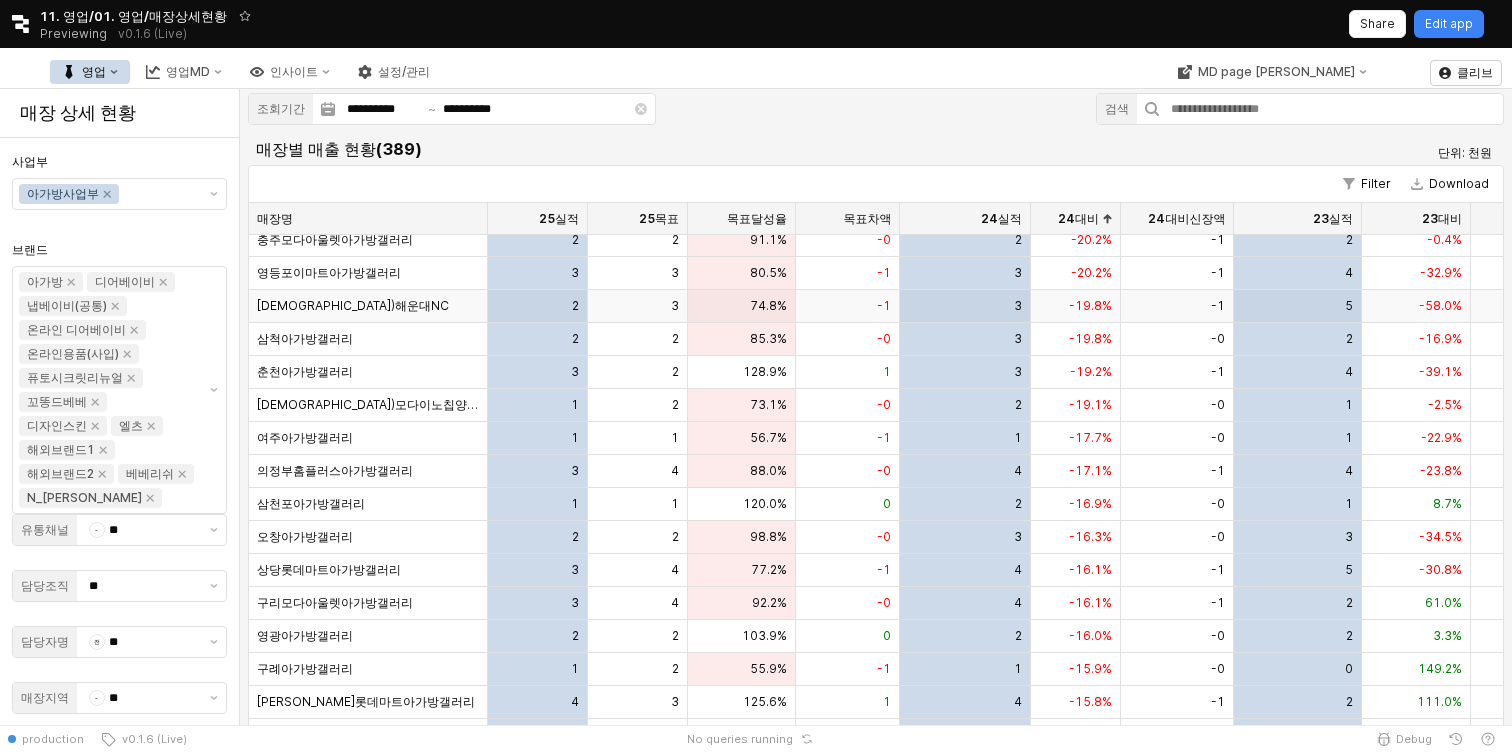 scroll, scrollTop: 2352, scrollLeft: 0, axis: vertical 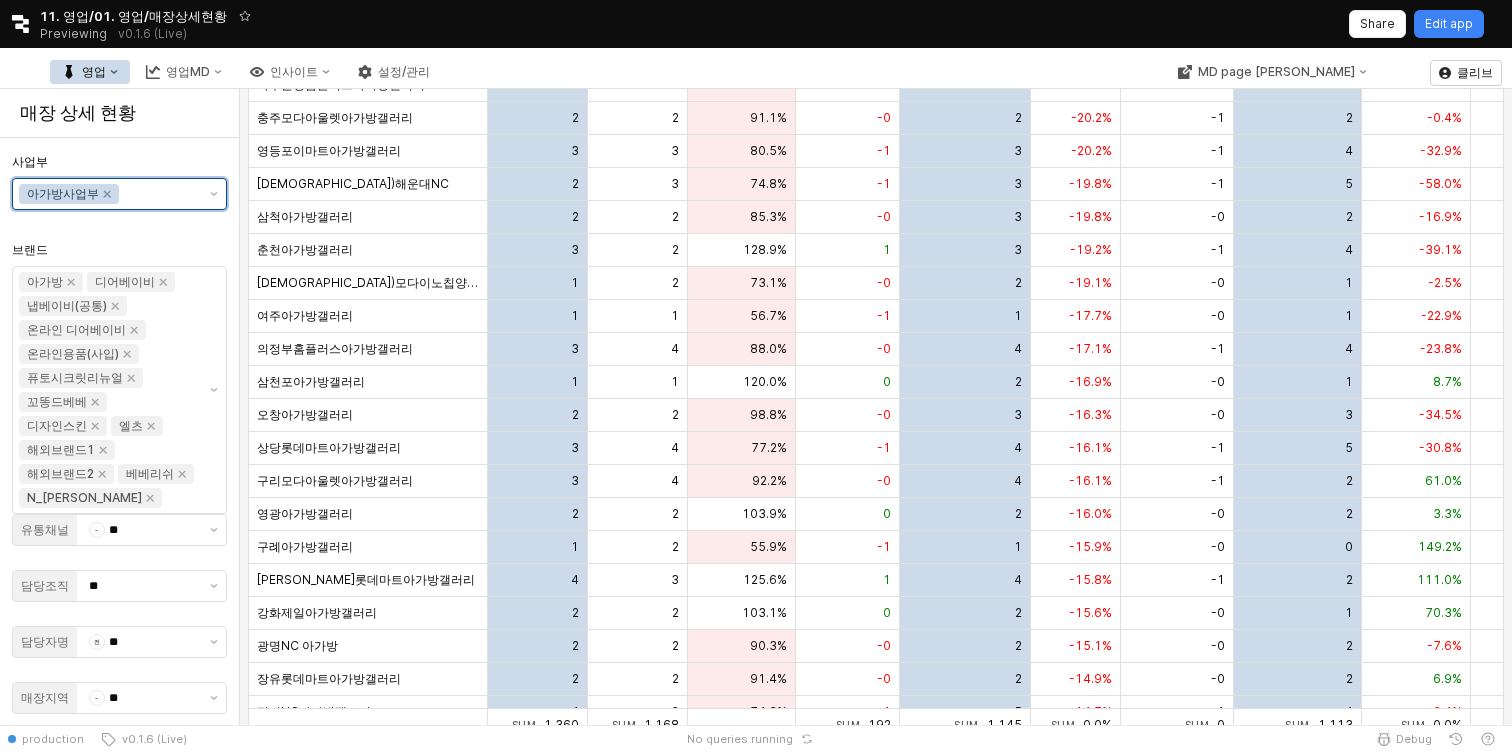 click on "사업부" at bounding box center (159, 194) 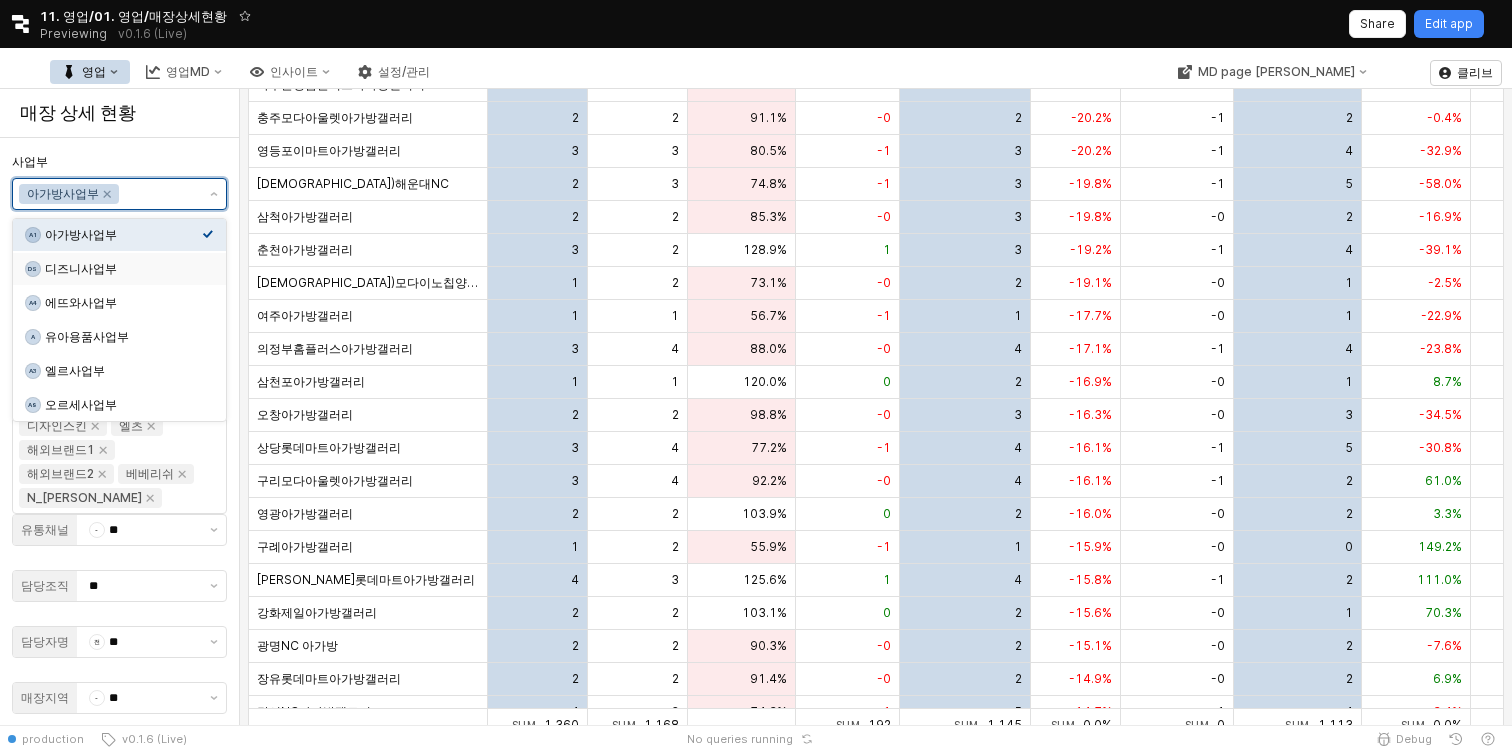 click on "에뜨와사업부" at bounding box center [123, 303] 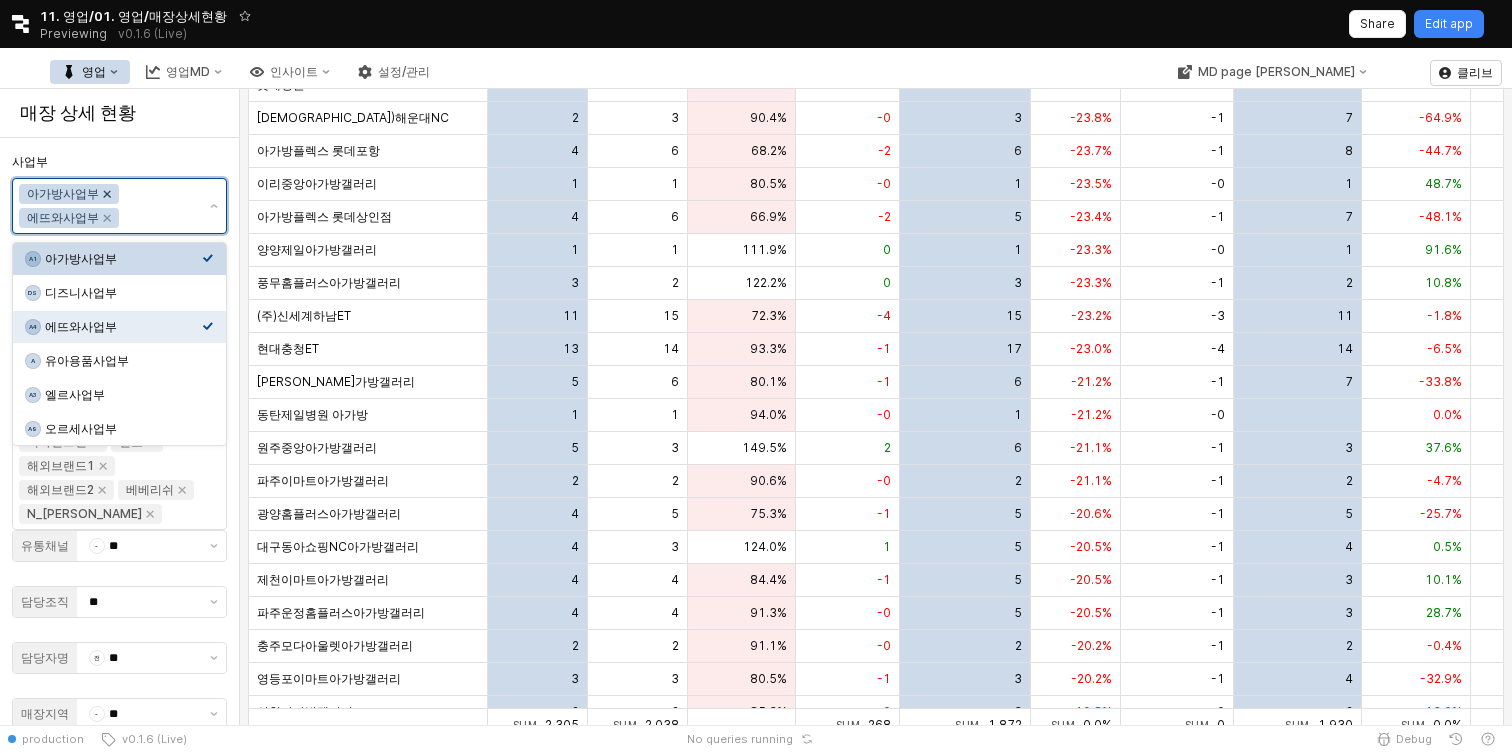 click 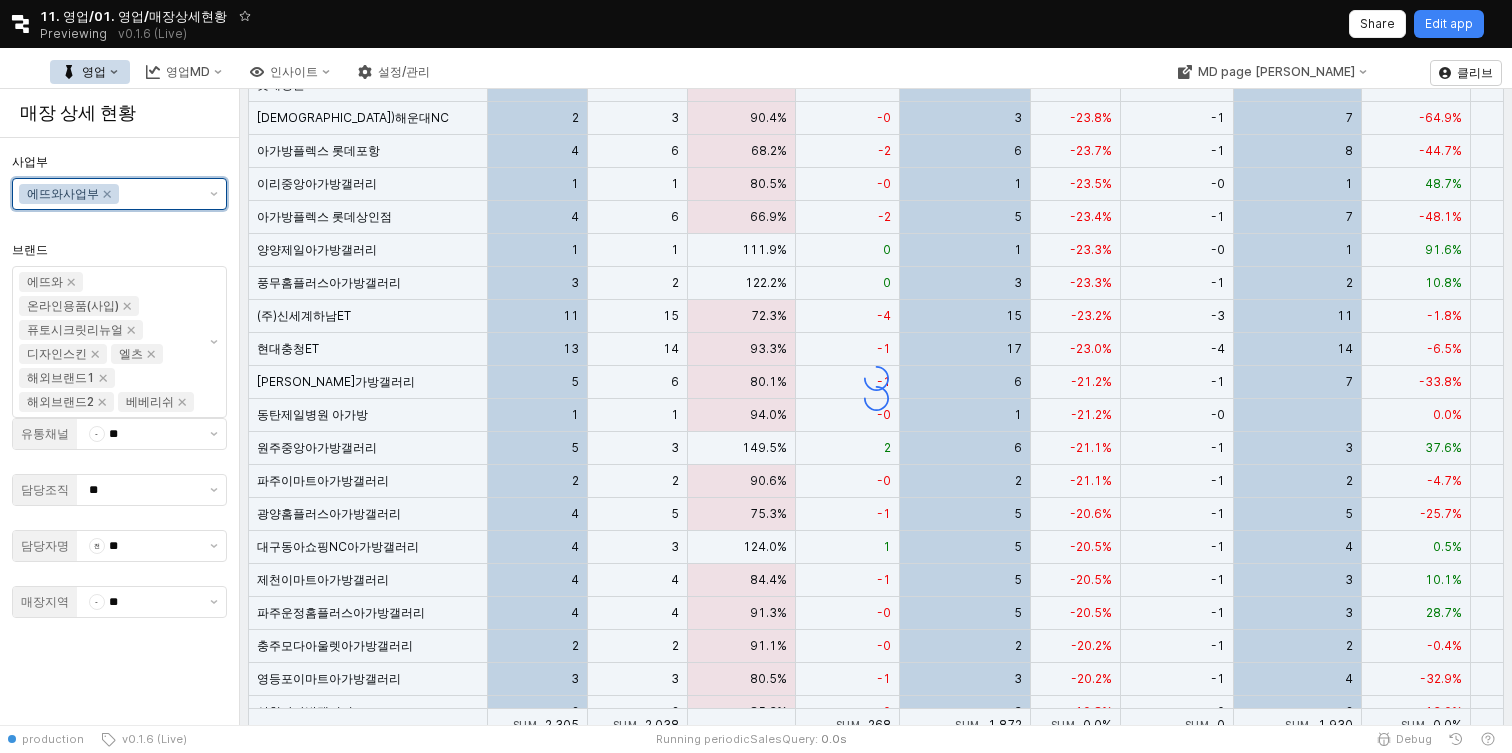 scroll, scrollTop: 0, scrollLeft: 0, axis: both 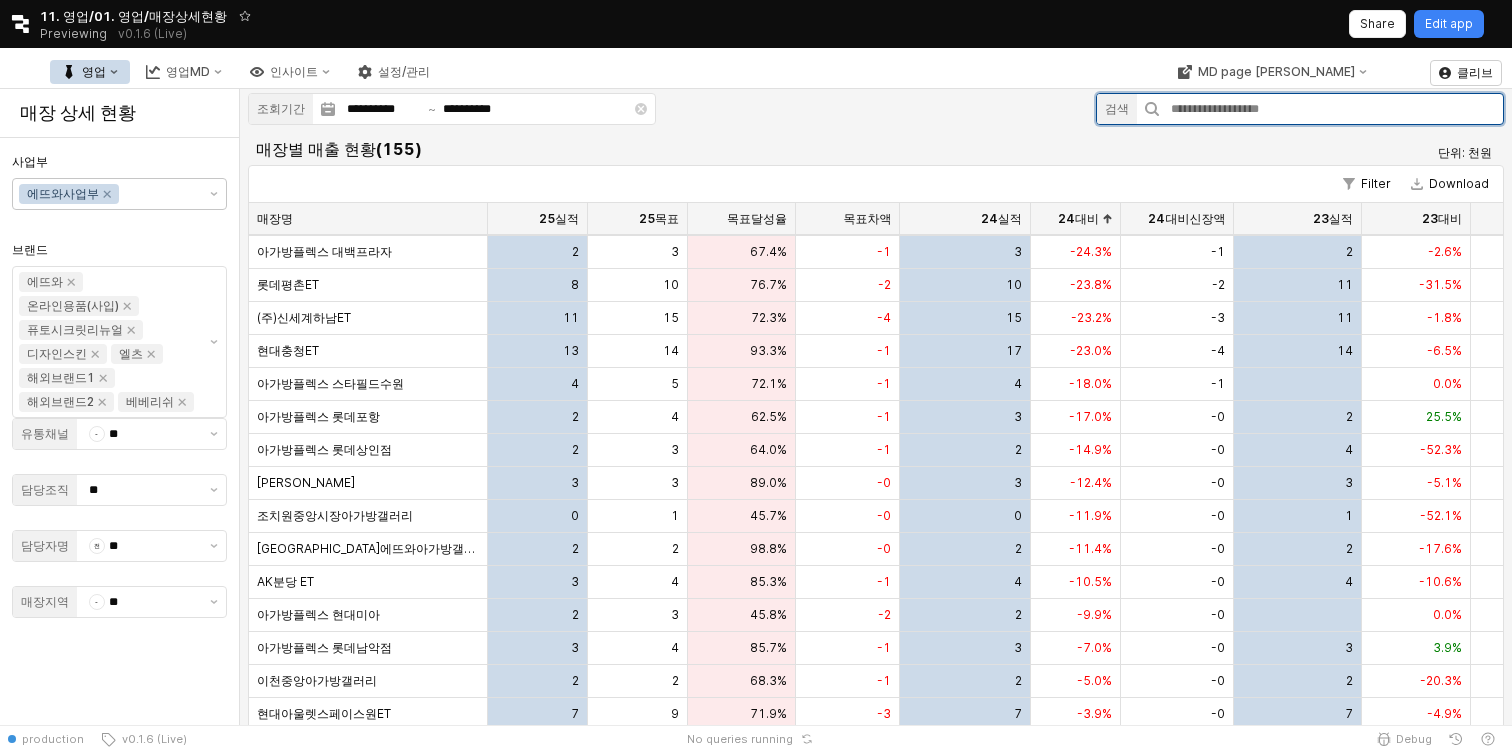 click at bounding box center [1331, 109] 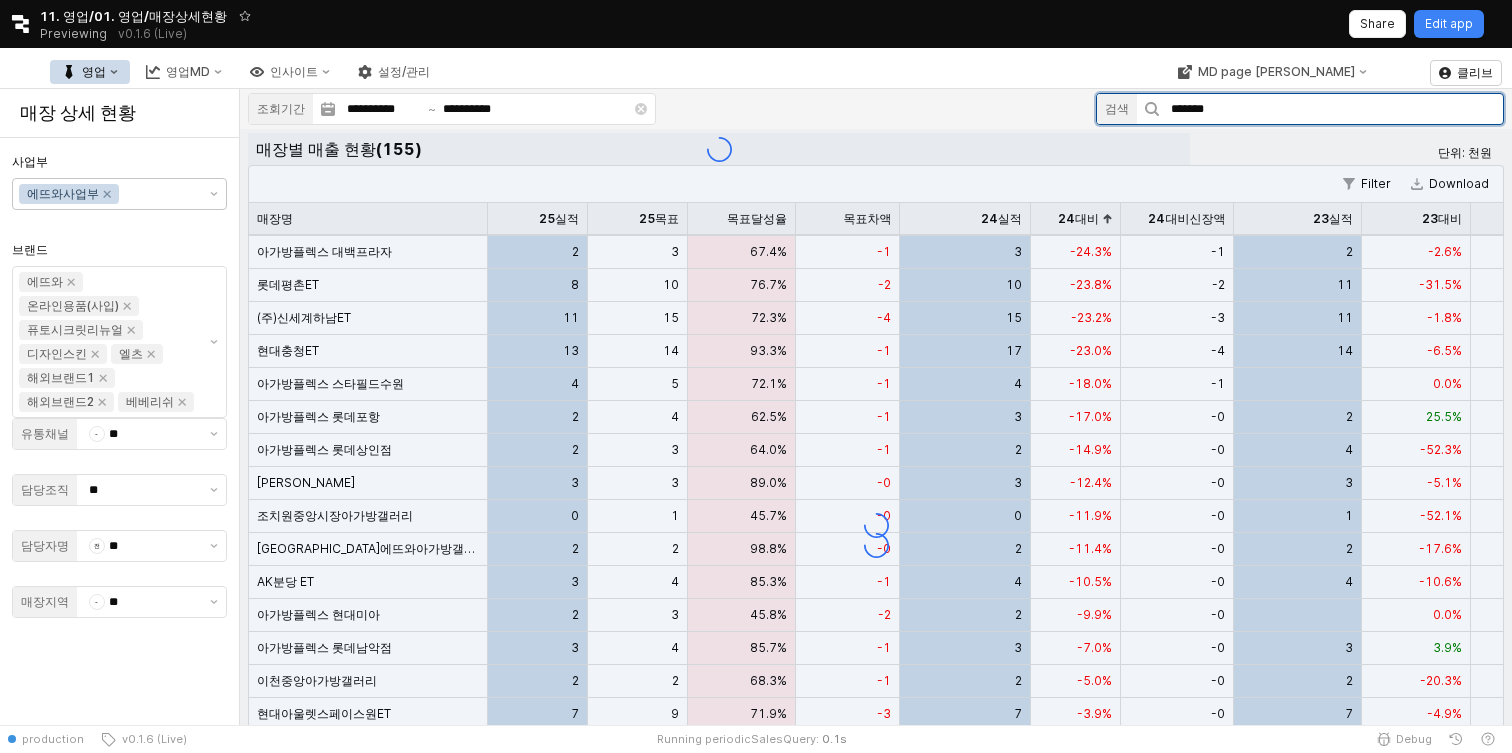 scroll, scrollTop: 0, scrollLeft: 0, axis: both 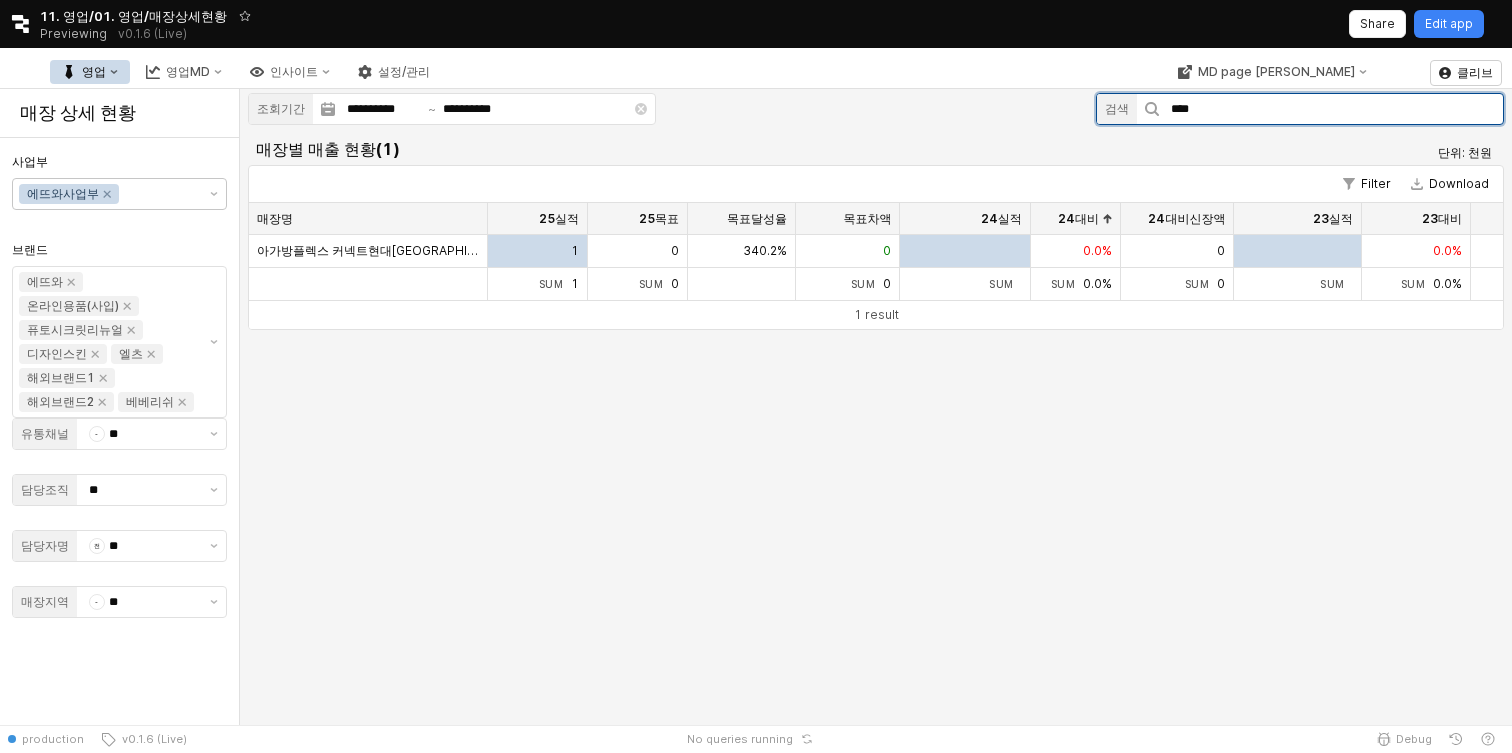 click on "****" at bounding box center [1331, 109] 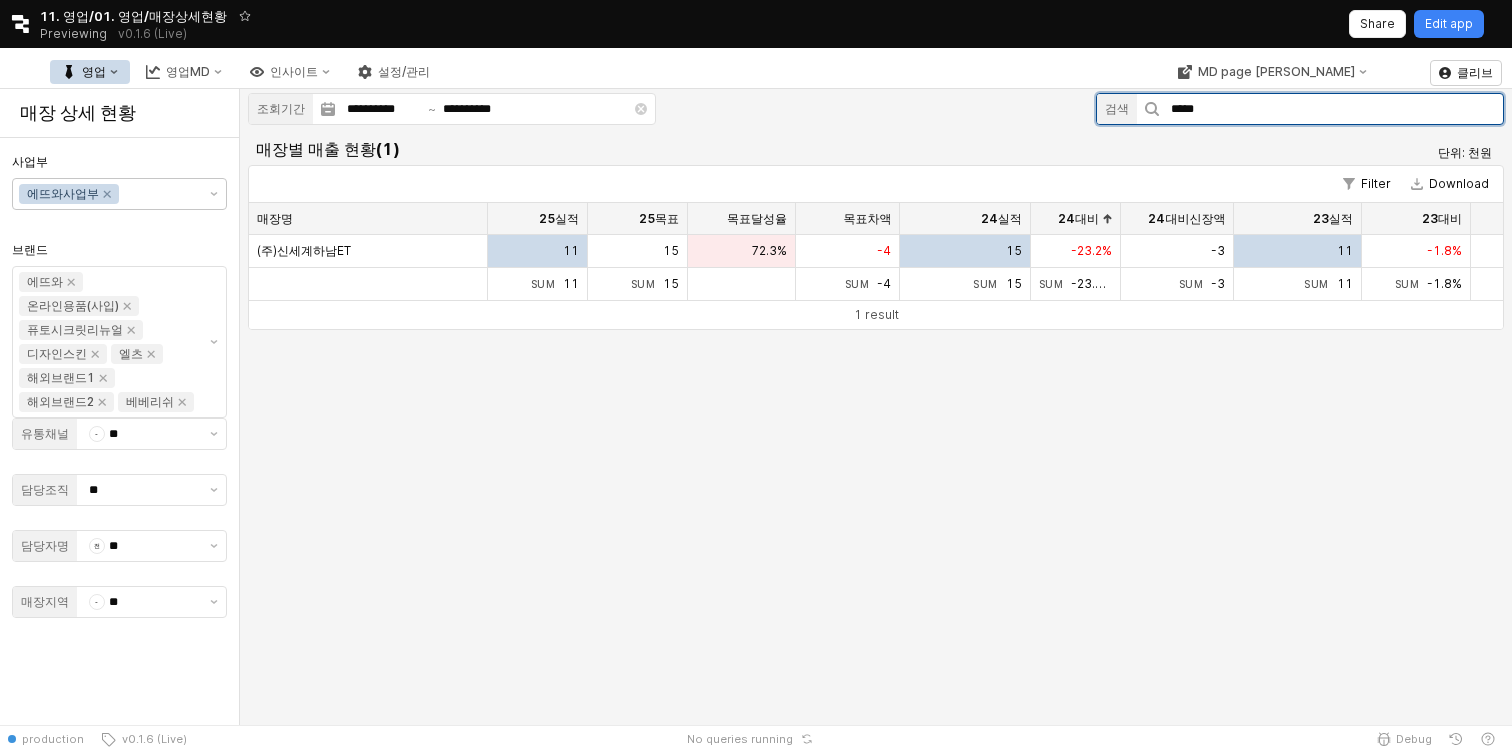 type on "*****" 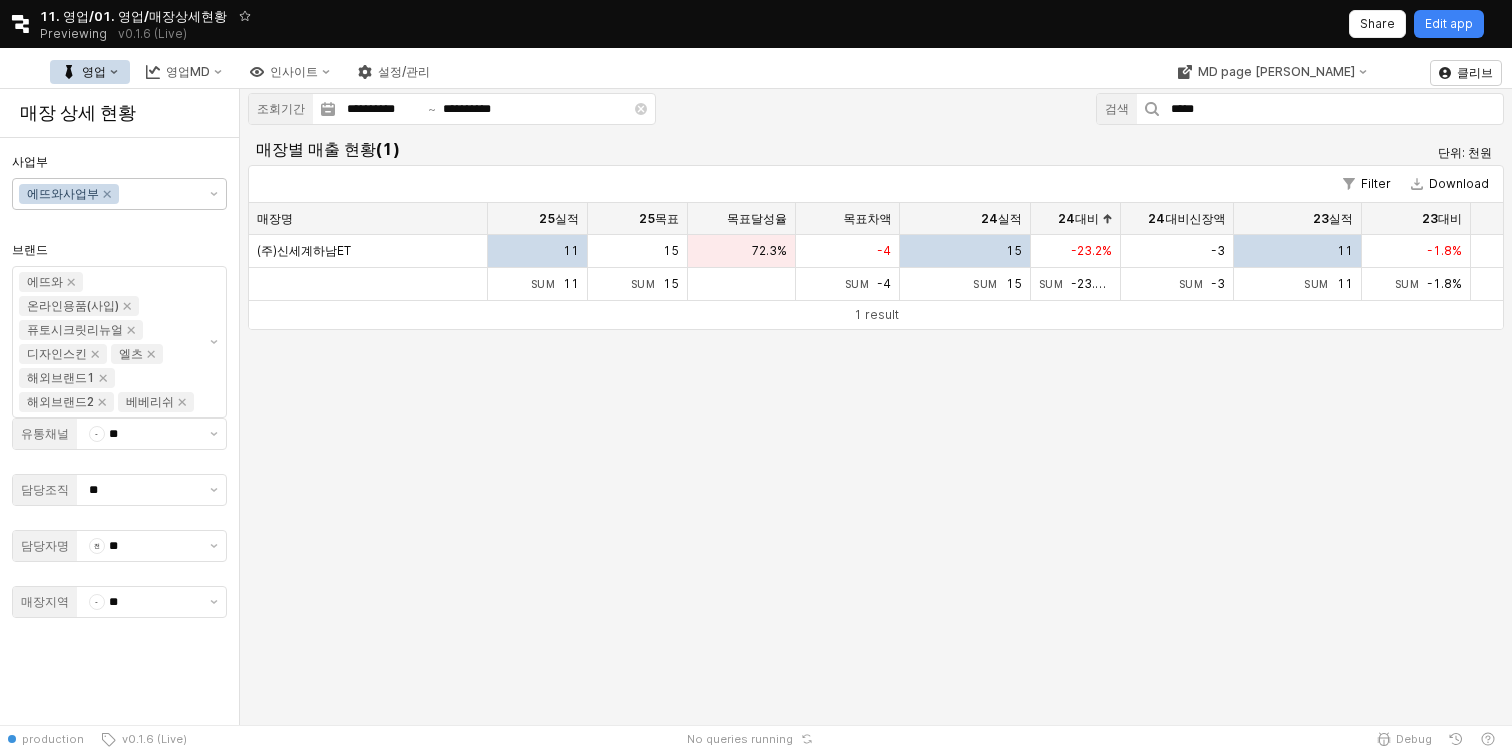 click on "(주)신세계하남ET" at bounding box center [368, 251] 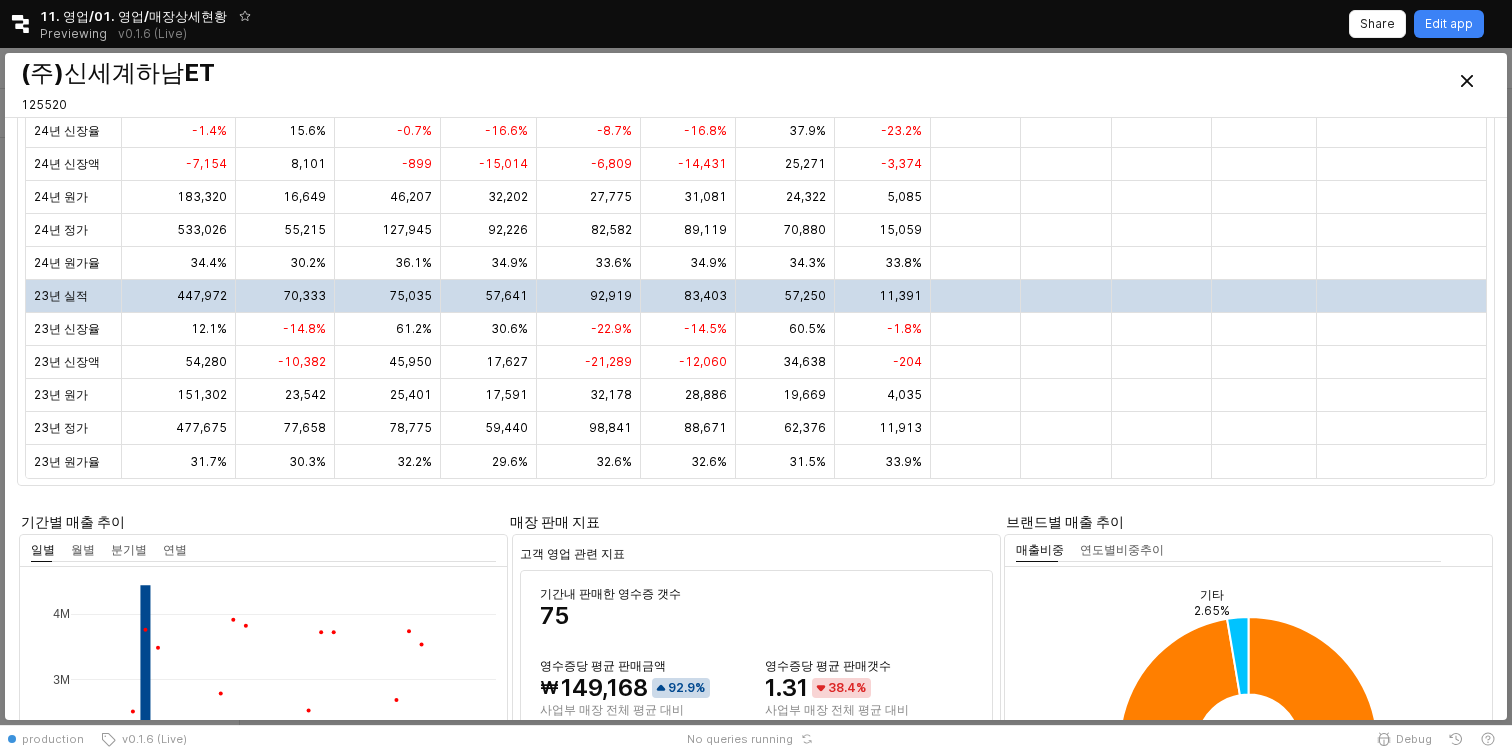 scroll, scrollTop: 899, scrollLeft: 0, axis: vertical 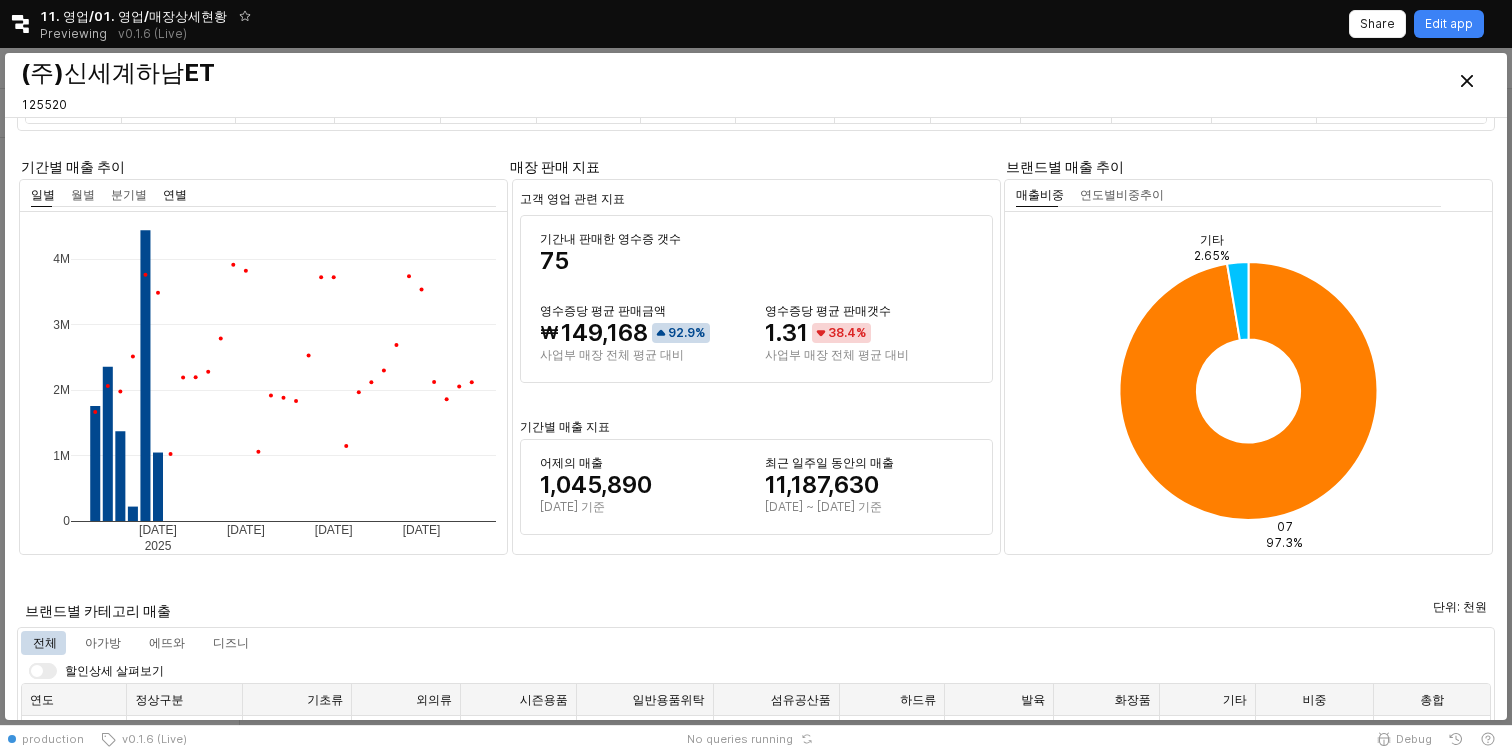 click on "연별" at bounding box center (175, 195) 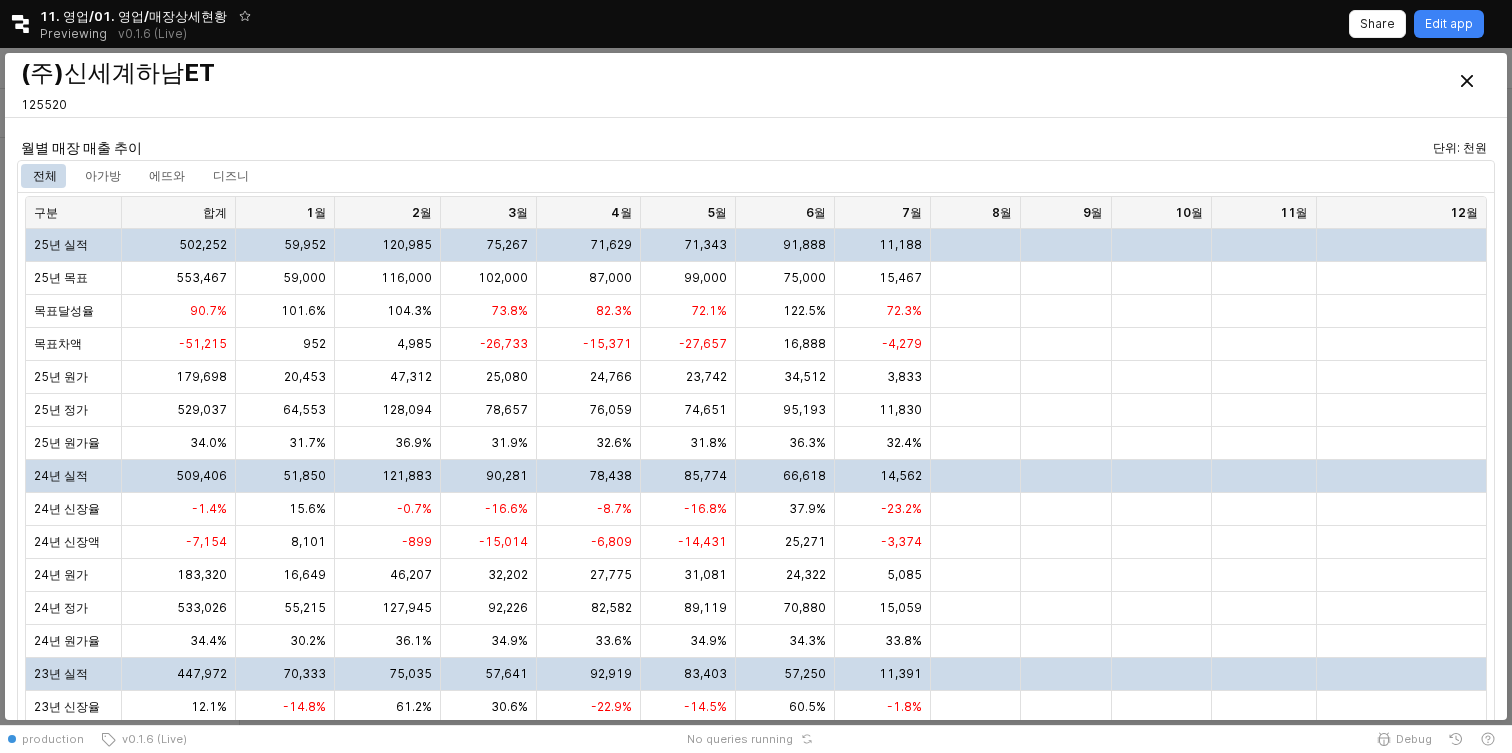 scroll, scrollTop: 501, scrollLeft: 0, axis: vertical 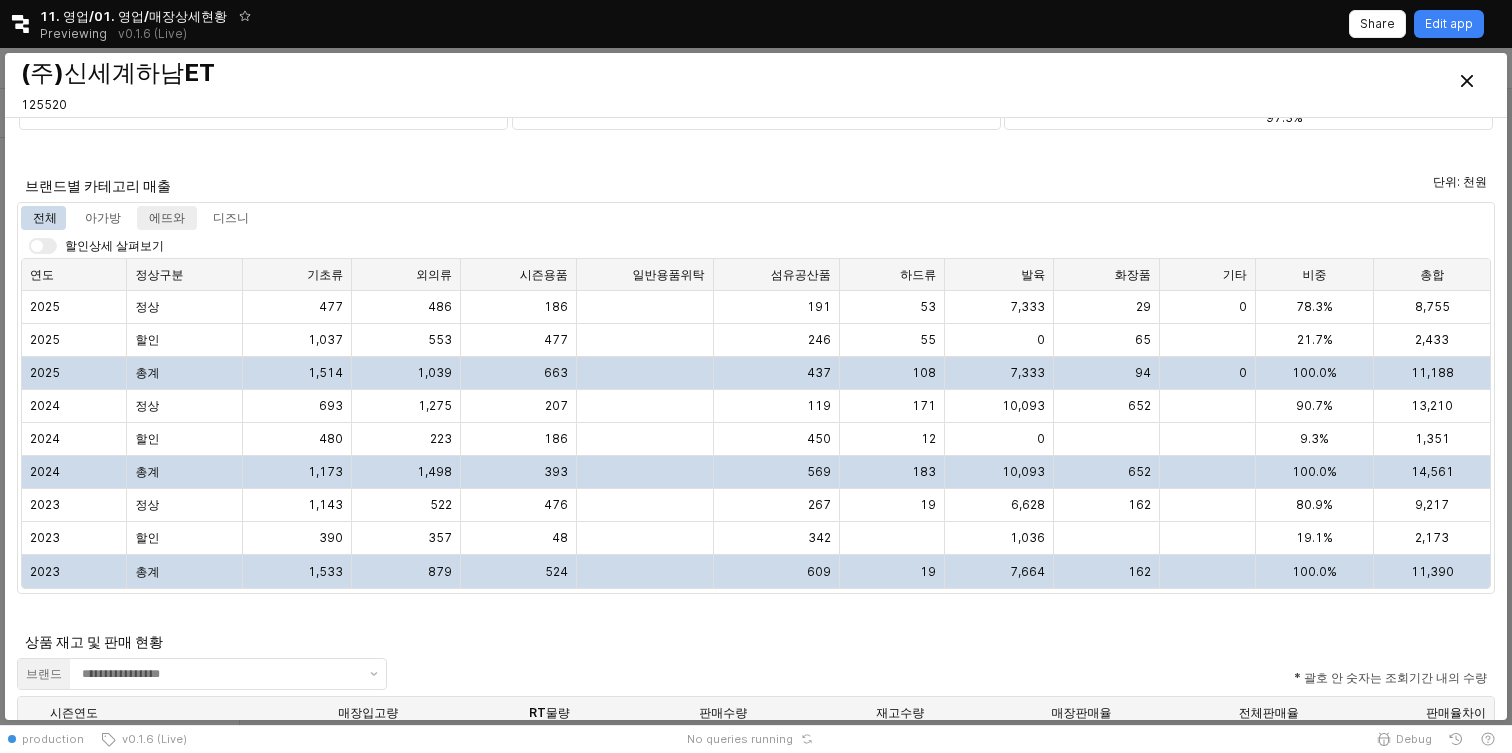 click on "에뜨와" at bounding box center [167, 218] 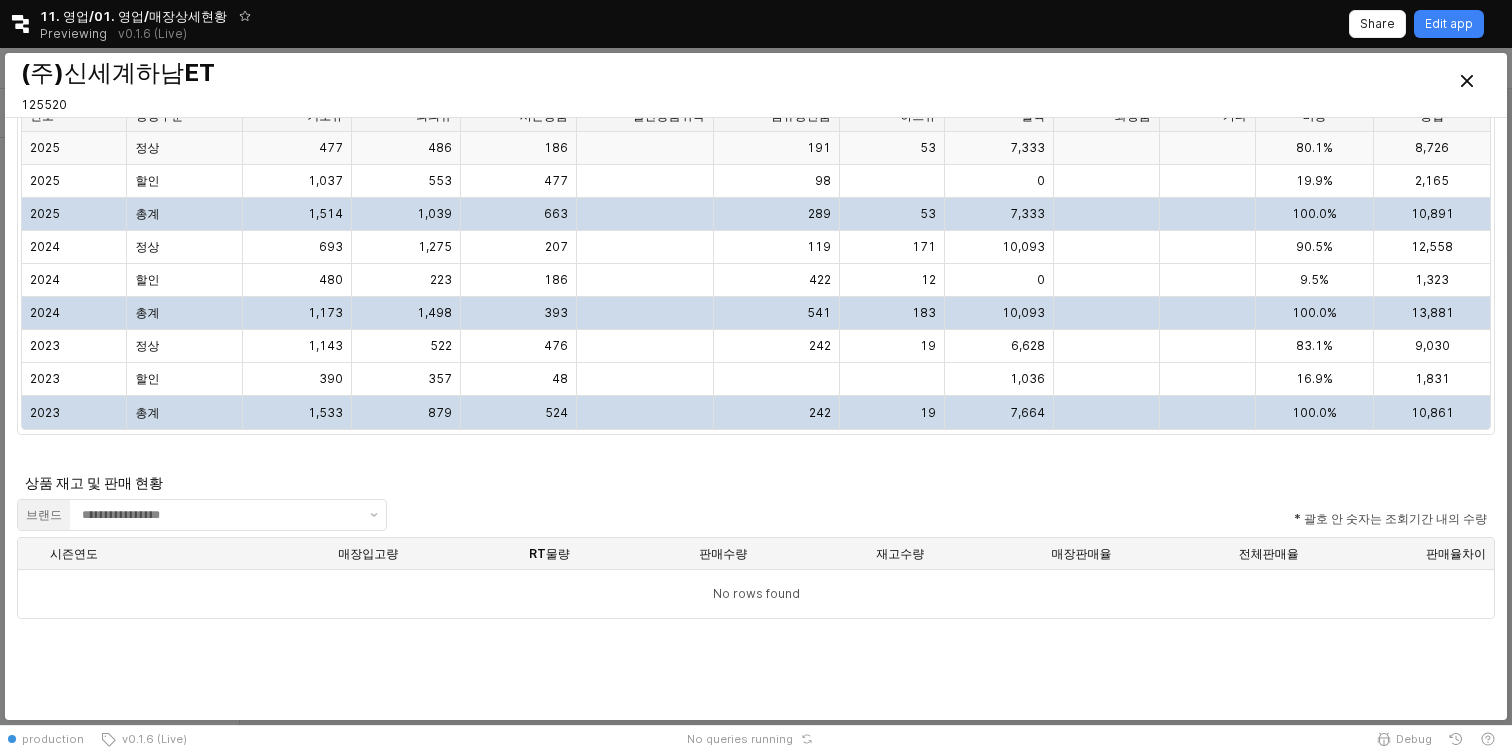 scroll, scrollTop: 1542, scrollLeft: 0, axis: vertical 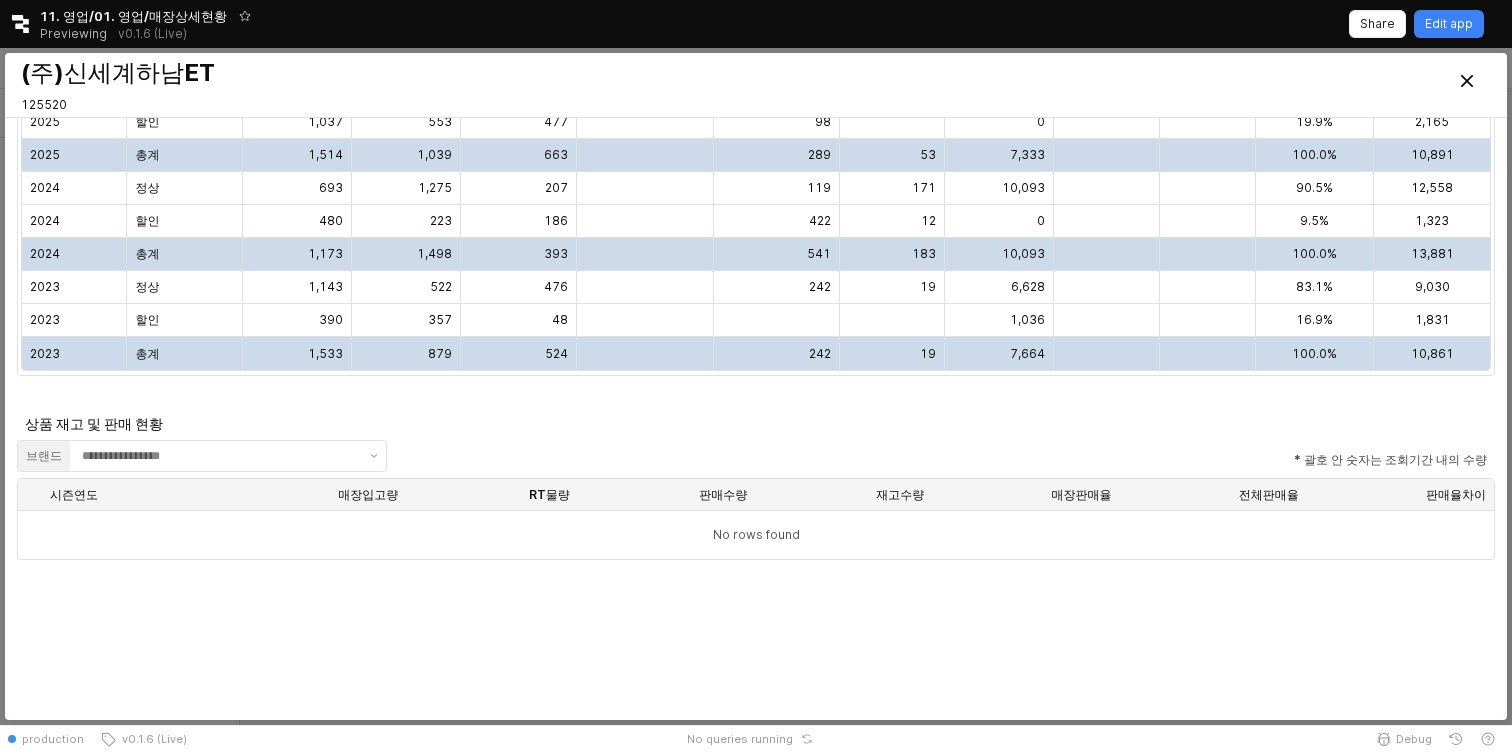 click on "상품 재고 및 판매 현황" at bounding box center (140, 424) 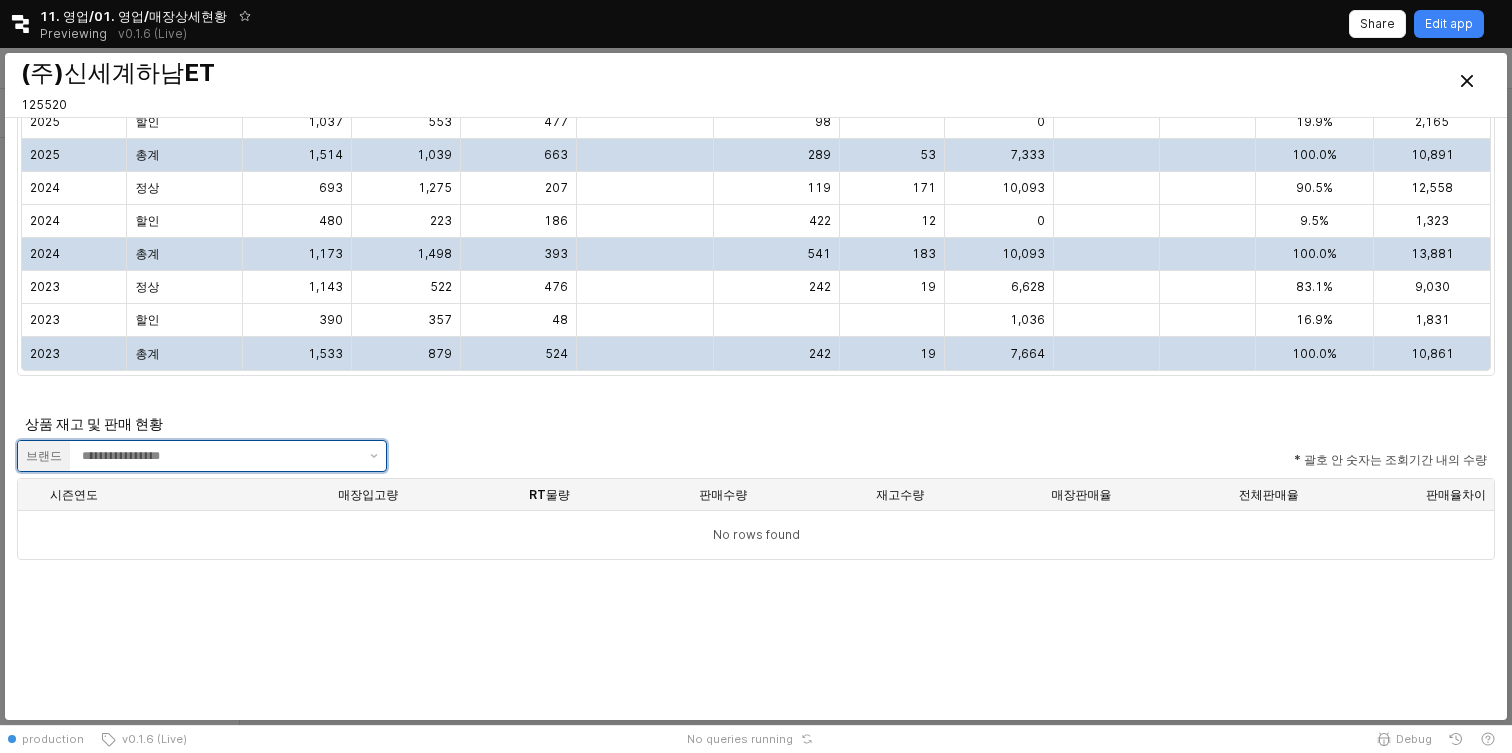 click at bounding box center [216, 456] 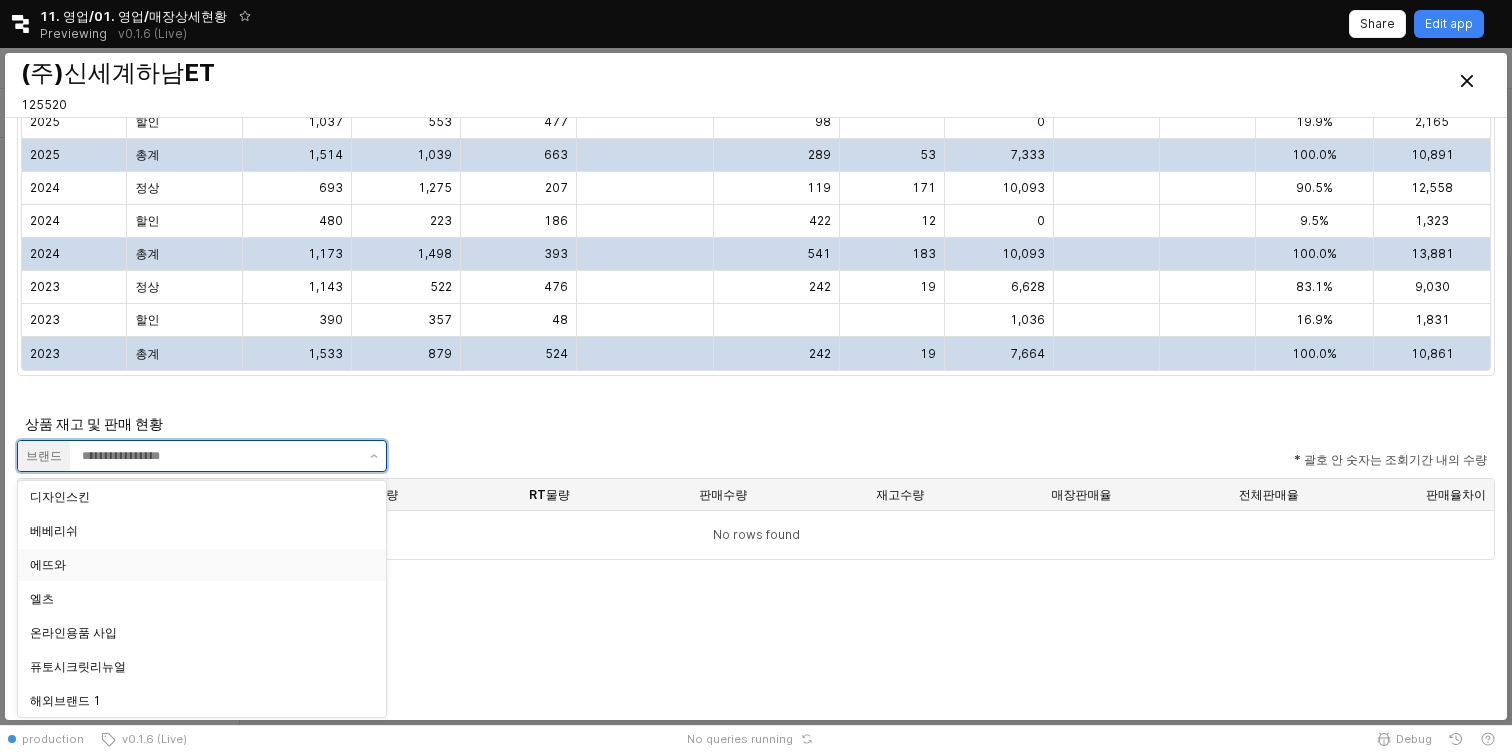 click on "에뜨와" at bounding box center [202, 565] 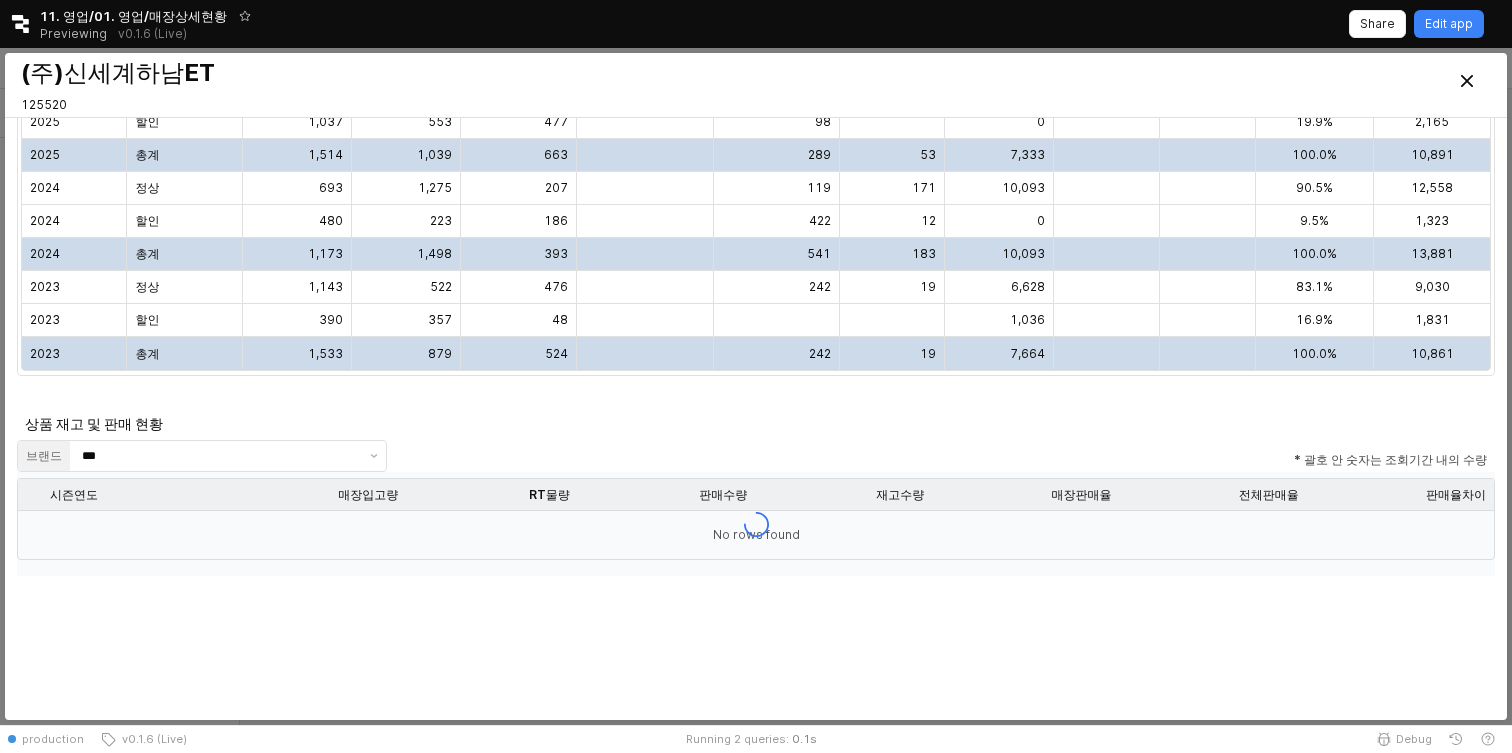 click on "매장 기본 정보 온라인 판매비율 이동지시 이행률 목표달성률 0 % 100 % 72 % 개점[DATE] 사업부 에뜨와사업부 취급브랜드 엘츠, 오비디자인스, 부가부, 니키, 베이비뵨, 요요두나, 소피라지라프 거래형태 백화점 지역 서울 담당조직 01팀 담당자 [PERSON_NAME] *[PERSON_NAME]간: [DATE] ~ [DATE] 월별 매장 매출 추이 단위: 천원 전체 아가방 에뜨와 디즈니 구분 구분 합계 합계 1월 1월 2월 2월 3월 3월 4월 4월 5월 5월 6월 6월 7월 7월 8월 8월 9월 9월 10월 10월 11월 11월 12월 12월 25년 실적 502,252 59,952 120,985 75,267 71,629 71,343 91,888 11,188 25년 목표 553,467 59,000 116,000 102,000 87,000 99,000 75,000 15,467 목표달성율 90.7% 101.6% 104.3% 73.8% 82.3% 72.1% 122.5% 72.3% 목표차액 -51,215 952 4,985 -26,733 -15,371 -27,657 16,888 -4,279 25년 원가 179,698 20,453 47,312 25,080 24,766 23,742 34,512 3,833 25년 정가 529,037 64,553 128,094 78,657 76,059 74,651 95,193 34.0%" at bounding box center (756, -156) 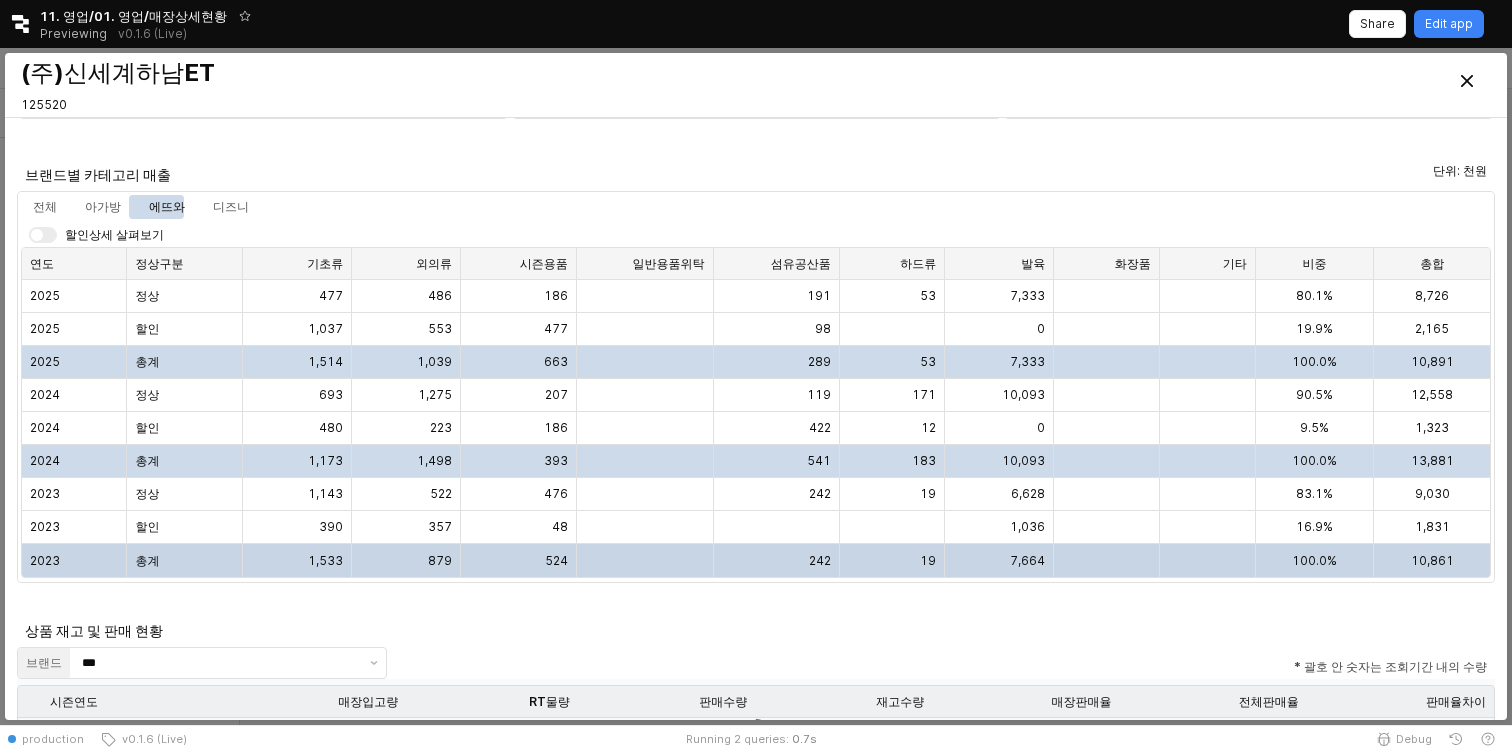 scroll, scrollTop: 1325, scrollLeft: 0, axis: vertical 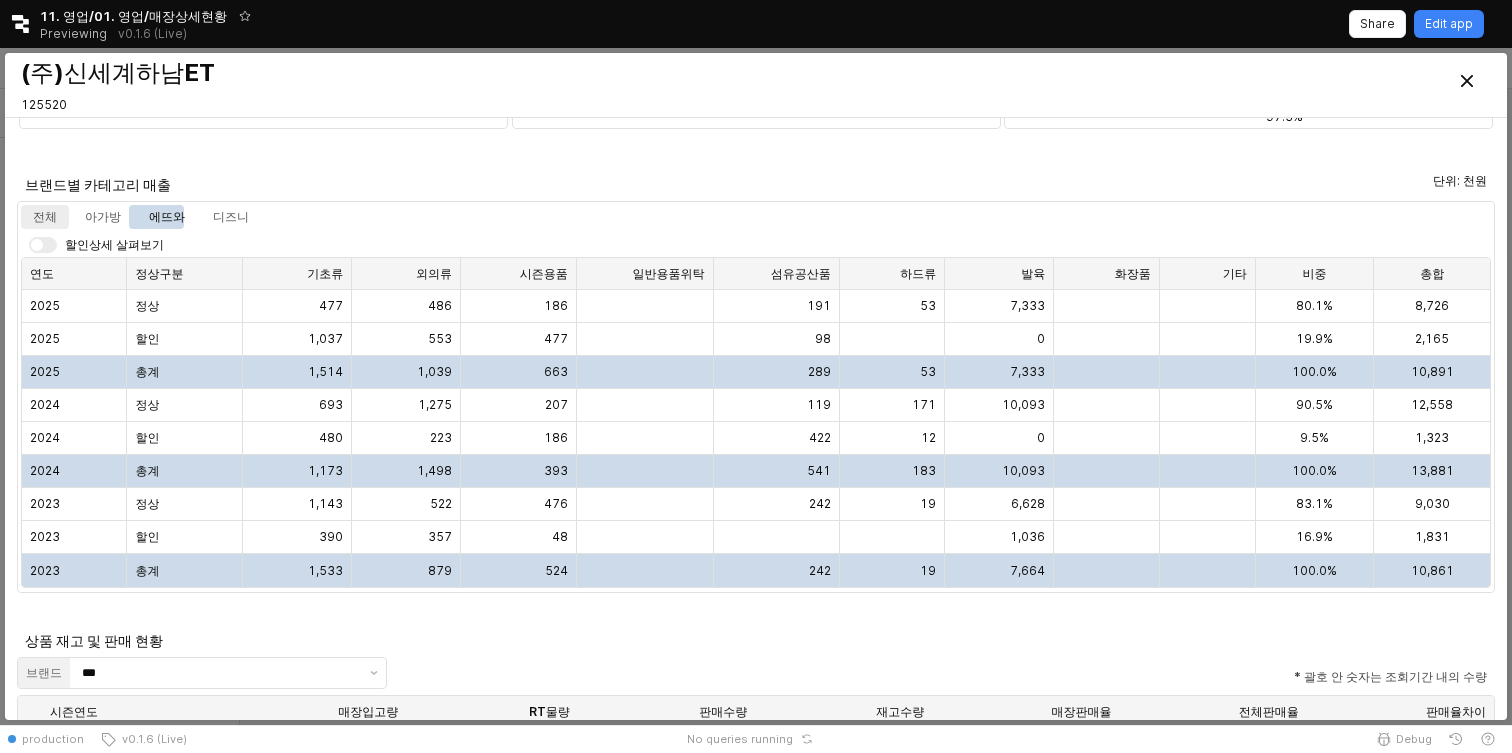 click on "전체" at bounding box center [45, 217] 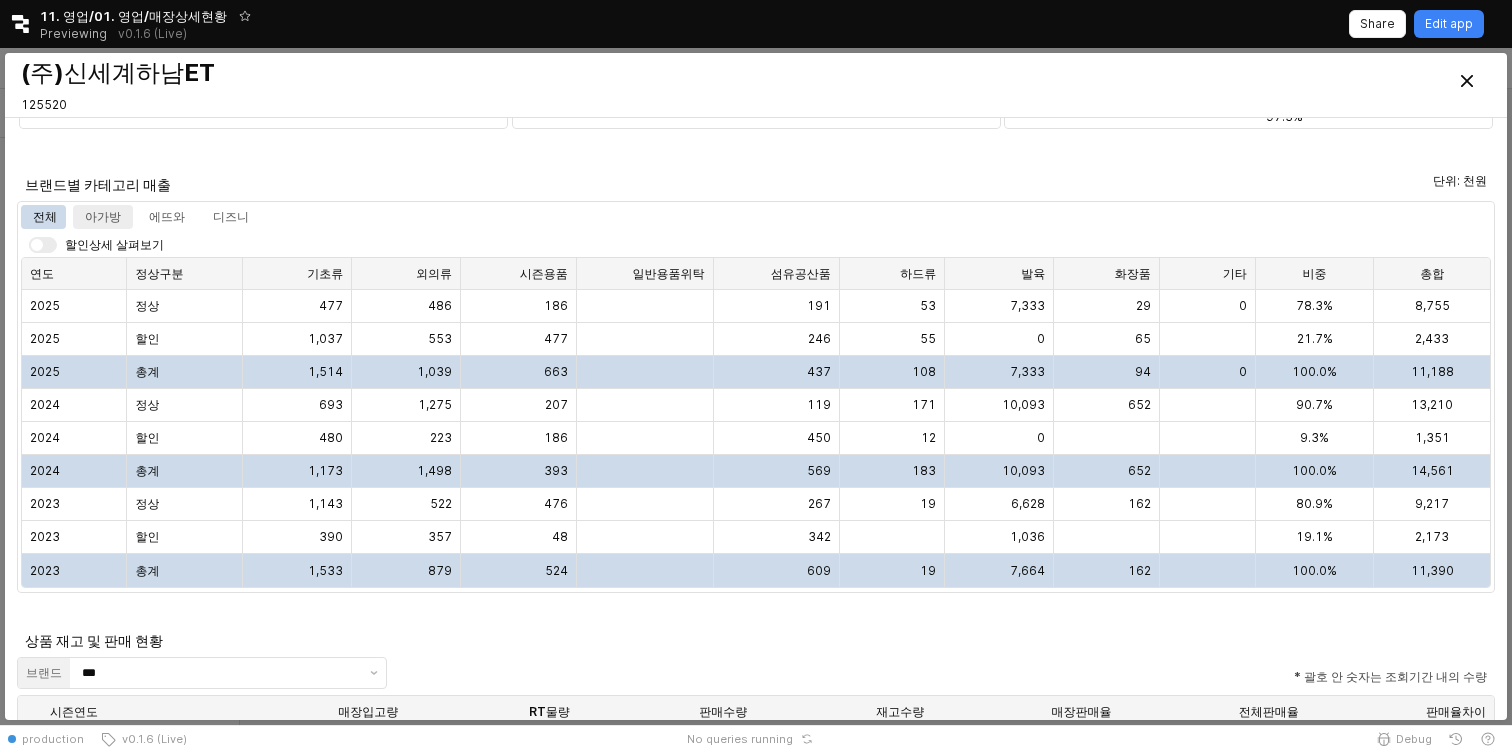 click on "아가방" at bounding box center (103, 217) 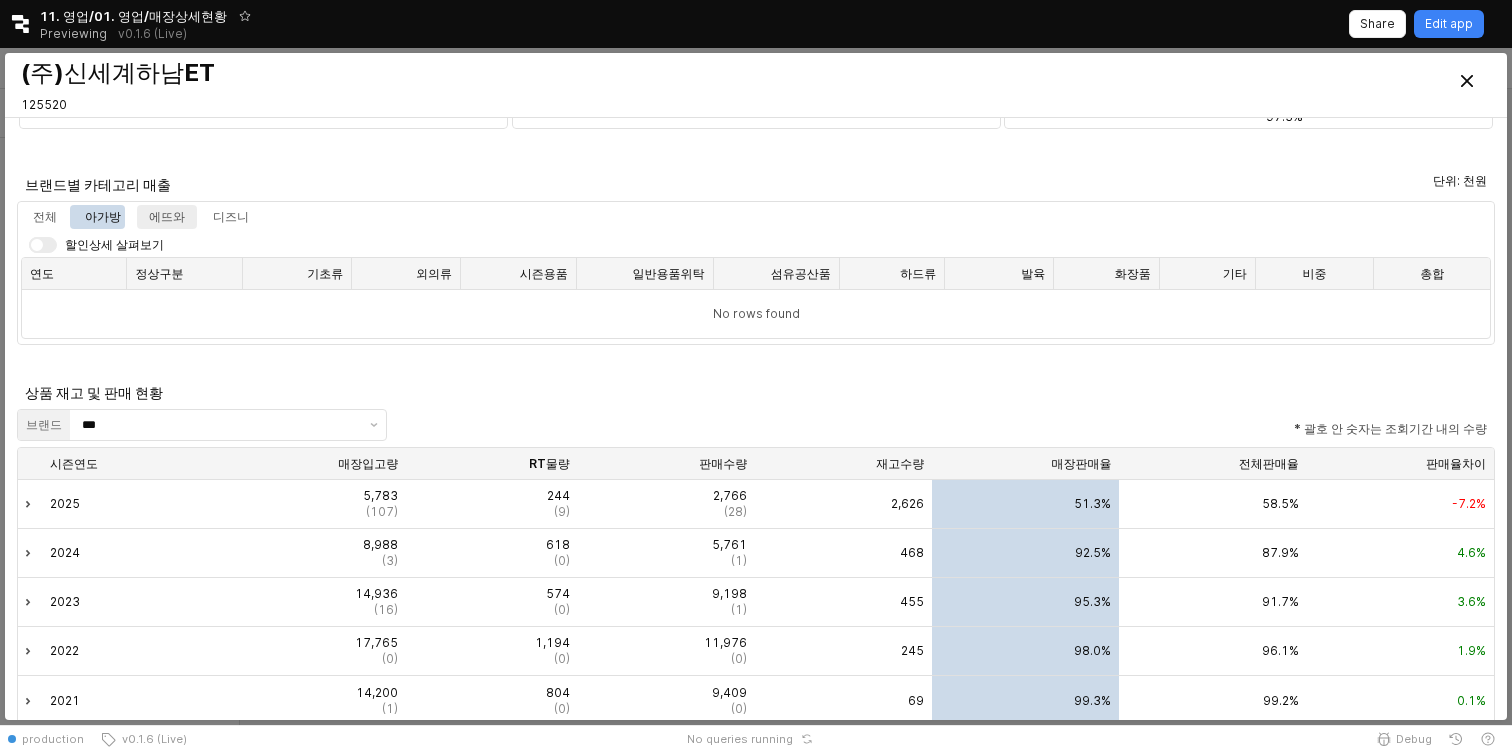 click on "에뜨와" at bounding box center (167, 217) 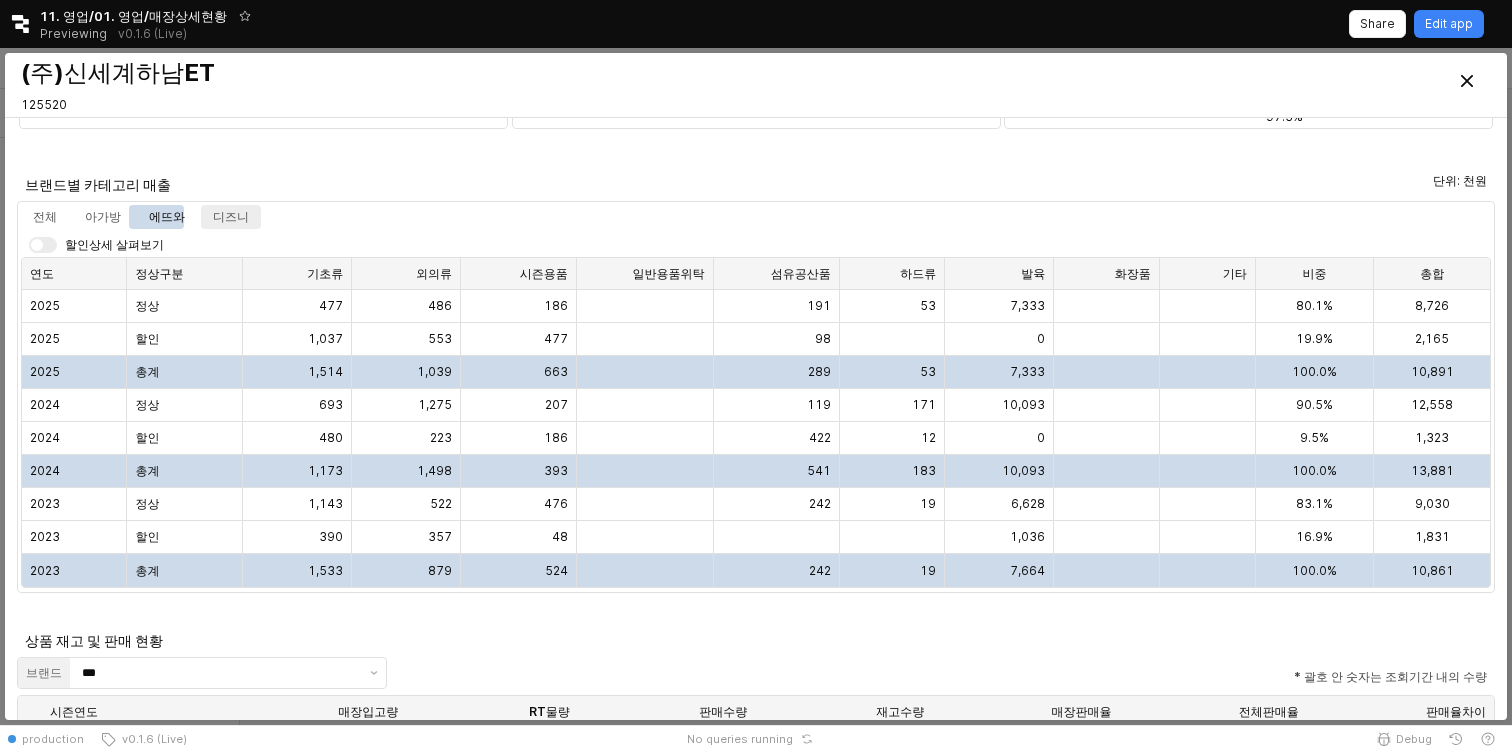 click on "디즈니" at bounding box center [231, 217] 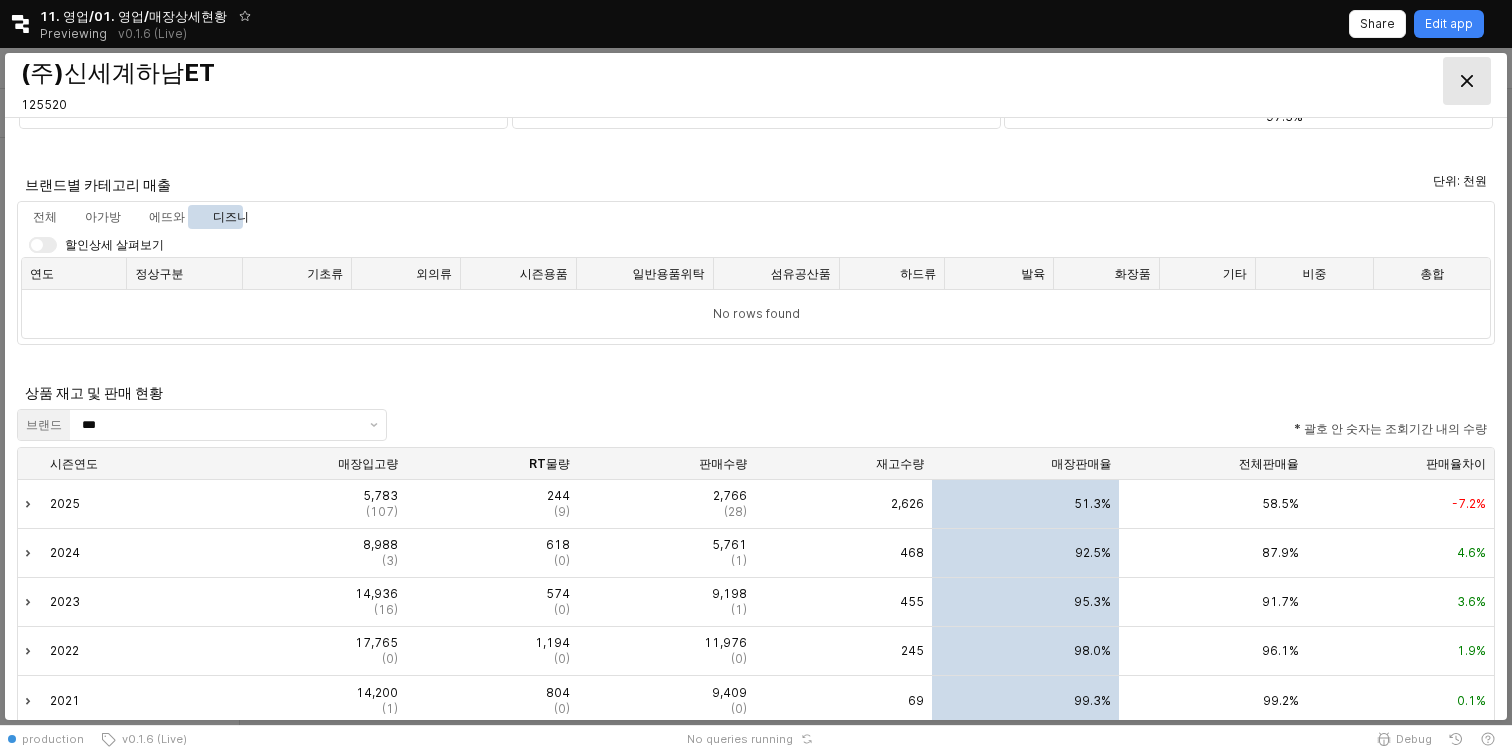 click at bounding box center [1467, 81] 